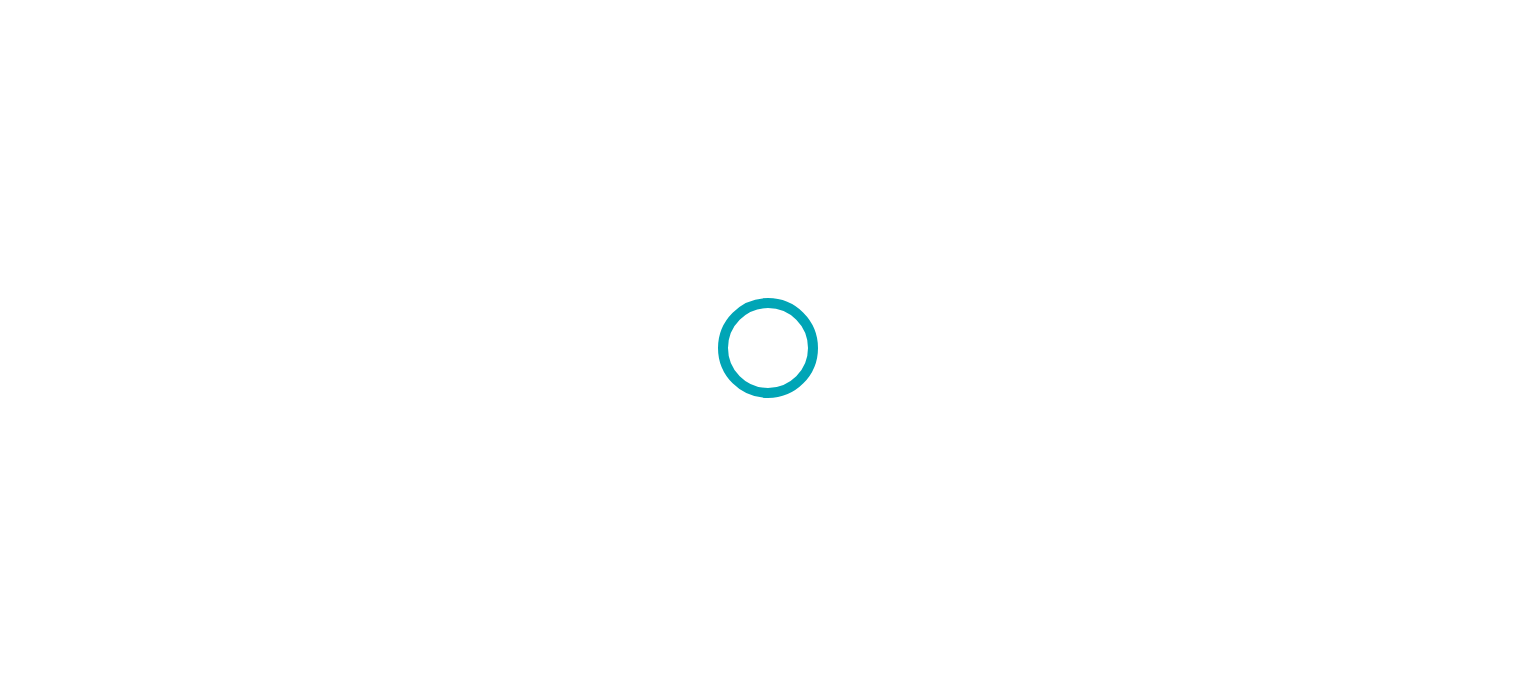scroll, scrollTop: 0, scrollLeft: 0, axis: both 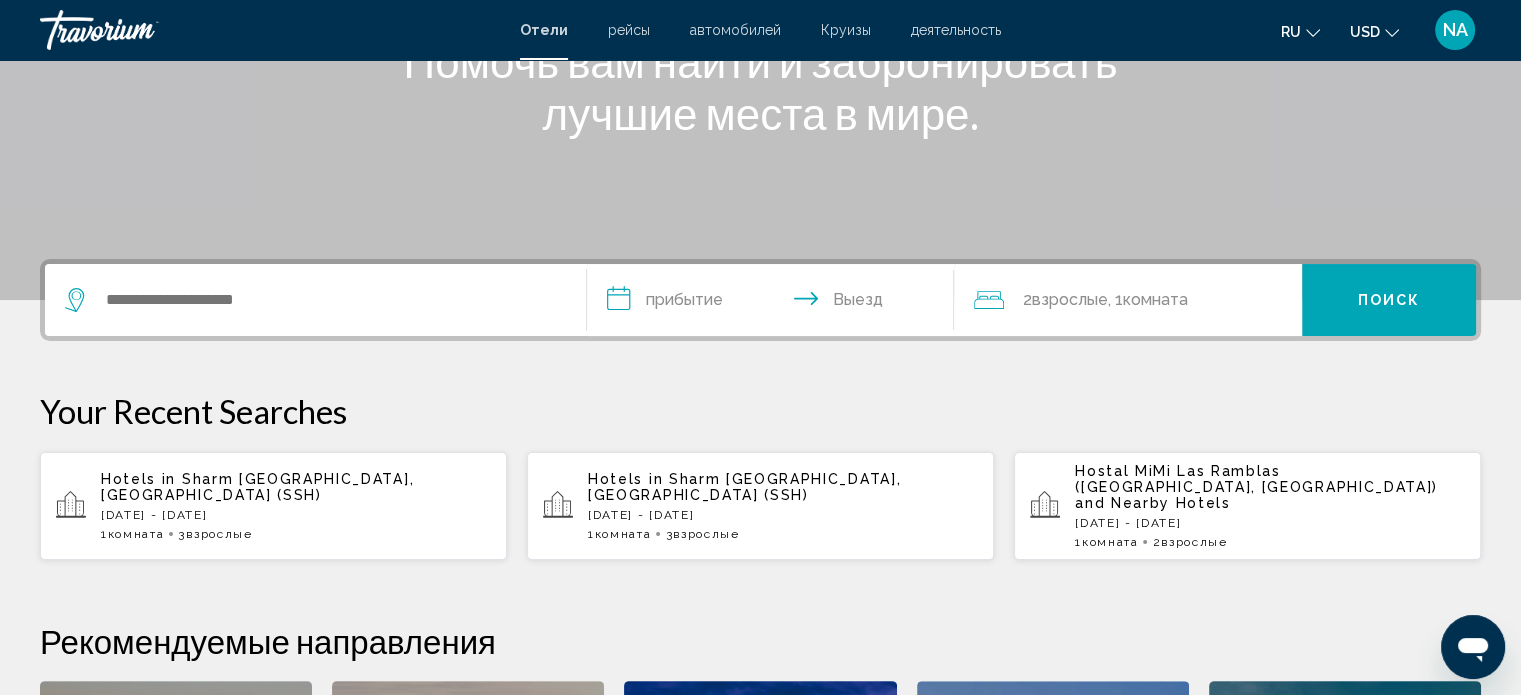 click on "Hotels in    [GEOGRAPHIC_DATA], [GEOGRAPHIC_DATA] (SSH)  [DATE] - [DATE]  1  Комната номера 3  Взрослый Взрослые" at bounding box center (273, 506) 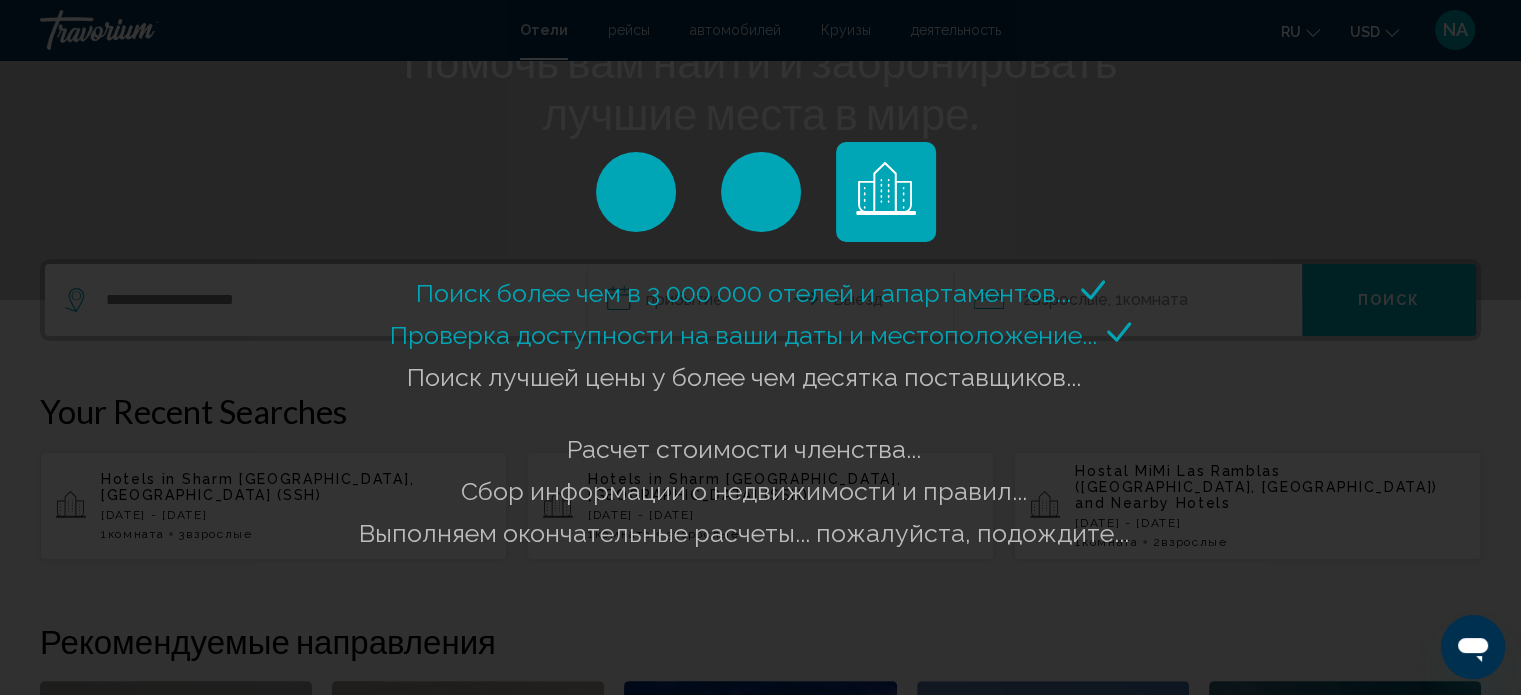 drag, startPoint x: 329, startPoint y: 463, endPoint x: 175, endPoint y: 251, distance: 262.03052 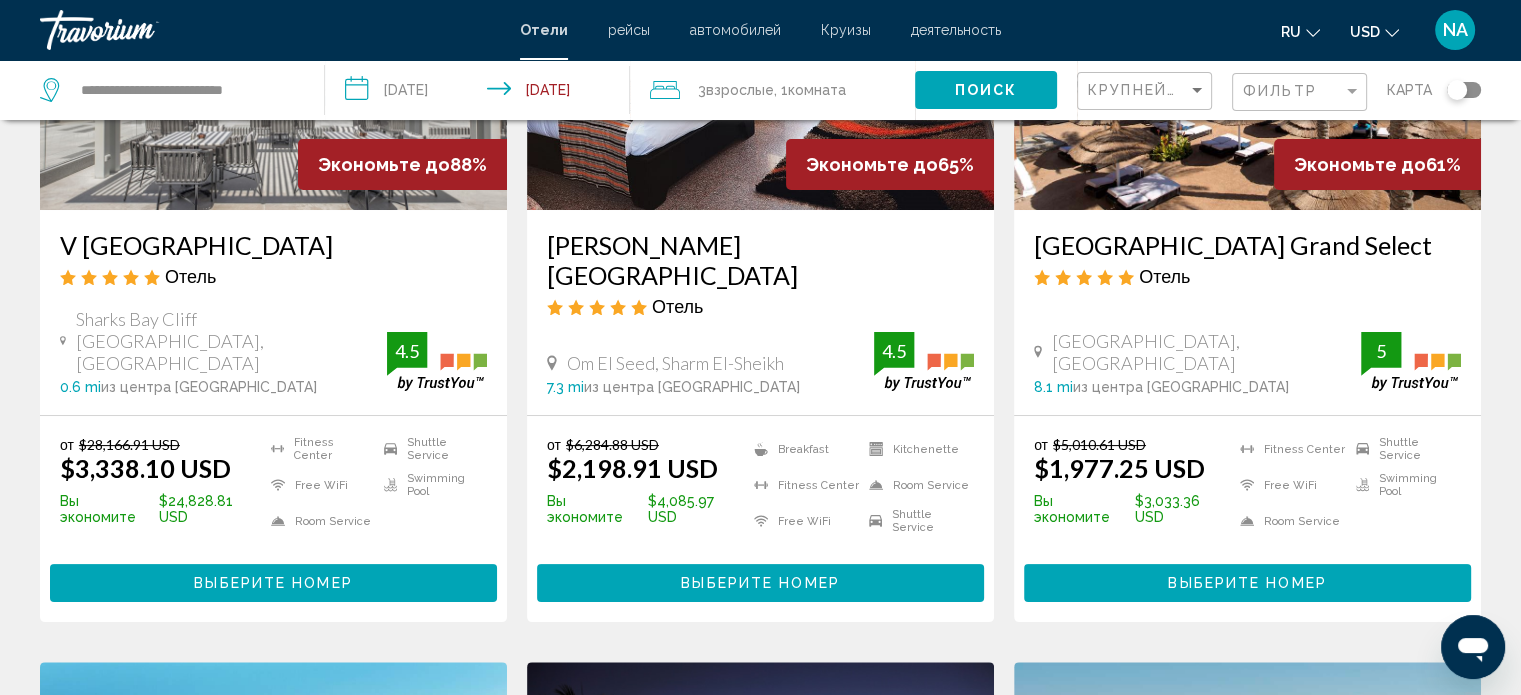 scroll, scrollTop: 0, scrollLeft: 0, axis: both 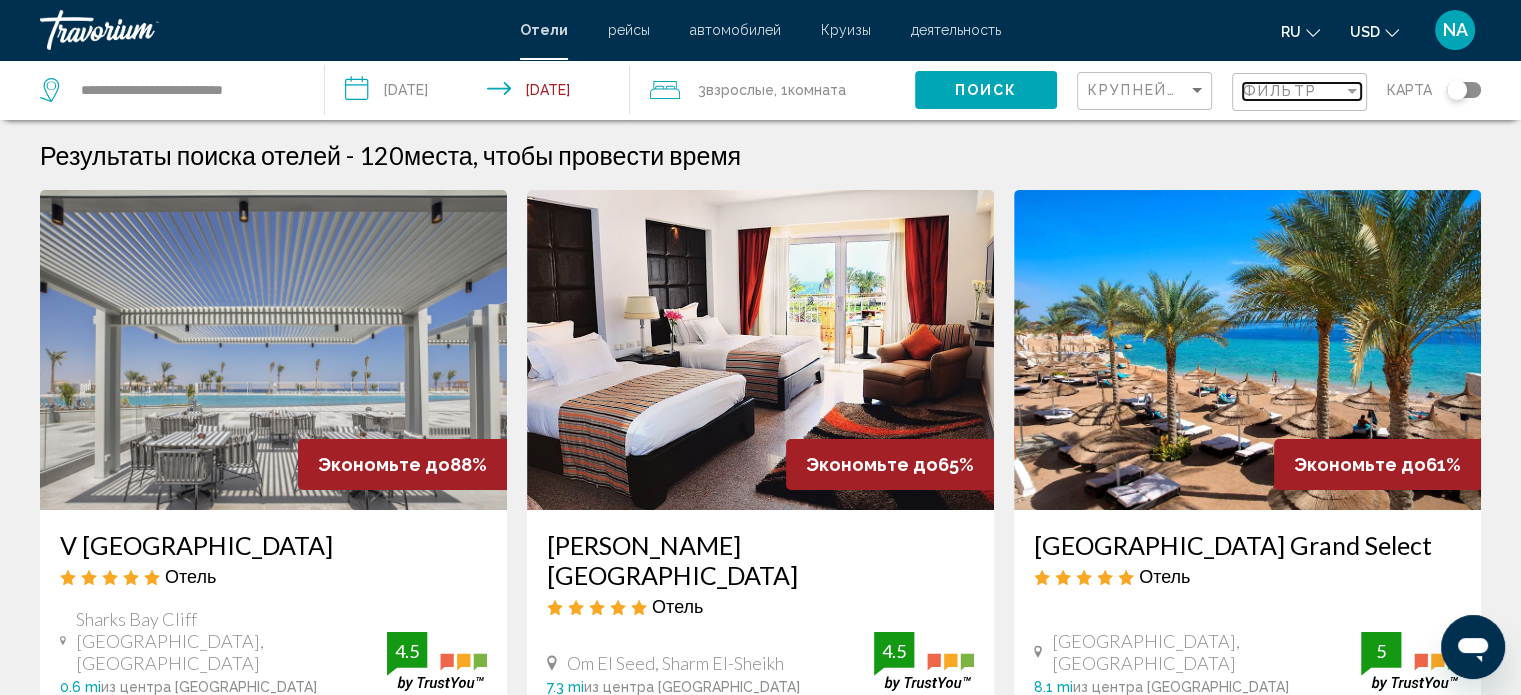 click on "Фильтр" at bounding box center (1293, 91) 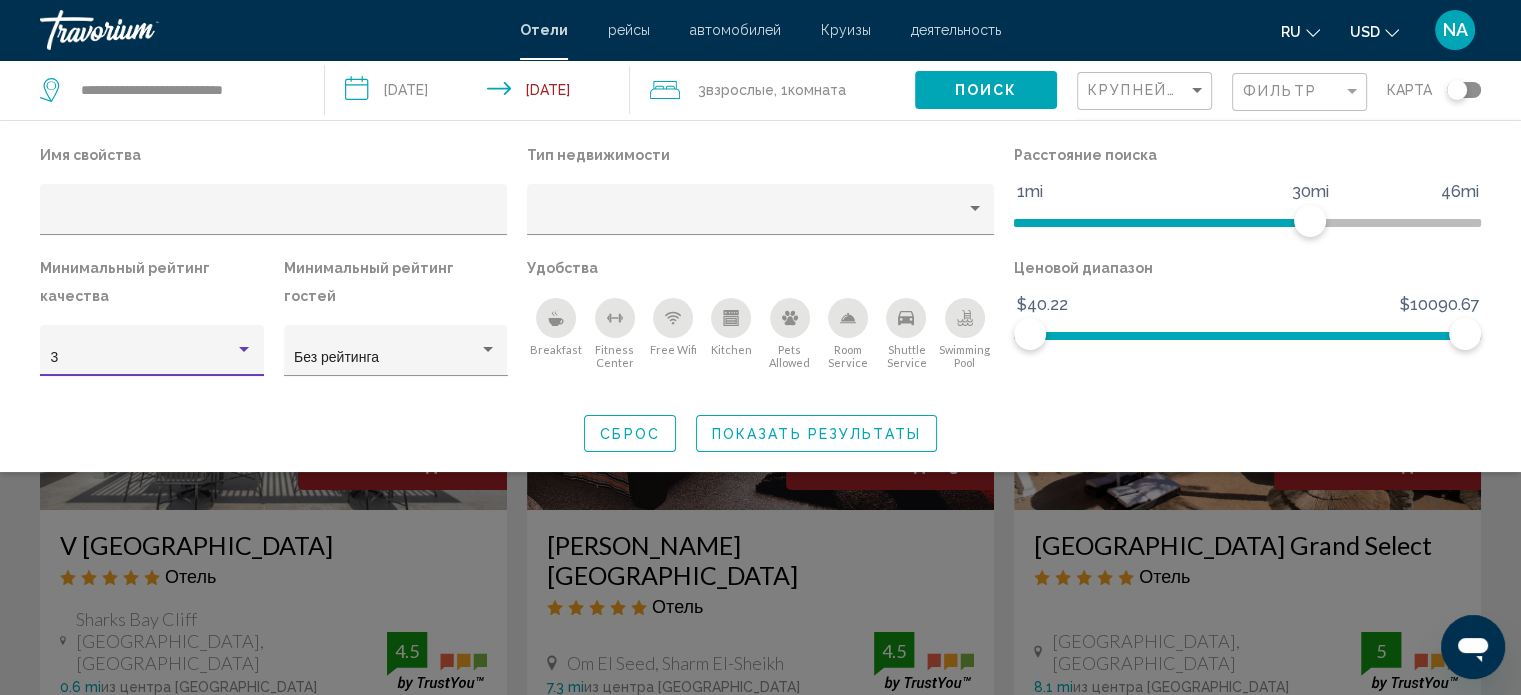 click at bounding box center [244, 349] 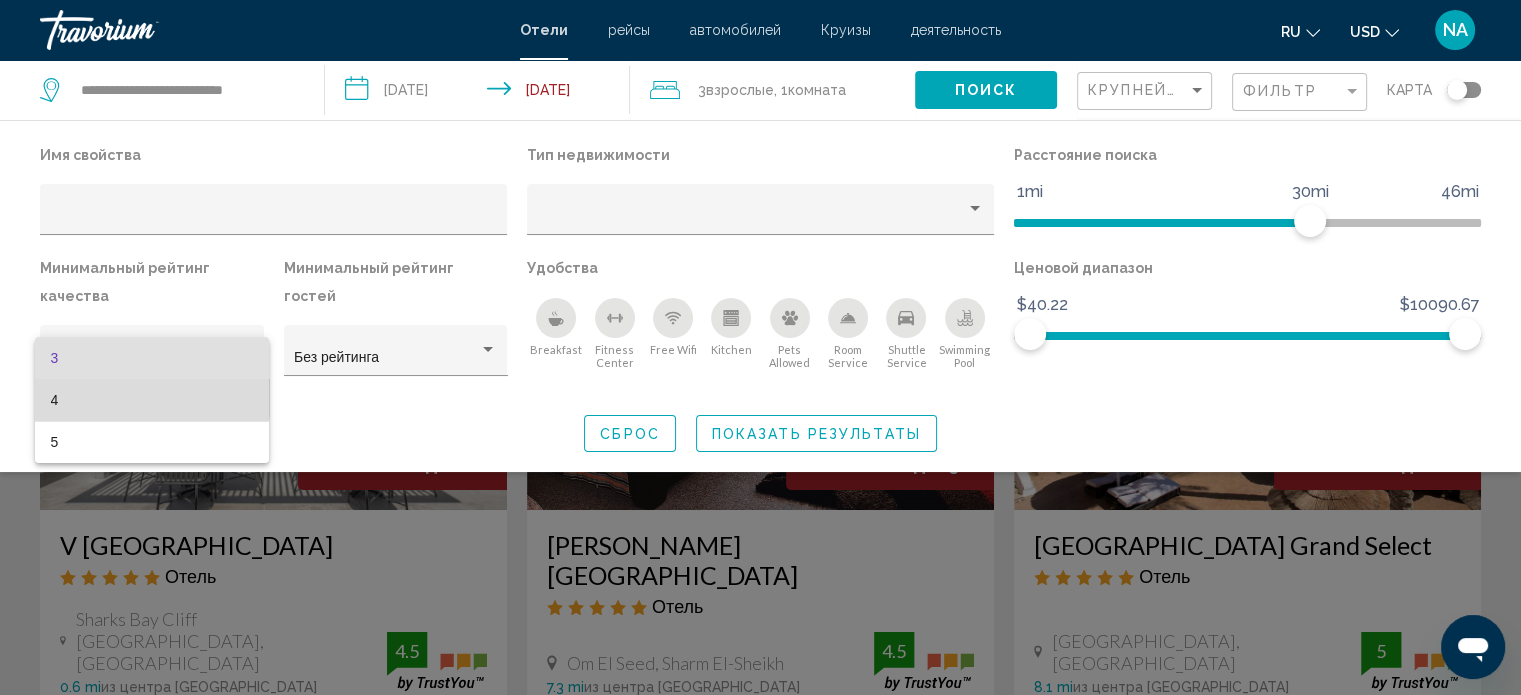 click on "4" at bounding box center [152, 400] 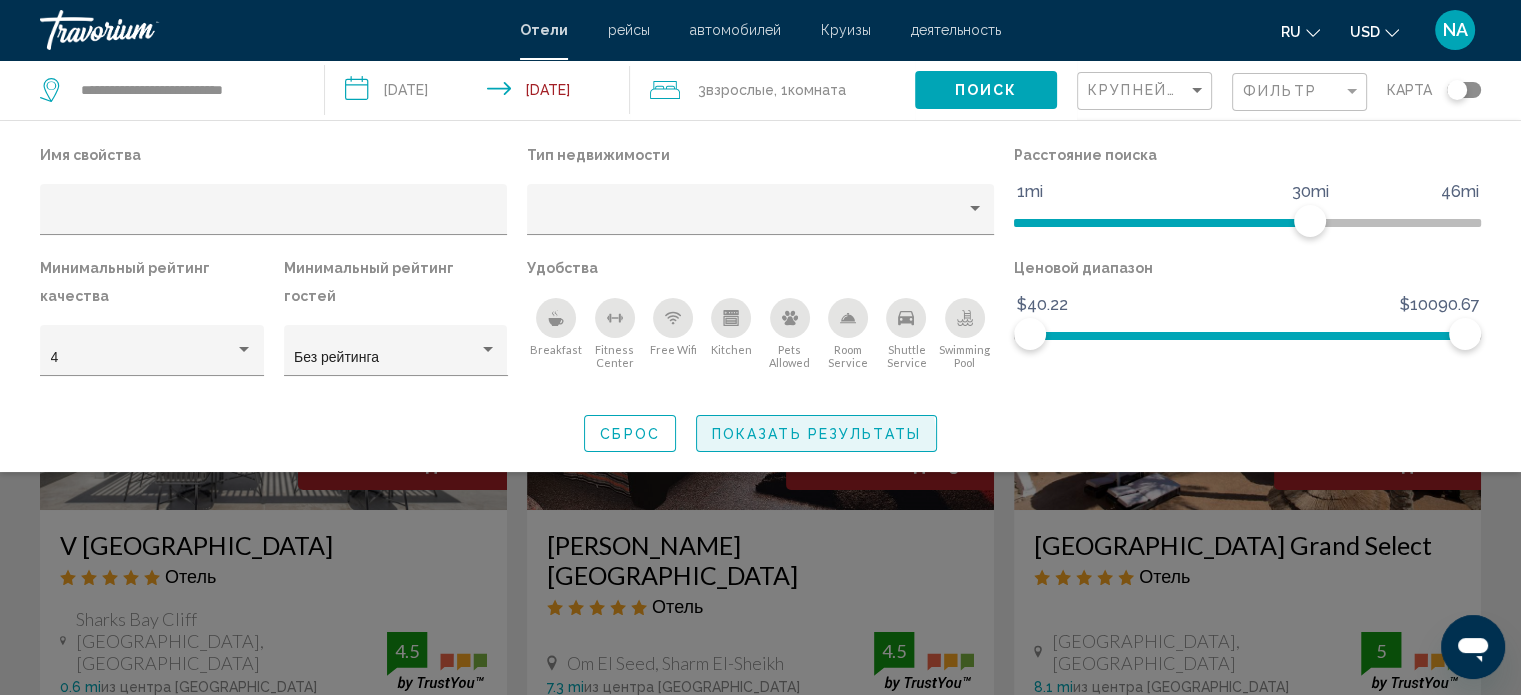 click on "Показать результаты" 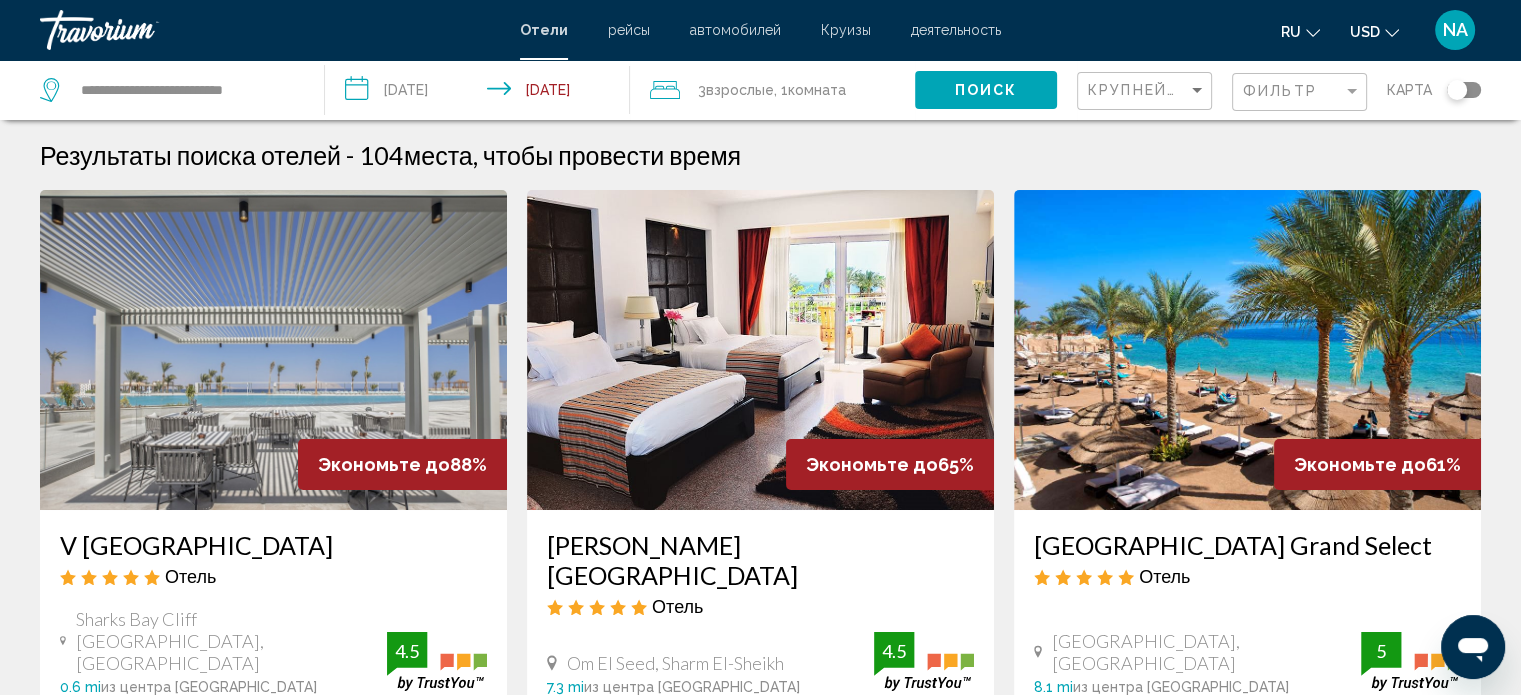 click on "Фильтр" 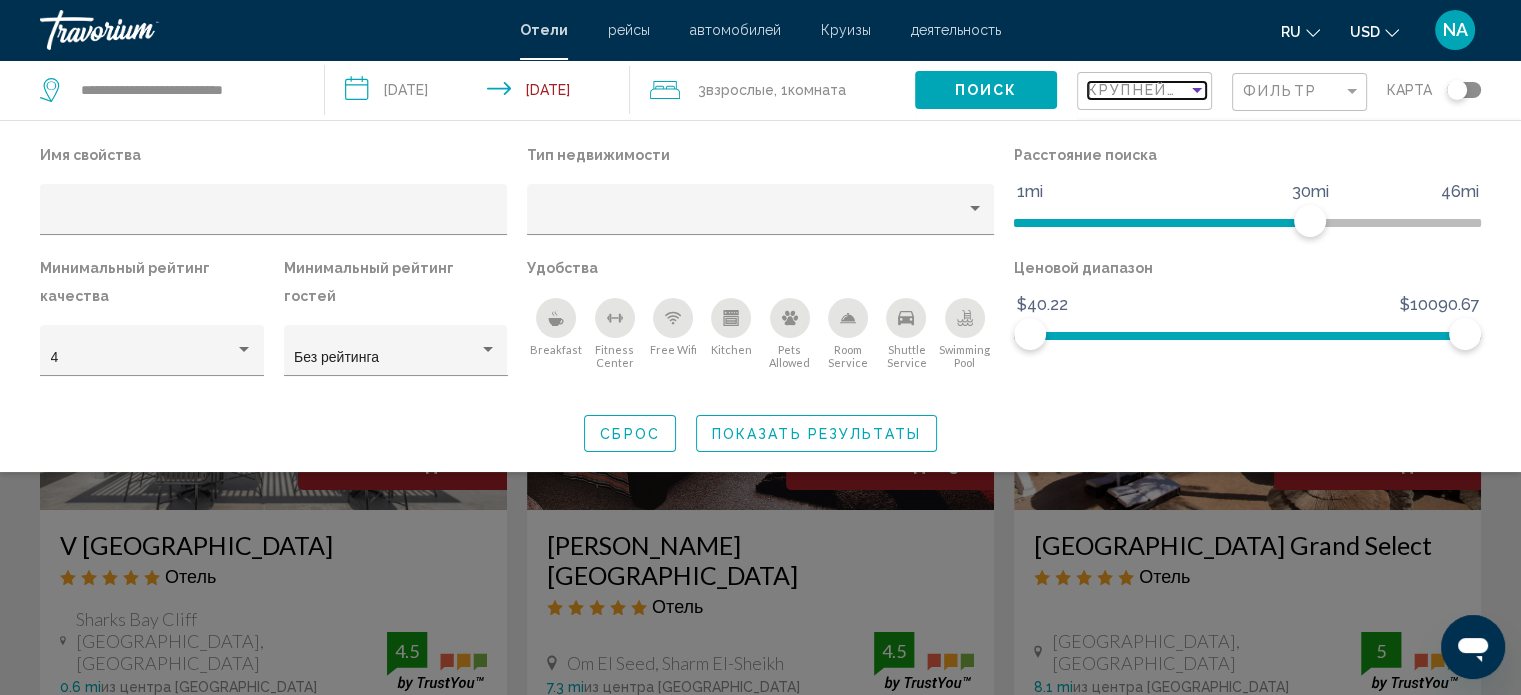 click at bounding box center (1197, 90) 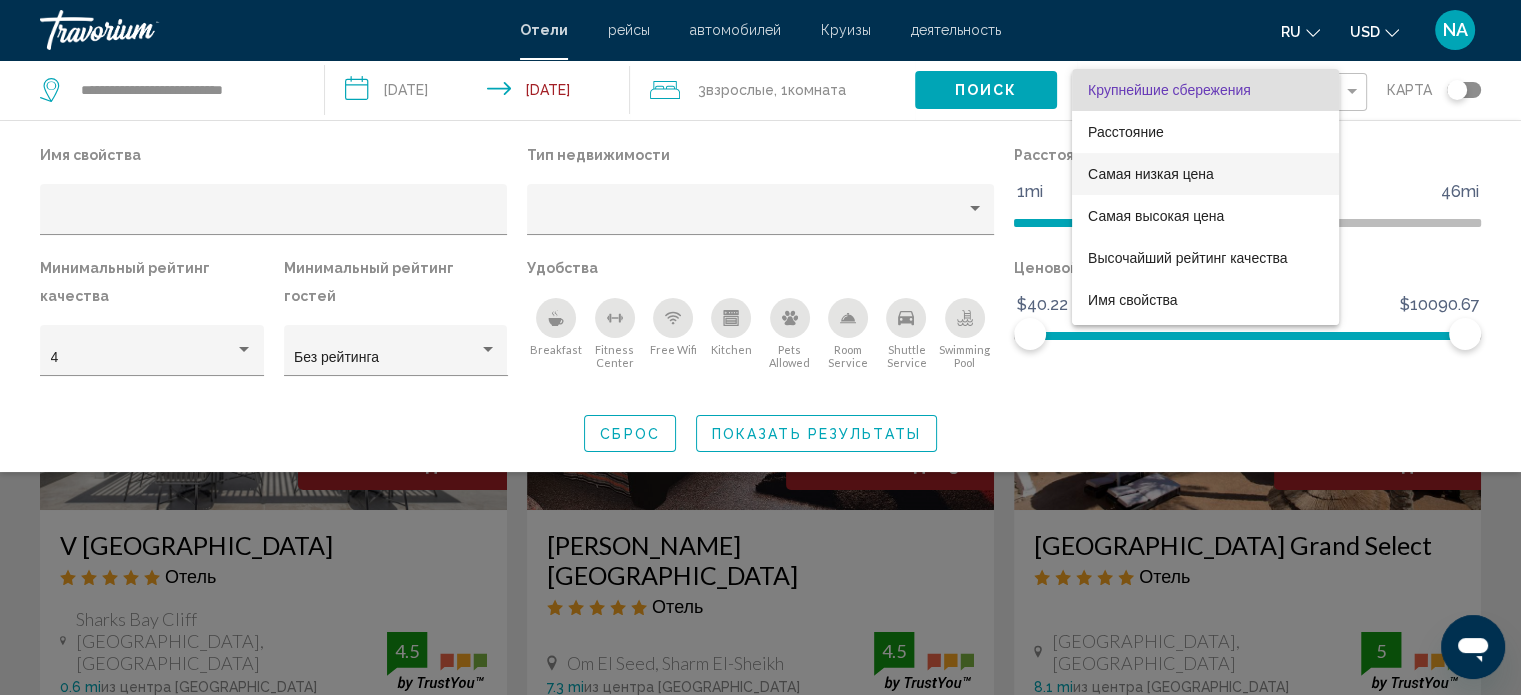 click on "Самая низкая цена" at bounding box center [1151, 174] 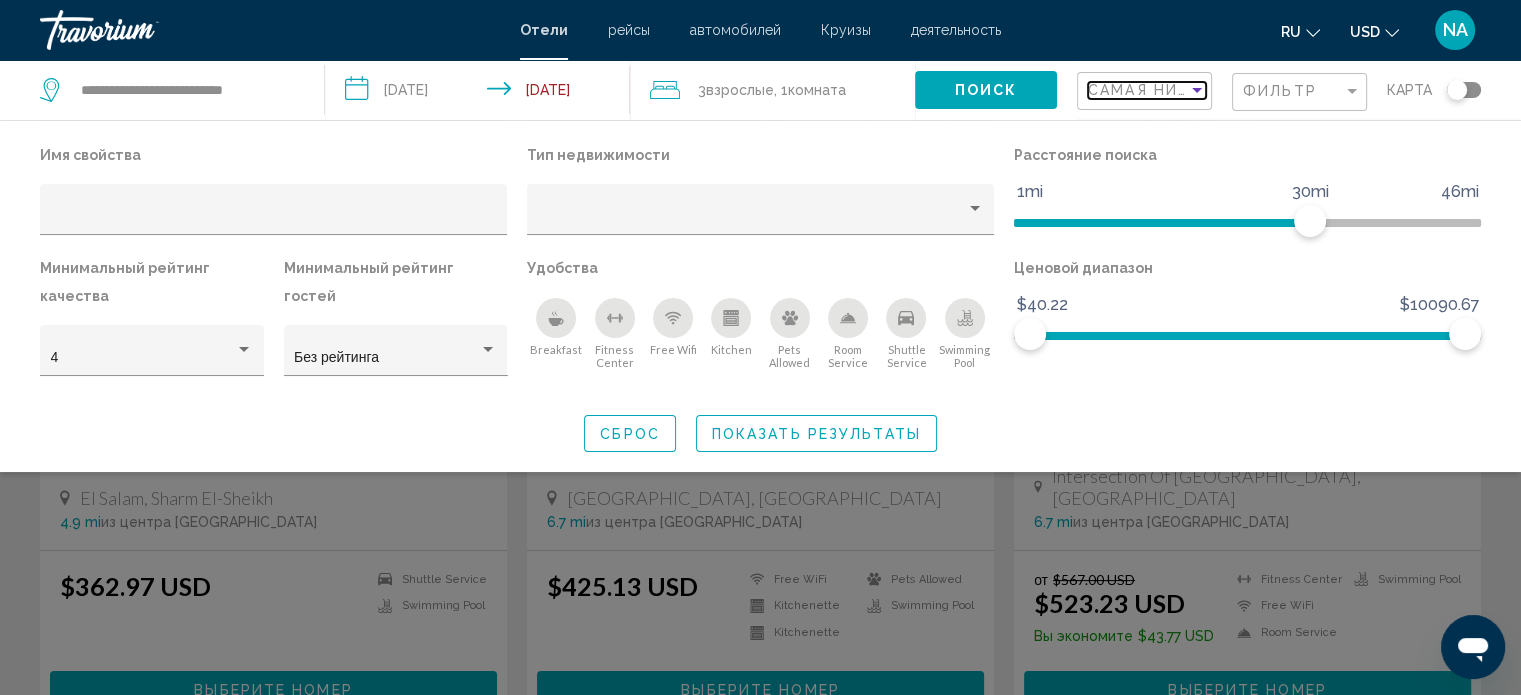 scroll, scrollTop: 200, scrollLeft: 0, axis: vertical 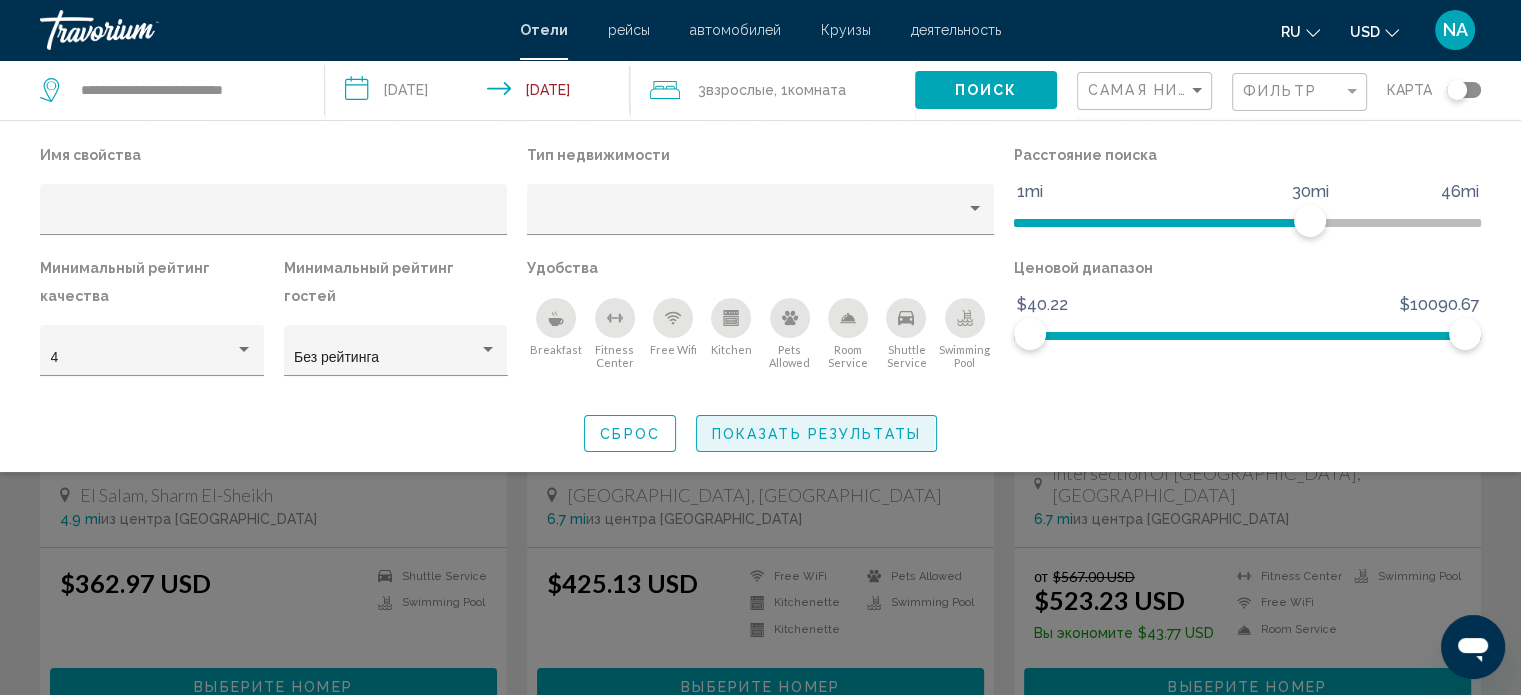 click on "Показать результаты" 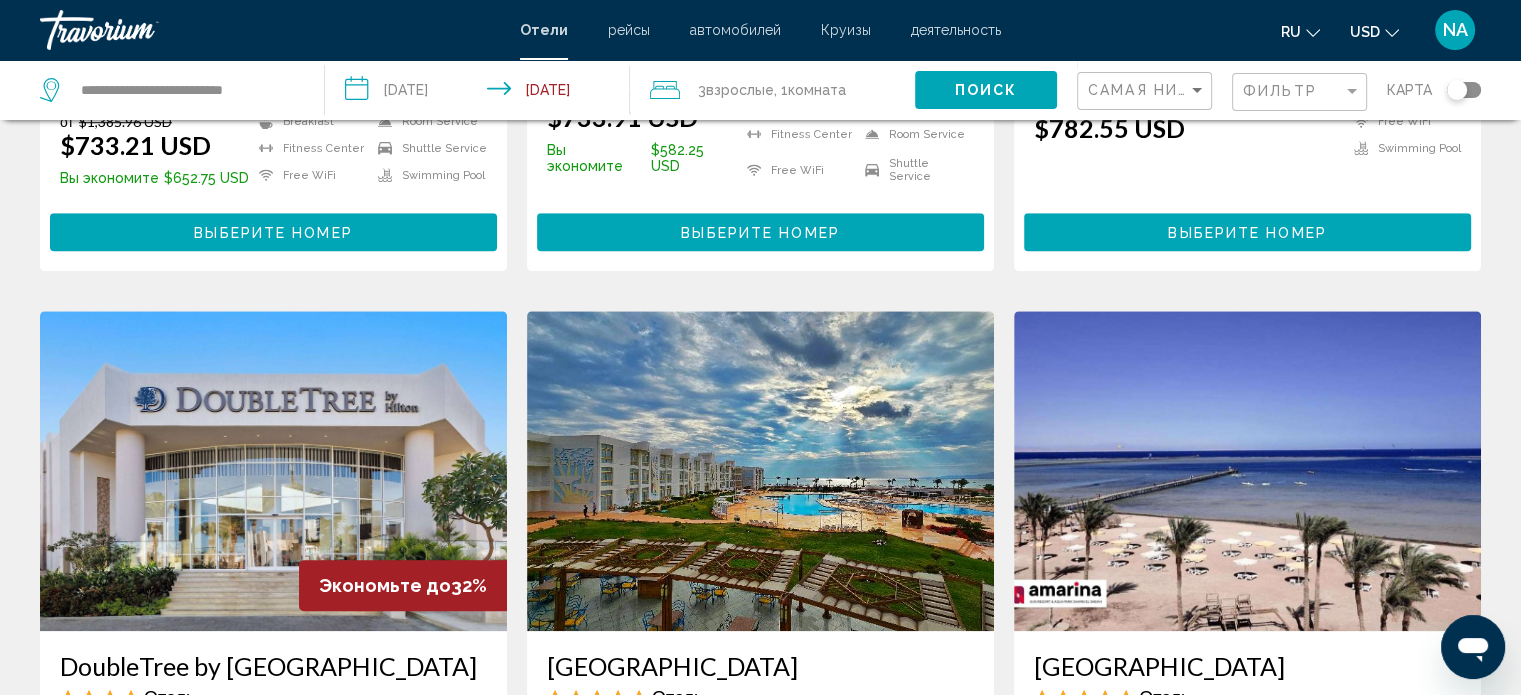 scroll, scrollTop: 1500, scrollLeft: 0, axis: vertical 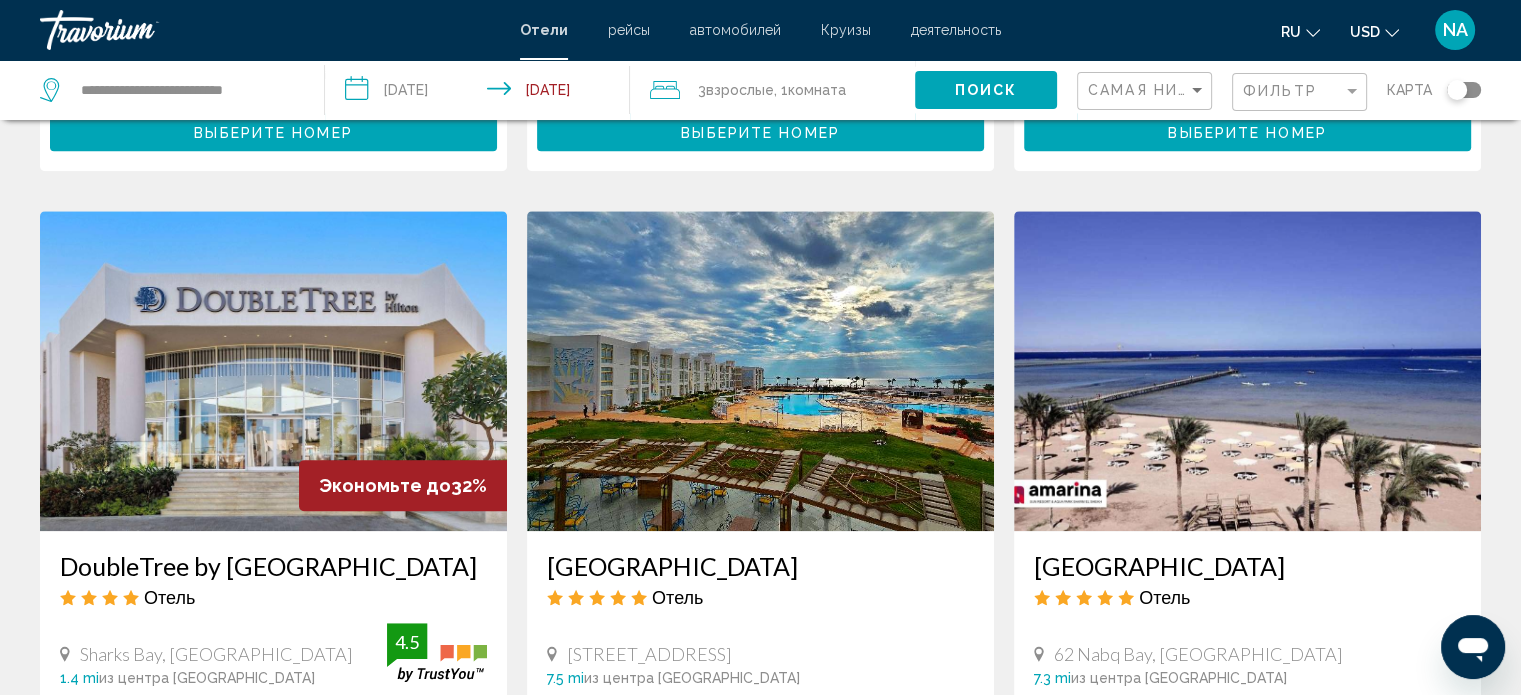 click at bounding box center (273, 371) 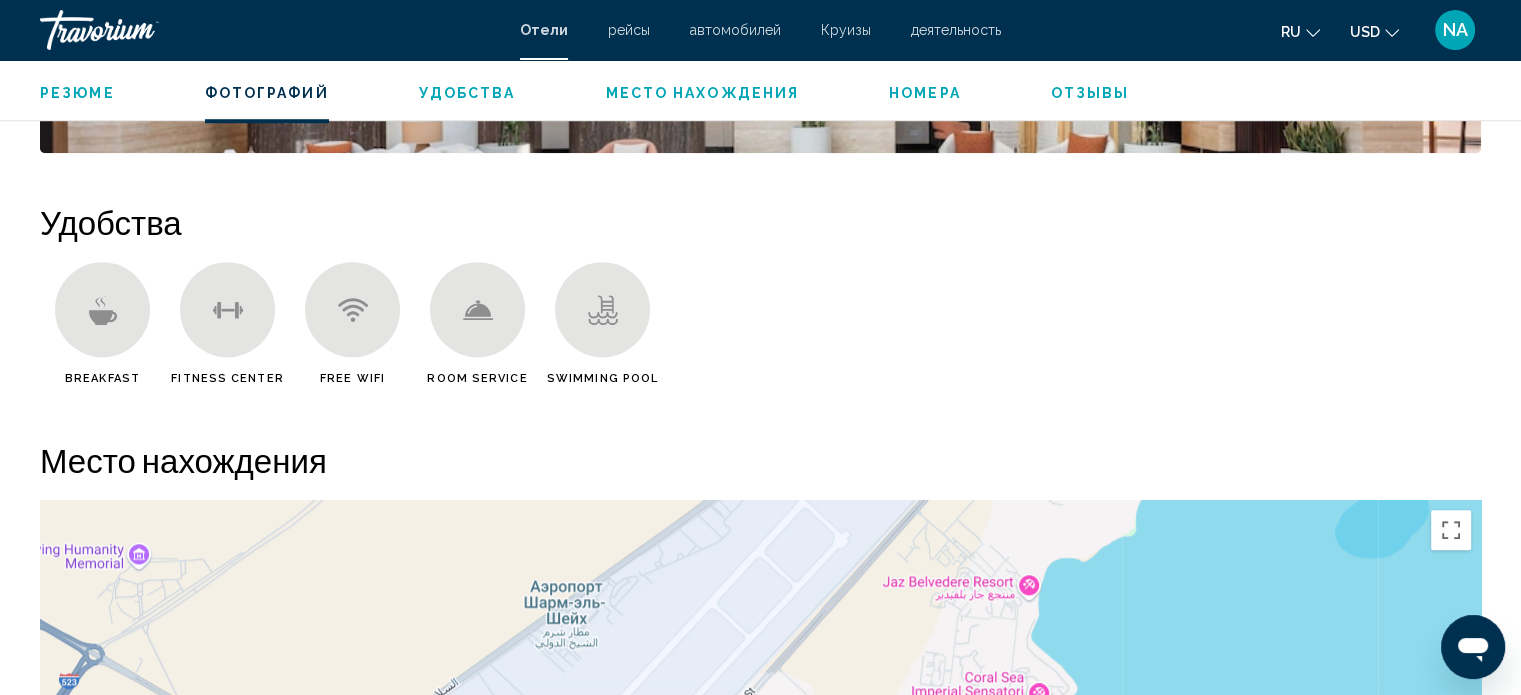 scroll, scrollTop: 1912, scrollLeft: 0, axis: vertical 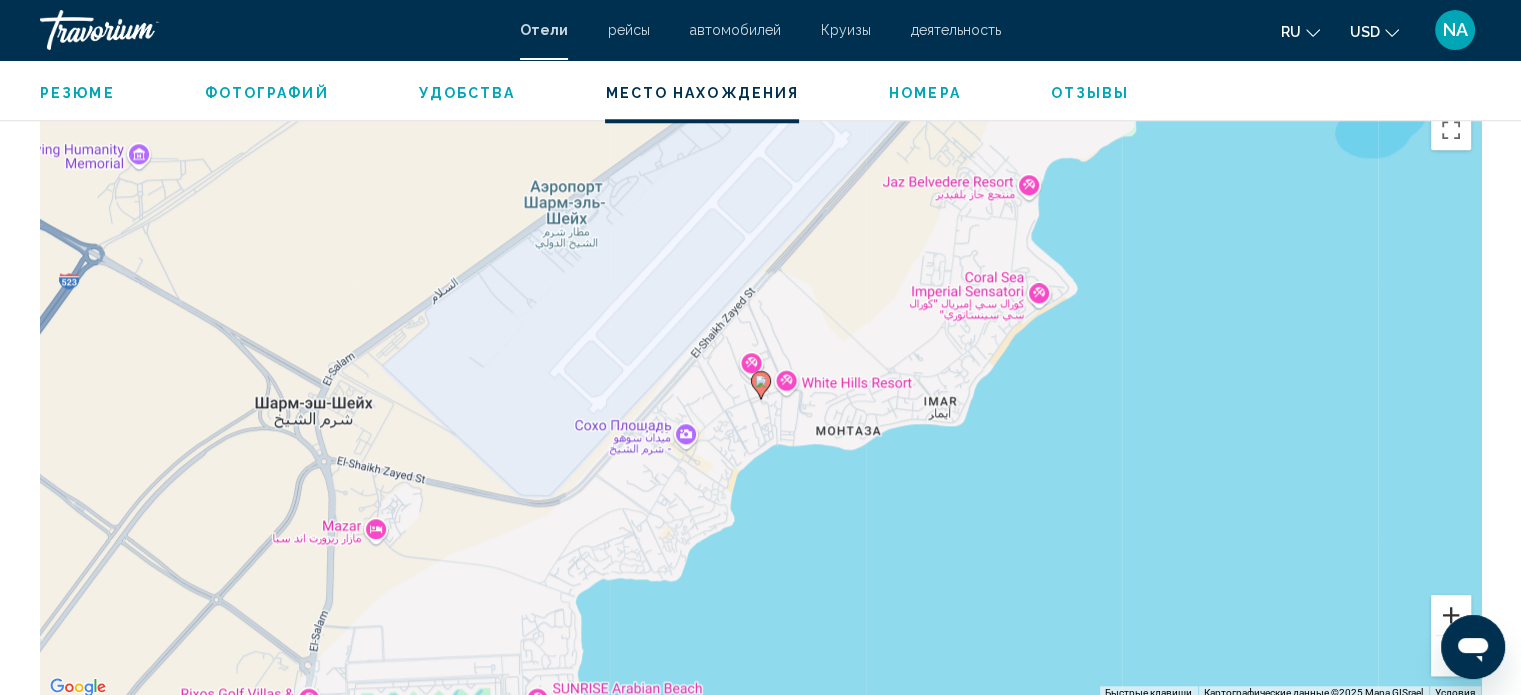 click at bounding box center (1451, 615) 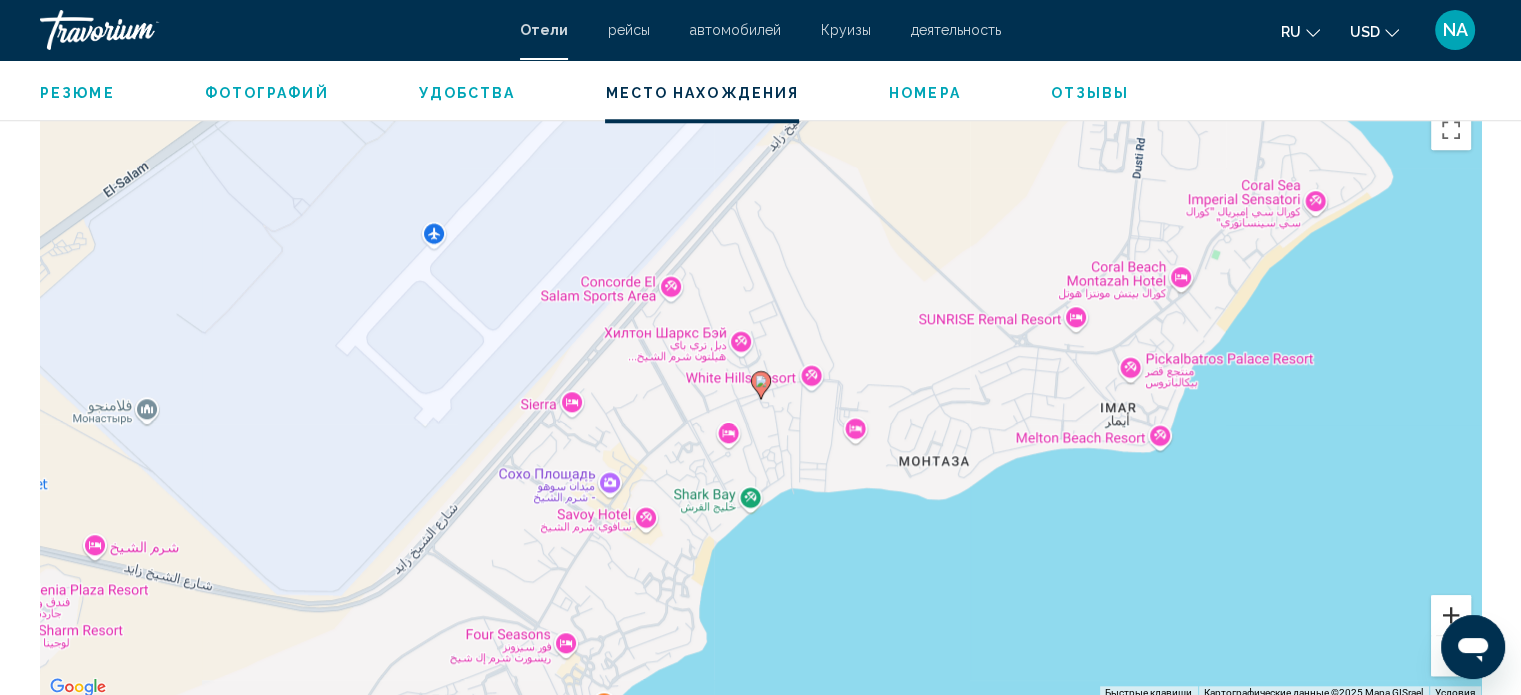 click at bounding box center (1451, 615) 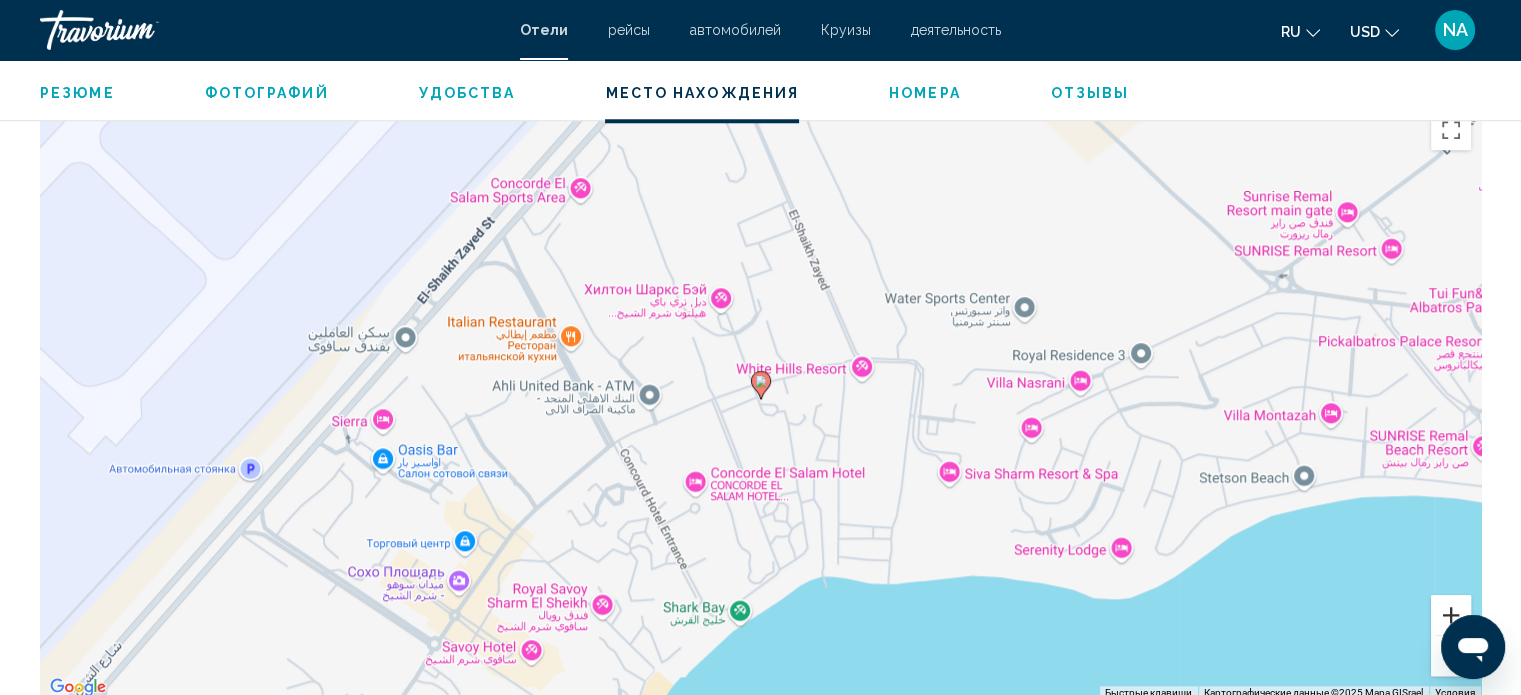 click at bounding box center [1451, 615] 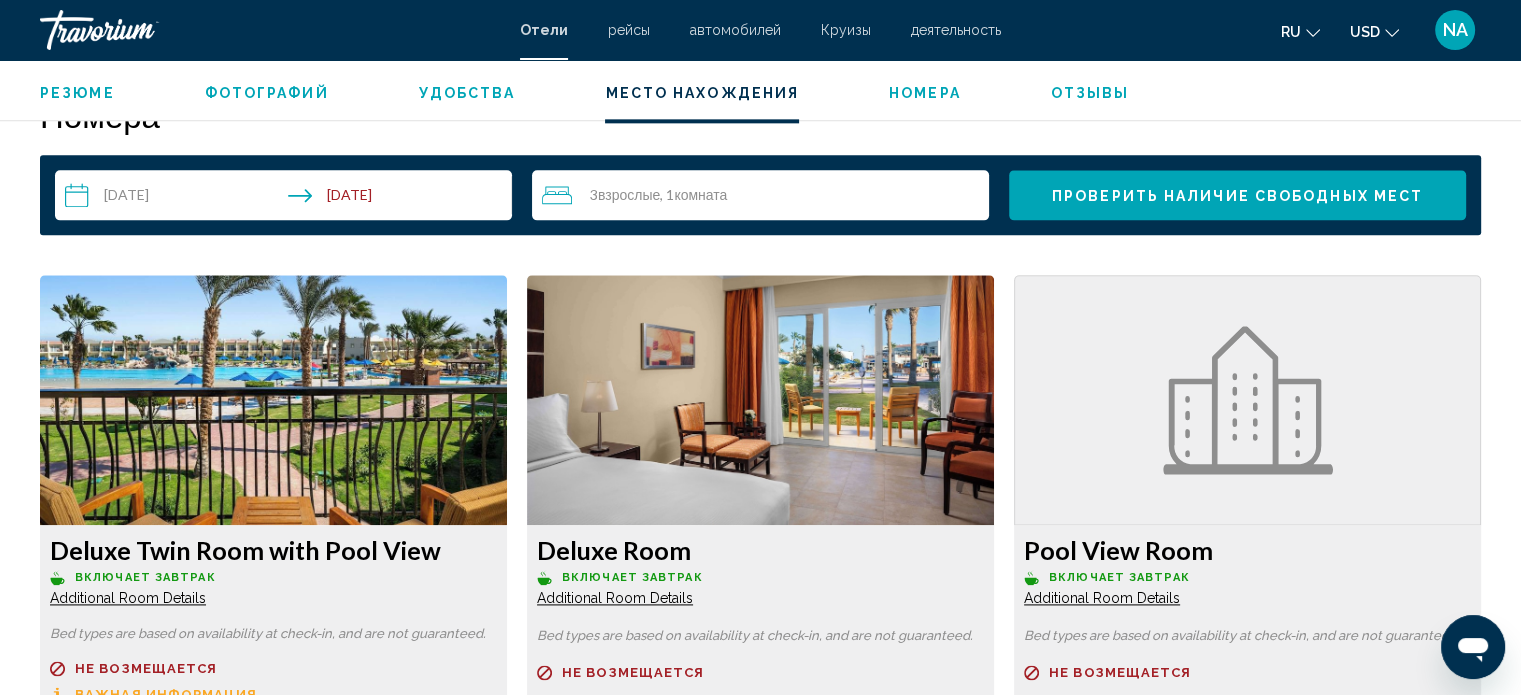scroll, scrollTop: 2600, scrollLeft: 0, axis: vertical 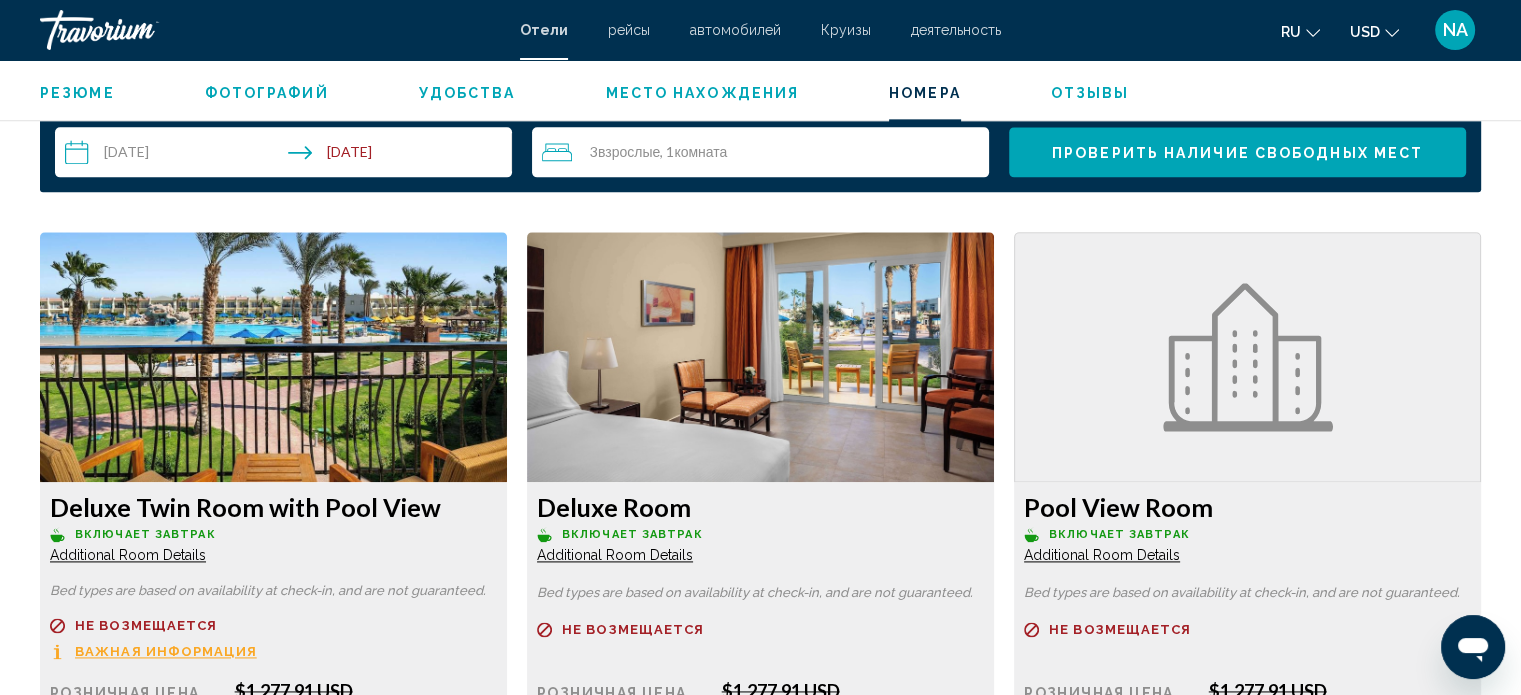 click at bounding box center [273, 357] 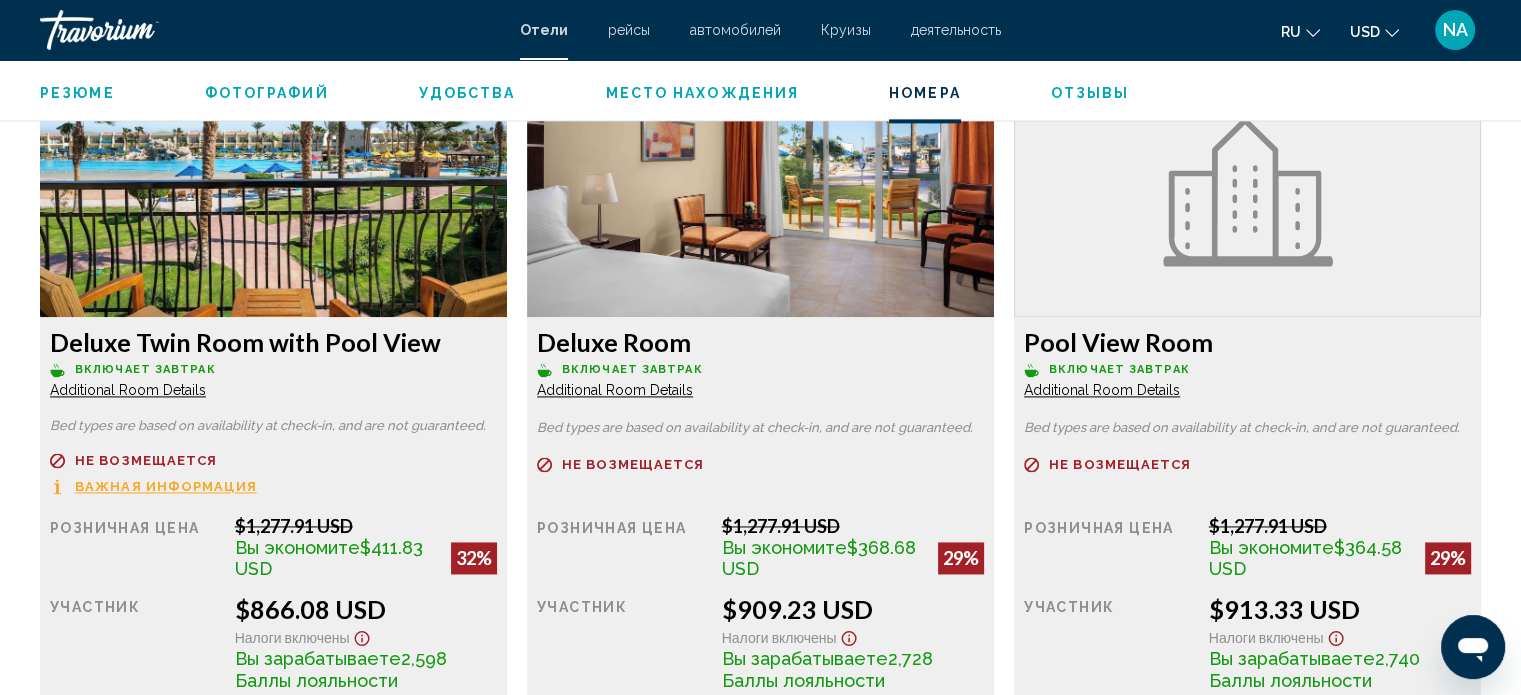 scroll, scrollTop: 2800, scrollLeft: 0, axis: vertical 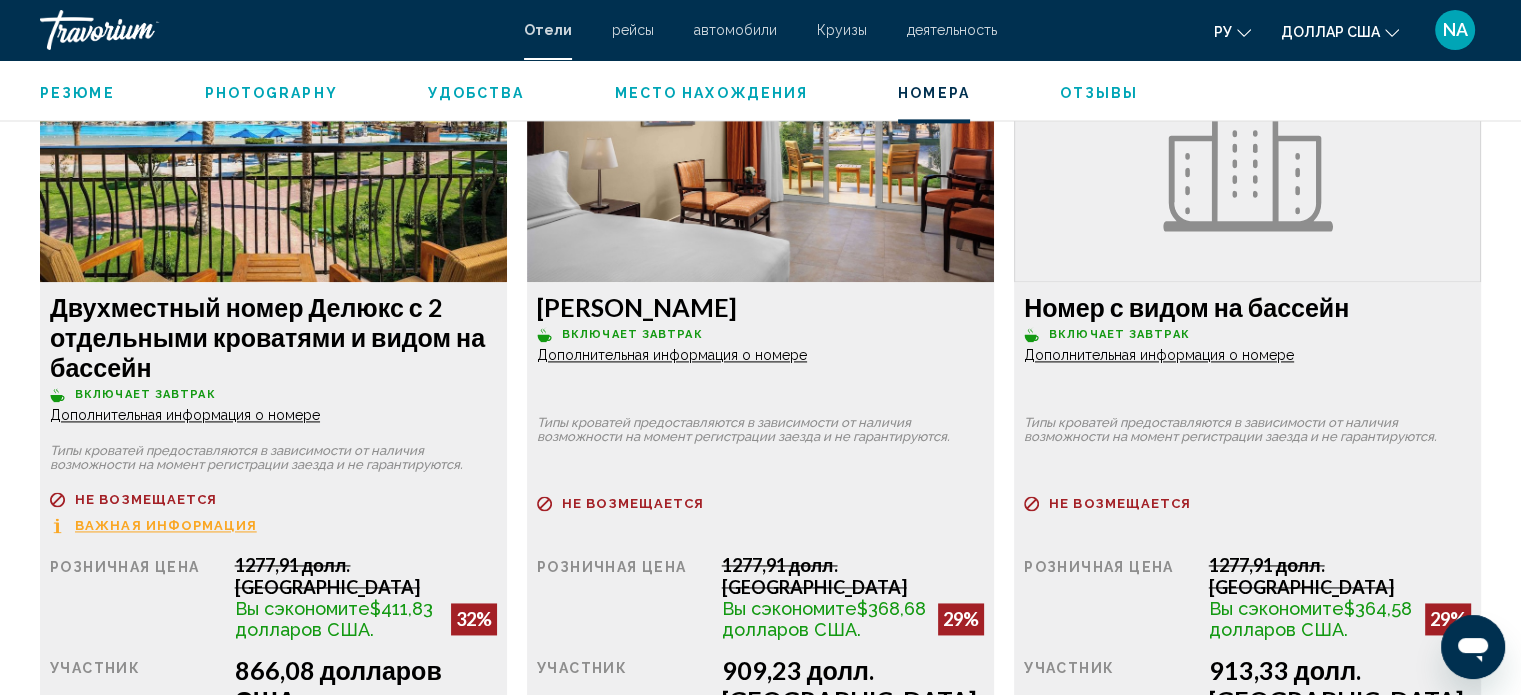 click on "Двухместный номер Делюкс с 2 отдельными кроватями и видом на бассейн" at bounding box center [273, 337] 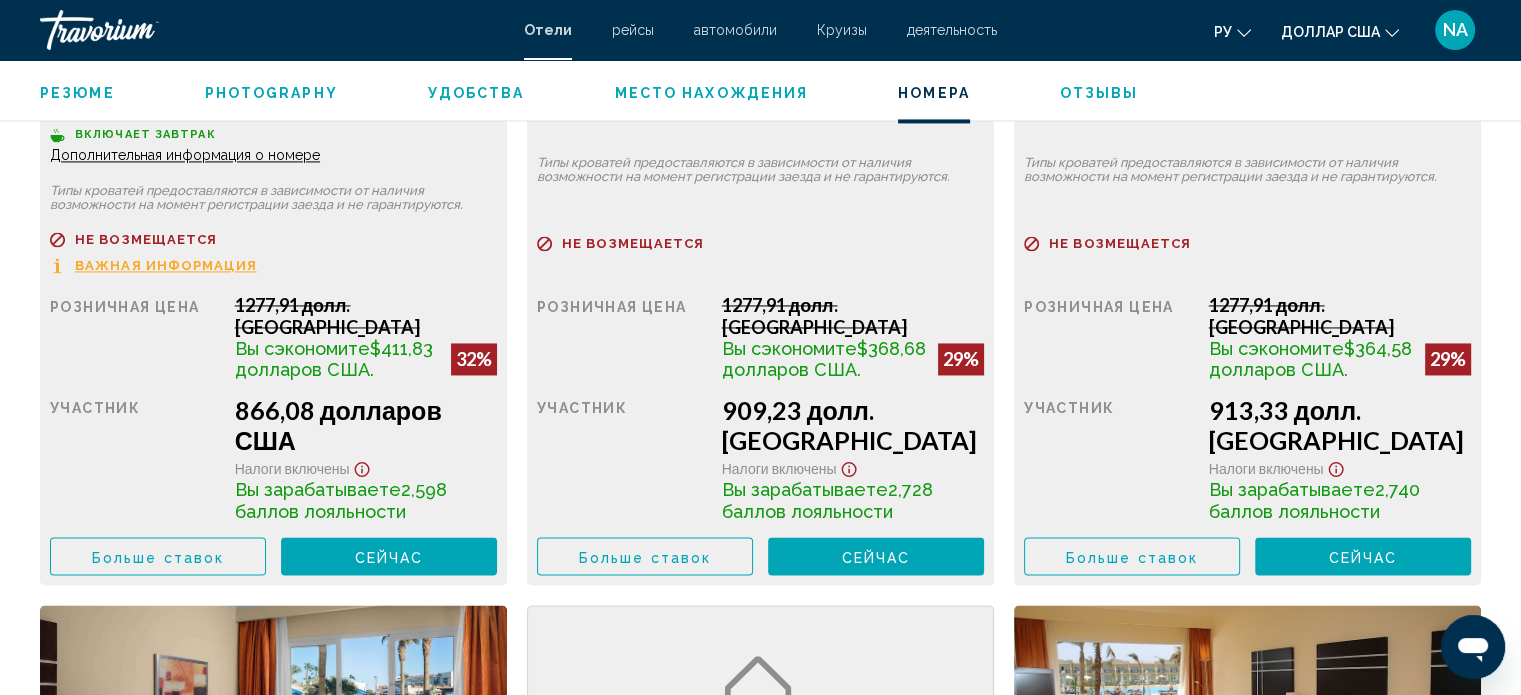 scroll, scrollTop: 3000, scrollLeft: 0, axis: vertical 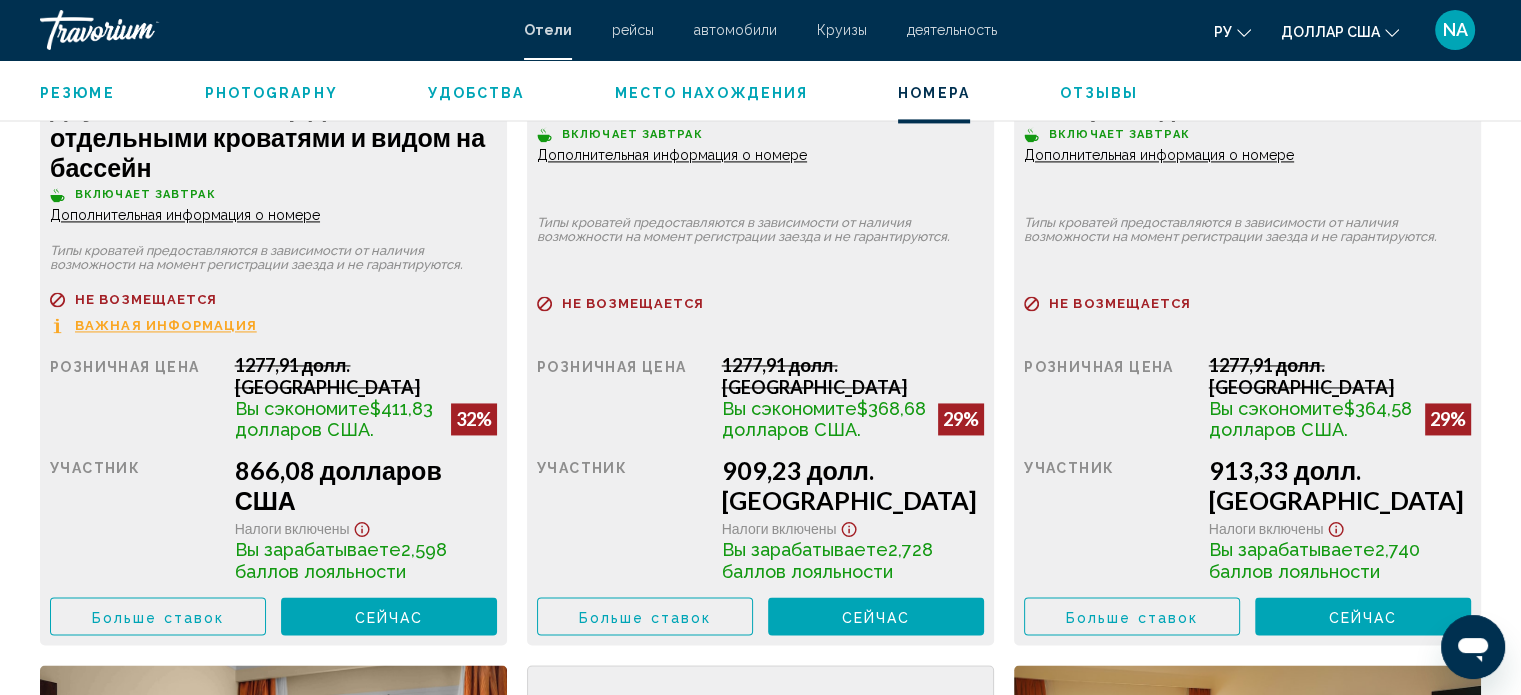 click on "Не возмещается" at bounding box center (273, 299) 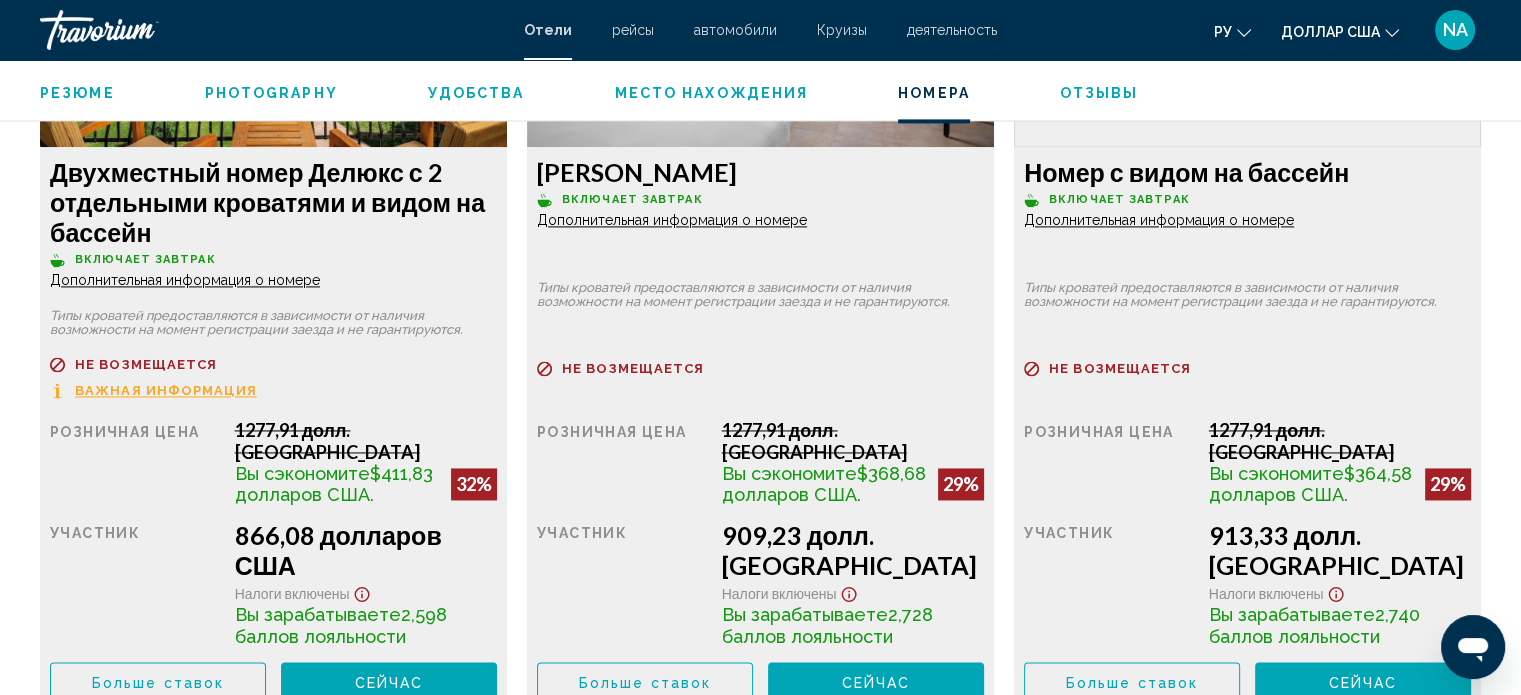 scroll, scrollTop: 2900, scrollLeft: 0, axis: vertical 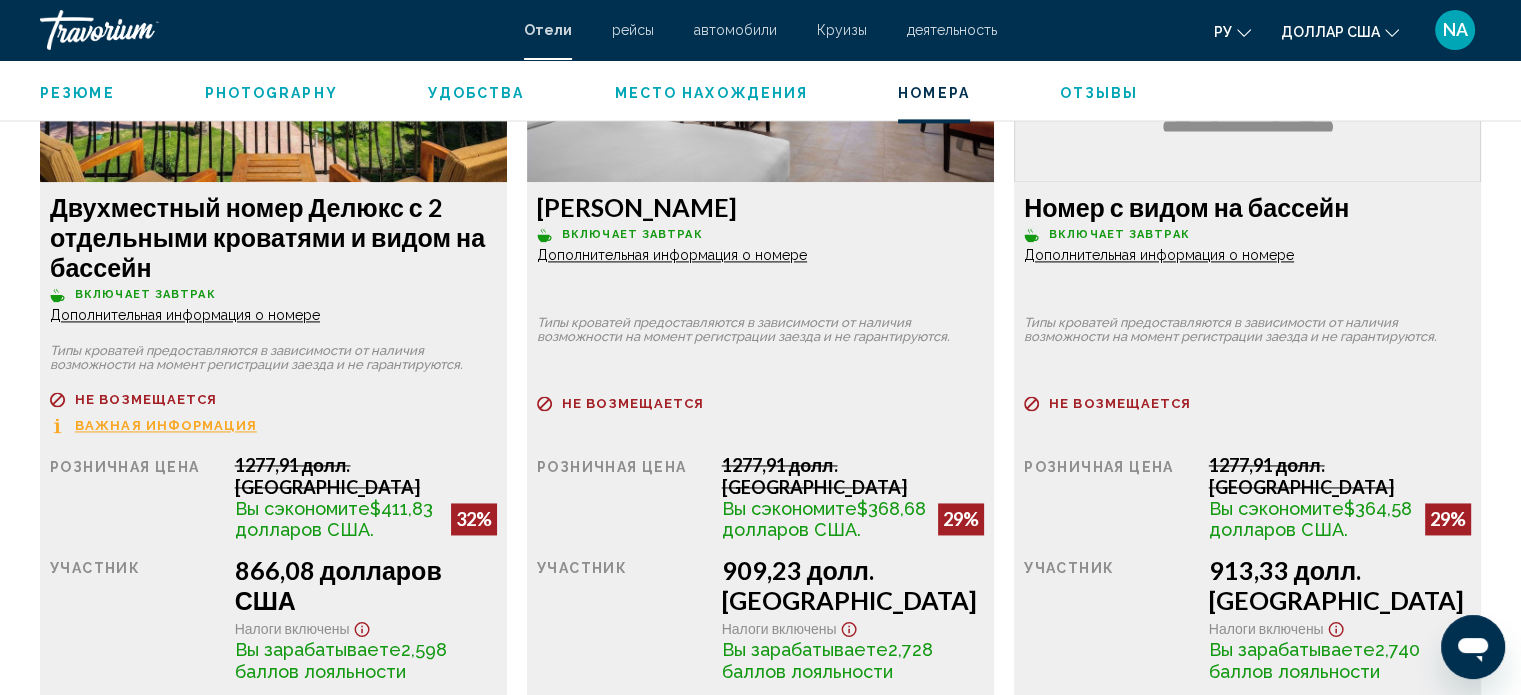 click on "Дополнительная информация о номере" at bounding box center (185, 315) 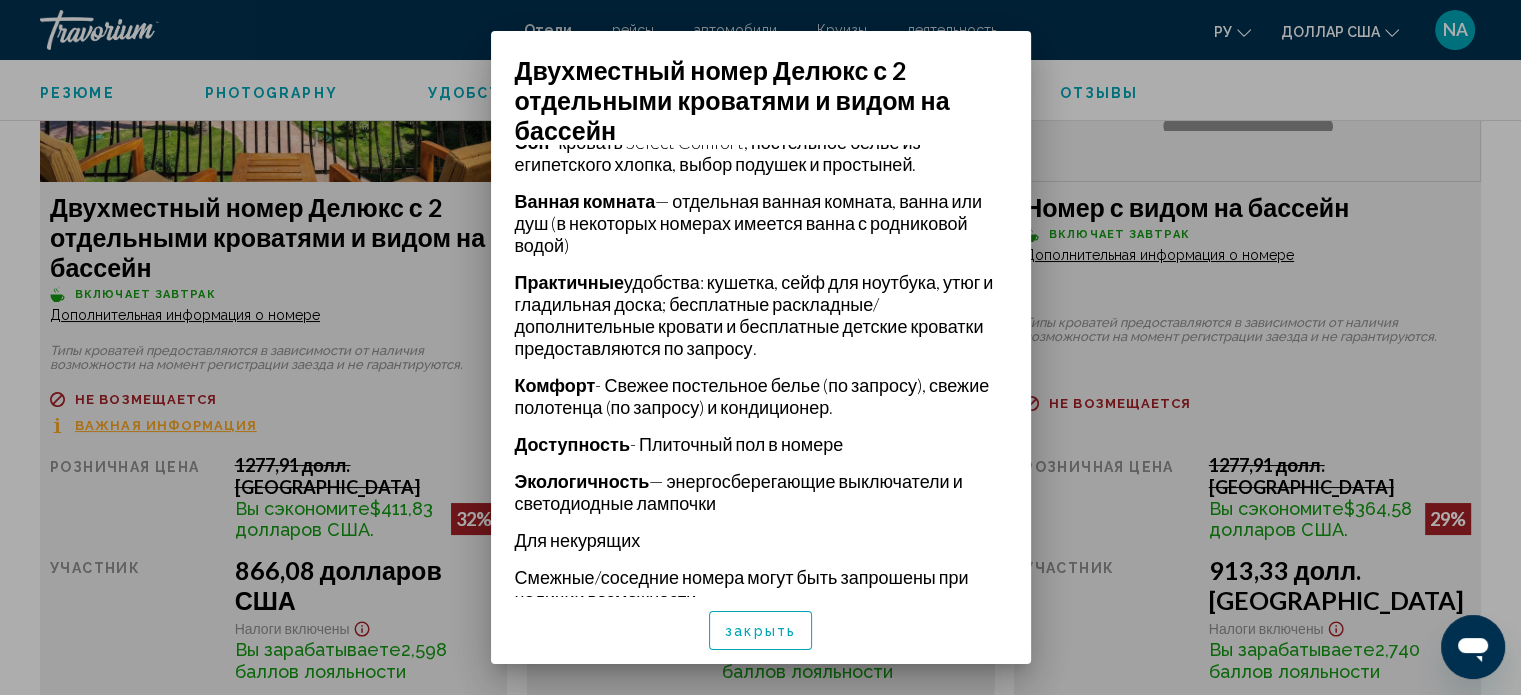 scroll, scrollTop: 749, scrollLeft: 0, axis: vertical 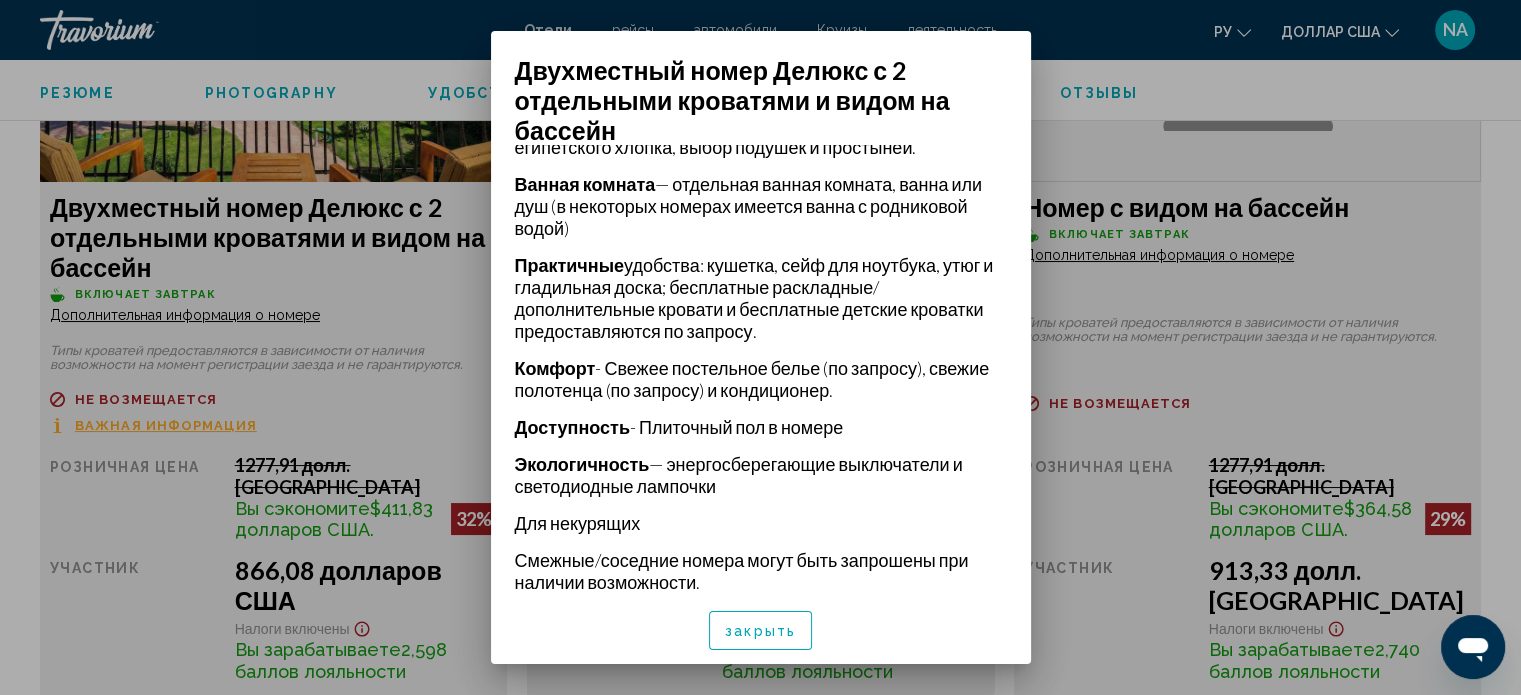 click at bounding box center (760, 347) 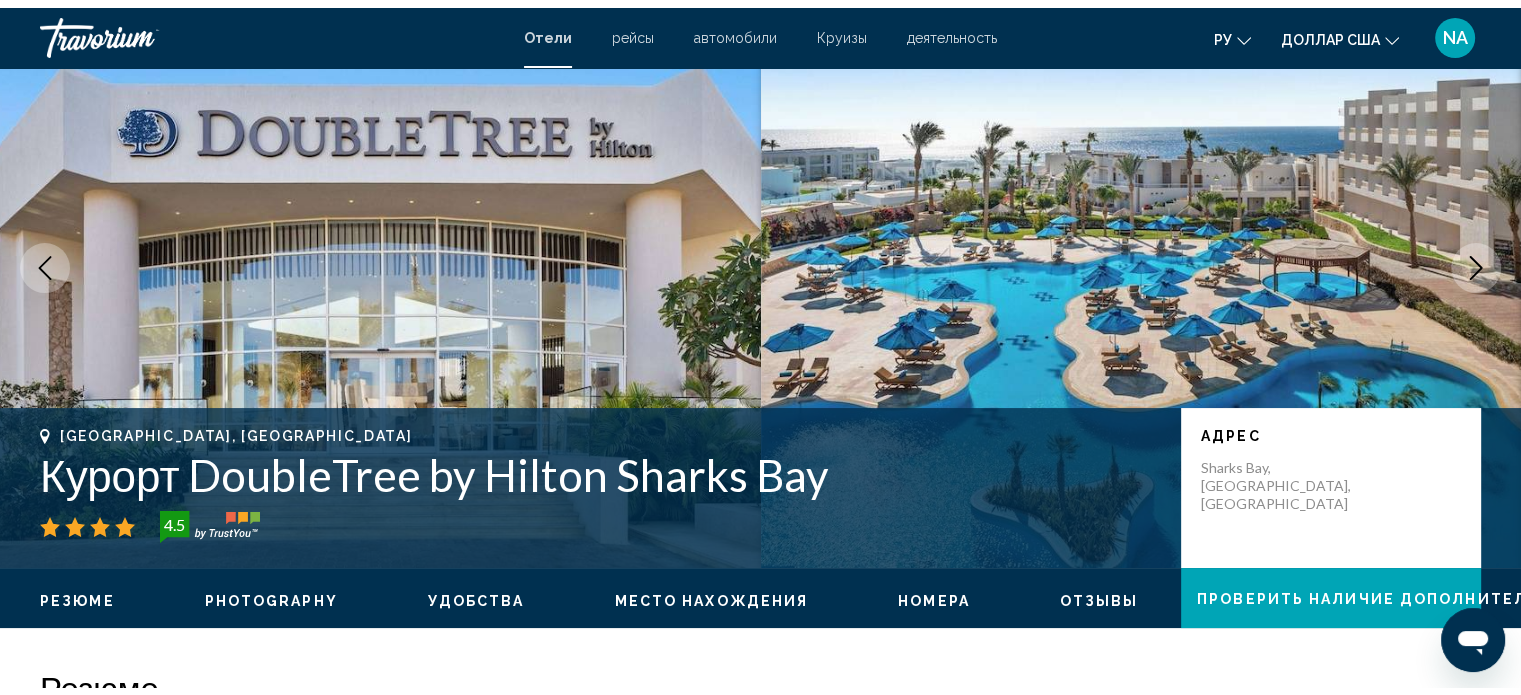 scroll, scrollTop: 0, scrollLeft: 0, axis: both 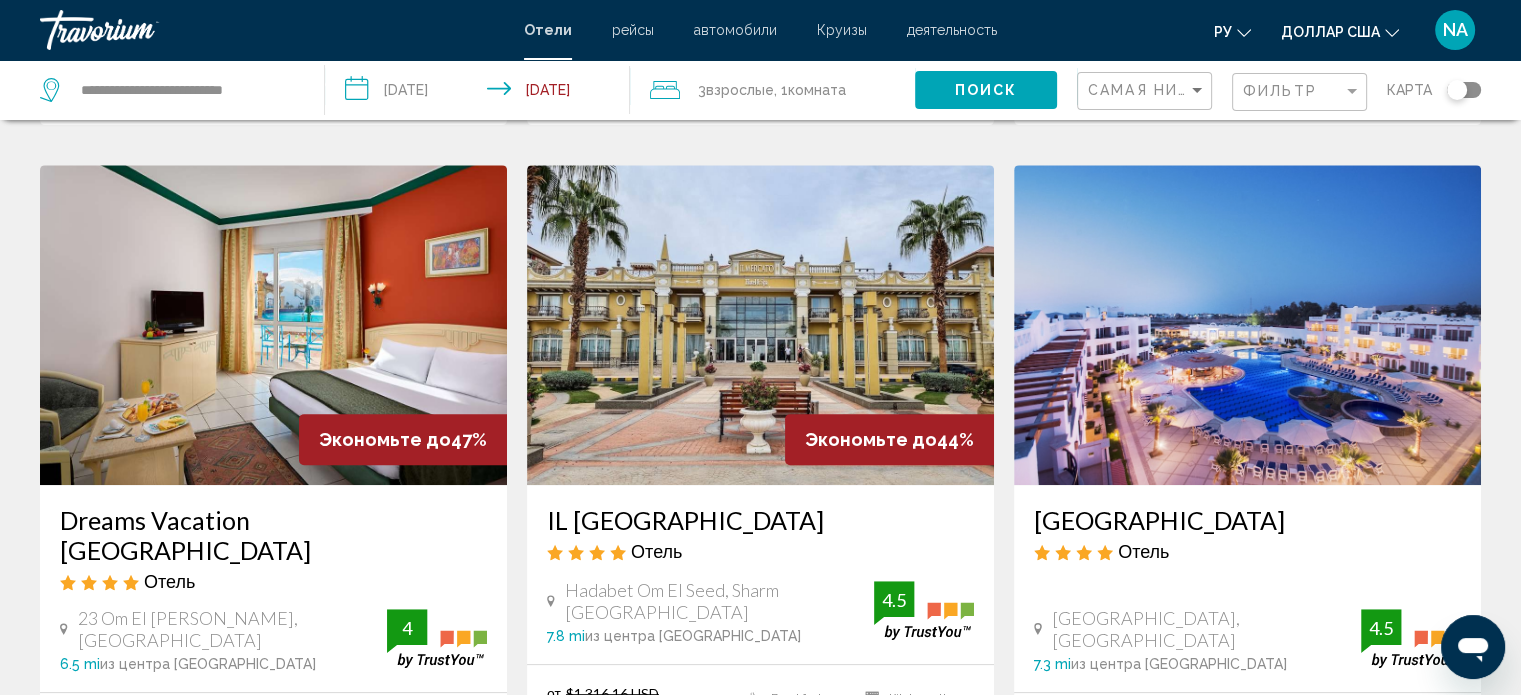 click at bounding box center (760, 325) 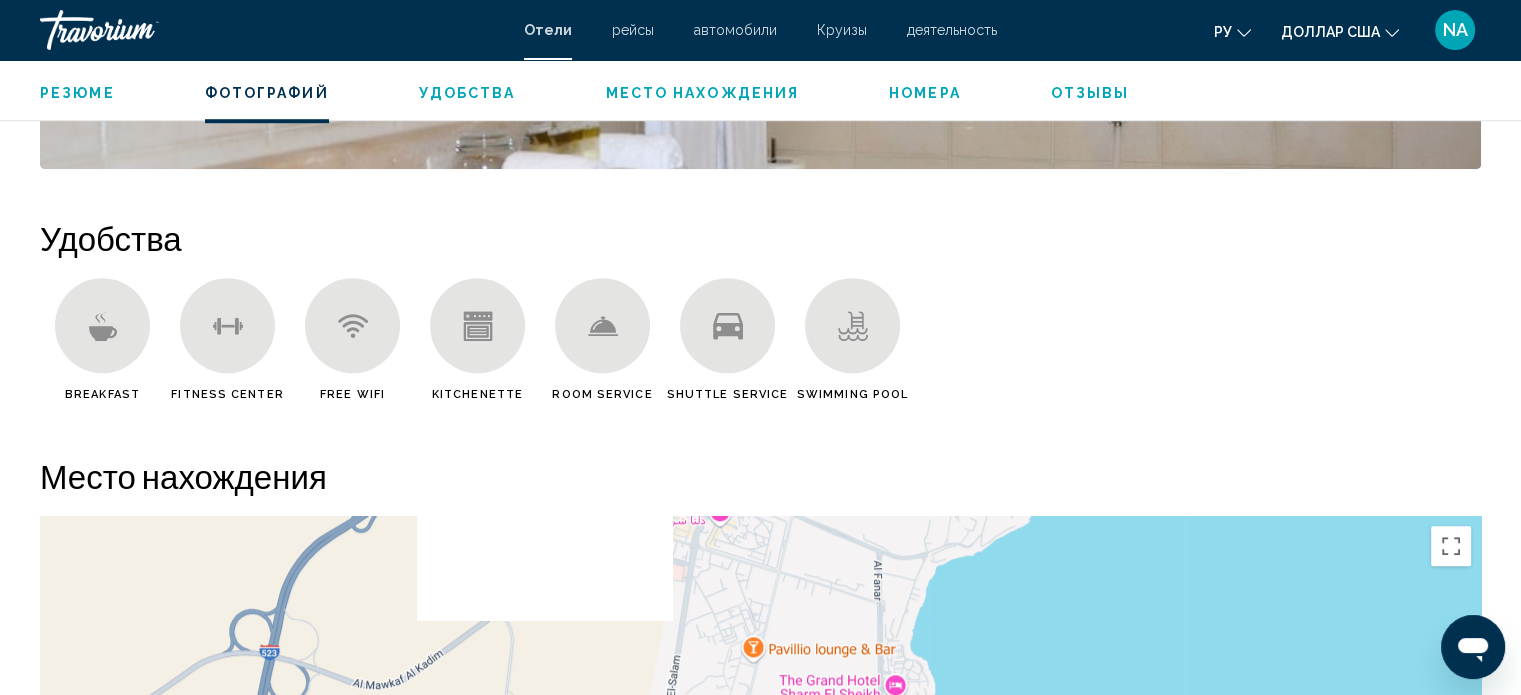 scroll, scrollTop: 1512, scrollLeft: 0, axis: vertical 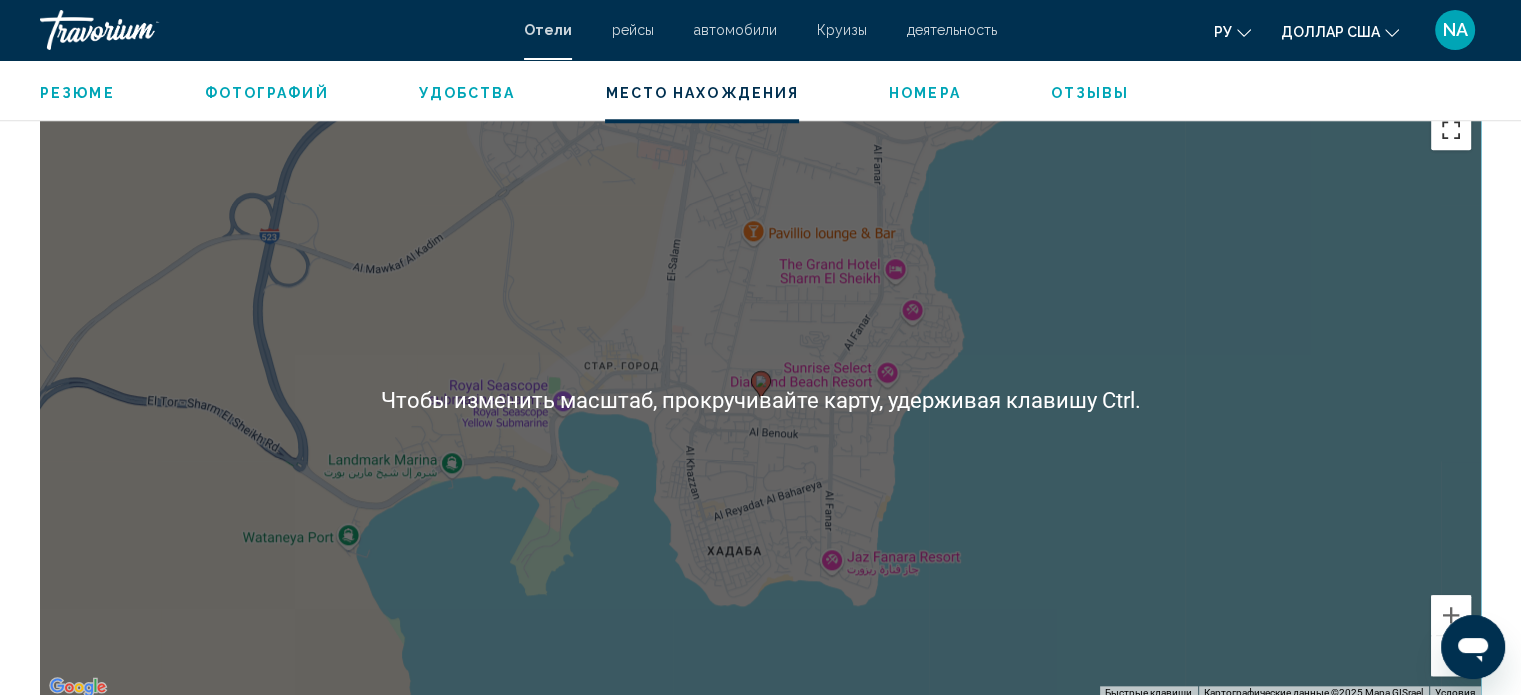 click at bounding box center [1451, 130] 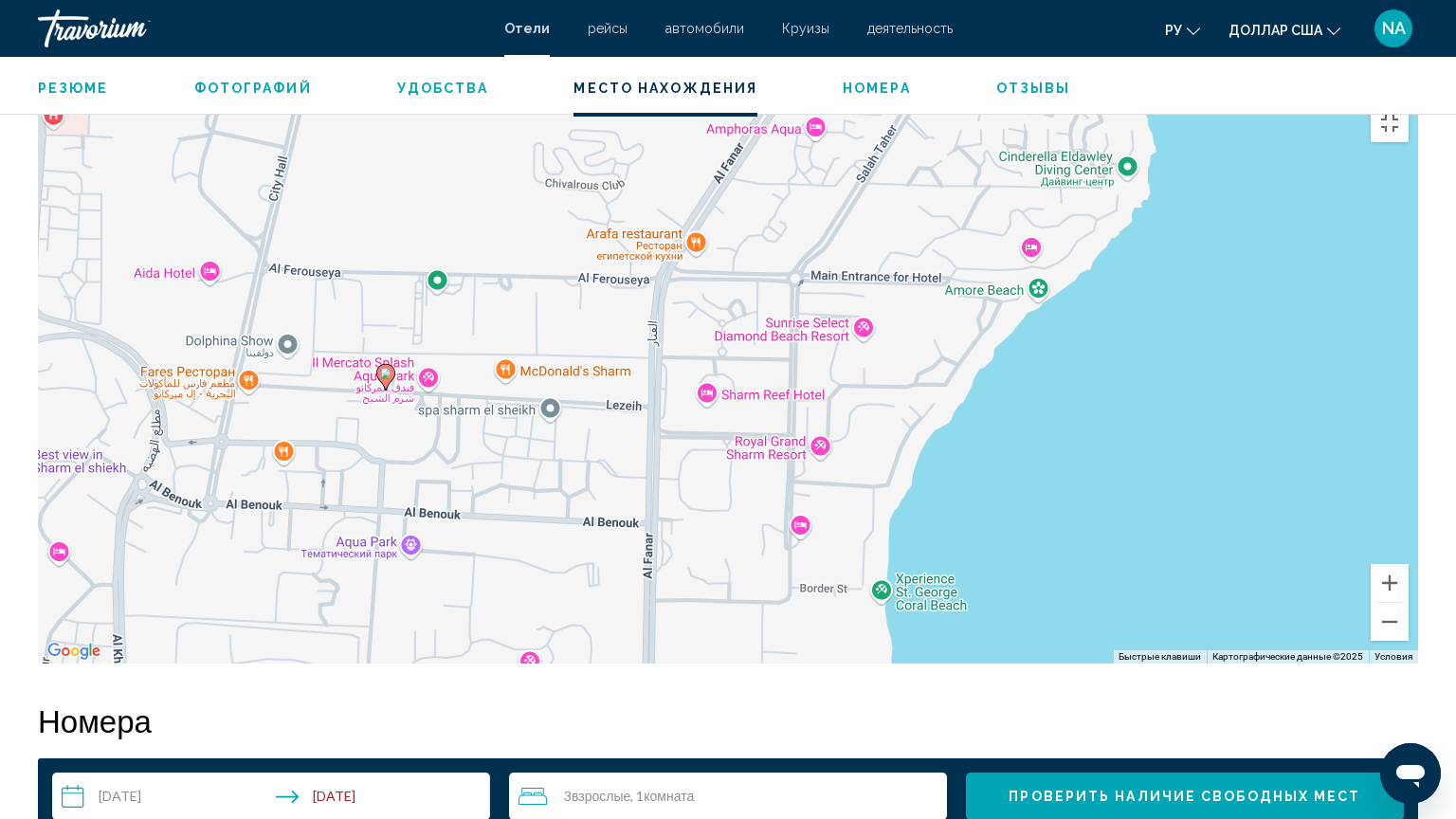 drag, startPoint x: 827, startPoint y: 516, endPoint x: 630, endPoint y: 509, distance: 197.12433 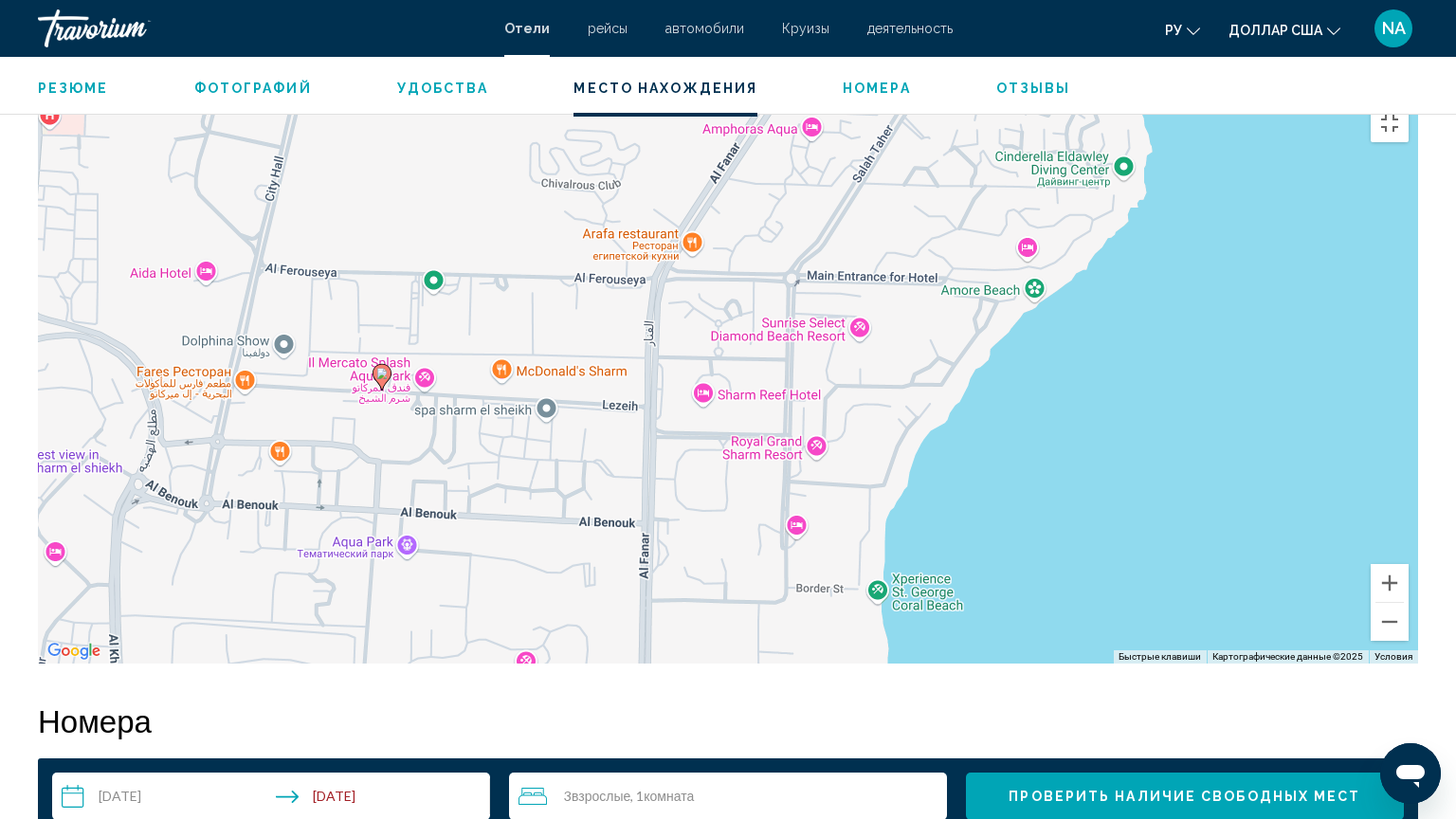 click on "Для навигации используйте клавиши со стрелками. Чтобы активировать перетаскивание с помощью клавиатуры, нажмите Alt + Ввод. После этого перемещайте маркер, используя клавиши со стрелками. Чтобы завершить перетаскивание, нажмите клавишу Ввод. Чтобы отменить действие, нажмите клавишу Esc." at bounding box center [728, 379] 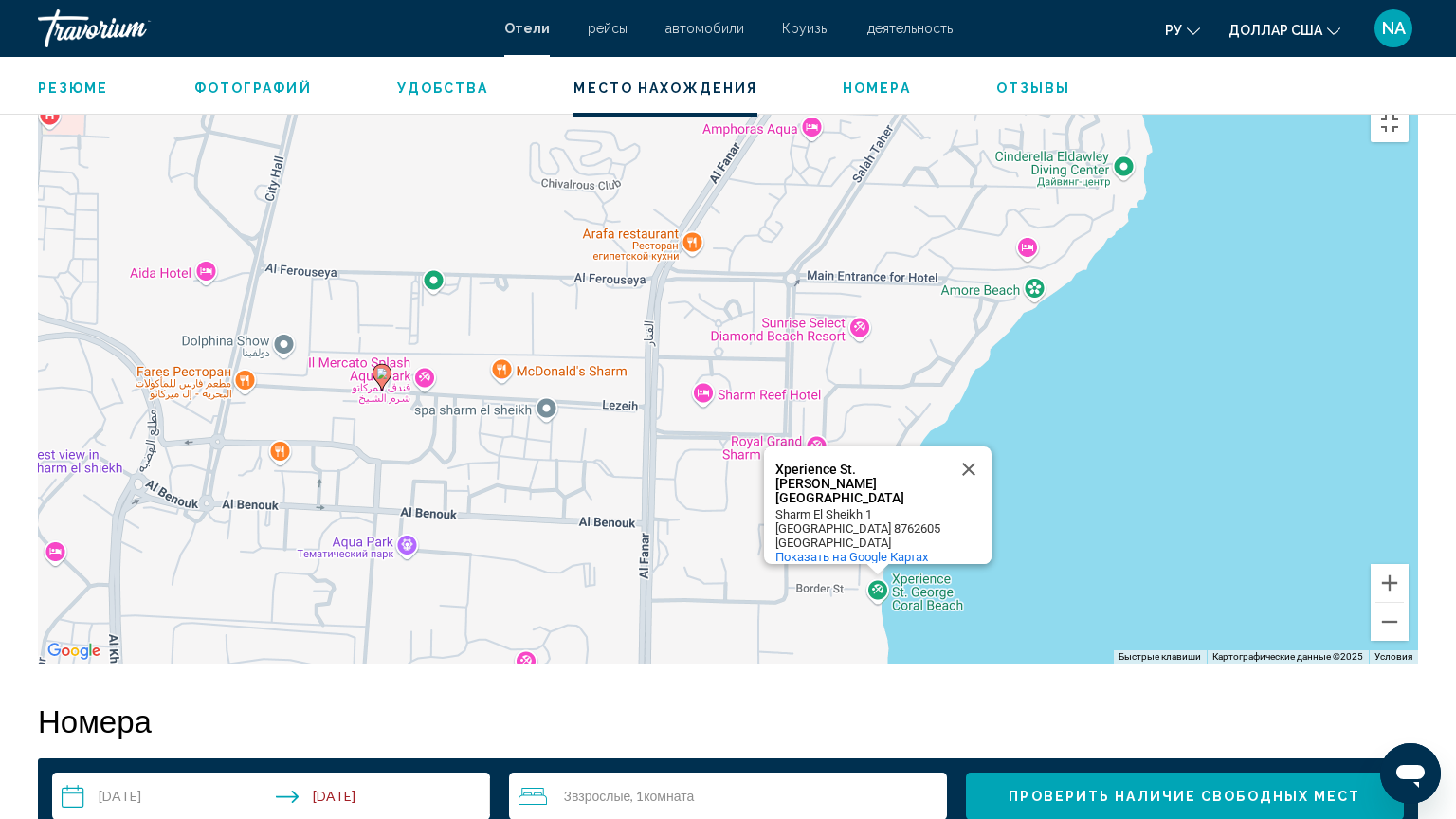 click on "Xperience St. George Coral Beach" at bounding box center [861, 483] 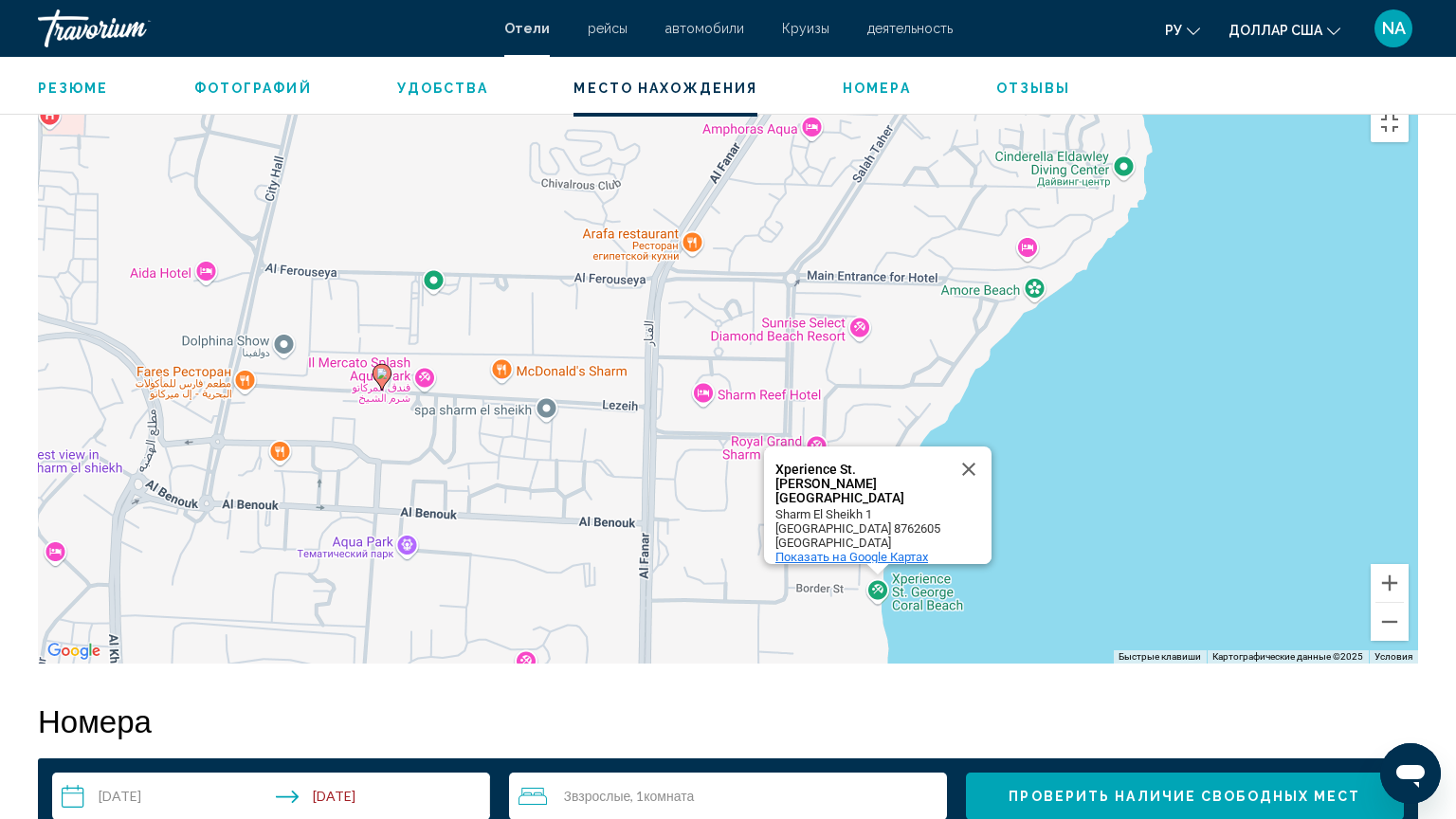 click on "Показать на Google Картах" at bounding box center (851, 556) 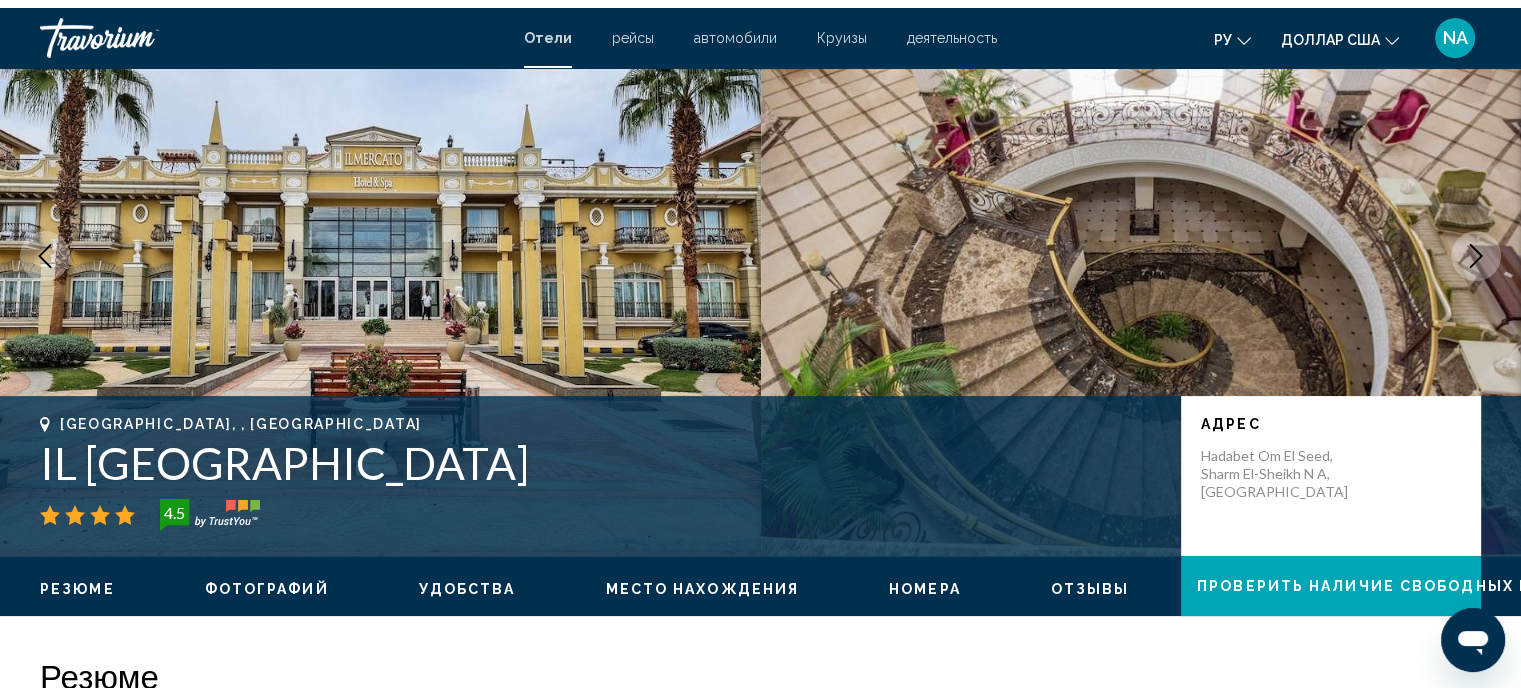 scroll, scrollTop: 0, scrollLeft: 0, axis: both 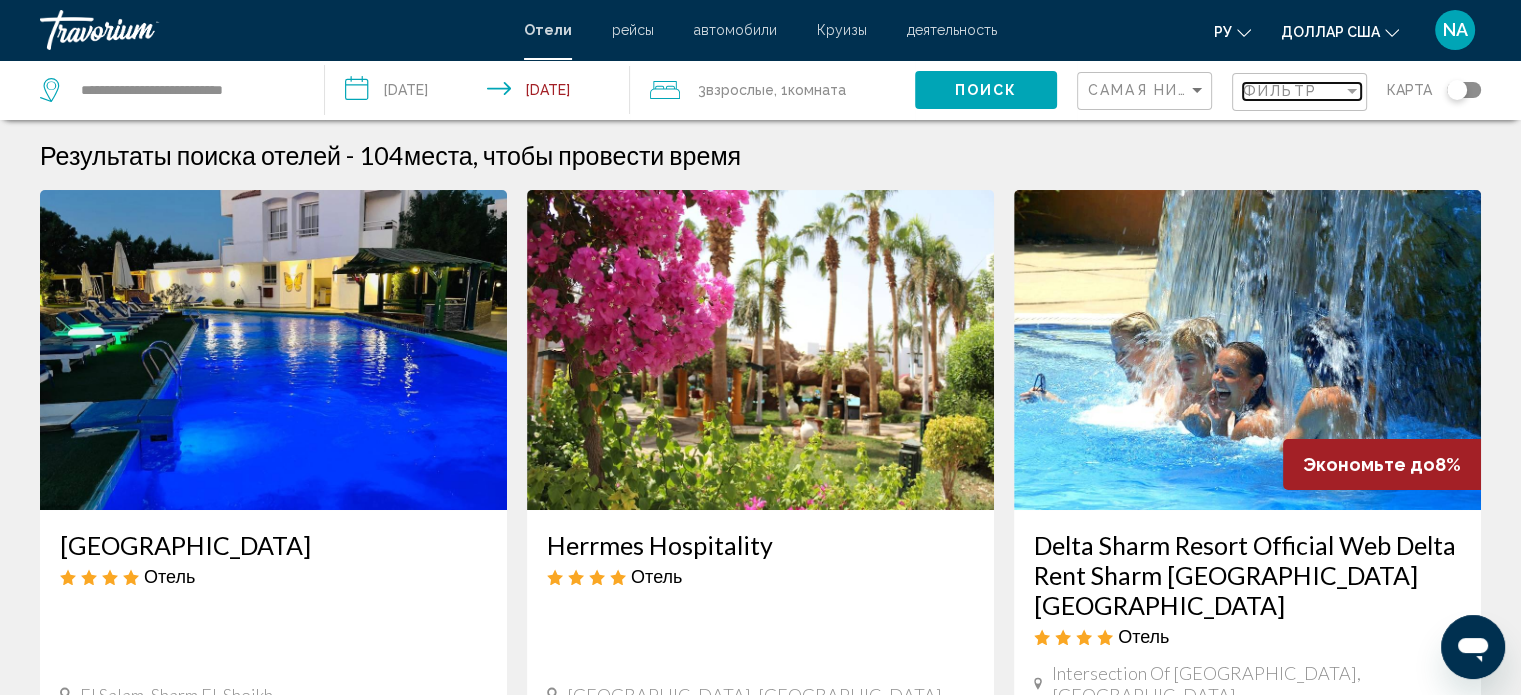 click on "Фильтр" at bounding box center (1280, 91) 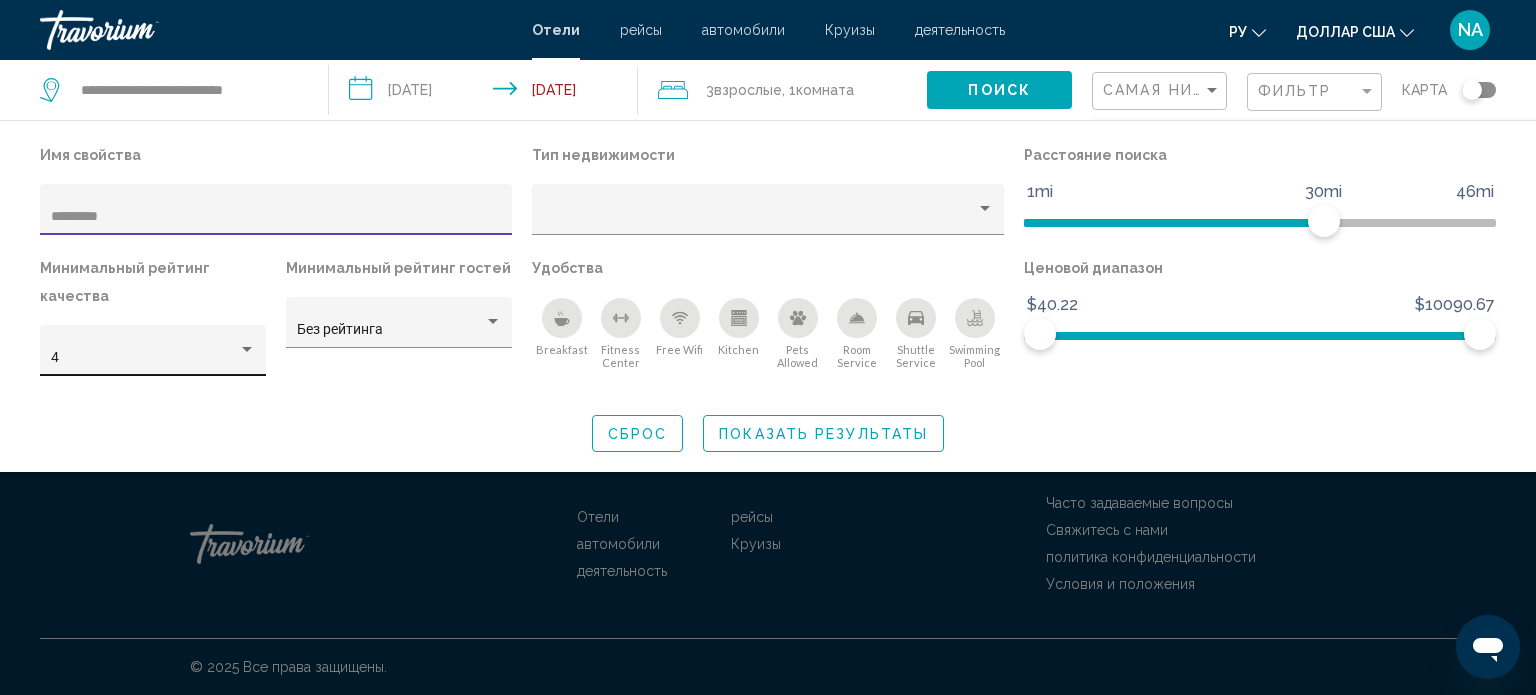 type on "*********" 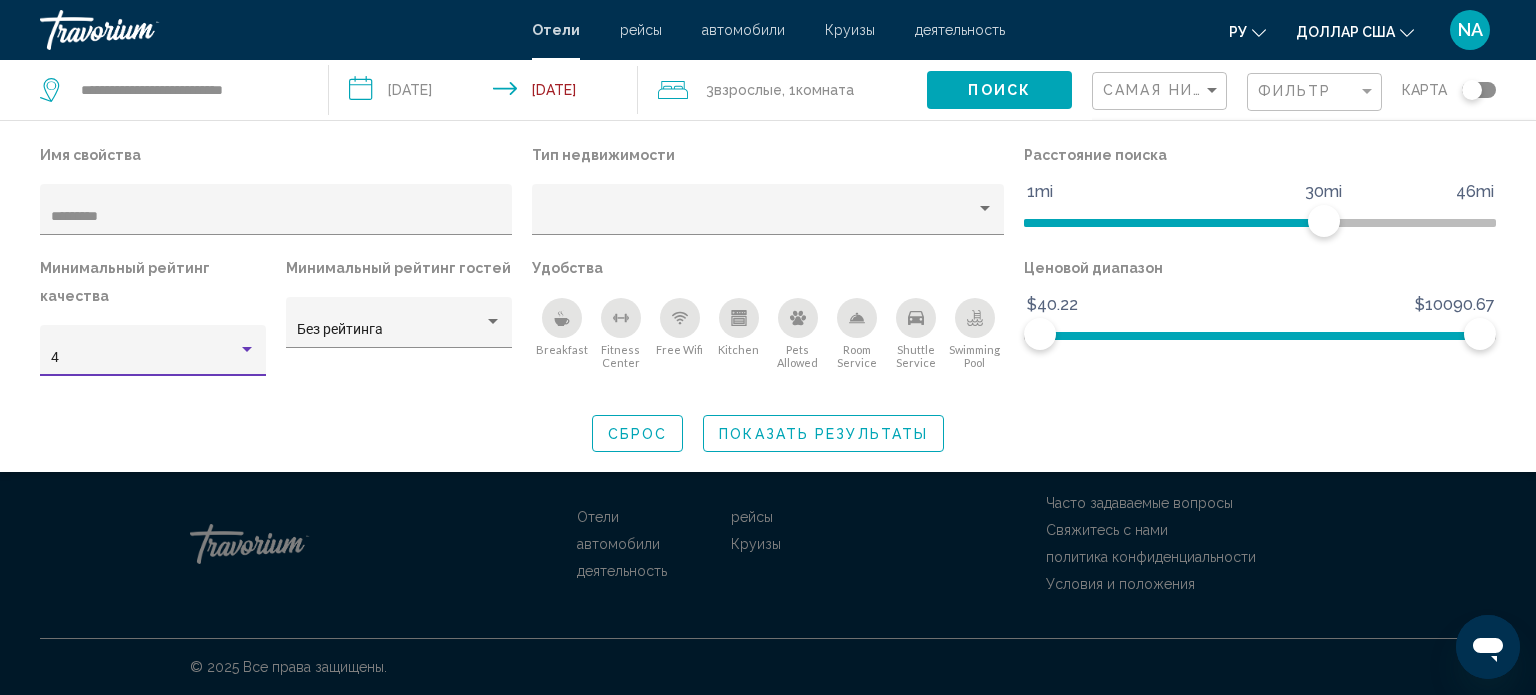 click at bounding box center (247, 350) 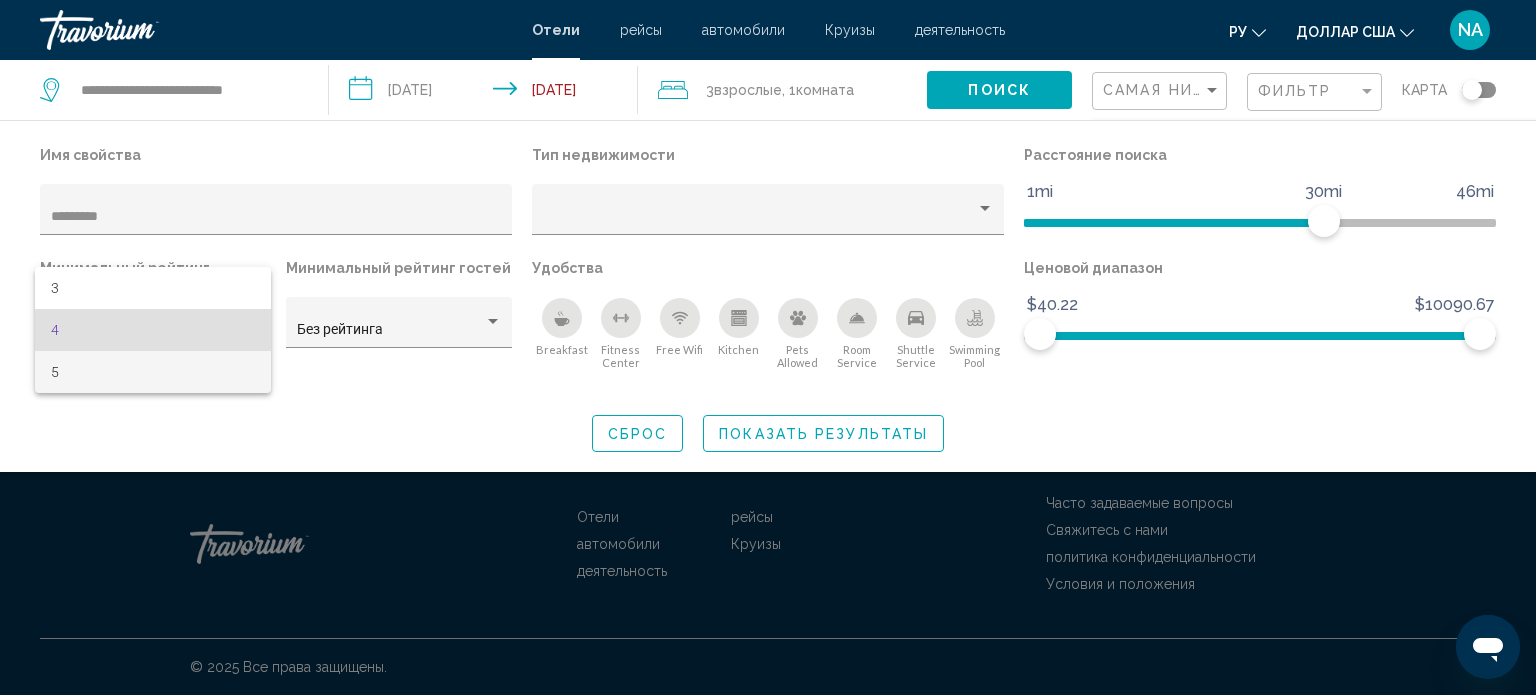 click on "5" at bounding box center (153, 372) 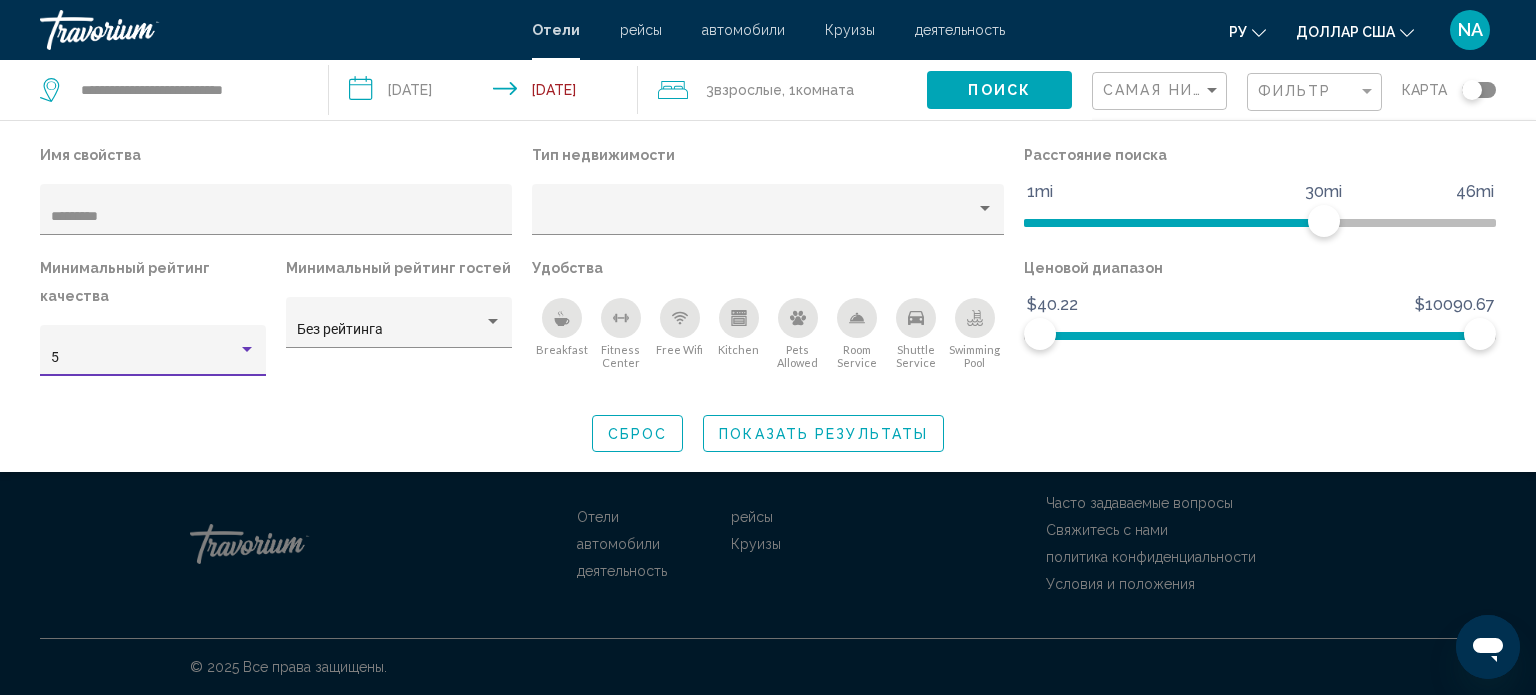 click on "Показать результаты" 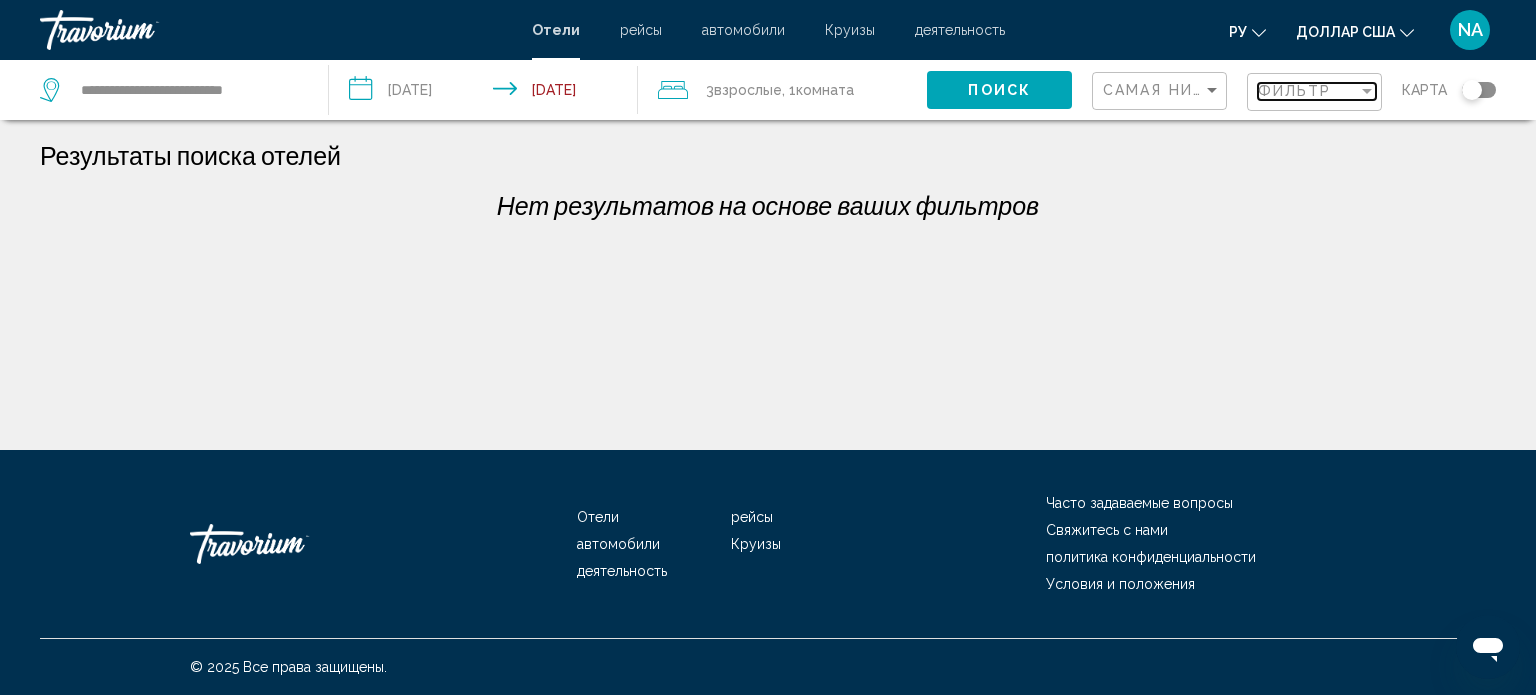 click on "Фильтр" at bounding box center [1295, 91] 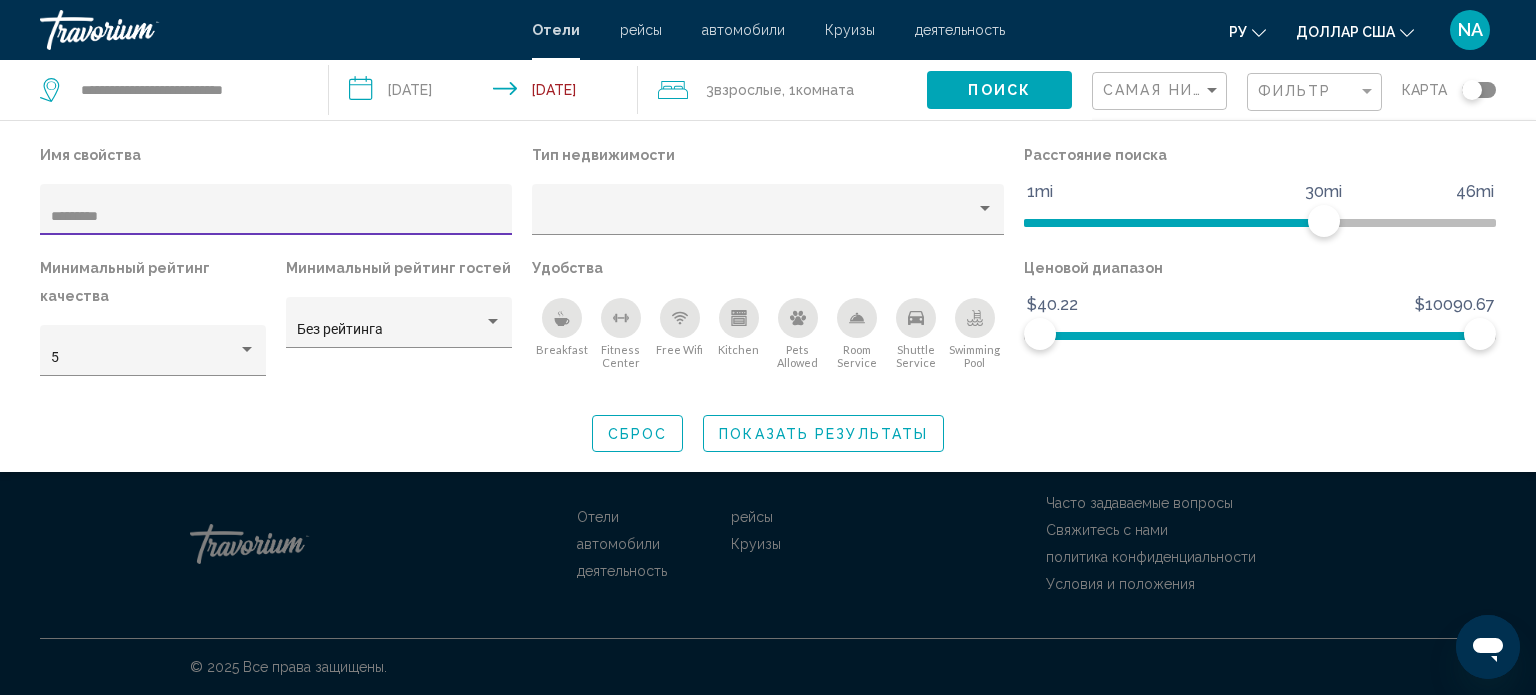 drag, startPoint x: 193, startPoint y: 223, endPoint x: 0, endPoint y: 228, distance: 193.06476 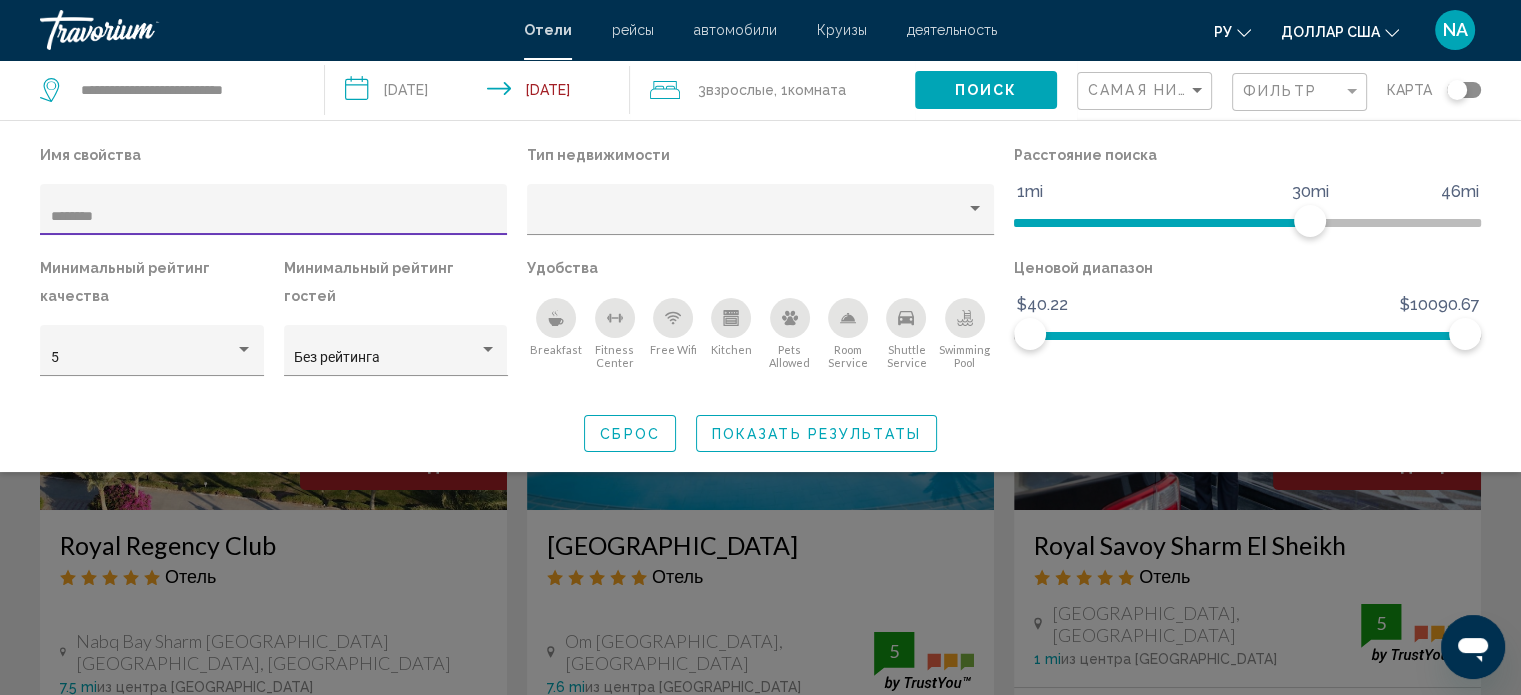type on "********" 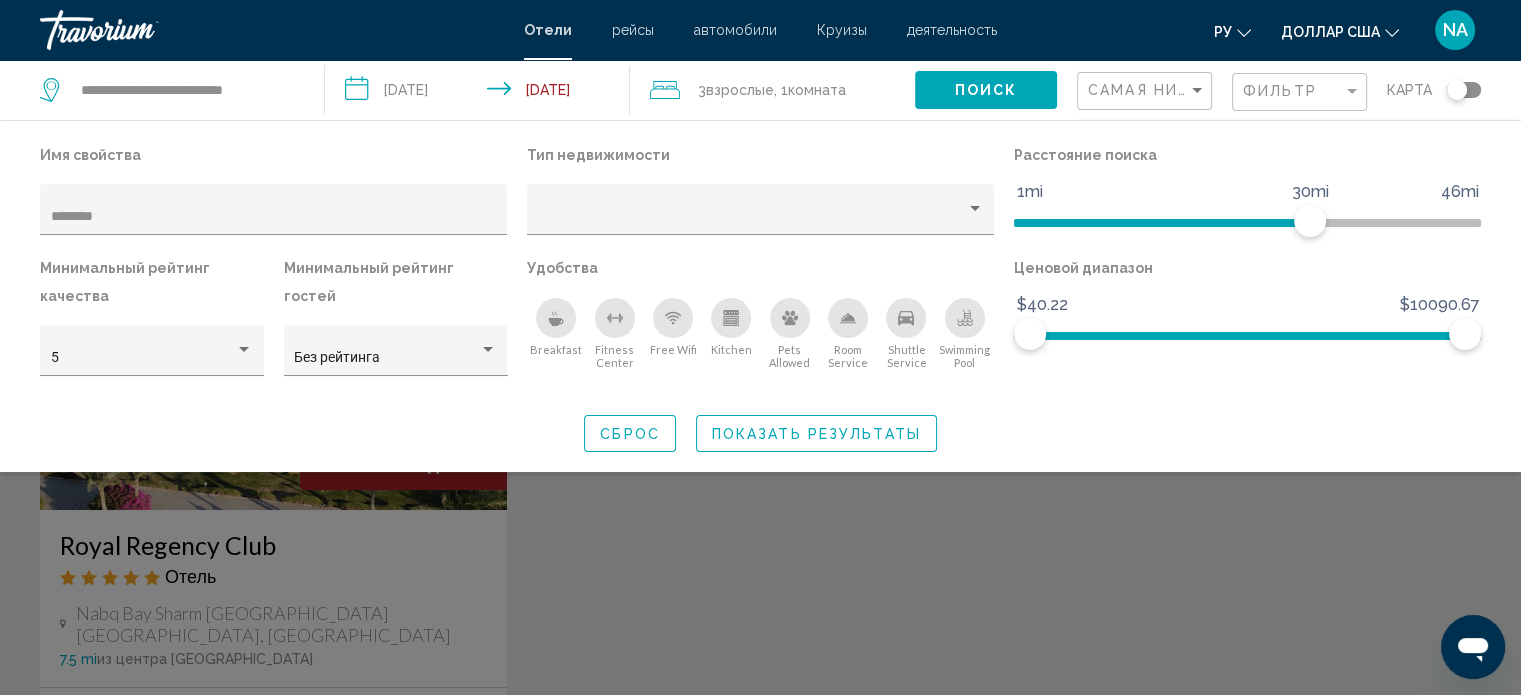 click 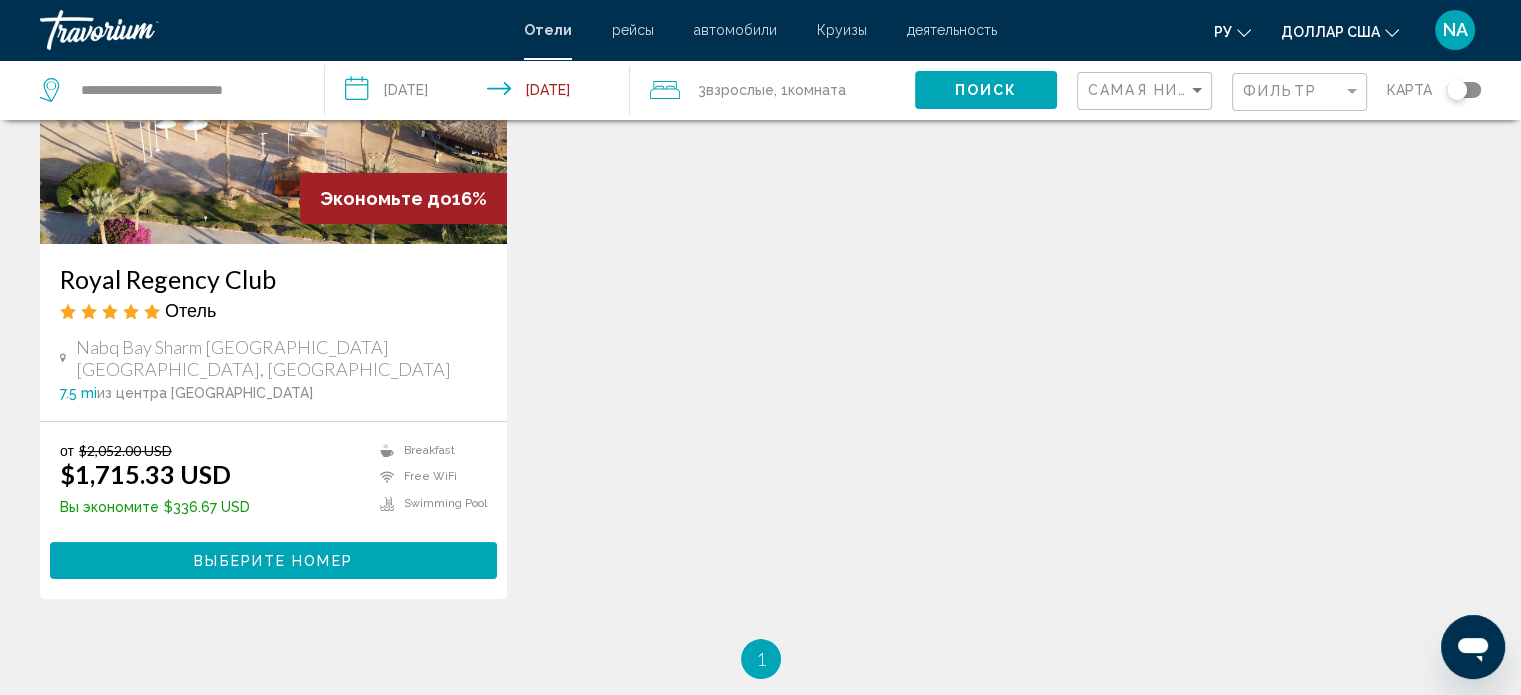 scroll, scrollTop: 300, scrollLeft: 0, axis: vertical 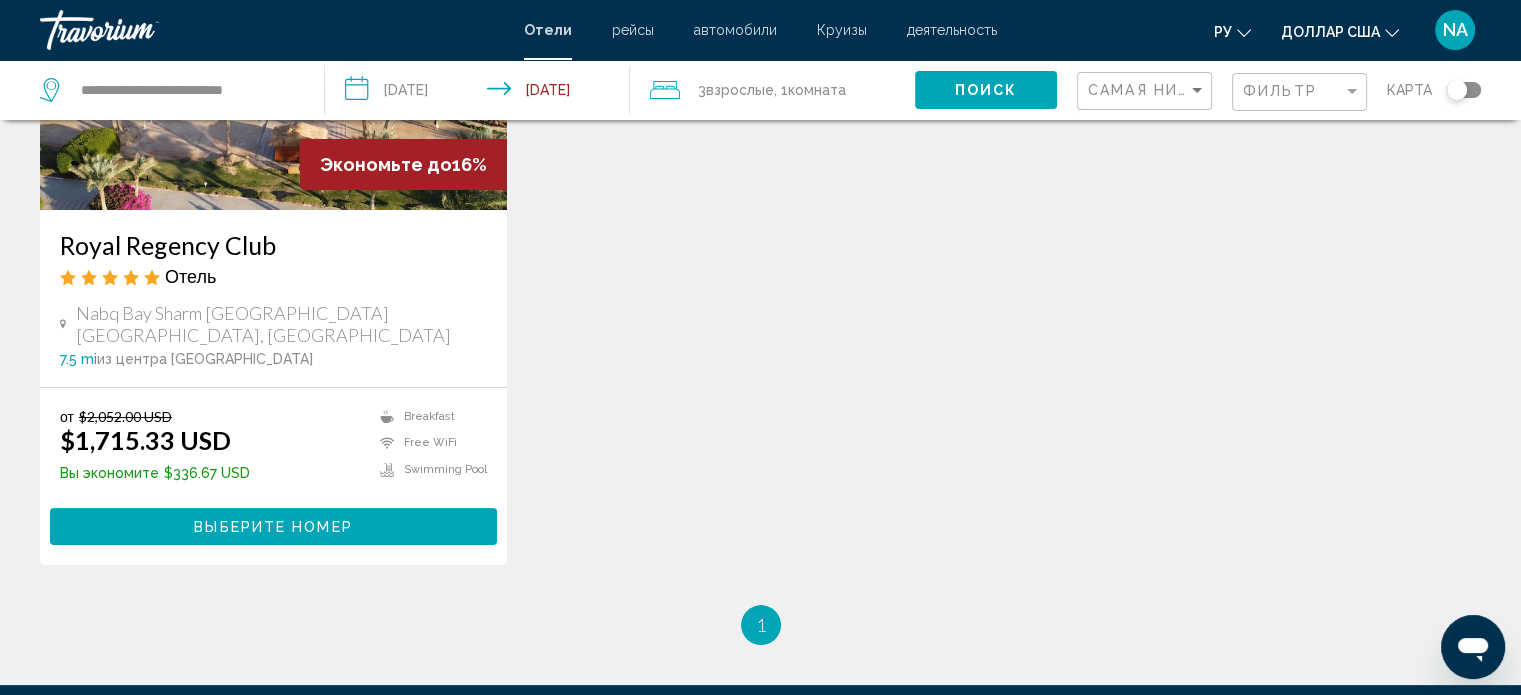 click on "Выберите номер" at bounding box center [273, 526] 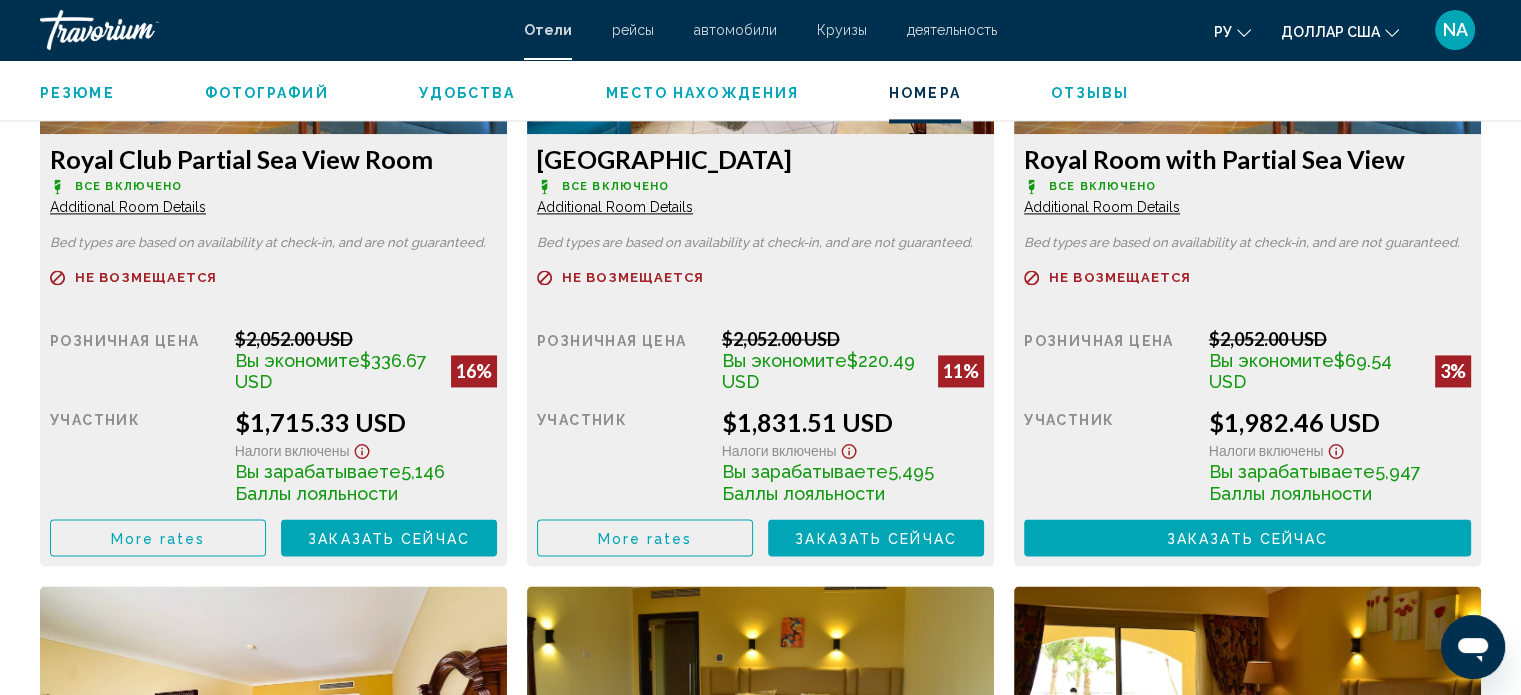 scroll, scrollTop: 2912, scrollLeft: 0, axis: vertical 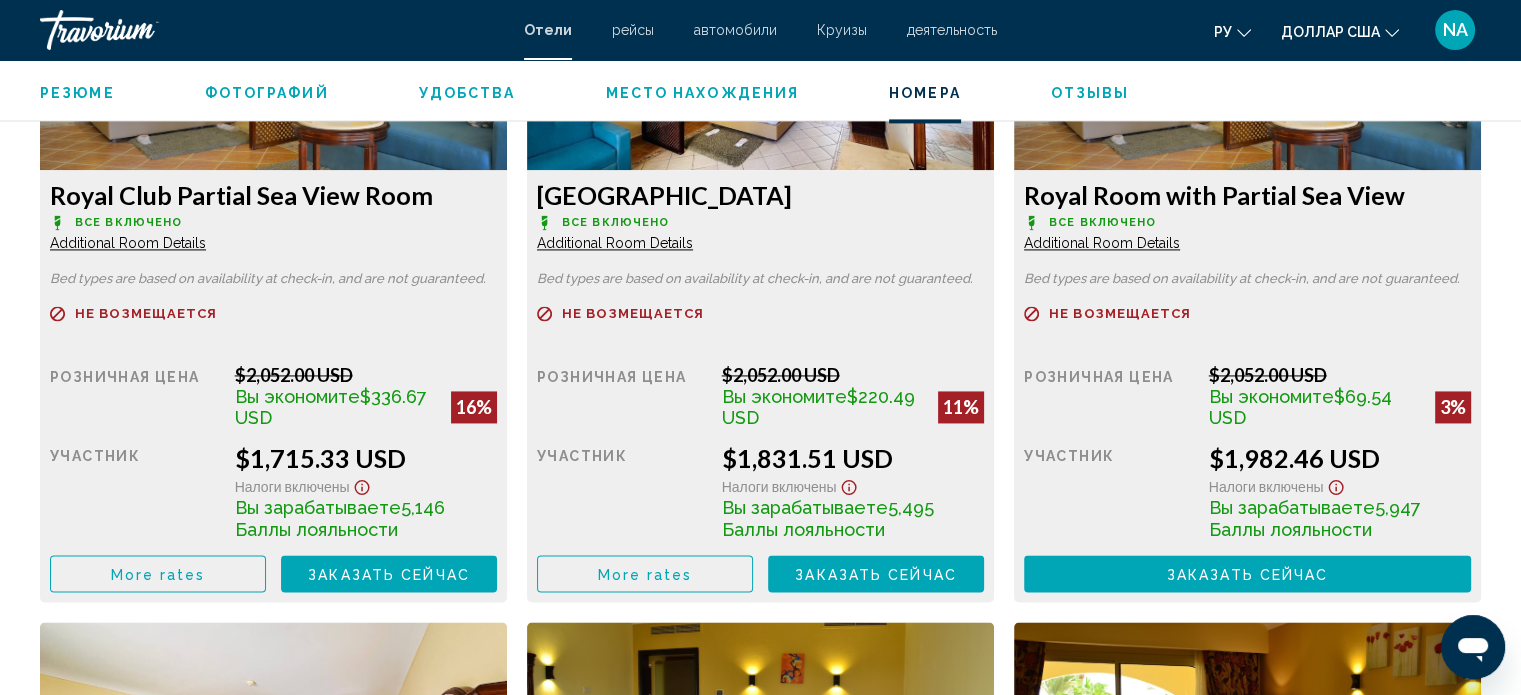drag, startPoint x: 988, startPoint y: 253, endPoint x: 976, endPoint y: 266, distance: 17.691807 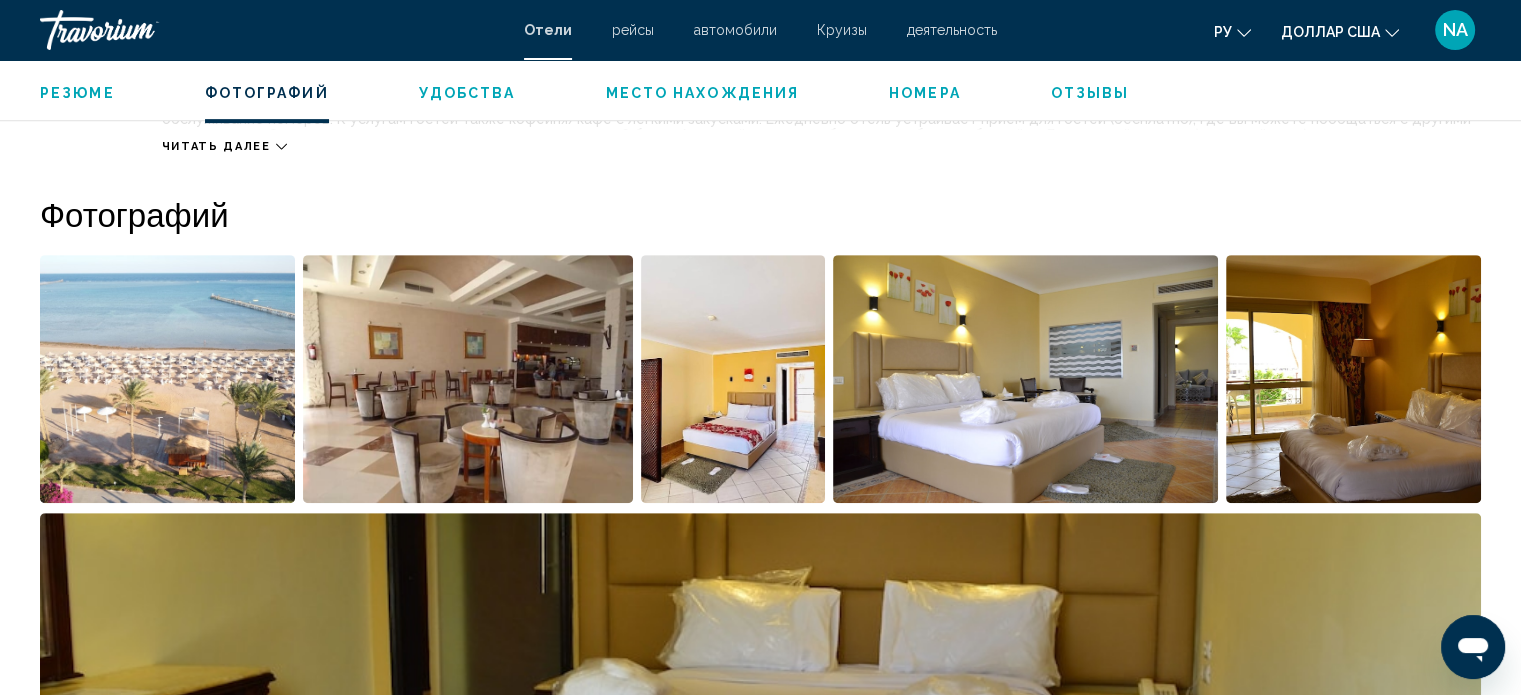 scroll, scrollTop: 900, scrollLeft: 0, axis: vertical 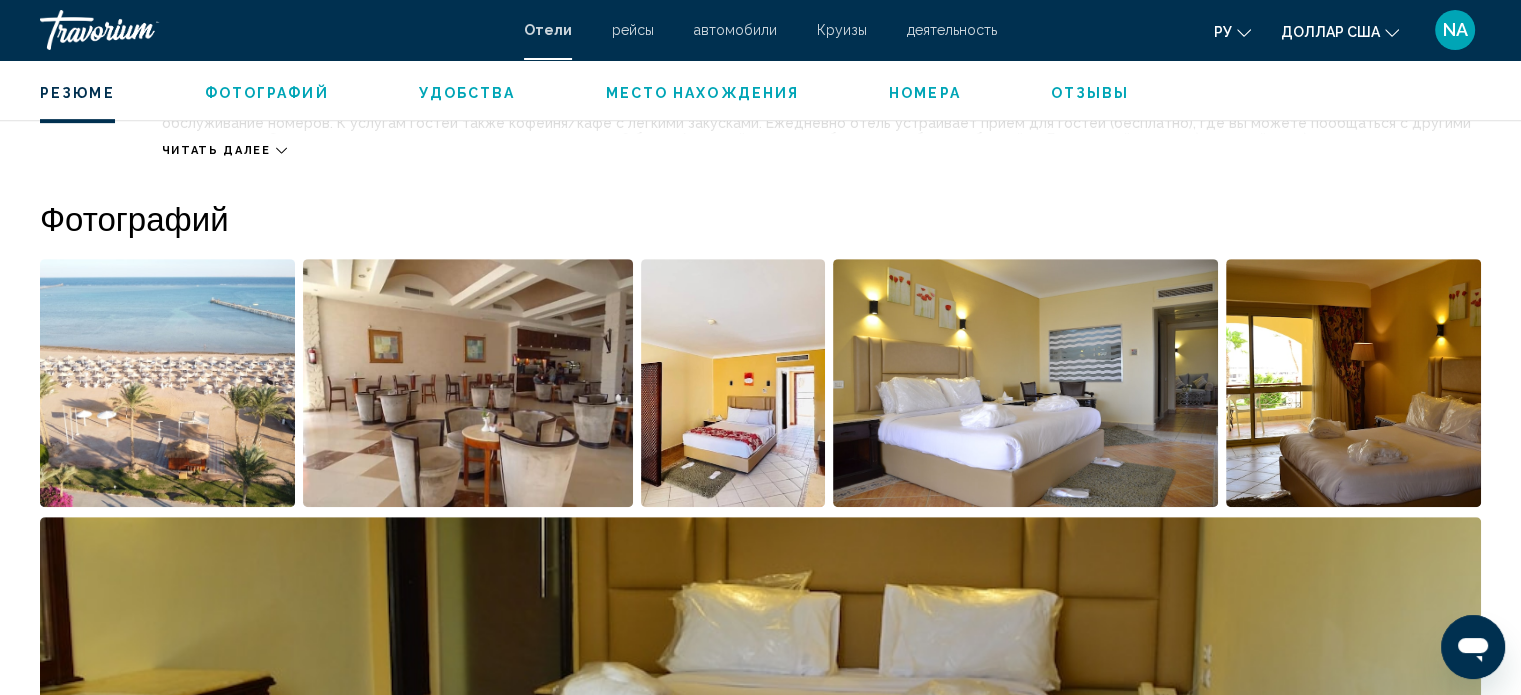 click at bounding box center (167, 383) 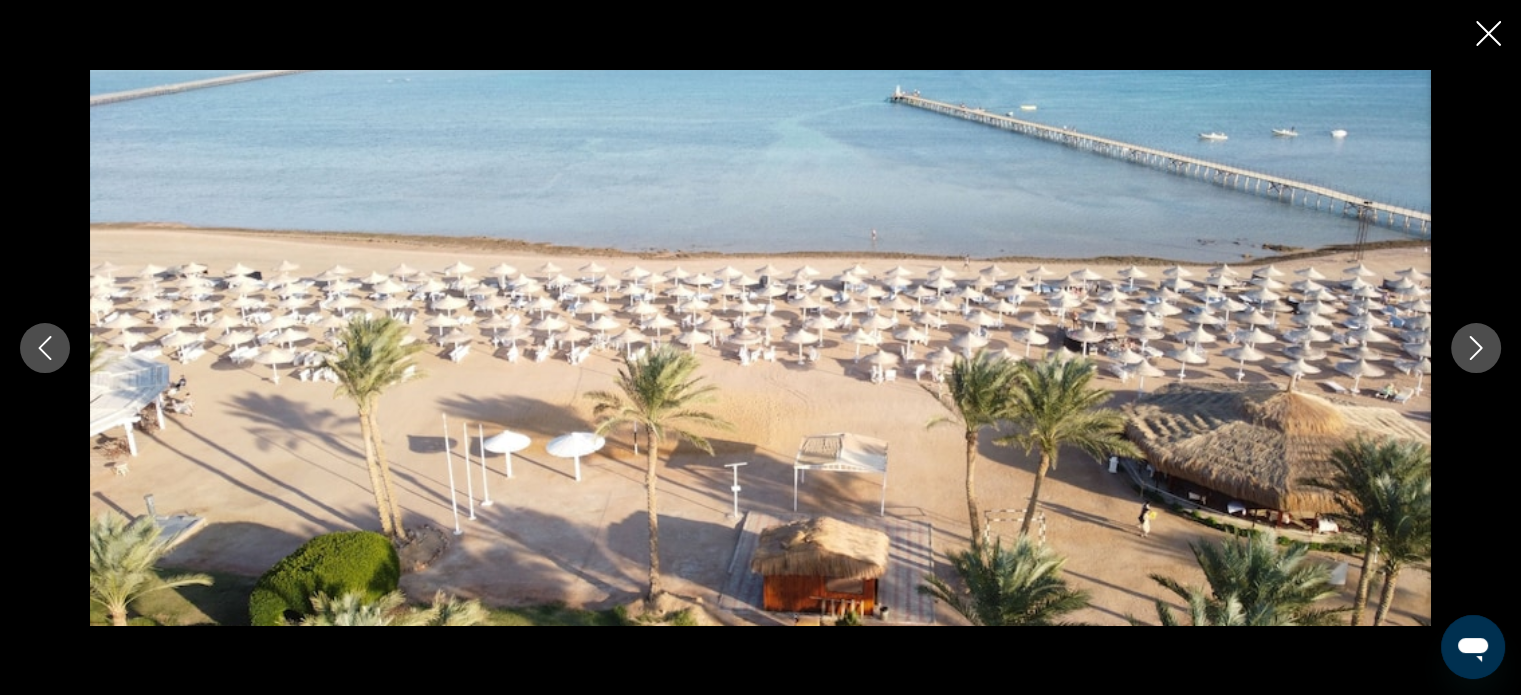 type 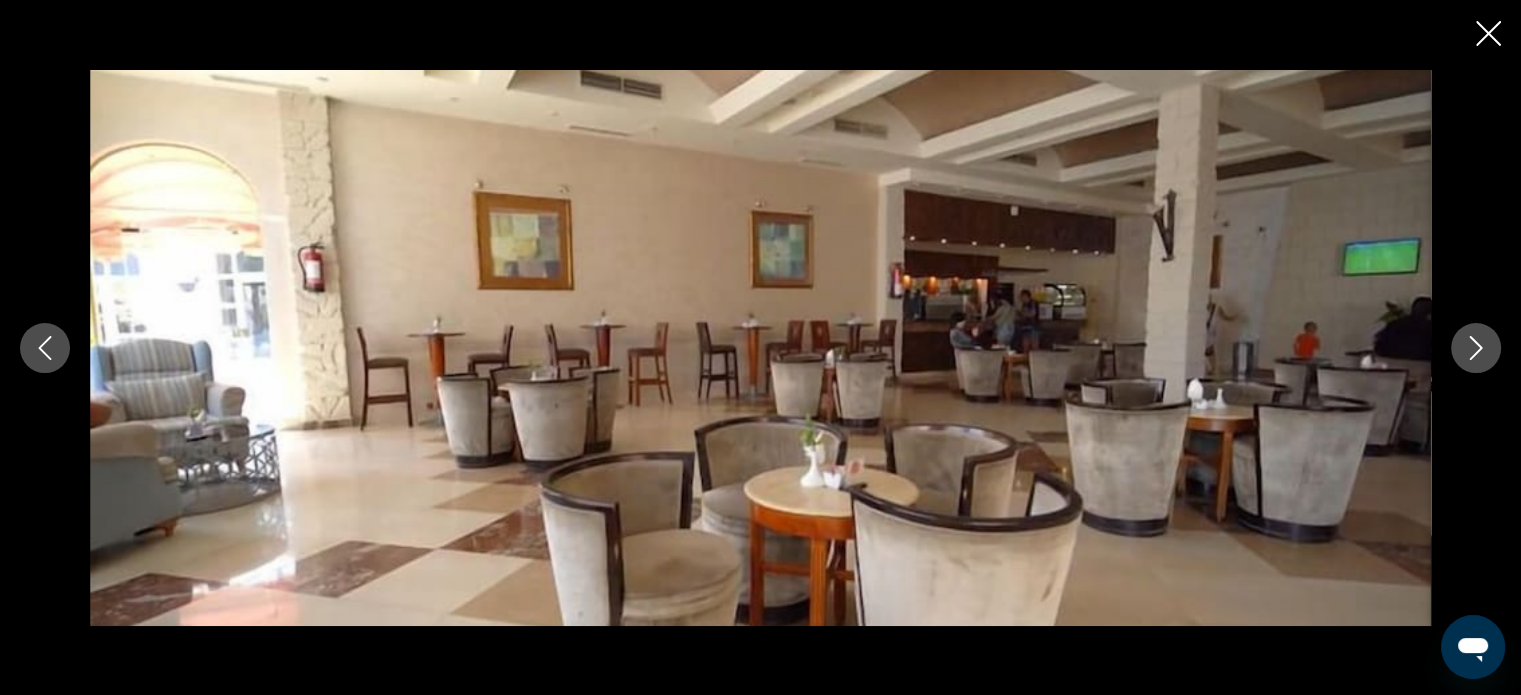 click 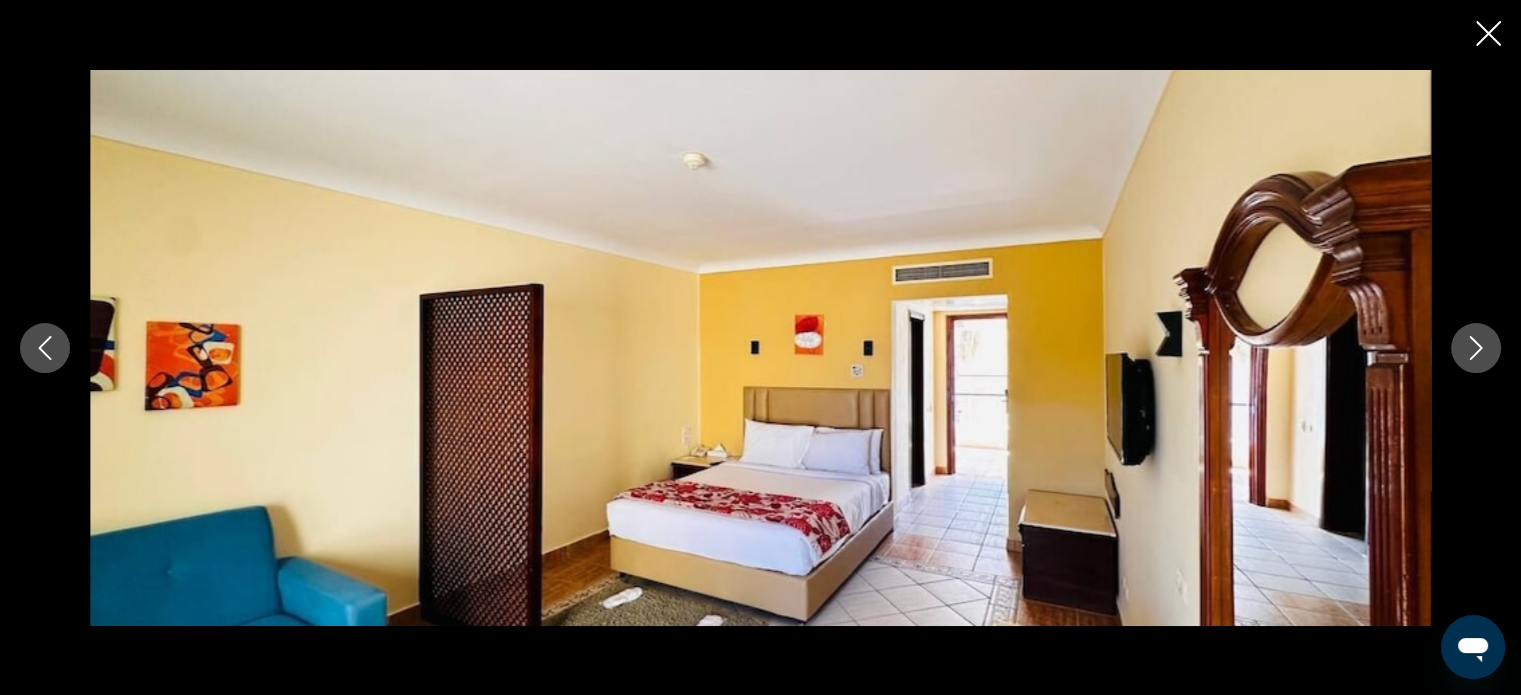 click 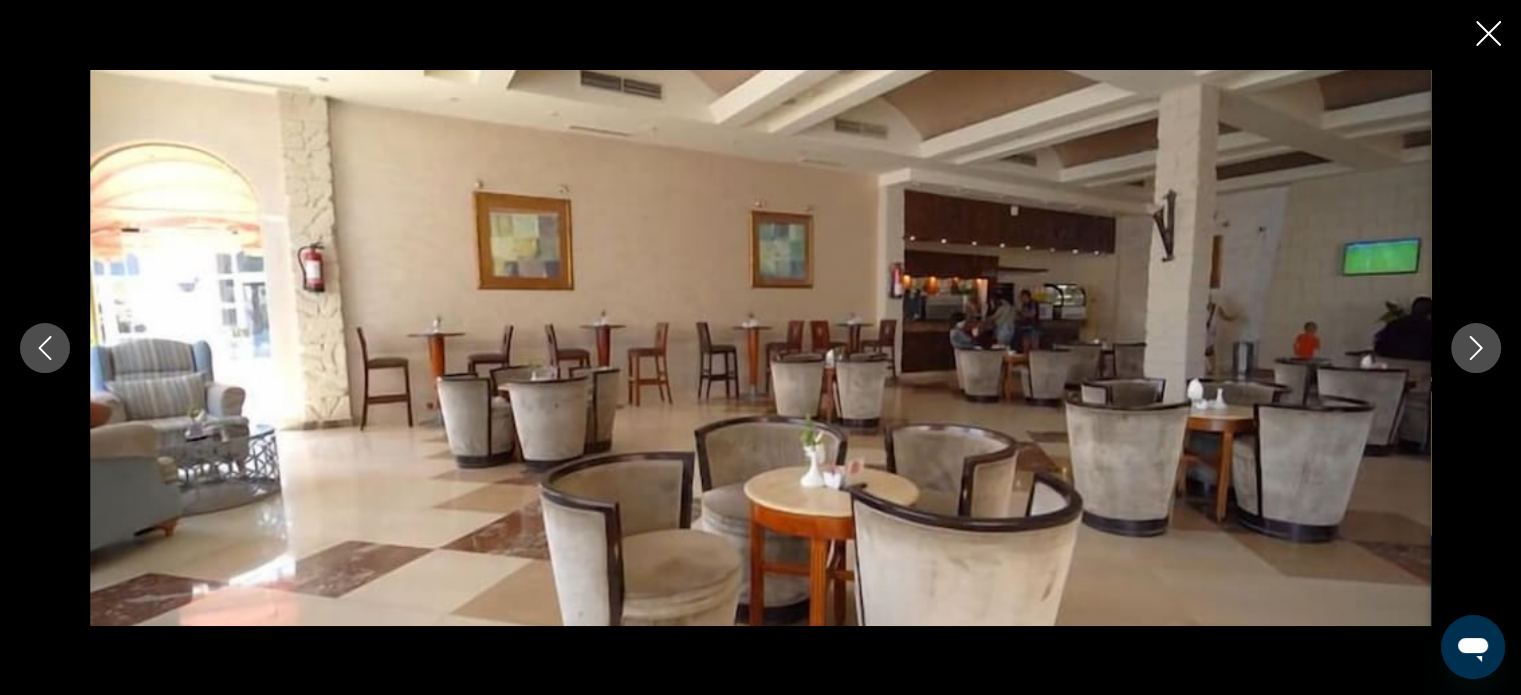 click 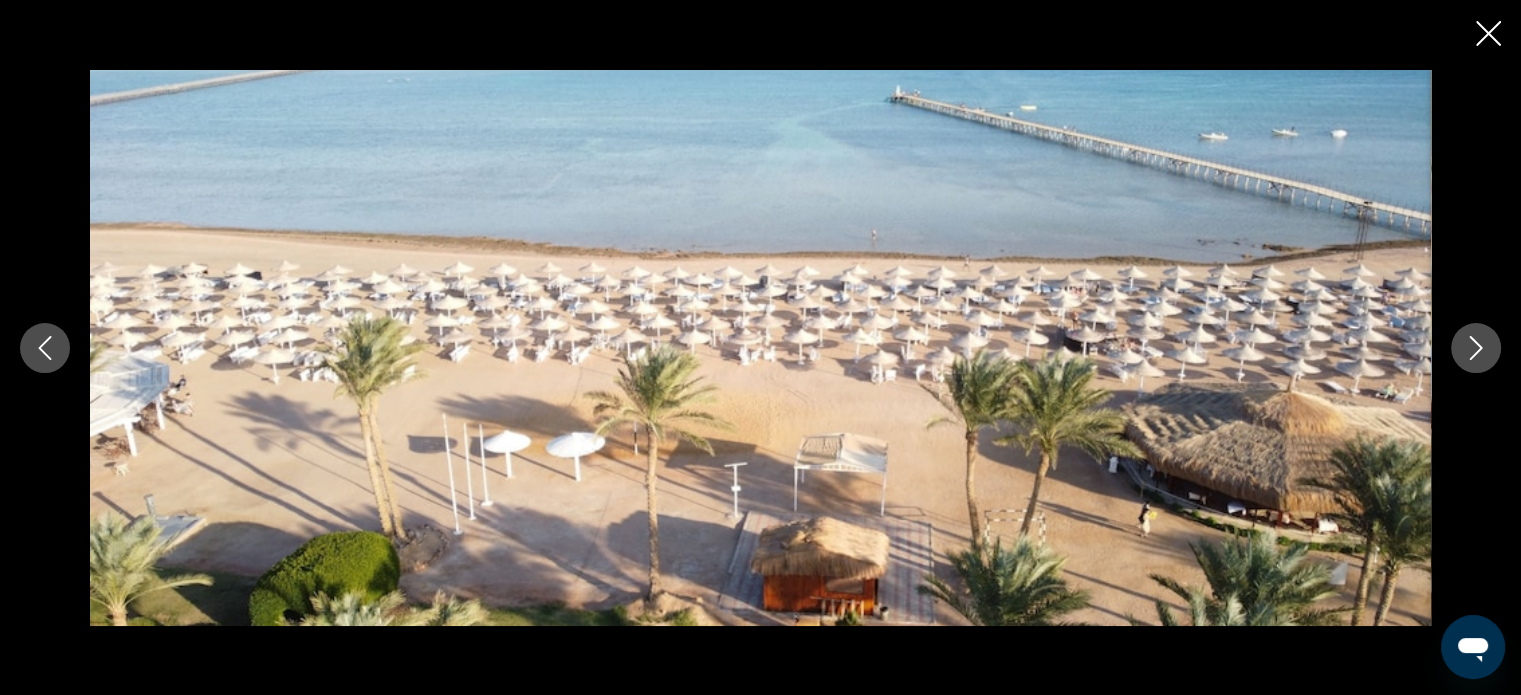 click 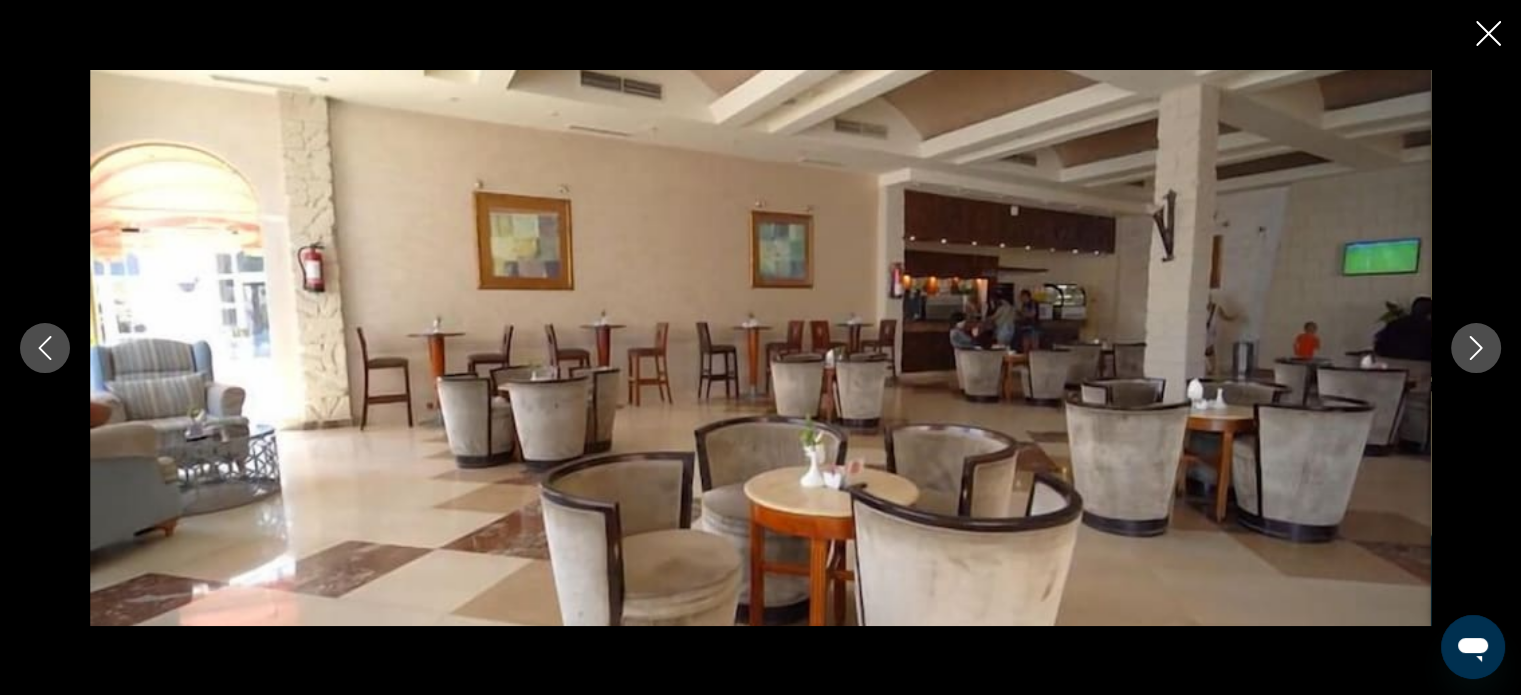 click 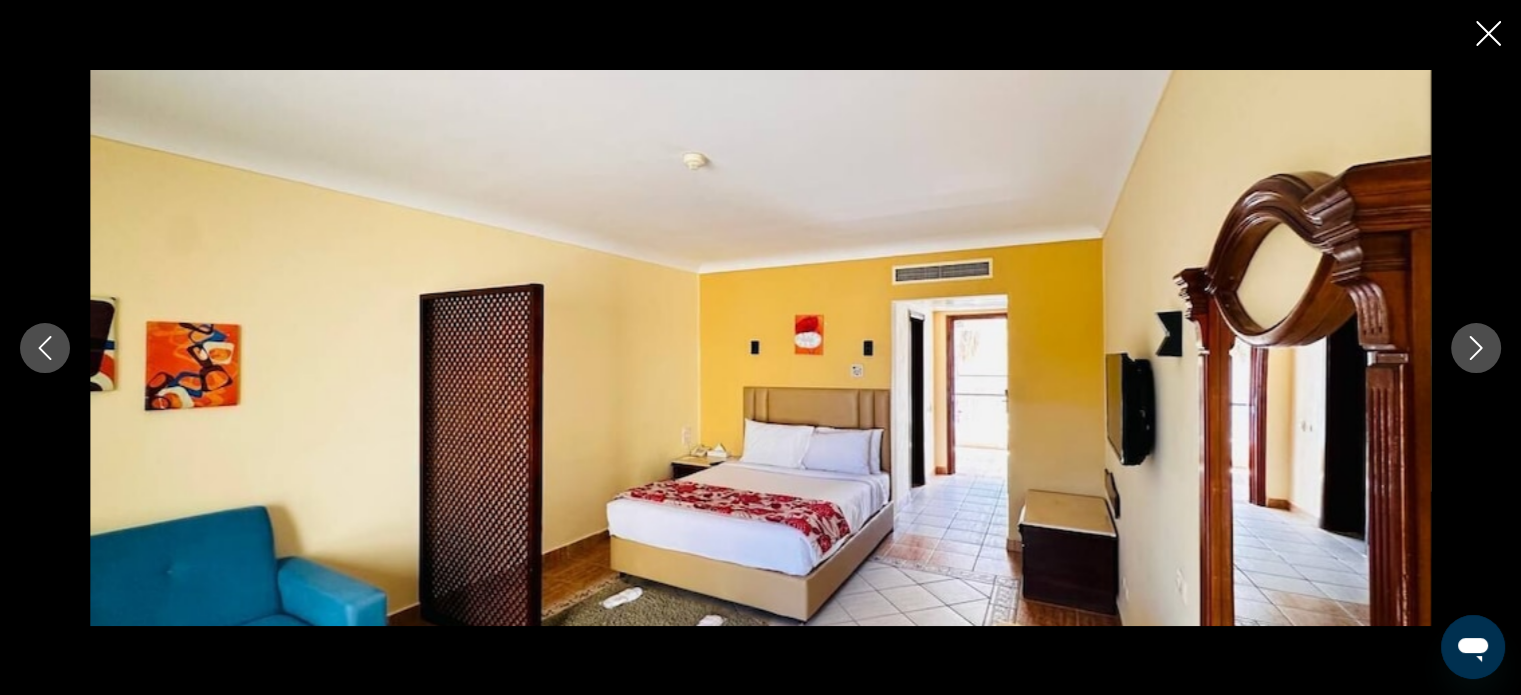 click at bounding box center [1476, 348] 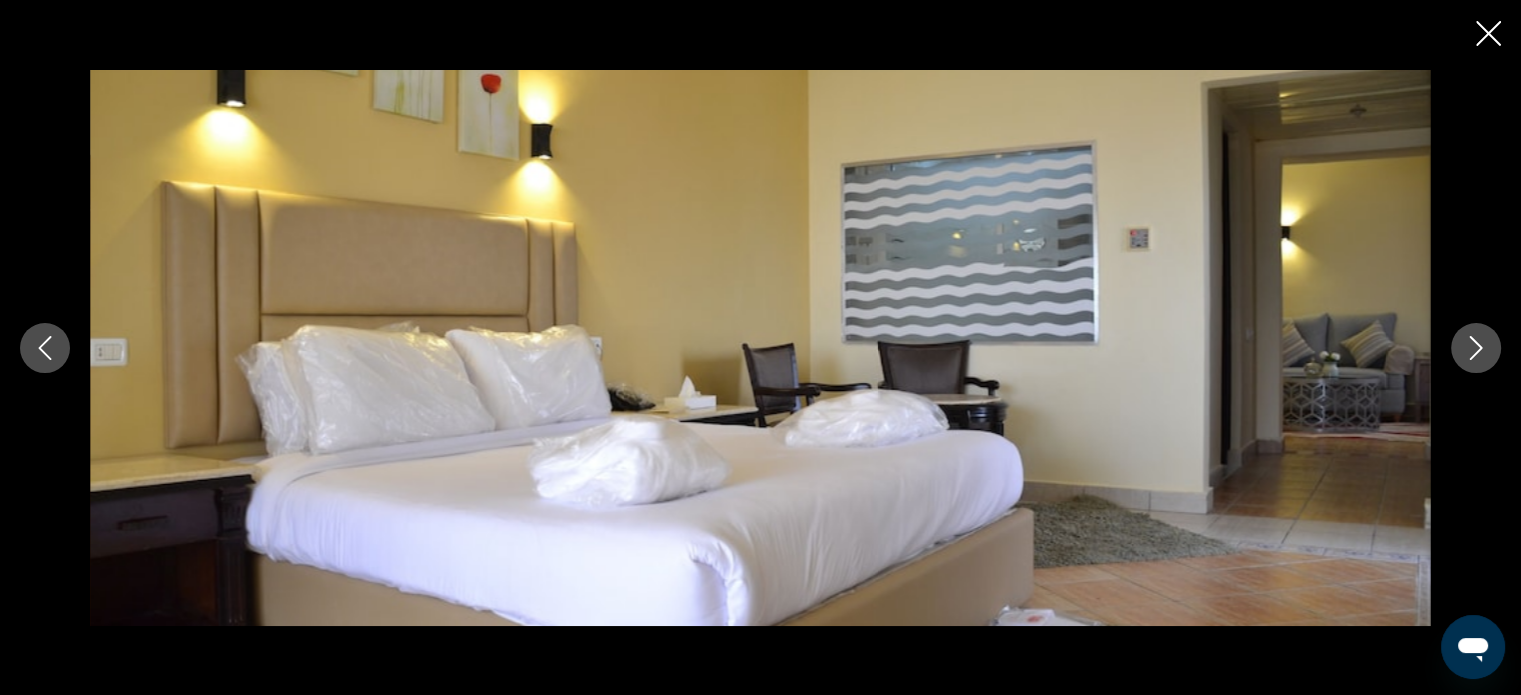 click at bounding box center (1476, 348) 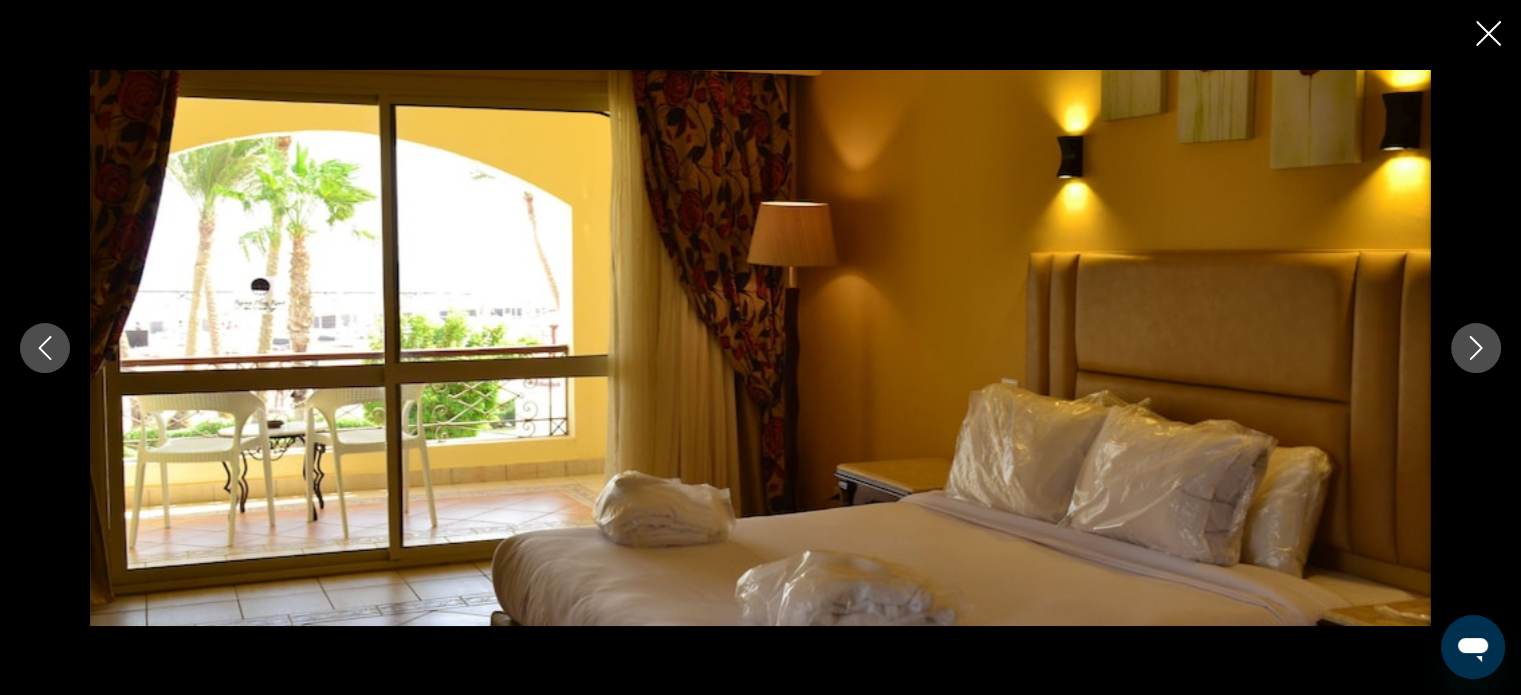 click at bounding box center [1476, 348] 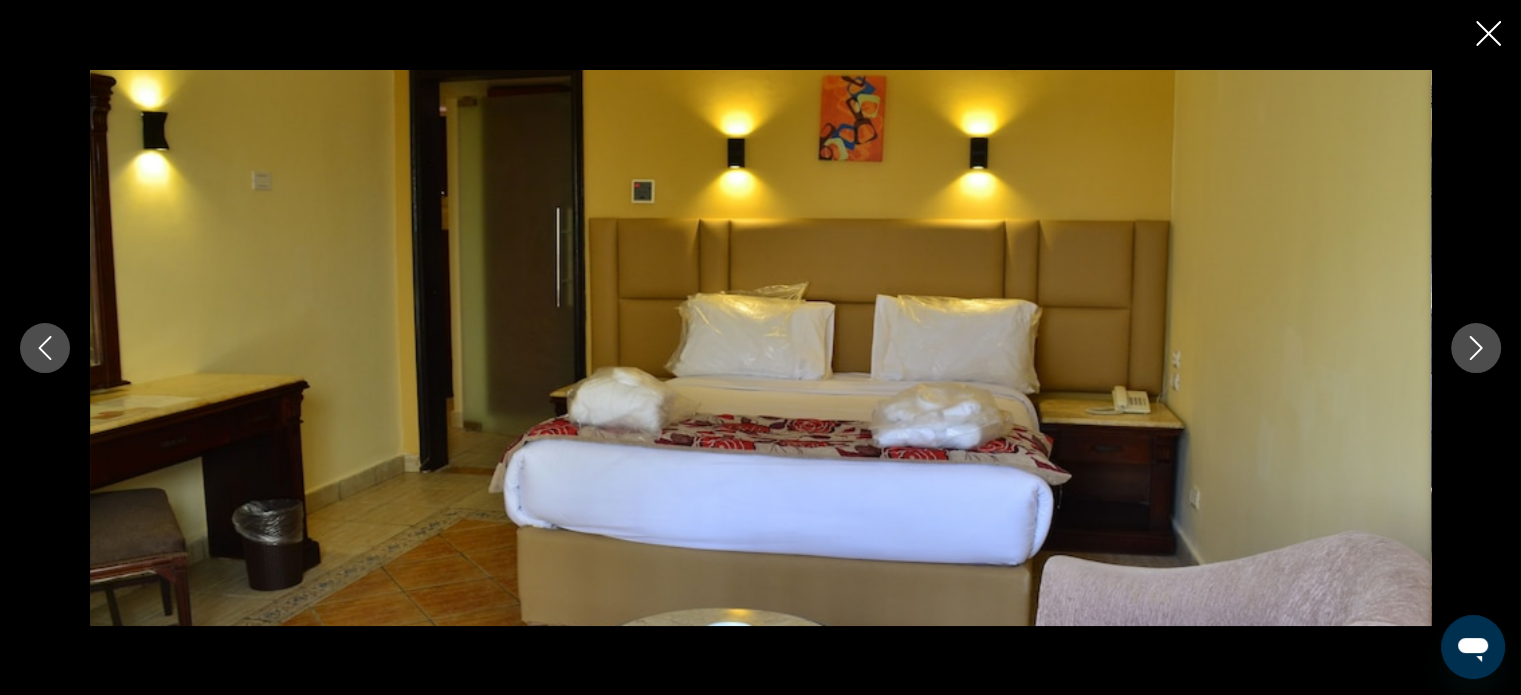 click at bounding box center (1476, 348) 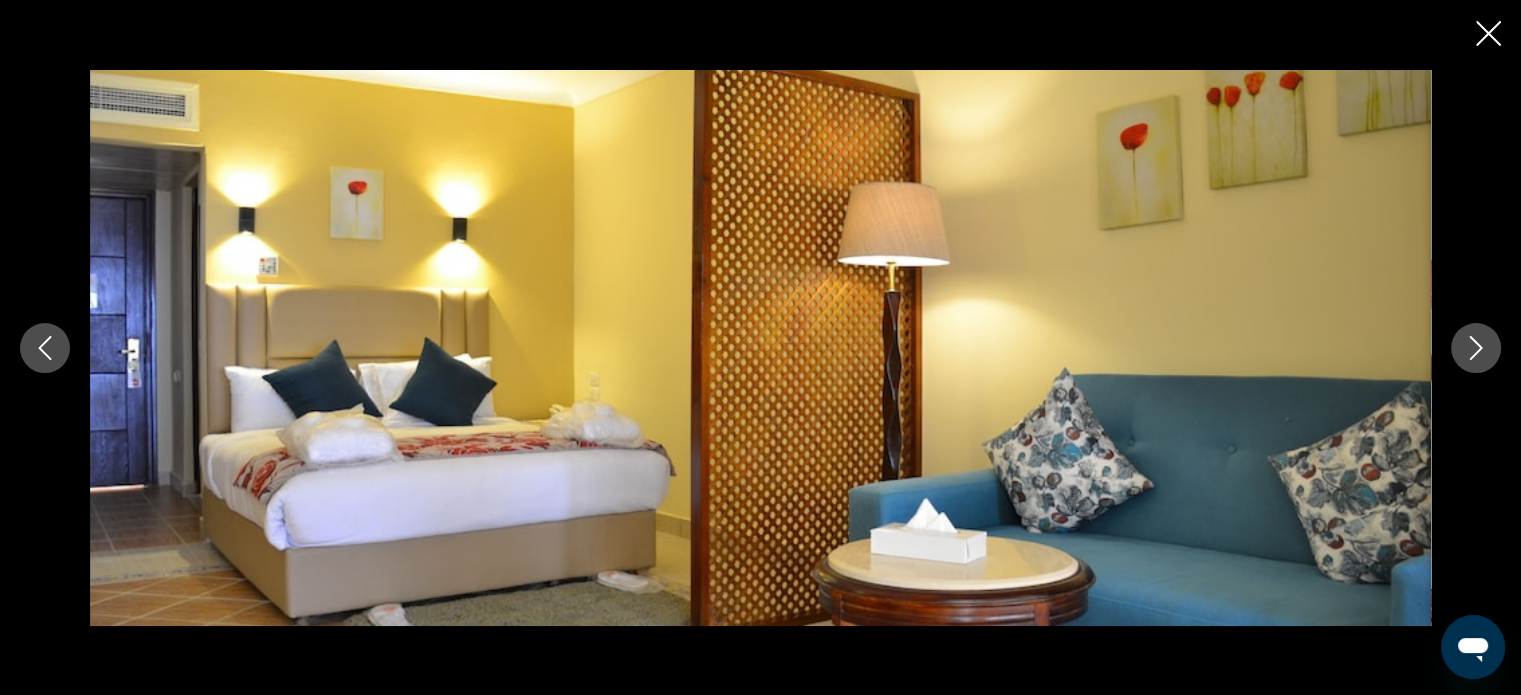 click at bounding box center [1476, 348] 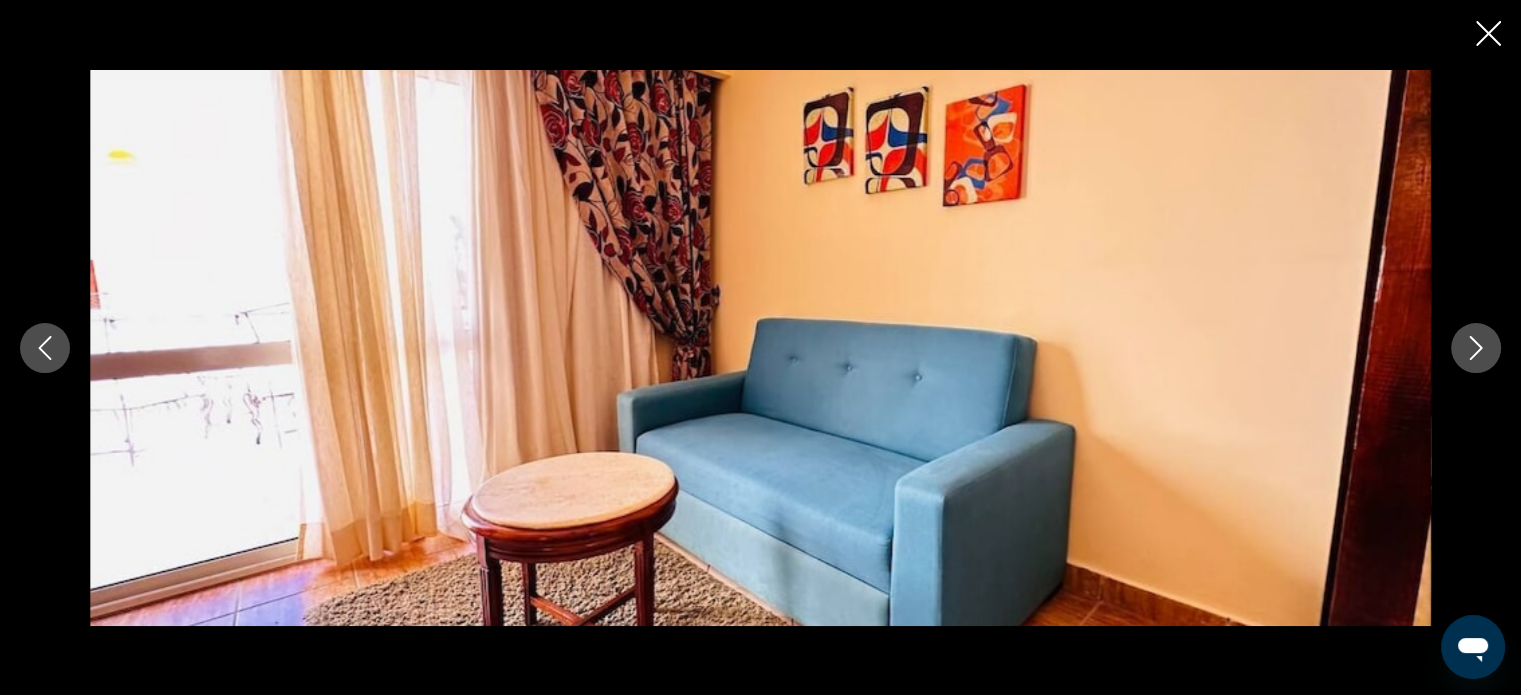 click at bounding box center [1476, 348] 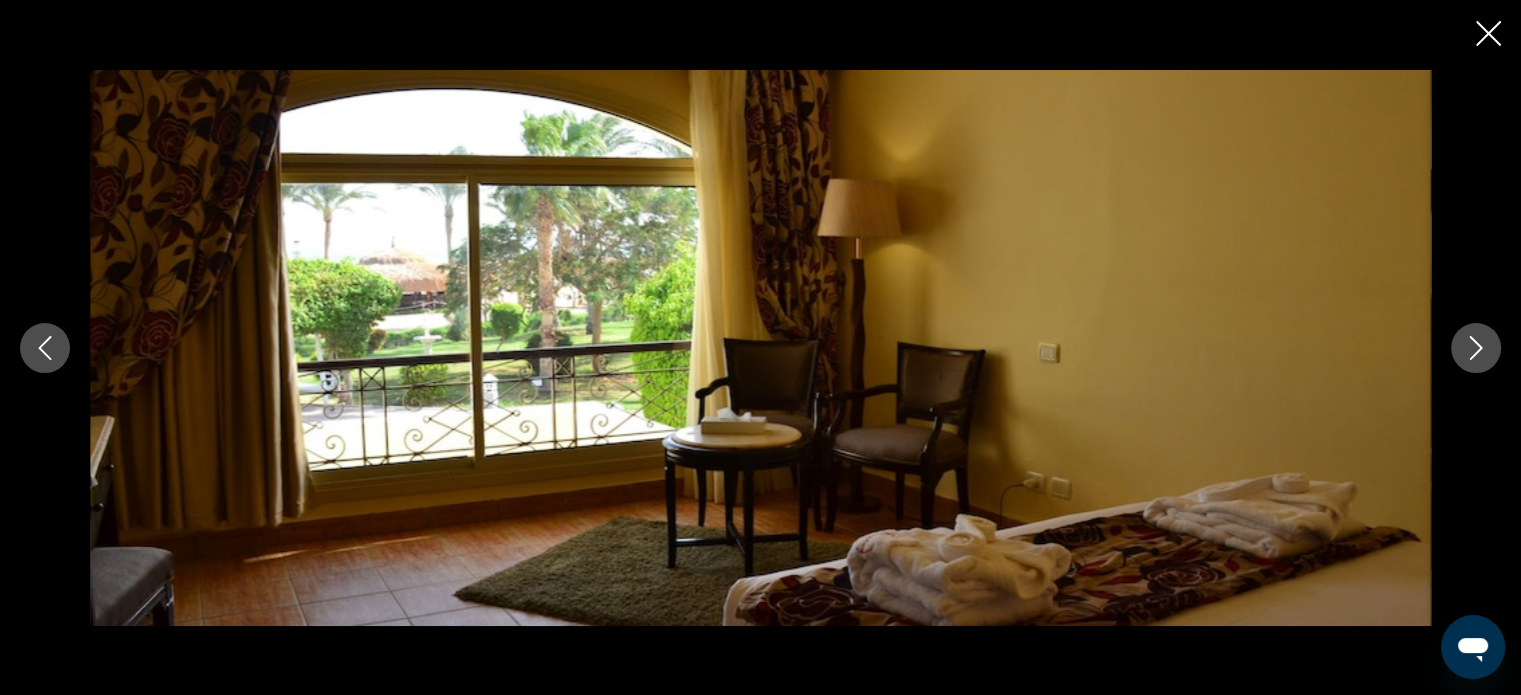 click at bounding box center [1476, 348] 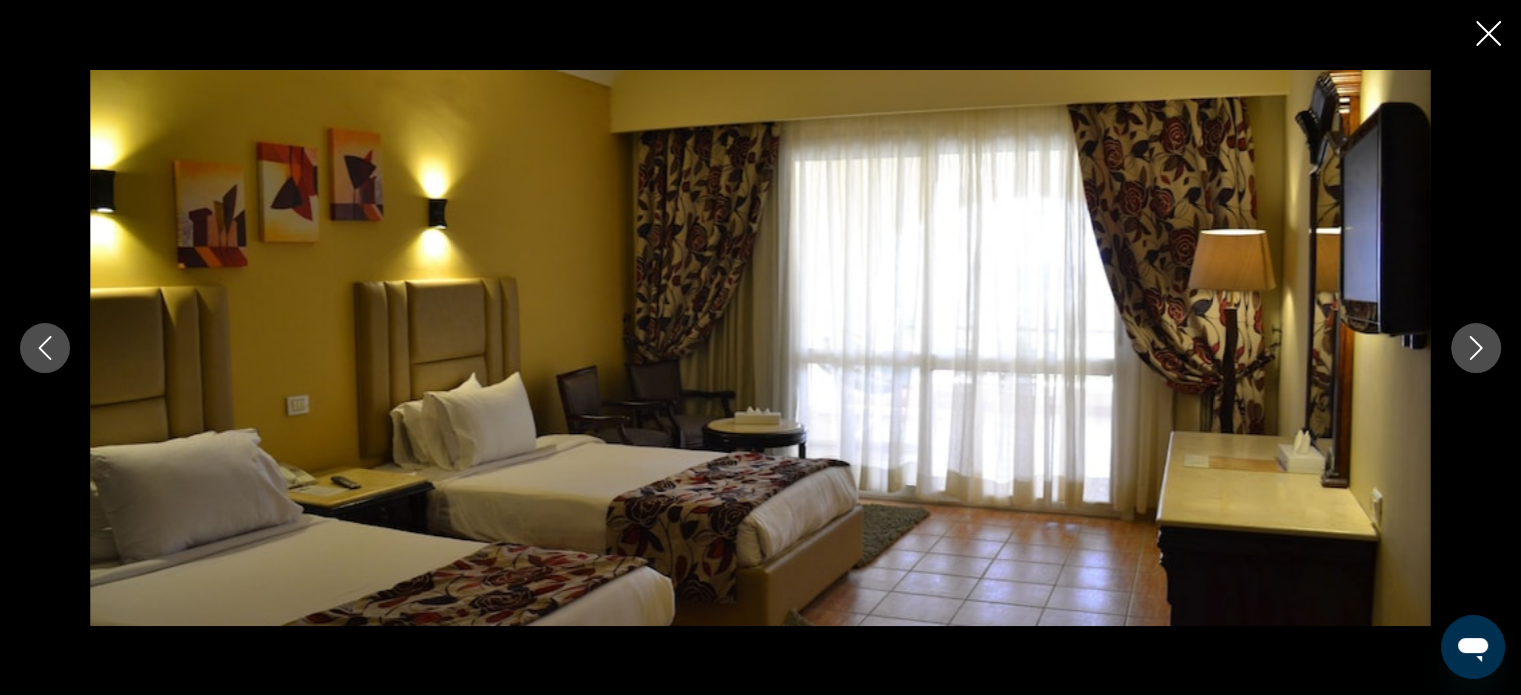 click at bounding box center (1476, 348) 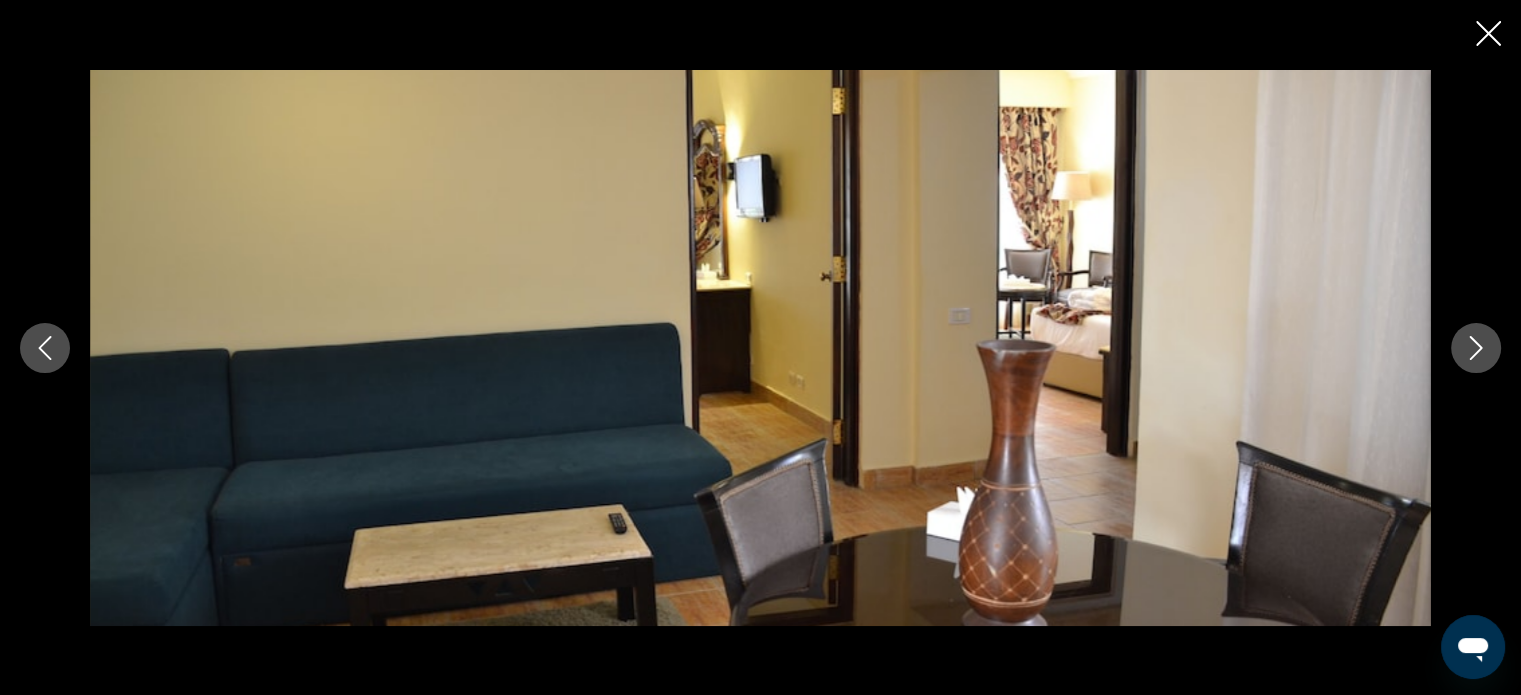 click at bounding box center (1476, 348) 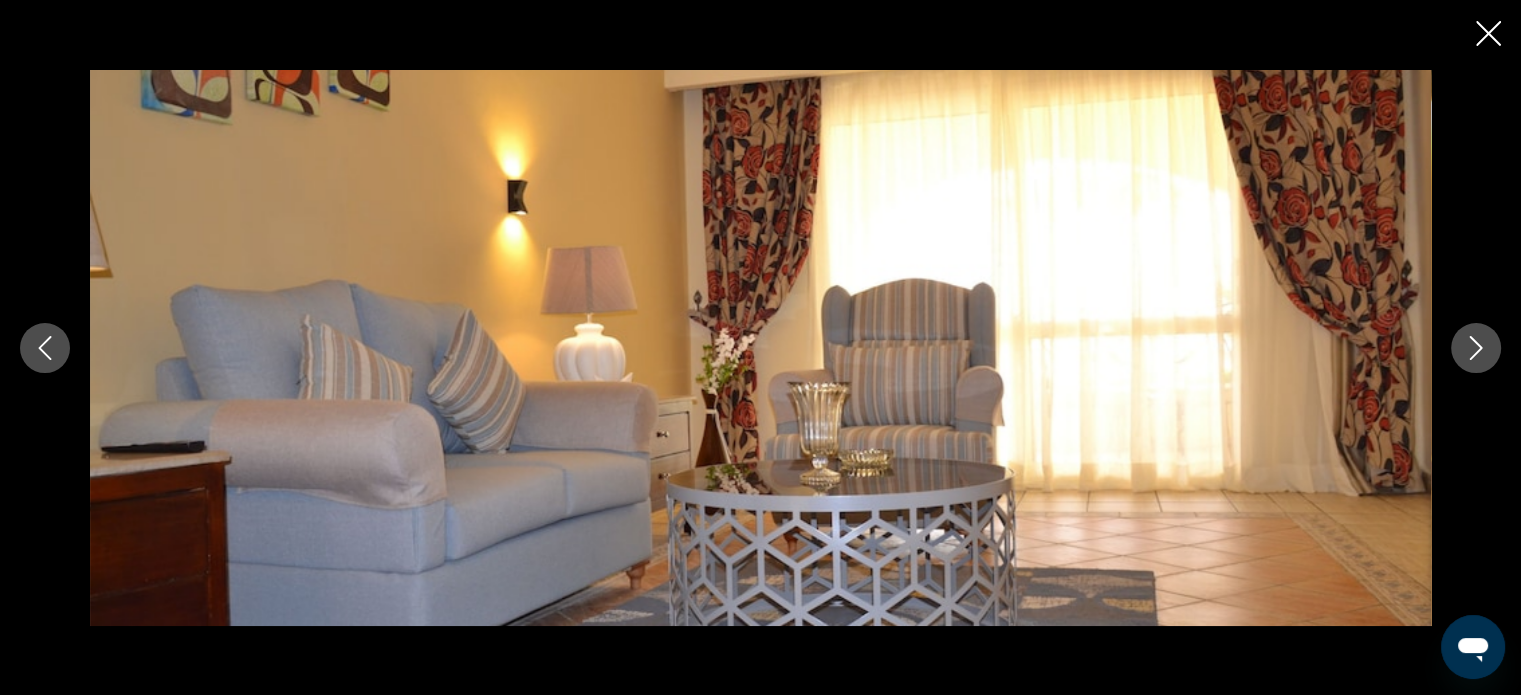 click at bounding box center [1476, 348] 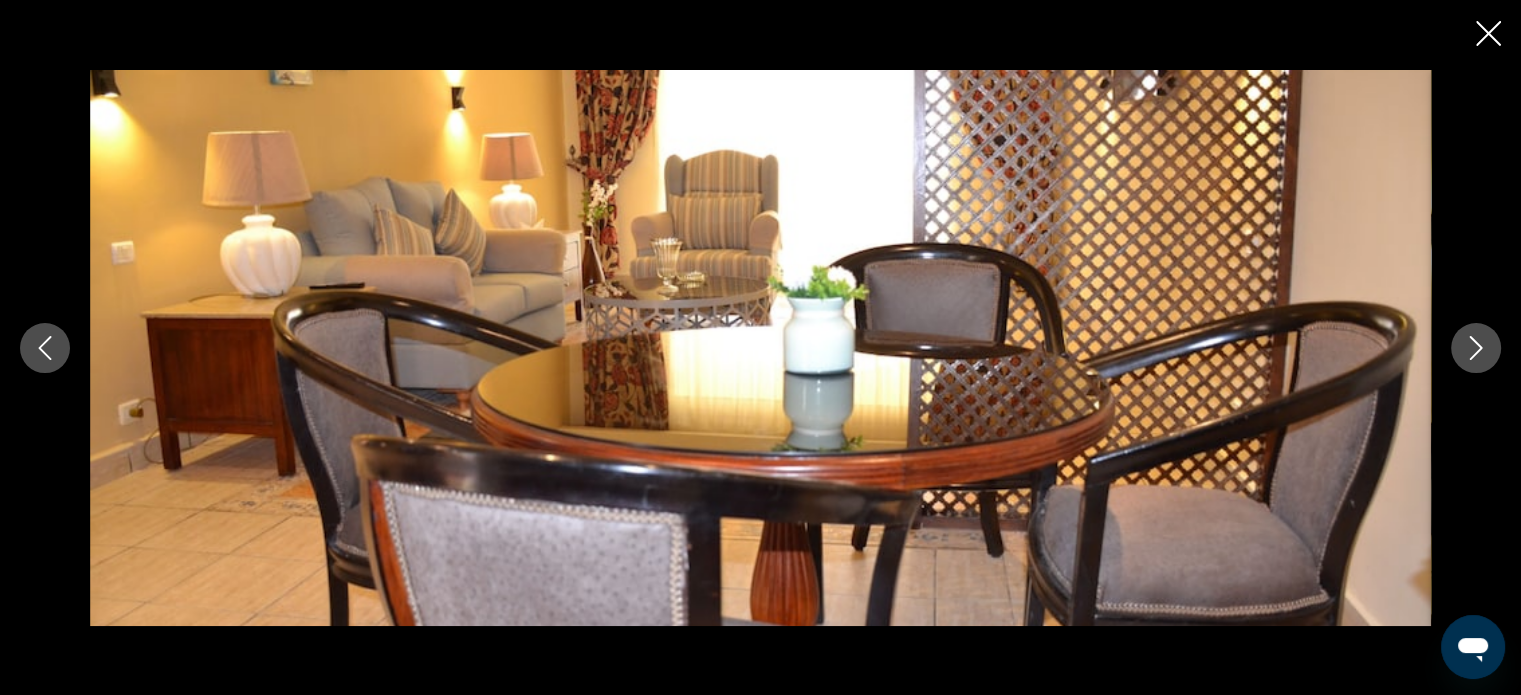 click at bounding box center [1476, 348] 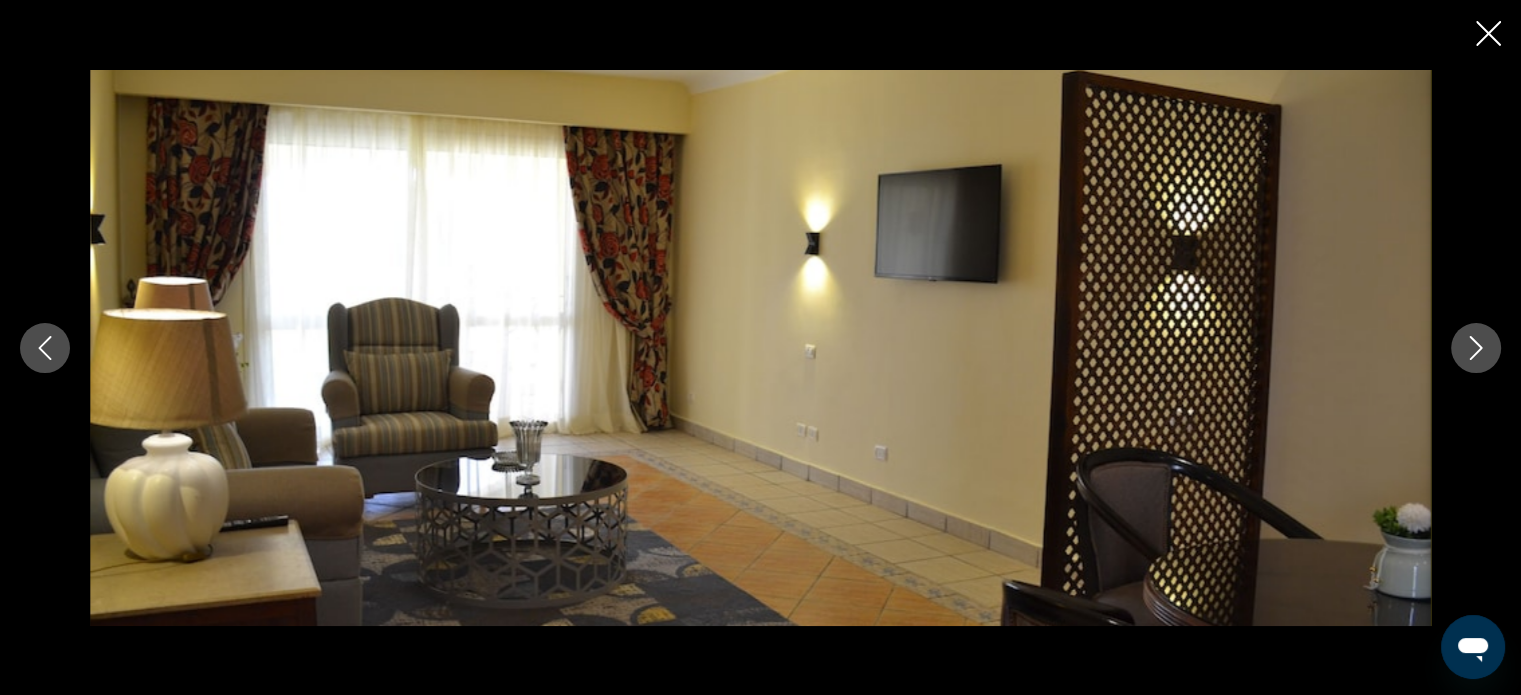 click at bounding box center (1476, 348) 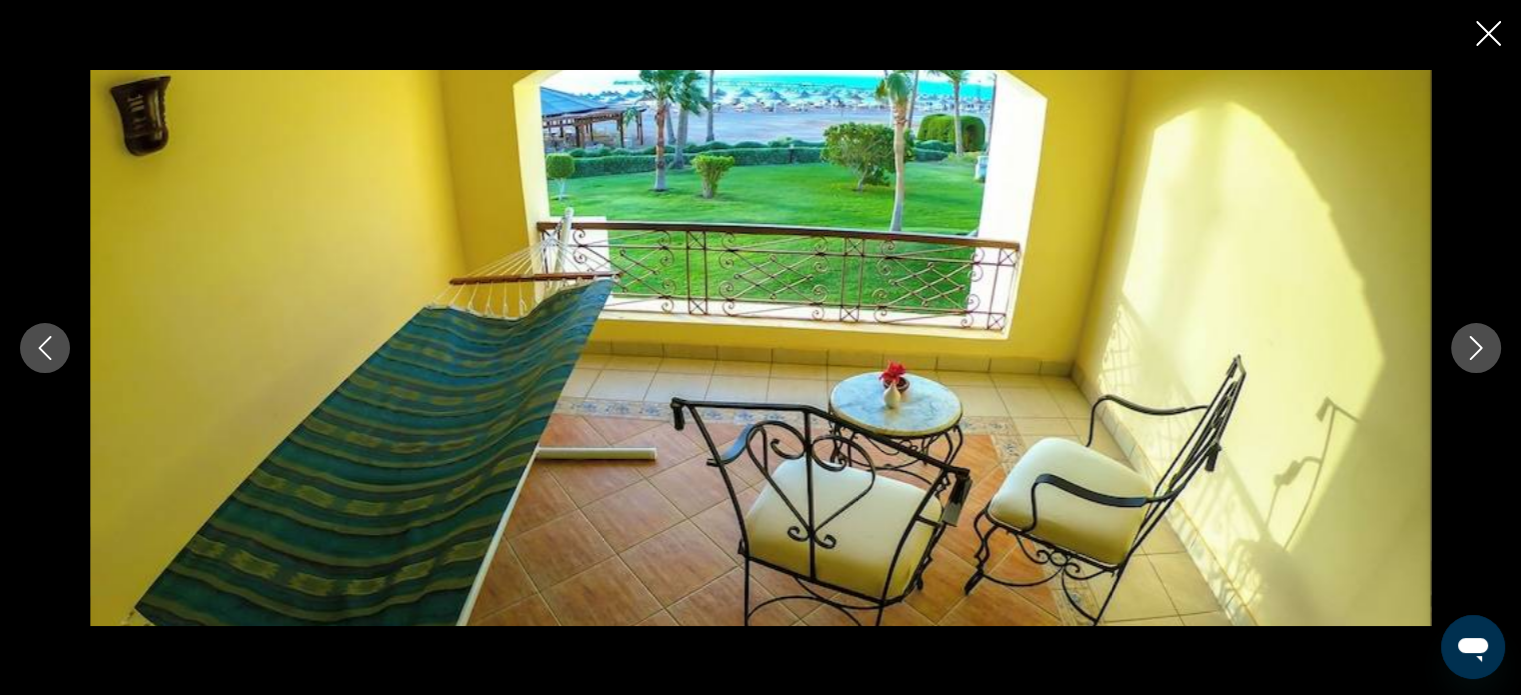 click at bounding box center [1476, 348] 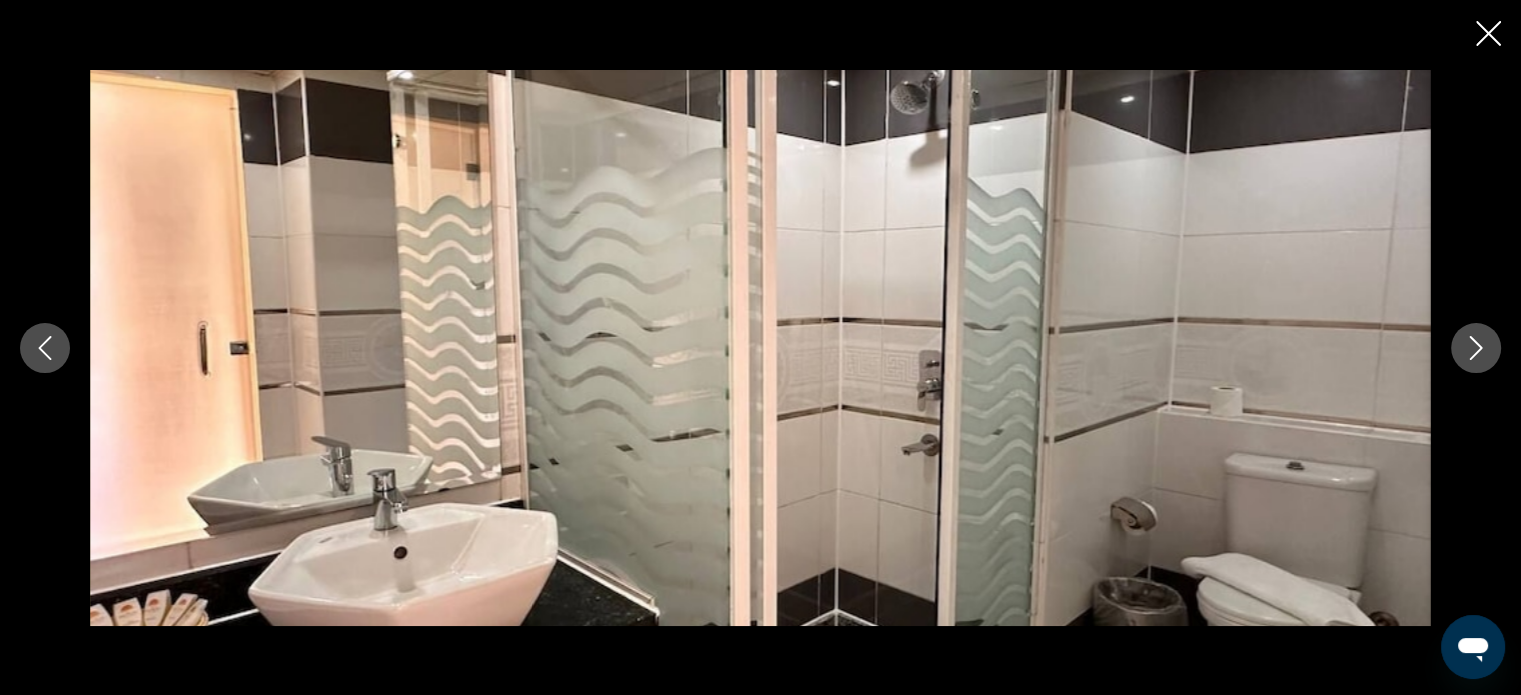 click at bounding box center (1476, 348) 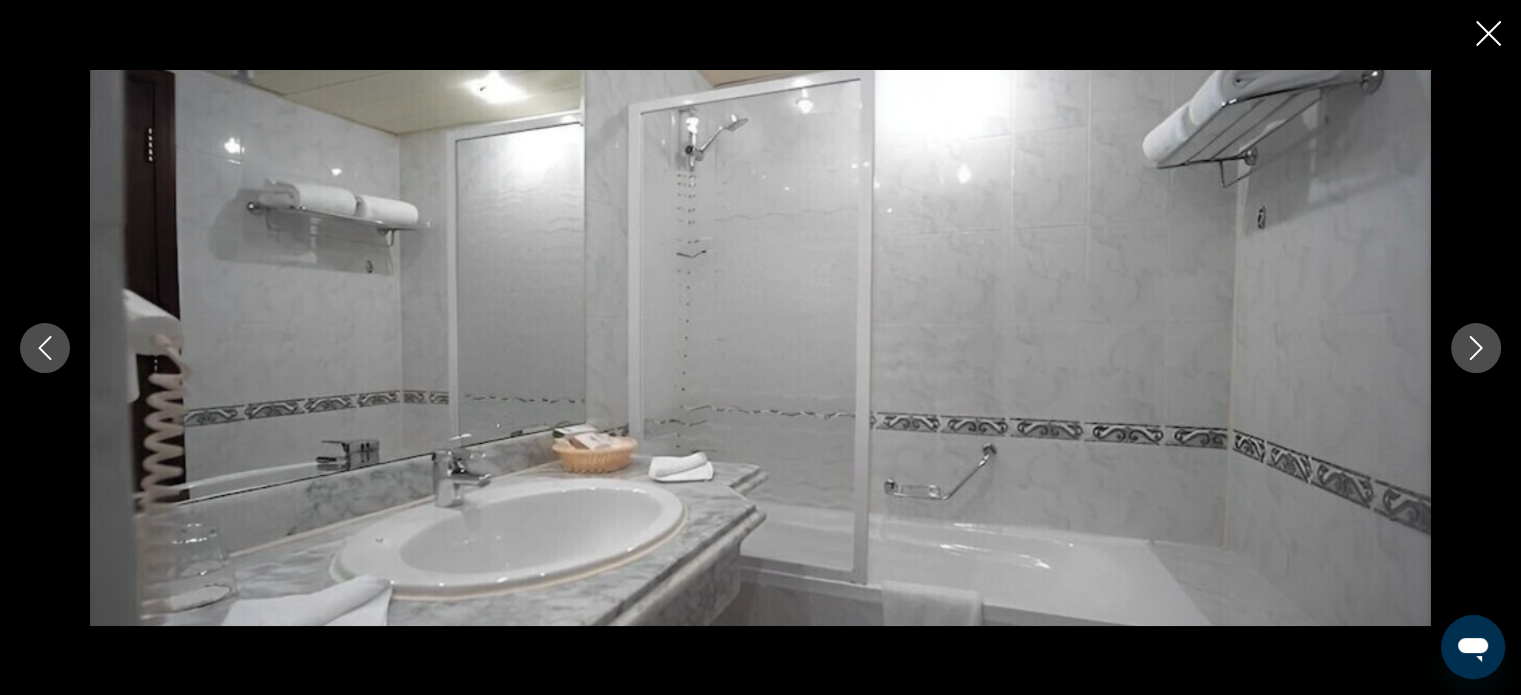click at bounding box center [1476, 348] 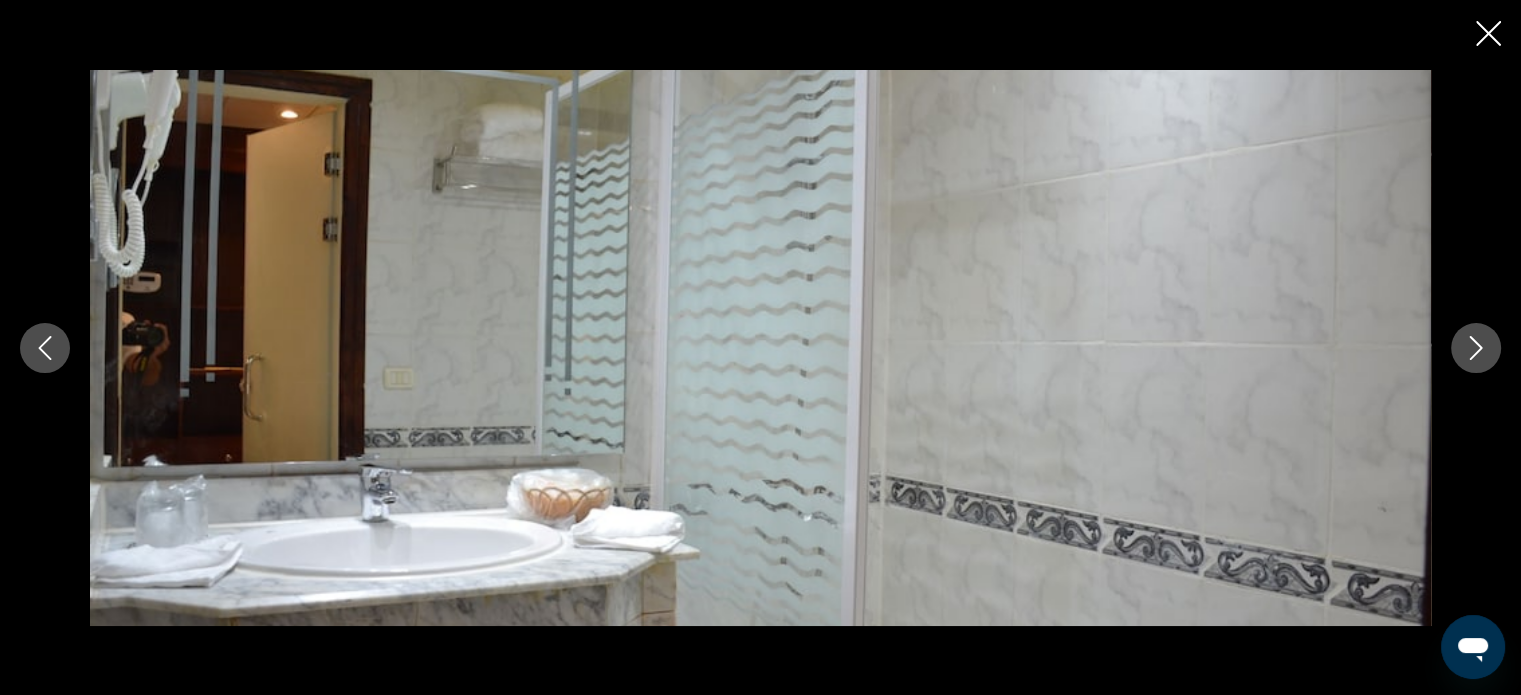 click at bounding box center [760, 348] 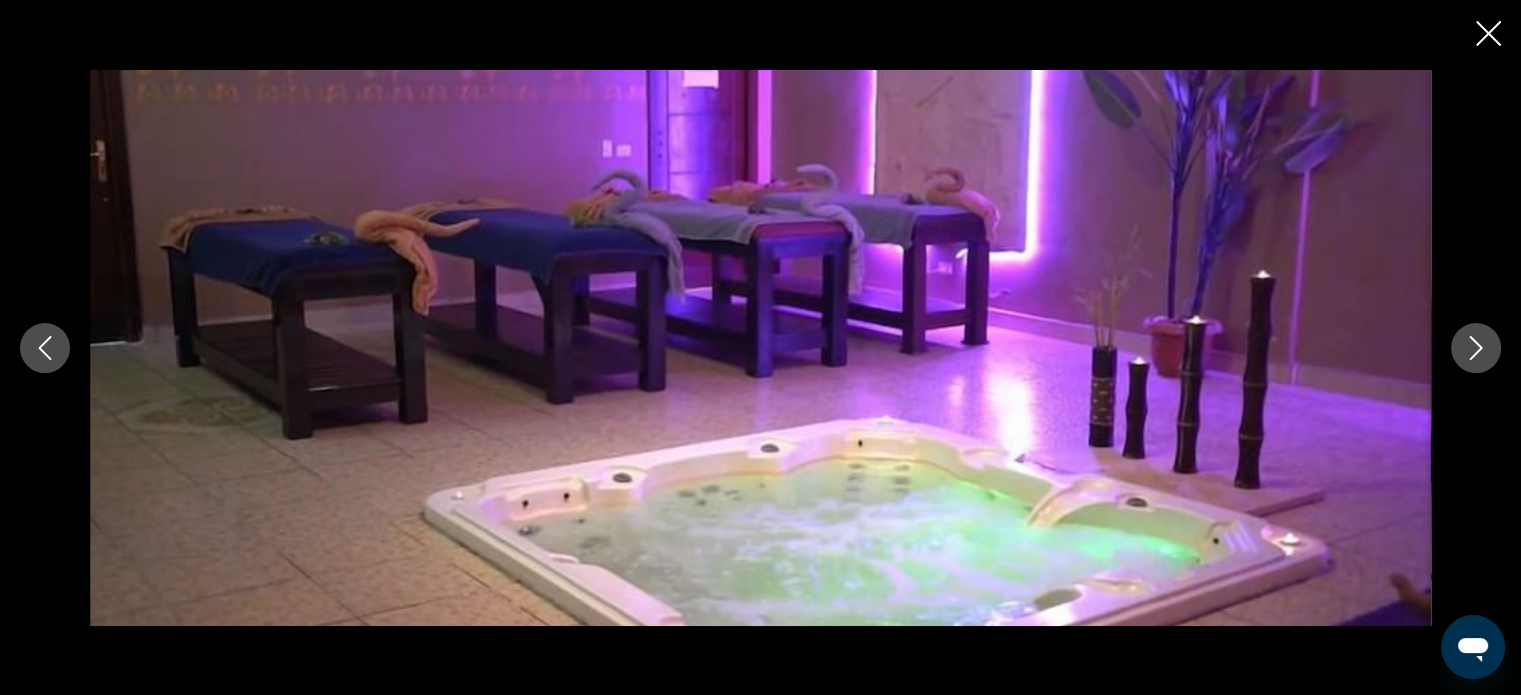 click 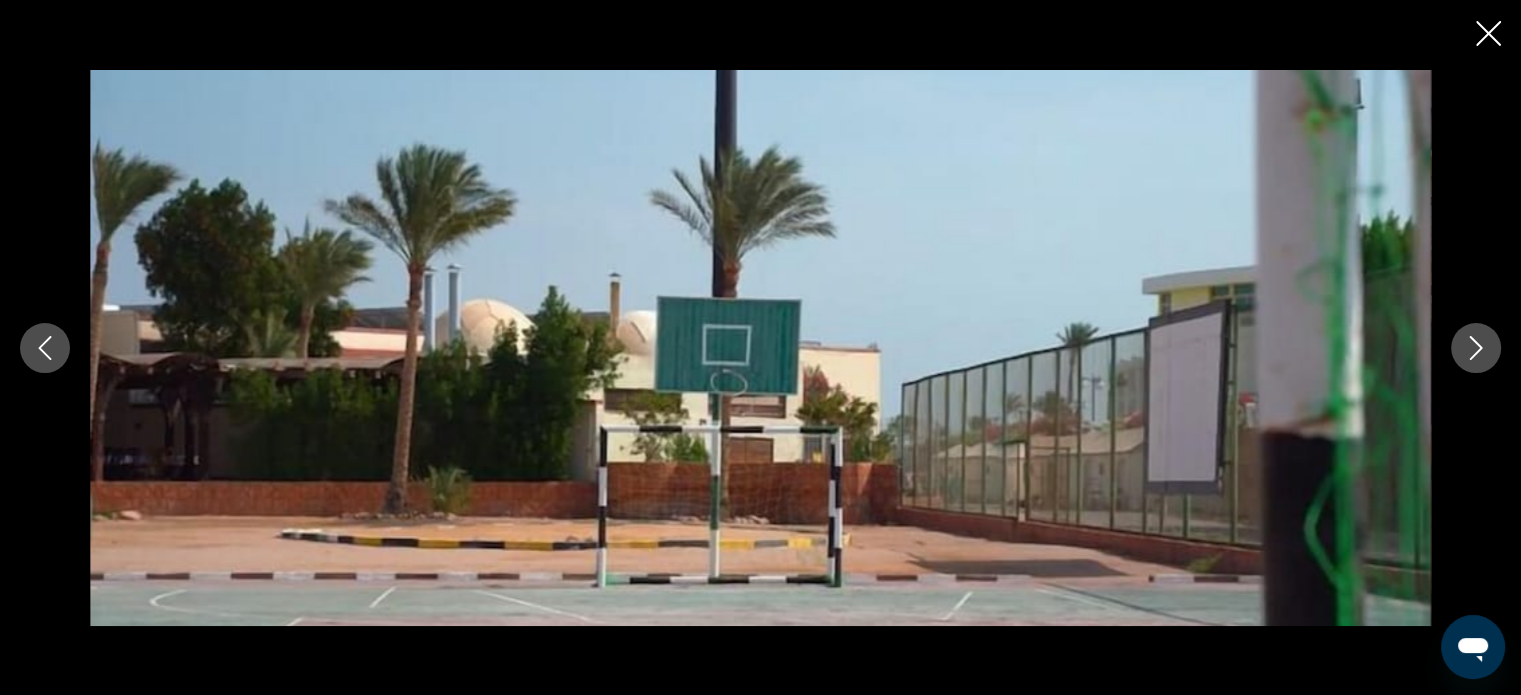 click 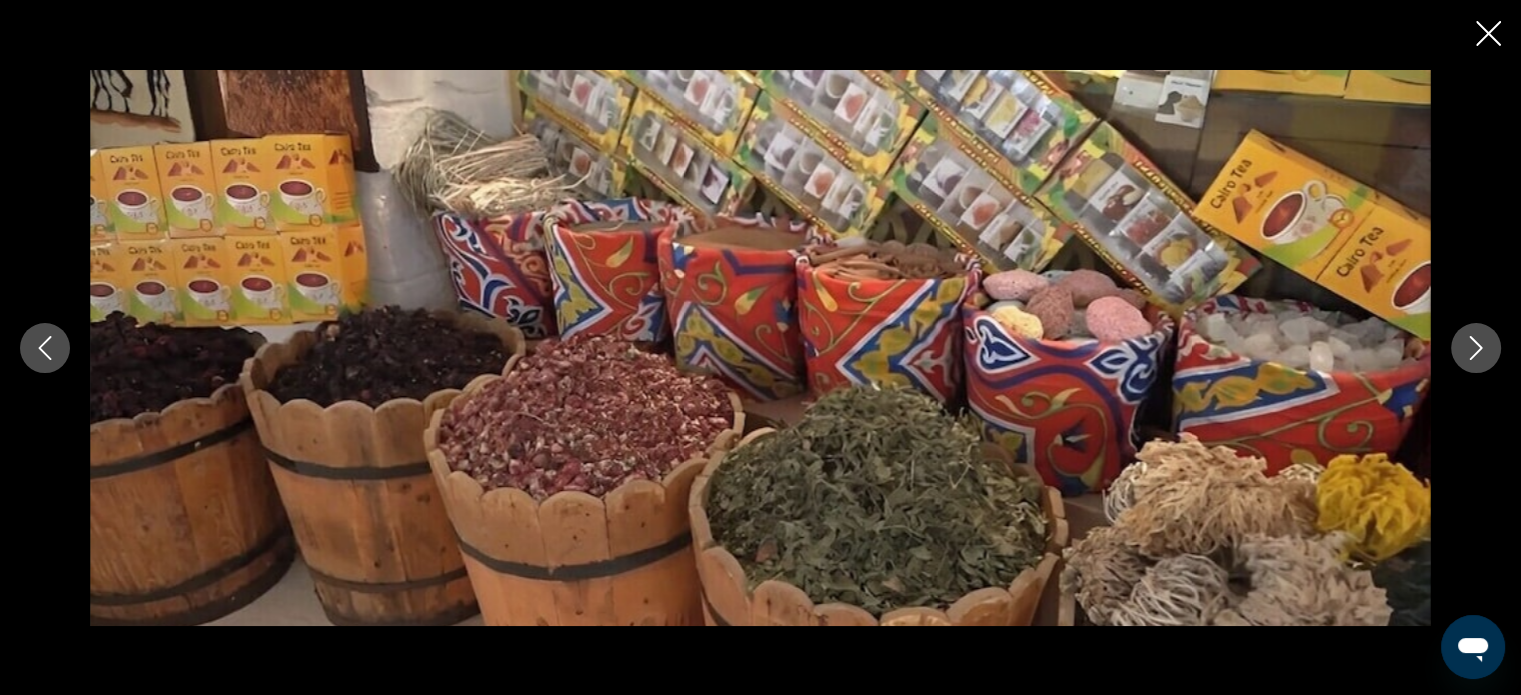 click 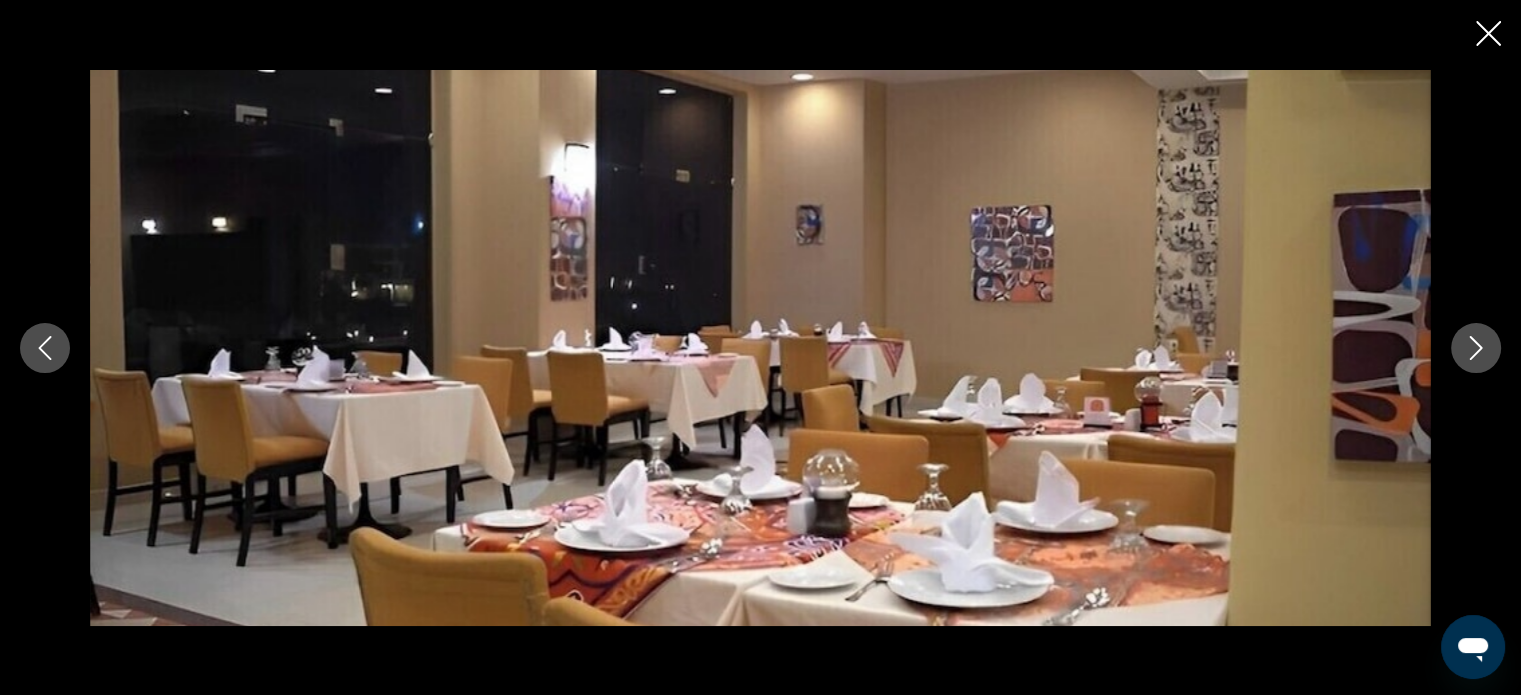click 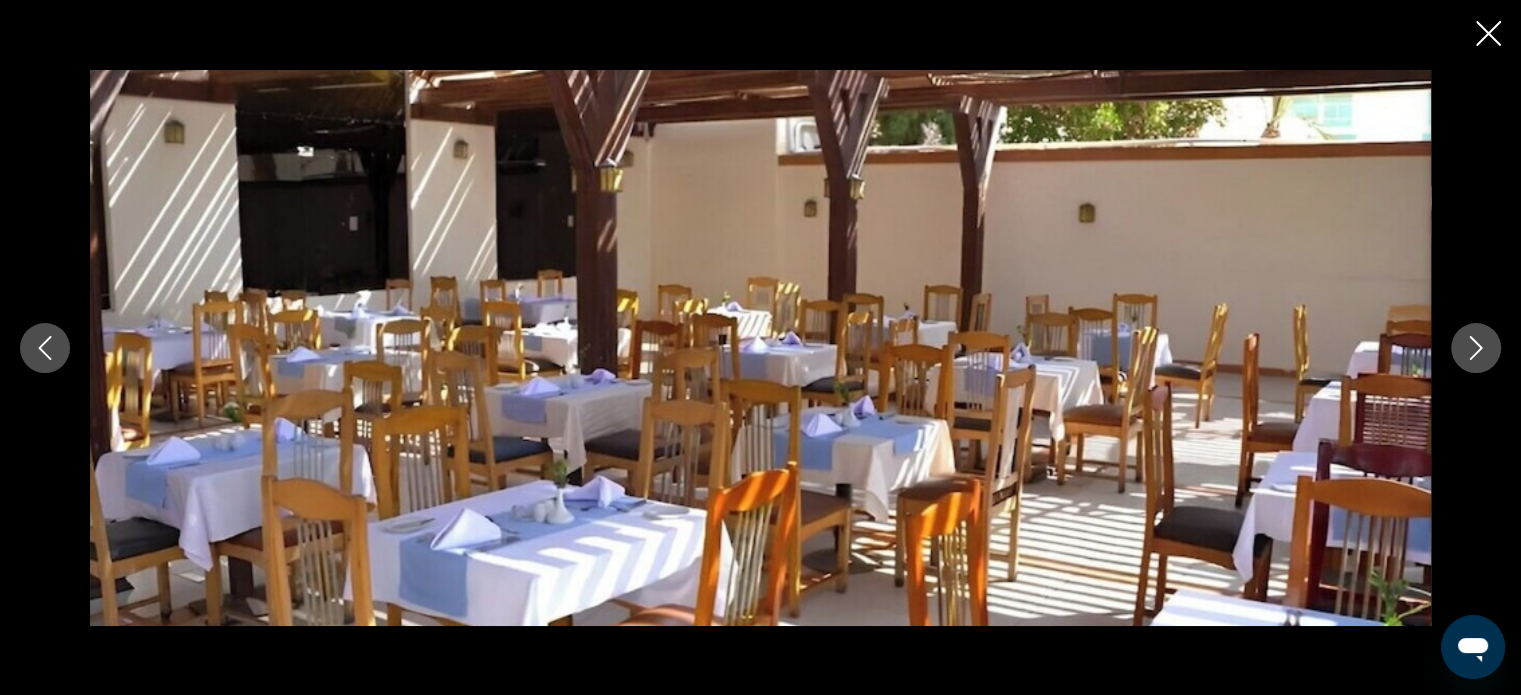click 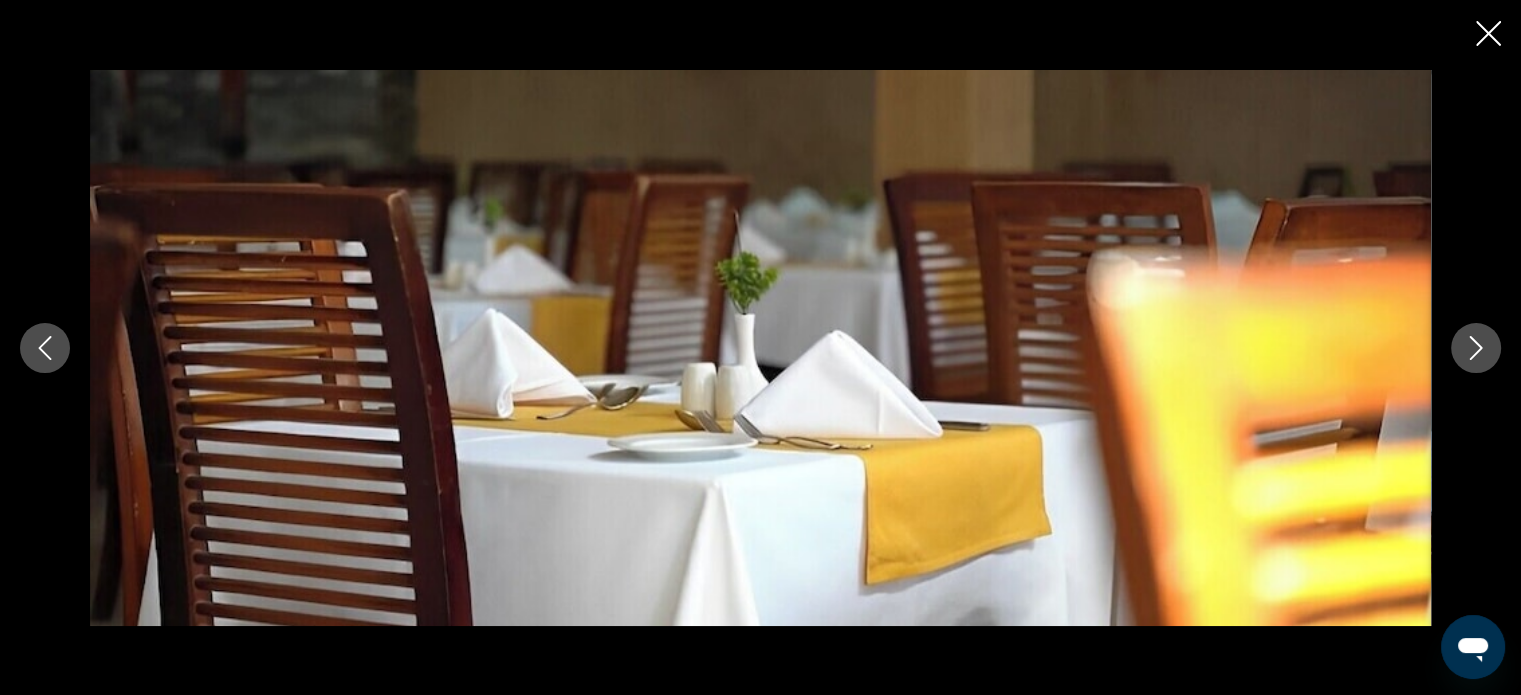 click 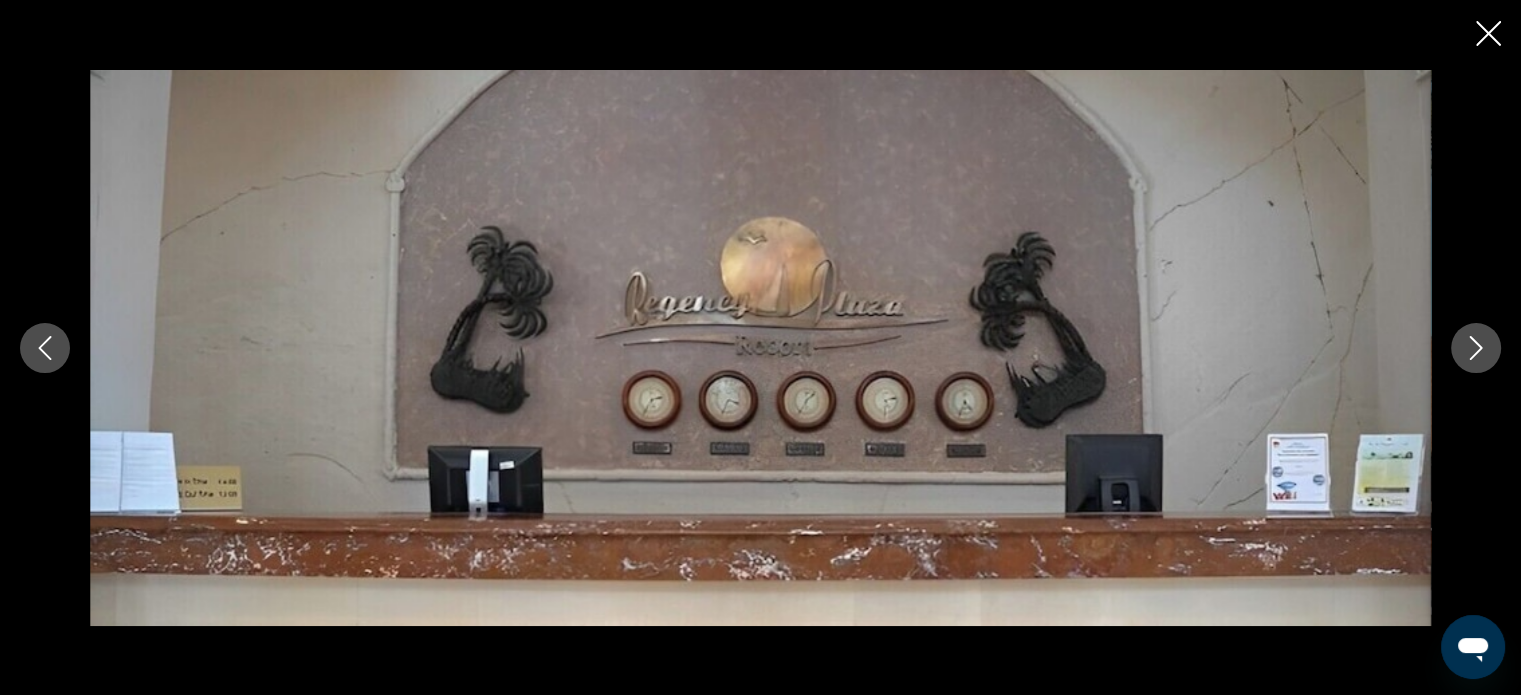 click 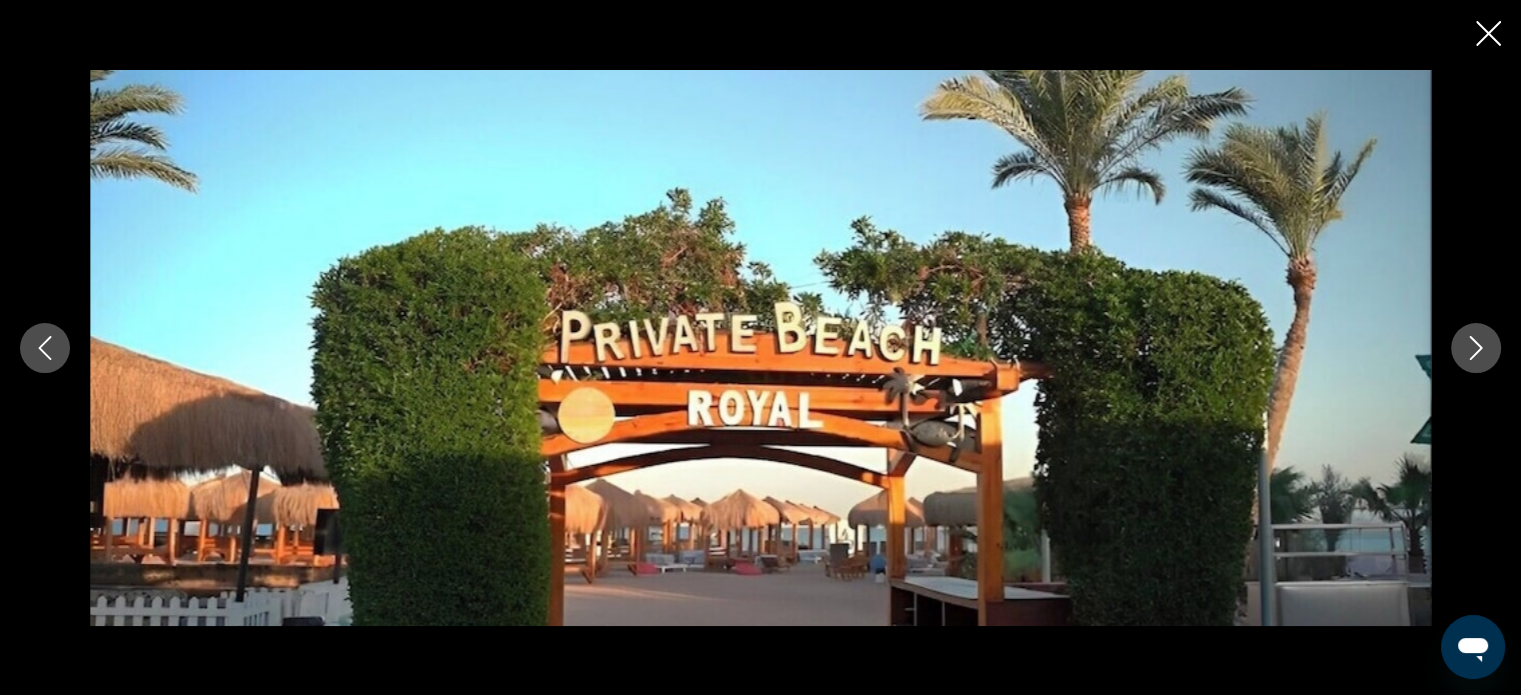 click 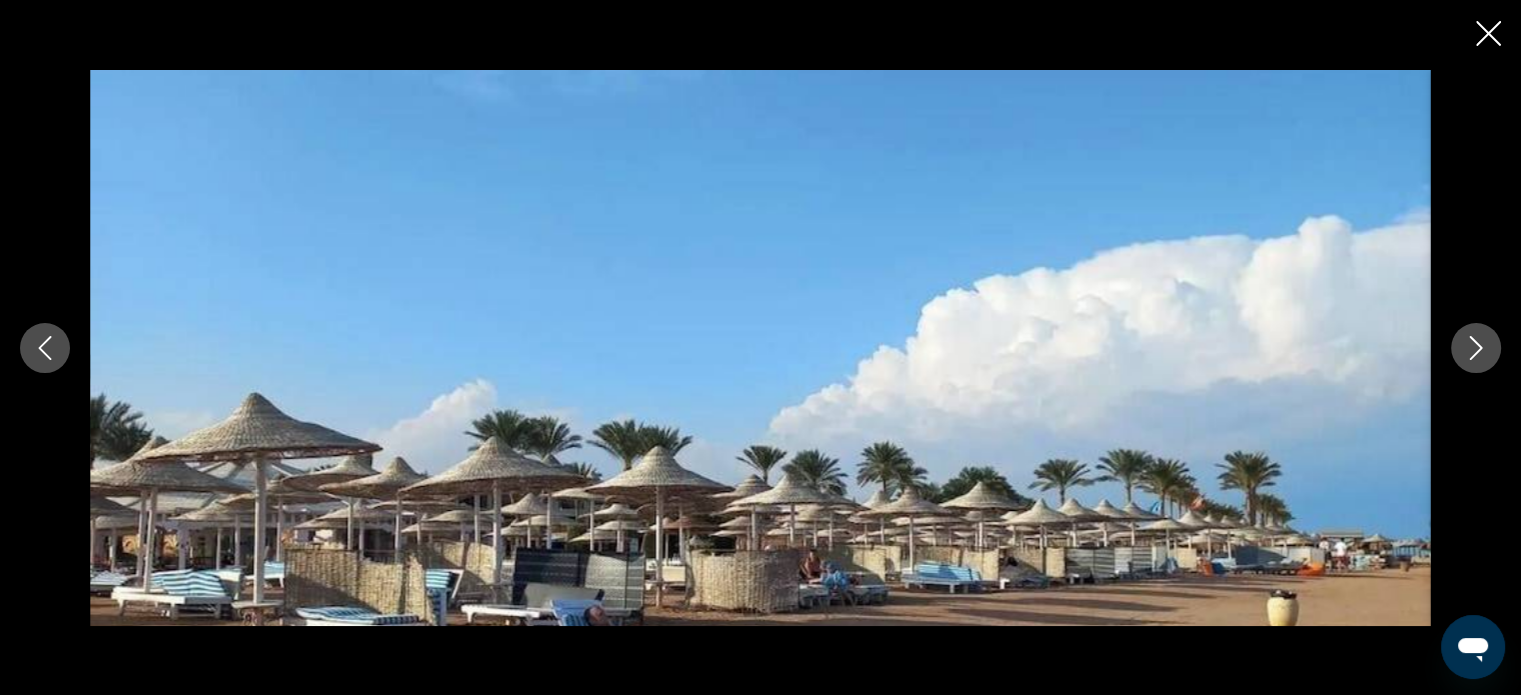 click 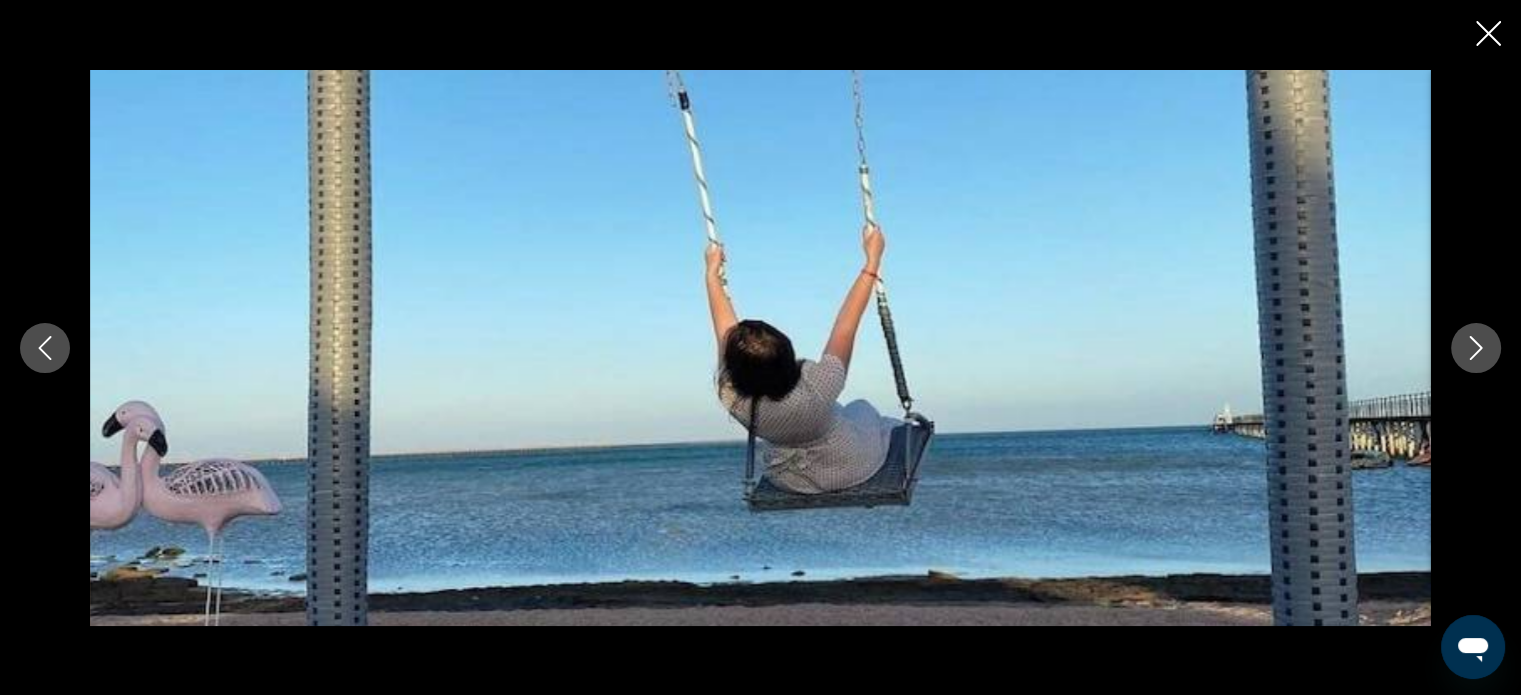 click 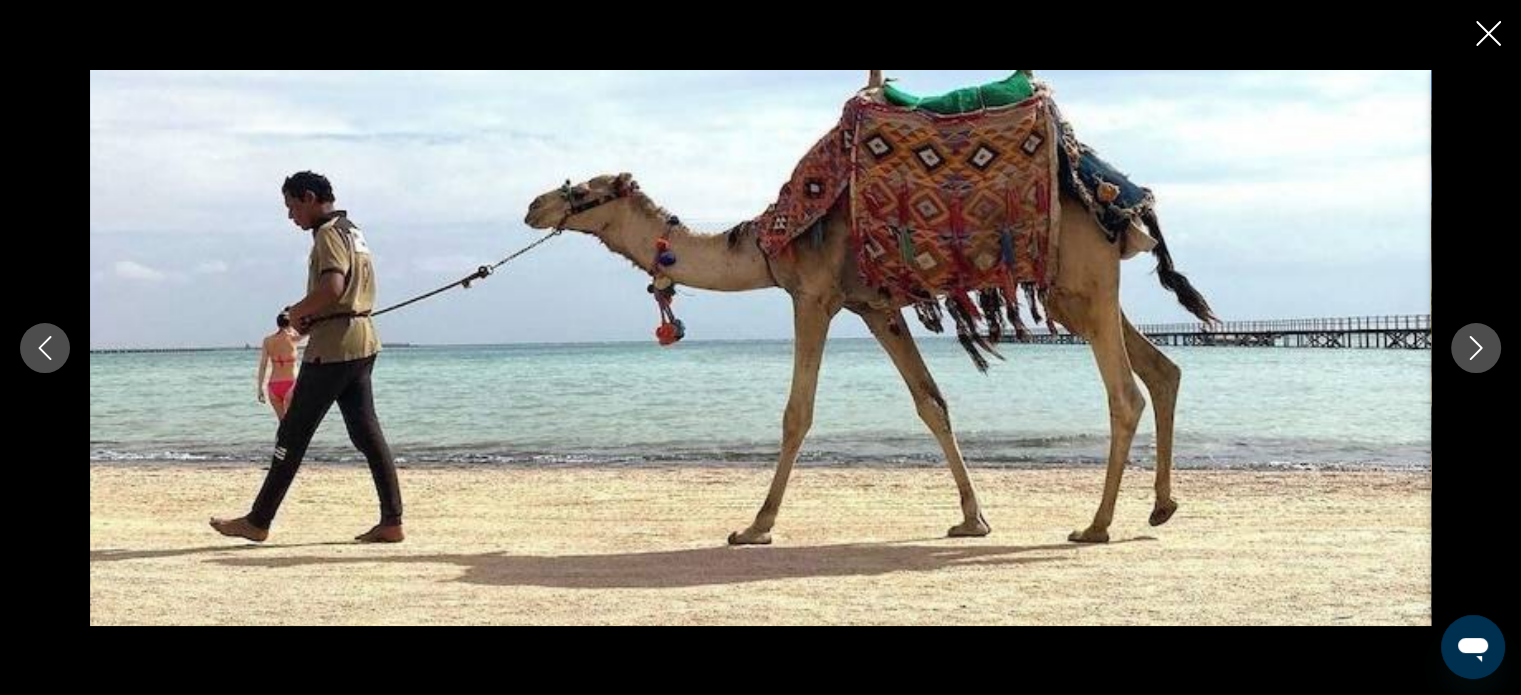 click 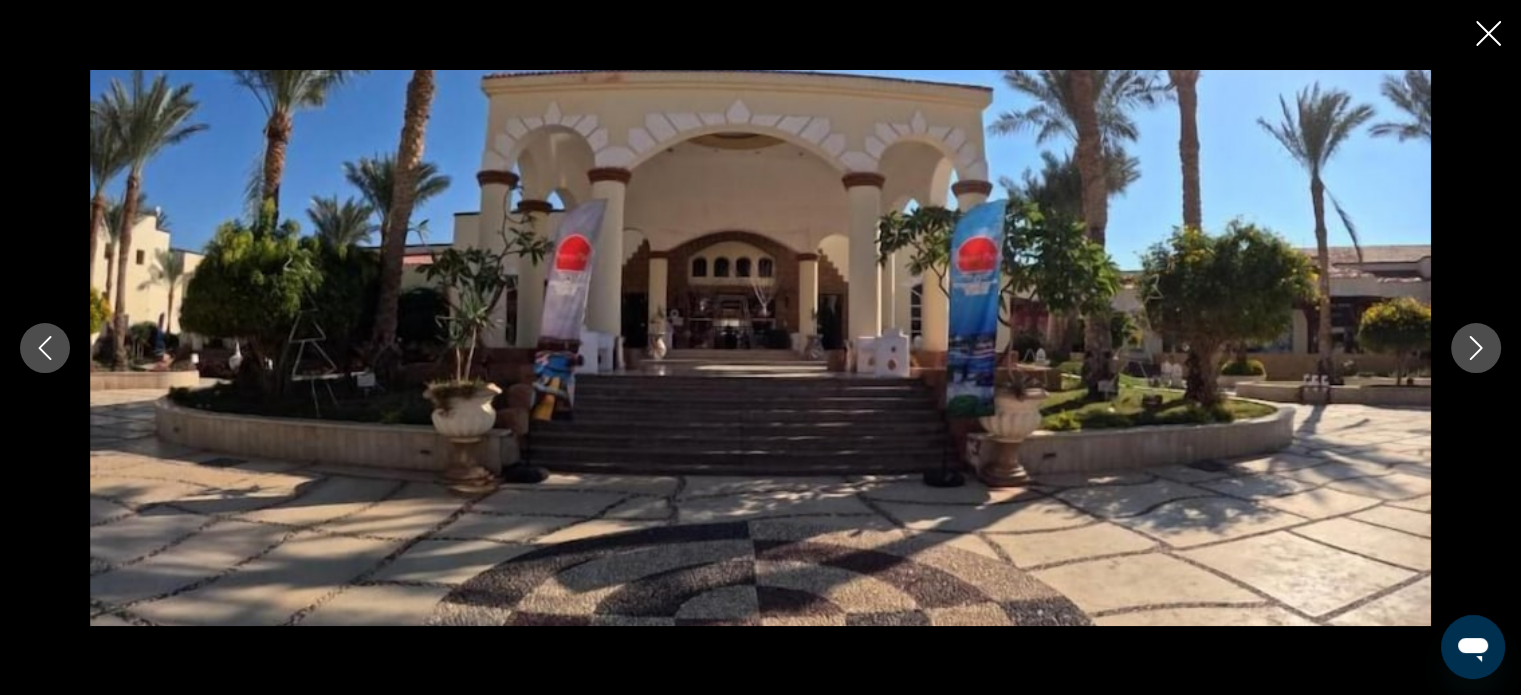 click 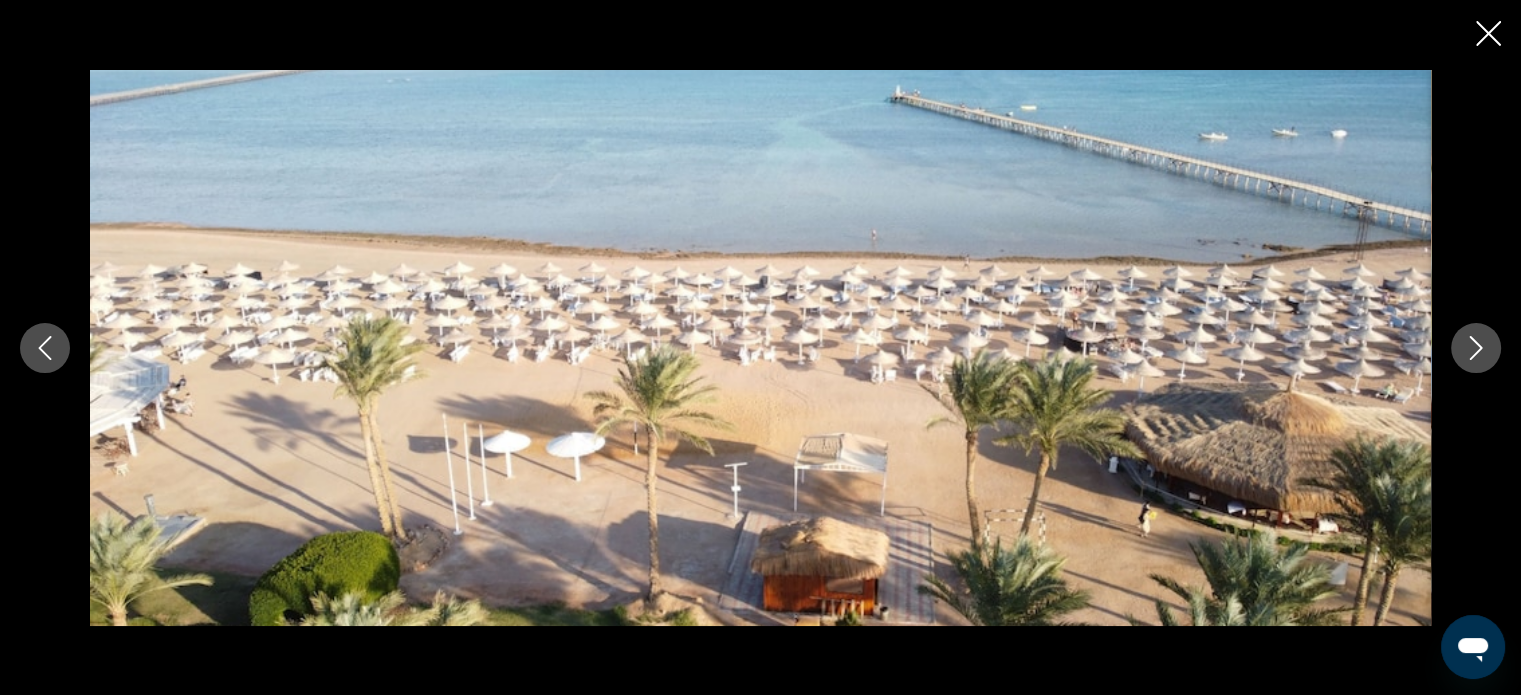 click 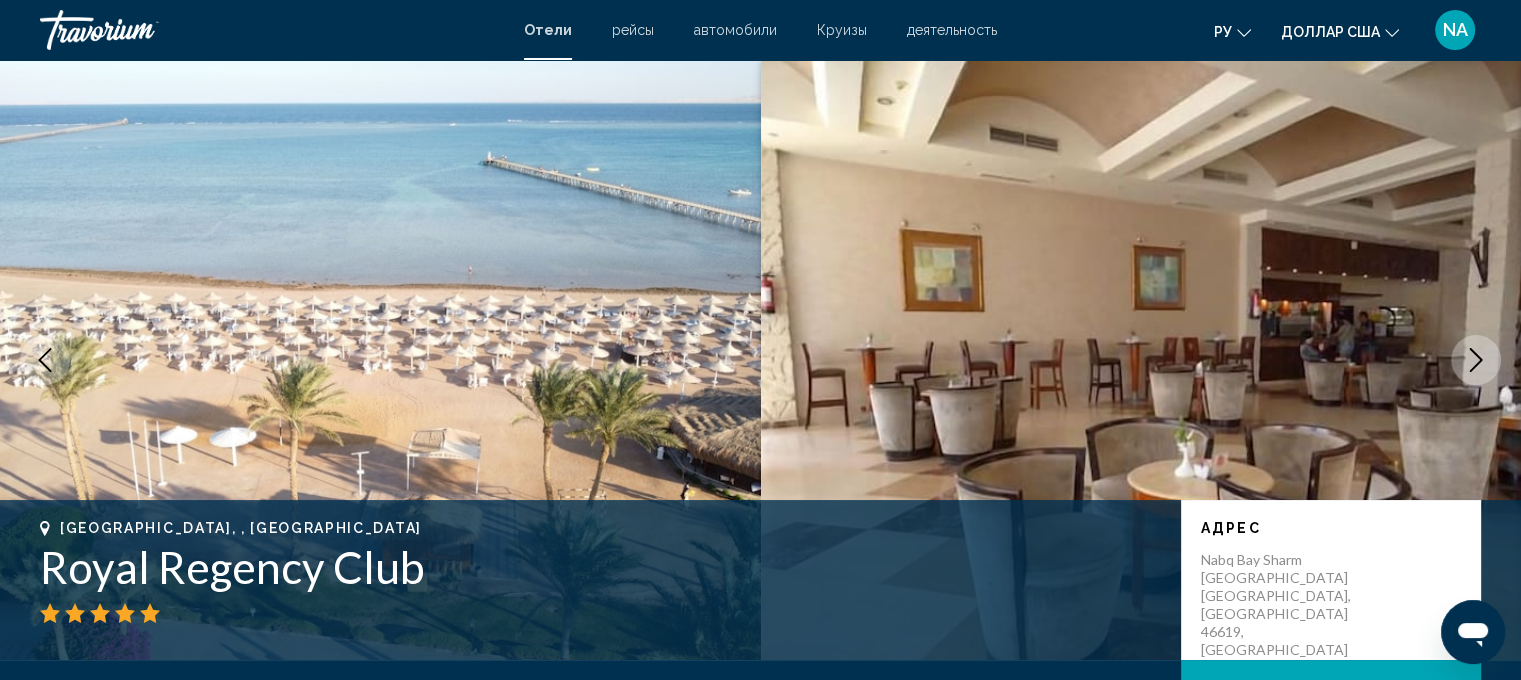scroll, scrollTop: 0, scrollLeft: 0, axis: both 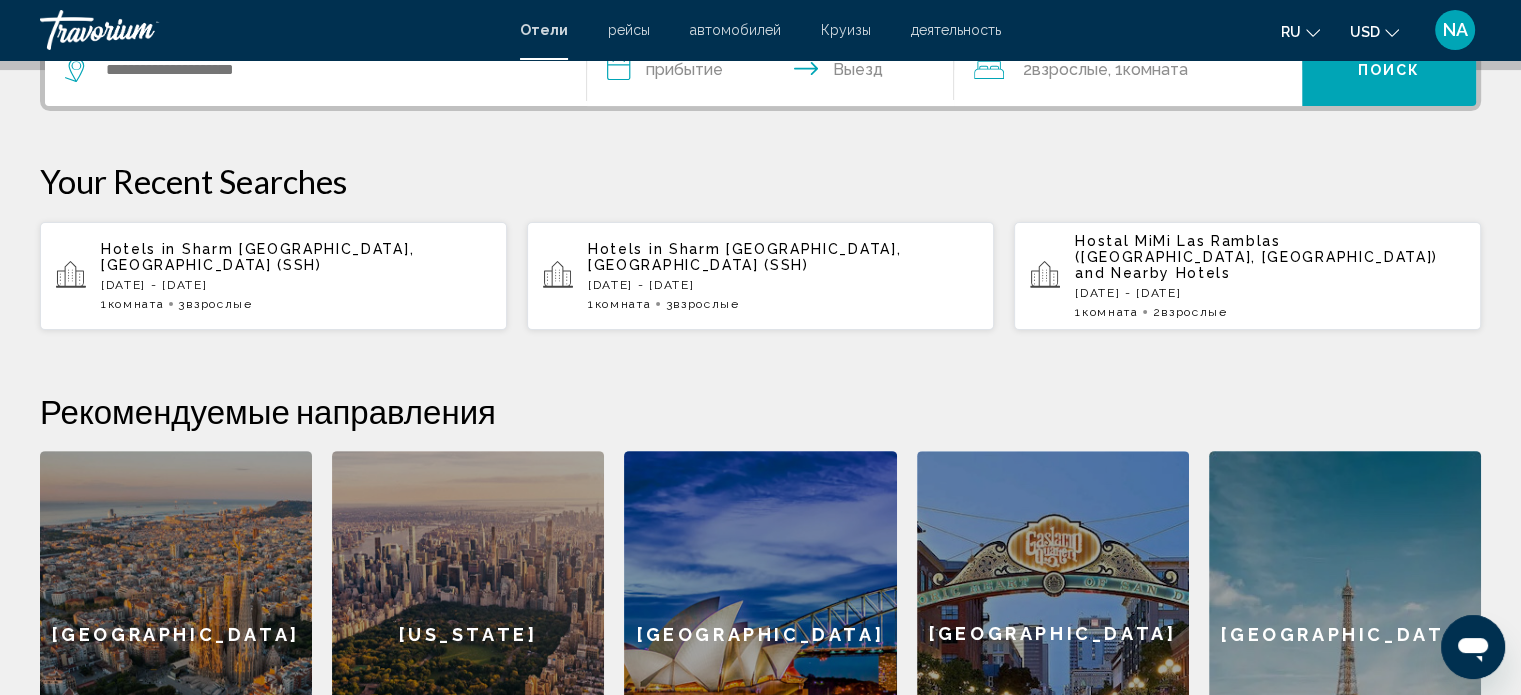 click on "[DATE] - [DATE]" at bounding box center (296, 285) 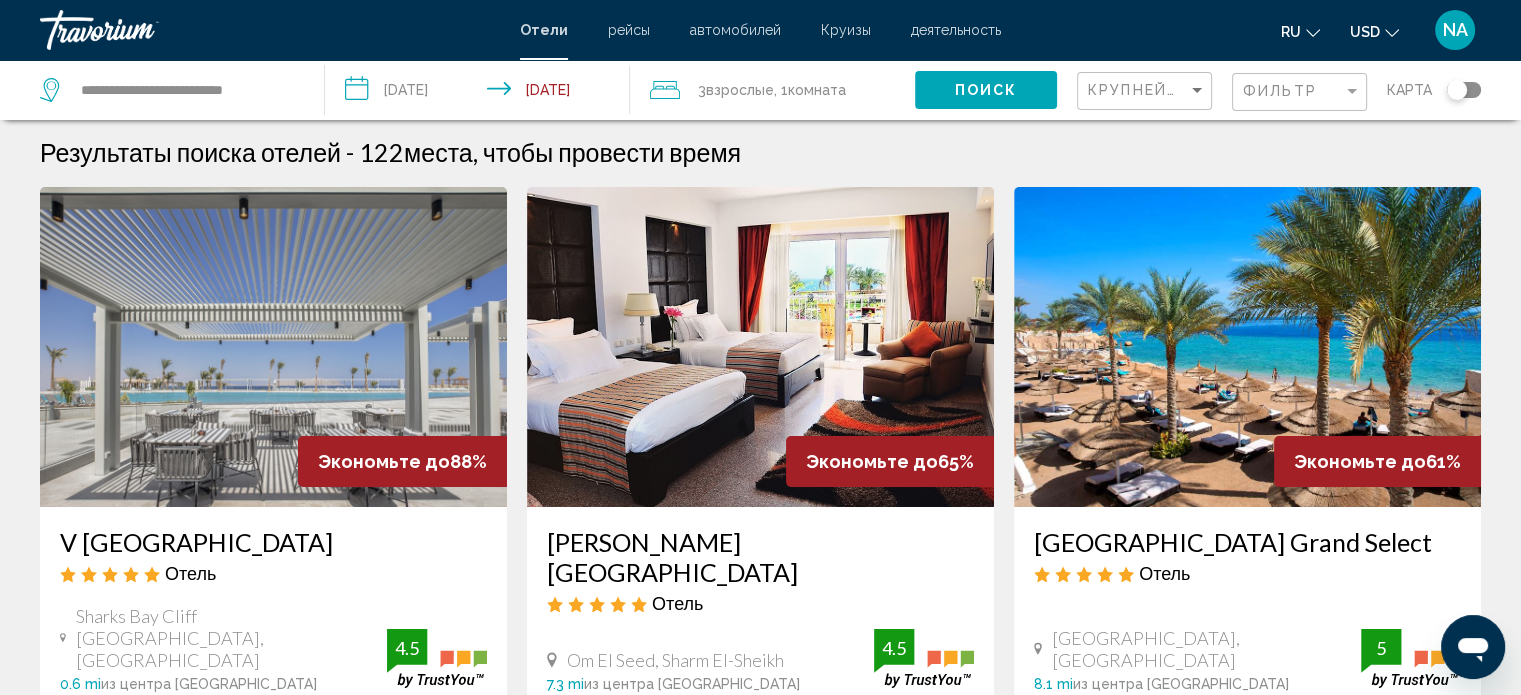 scroll, scrollTop: 0, scrollLeft: 0, axis: both 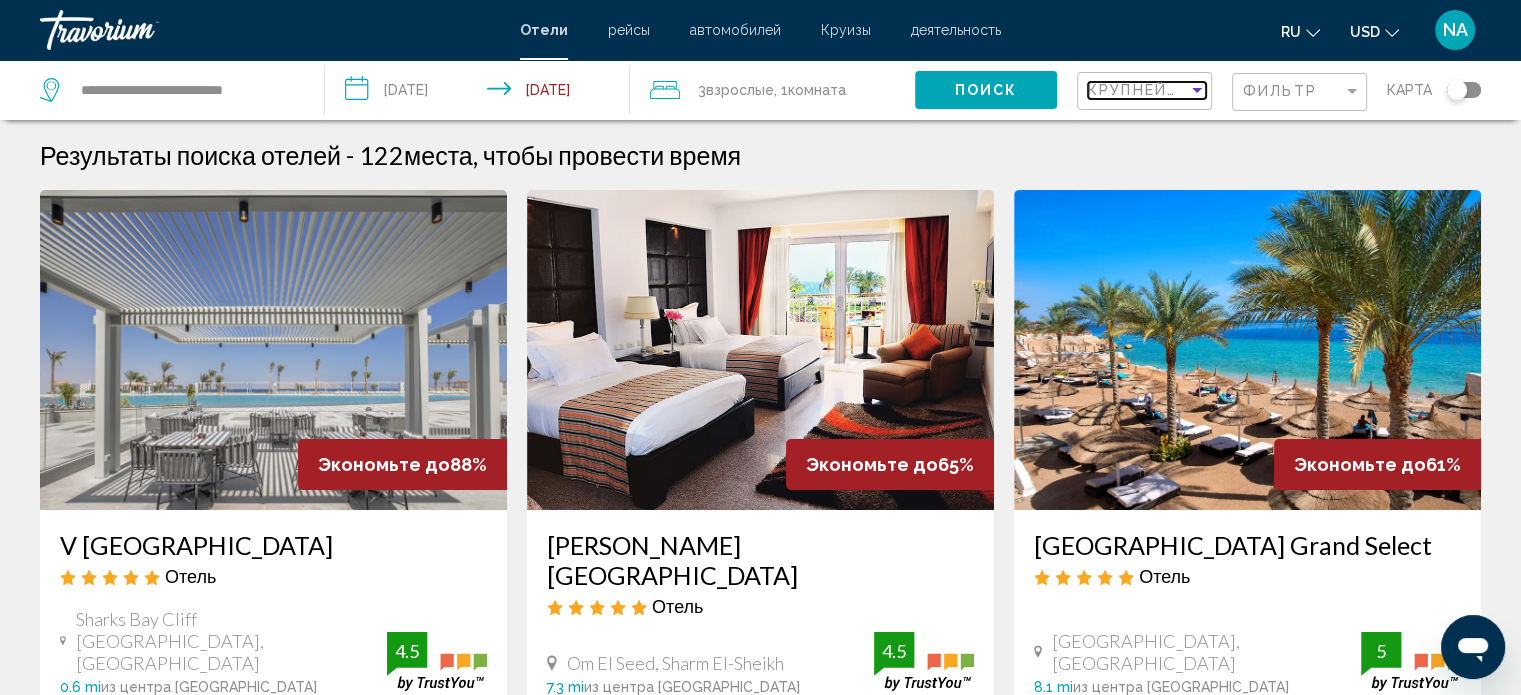 click at bounding box center (1197, 90) 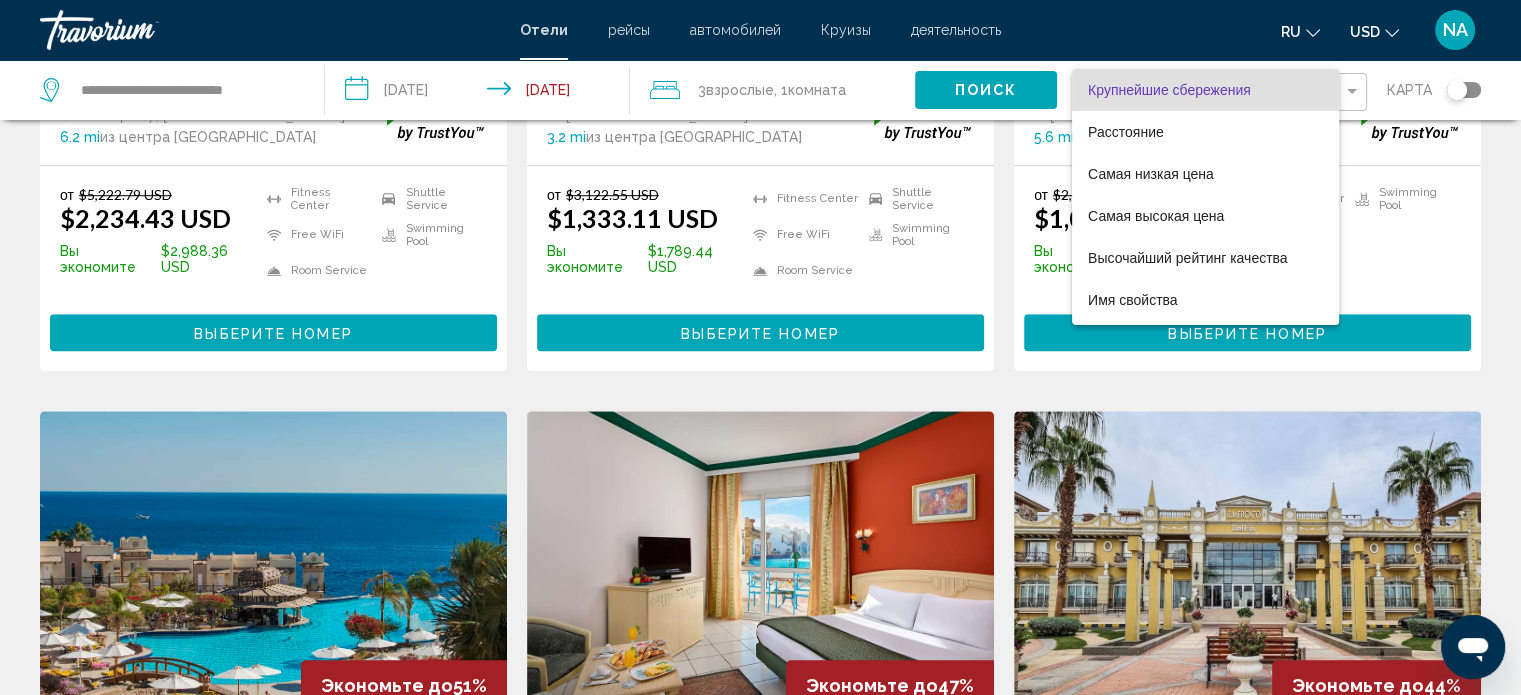 scroll, scrollTop: 1500, scrollLeft: 0, axis: vertical 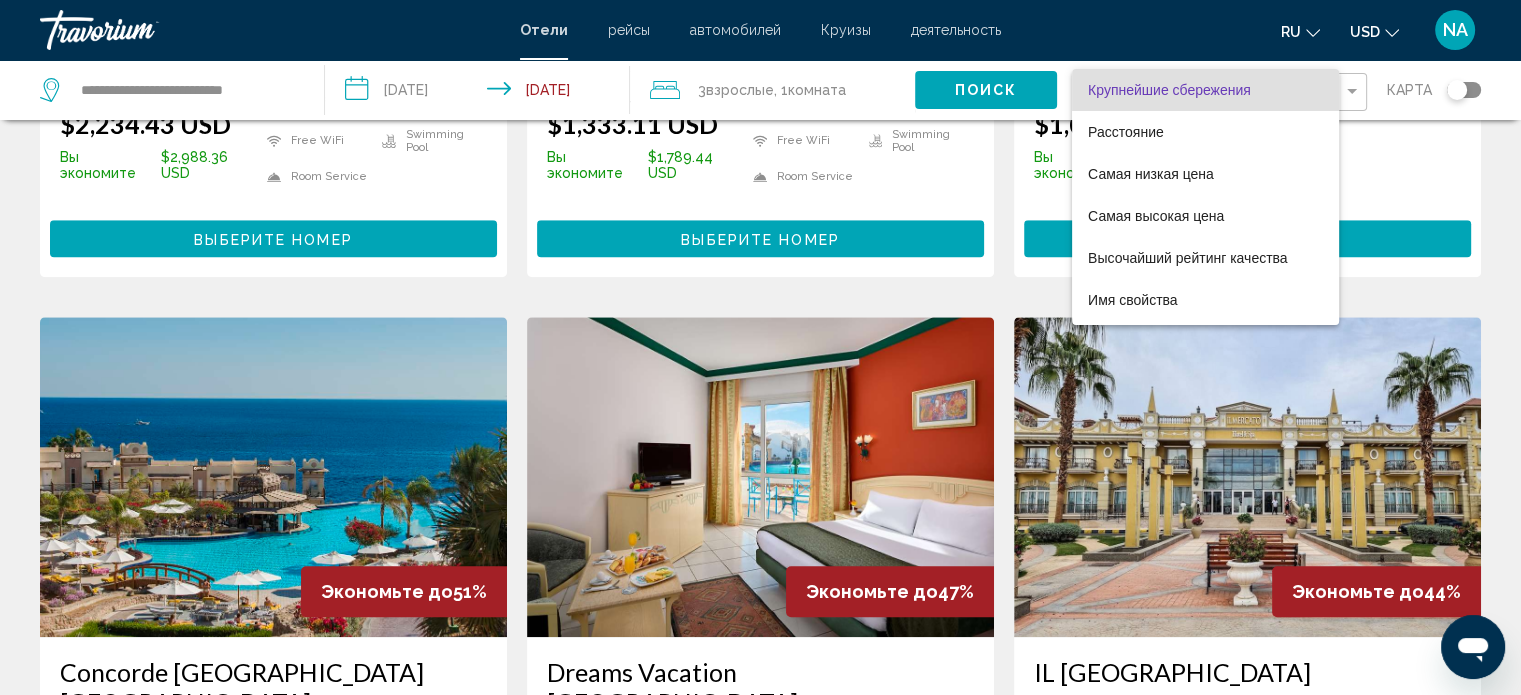 click at bounding box center (760, 347) 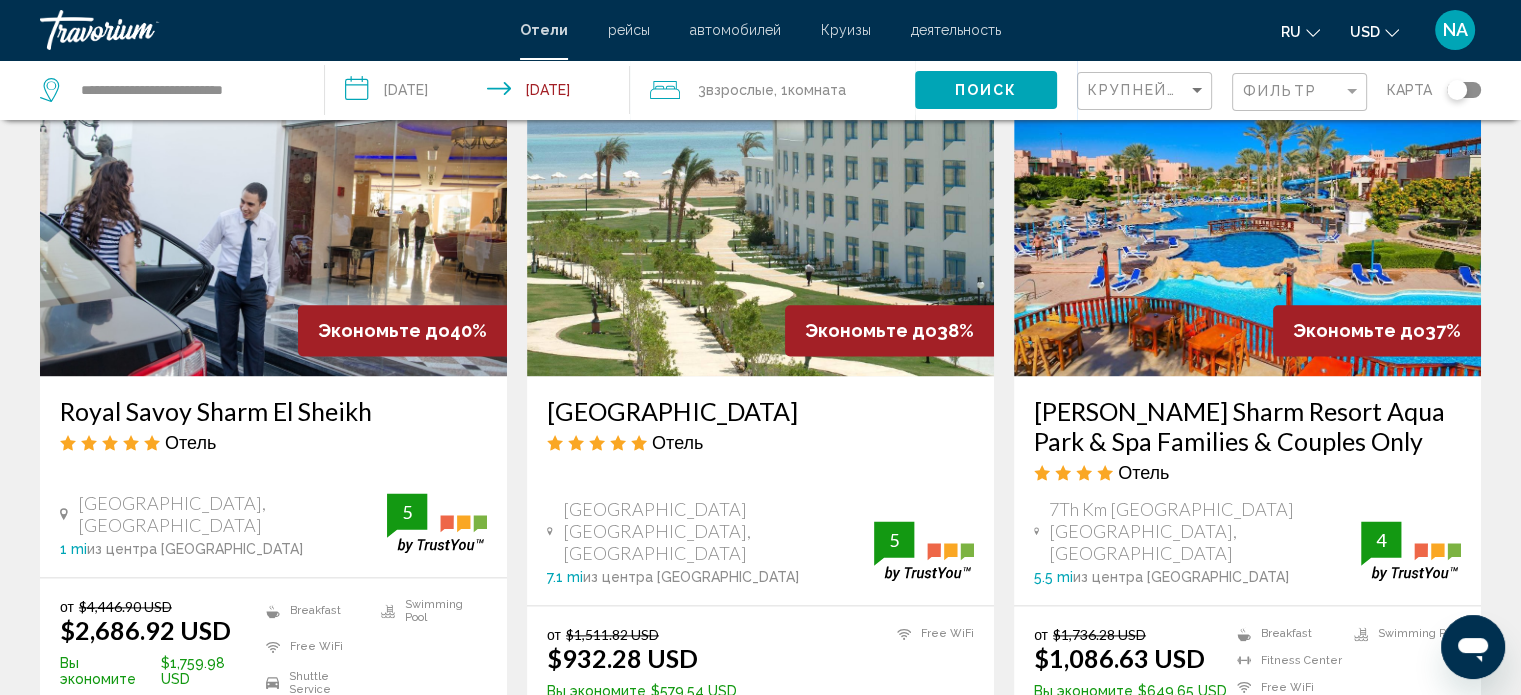 scroll, scrollTop: 2504, scrollLeft: 0, axis: vertical 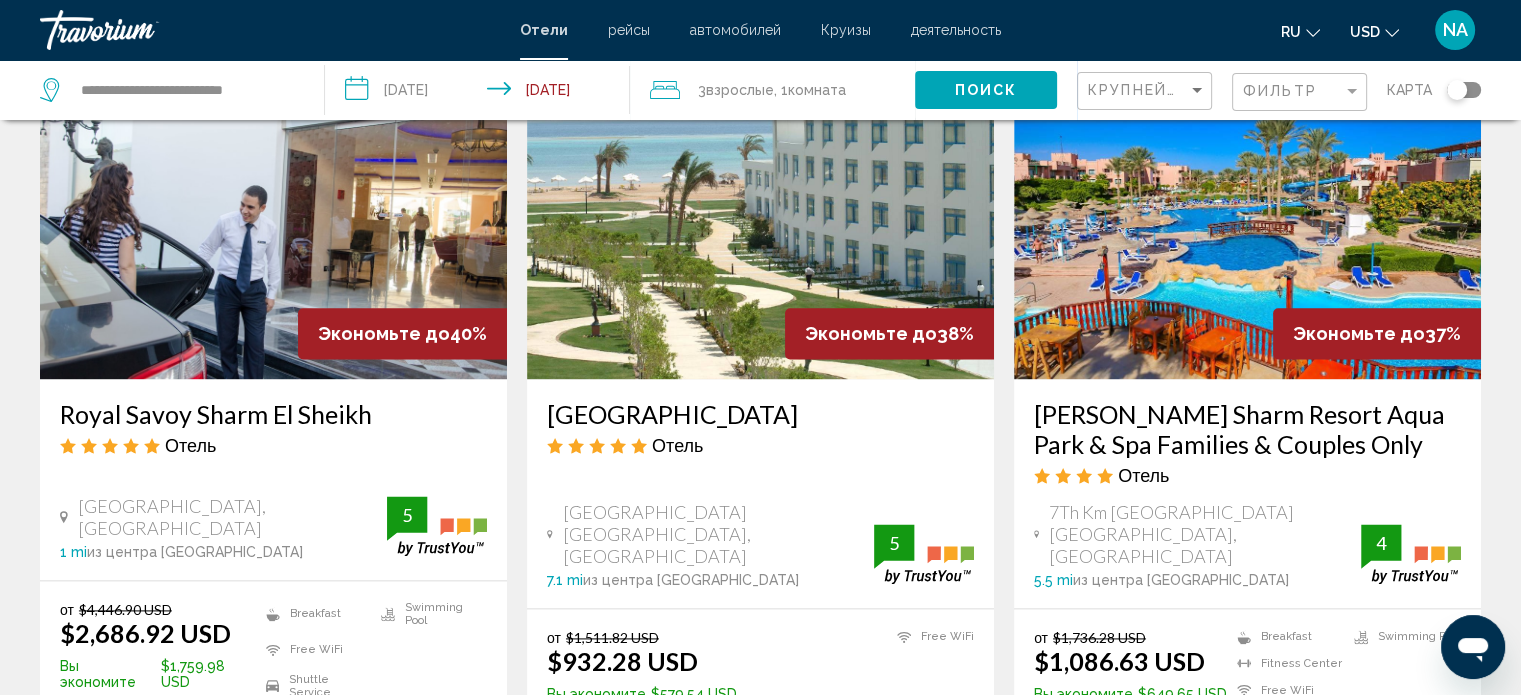 click on "Выберите номер" at bounding box center [760, 748] 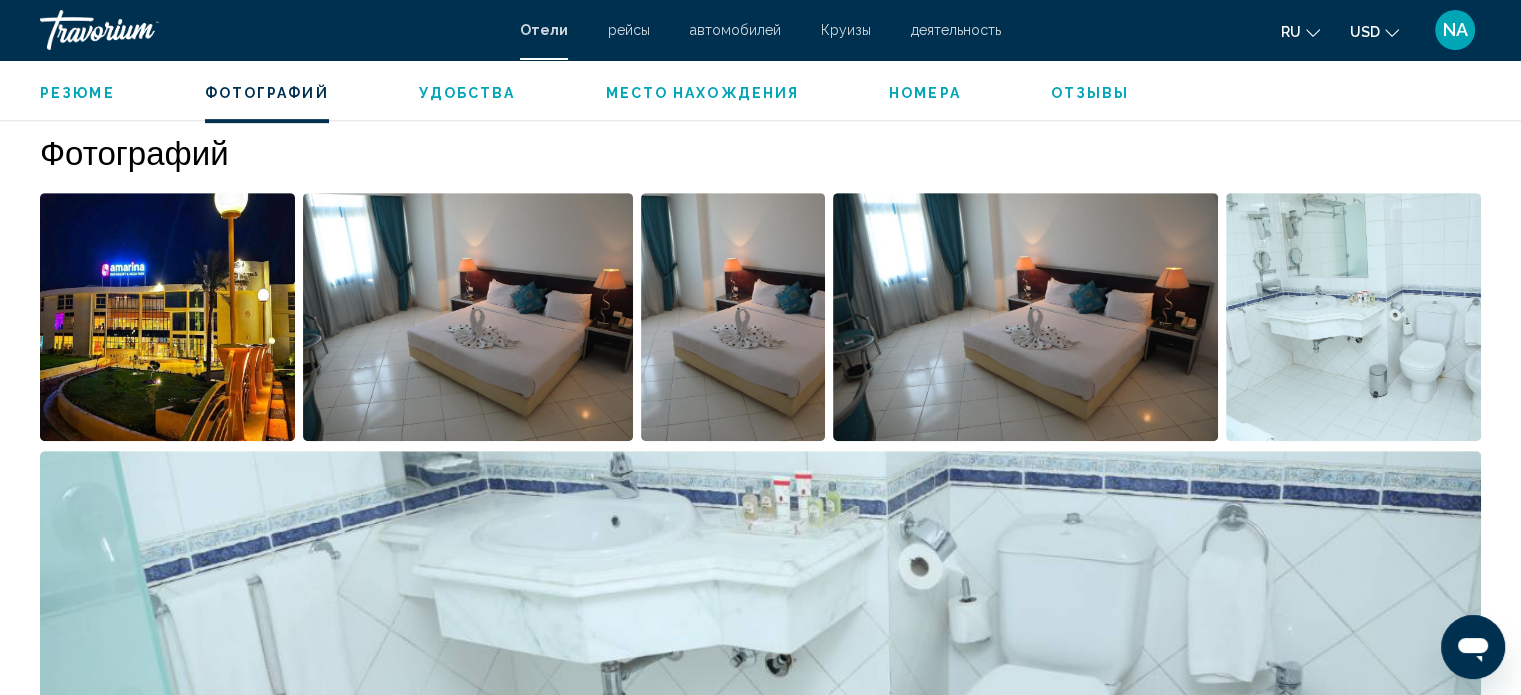 scroll, scrollTop: 912, scrollLeft: 0, axis: vertical 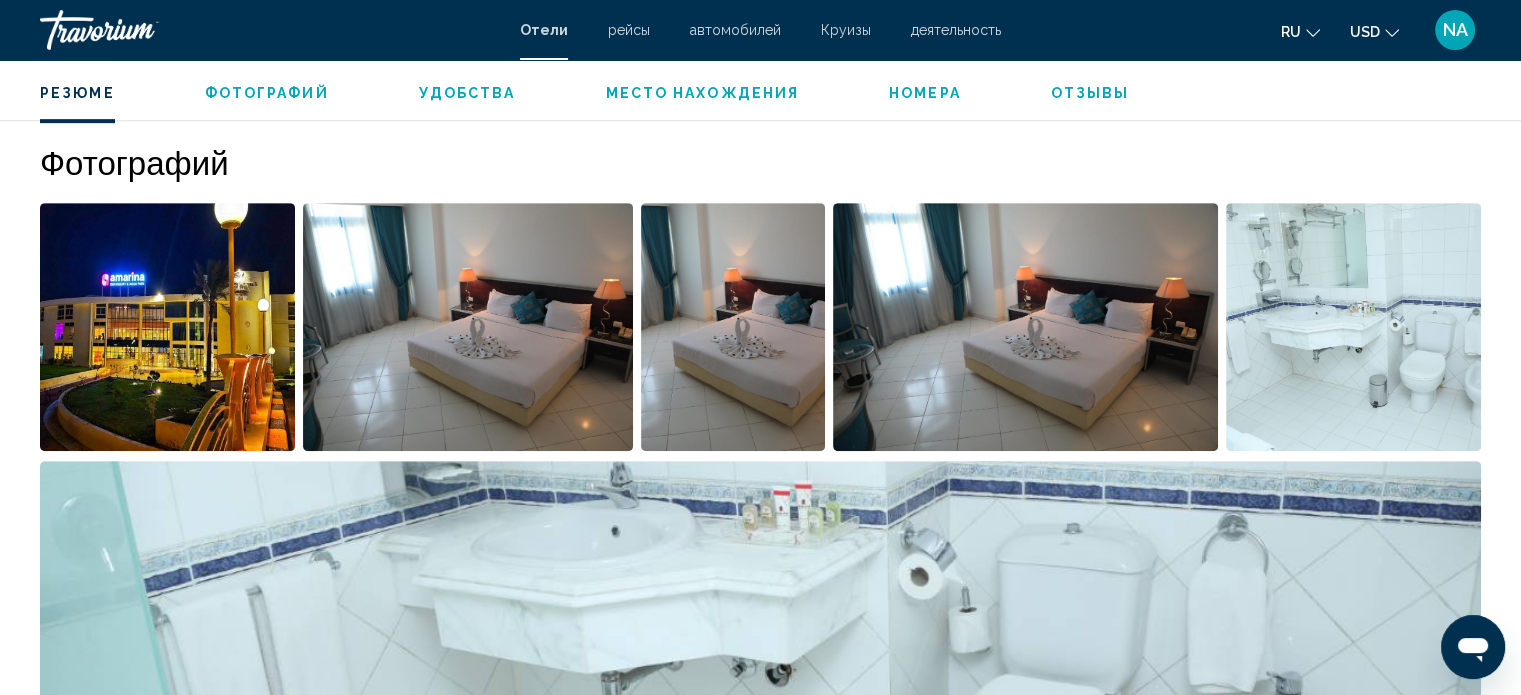 click at bounding box center [167, 327] 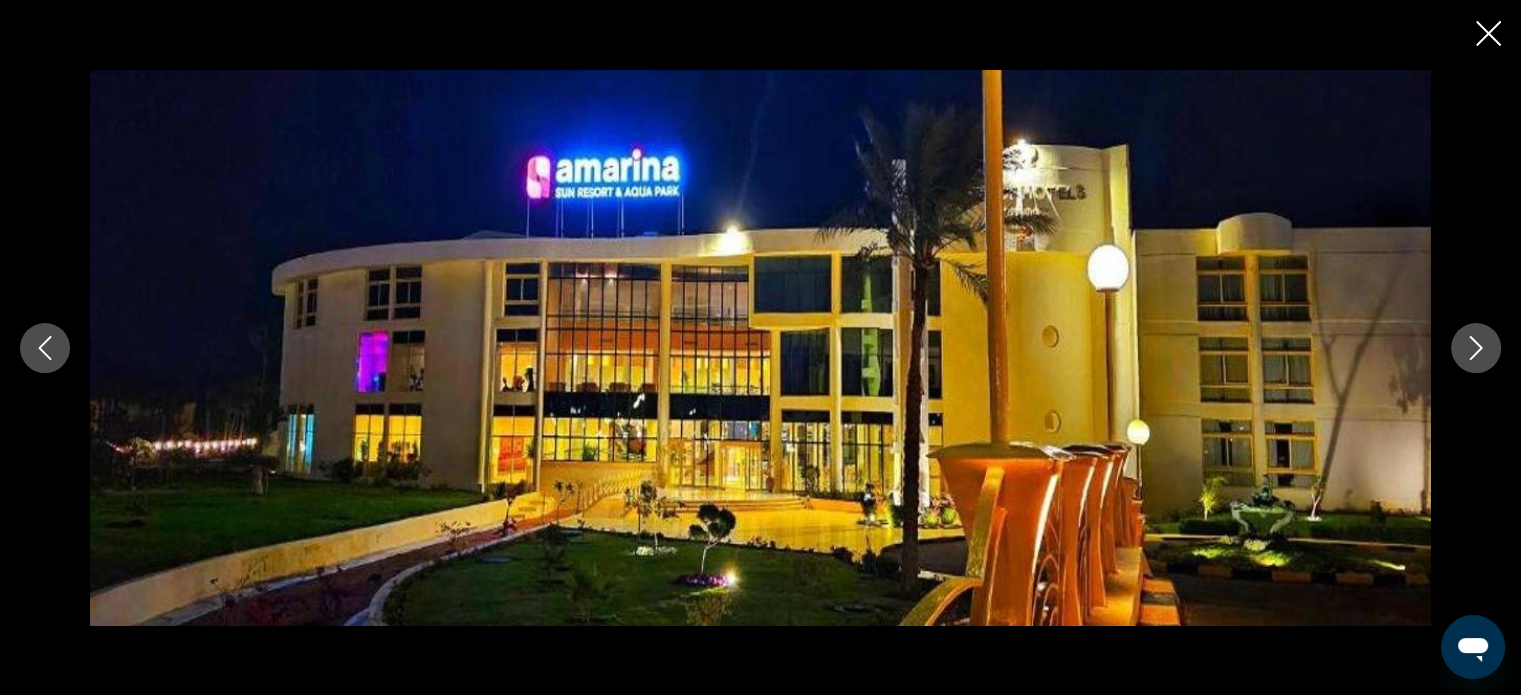 click at bounding box center [1476, 348] 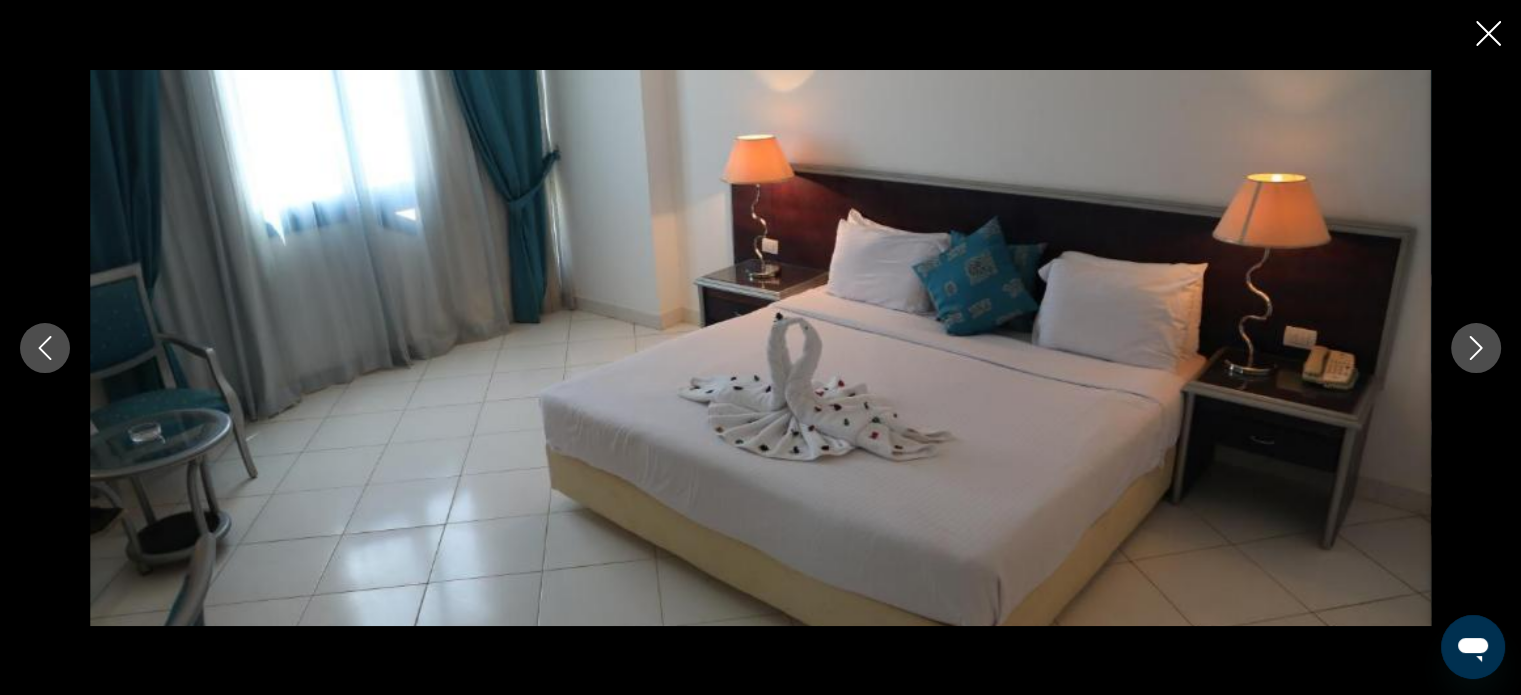 click at bounding box center (1476, 348) 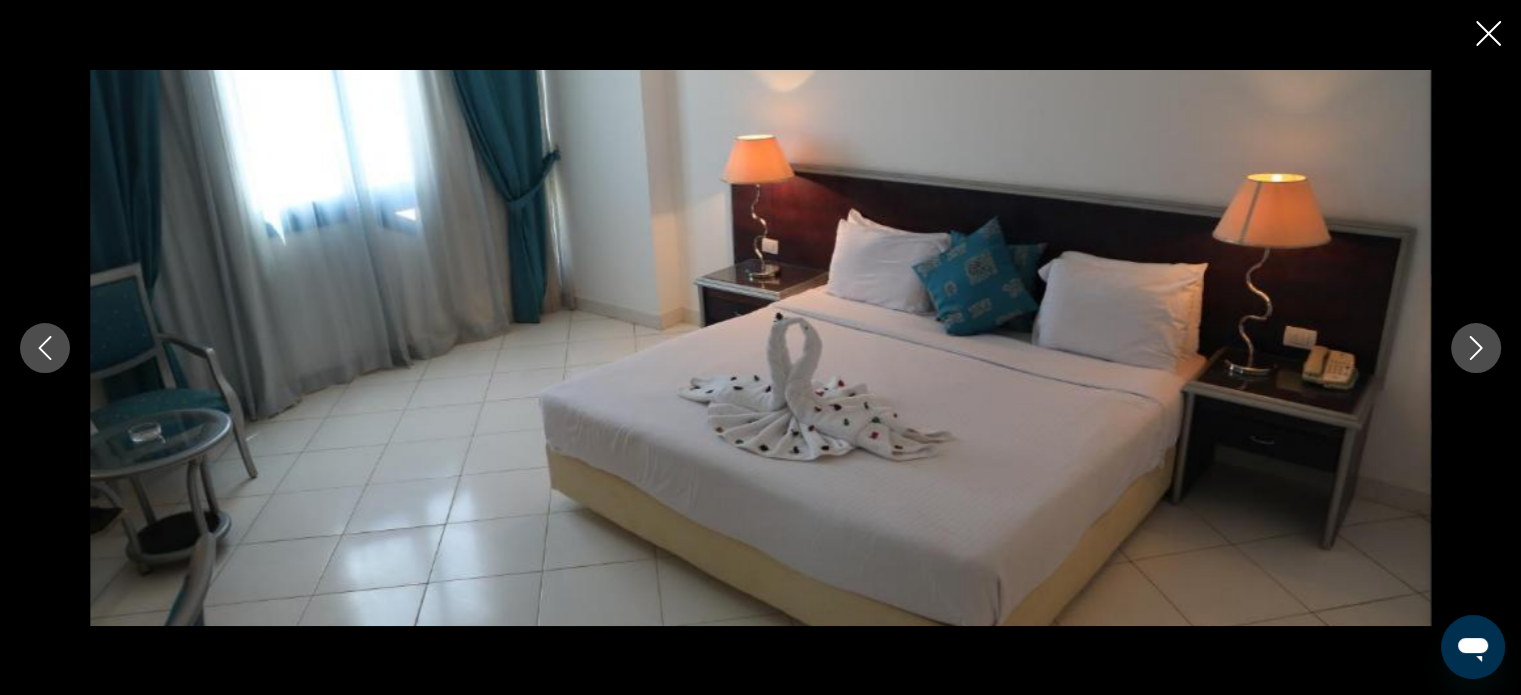 click at bounding box center (1476, 348) 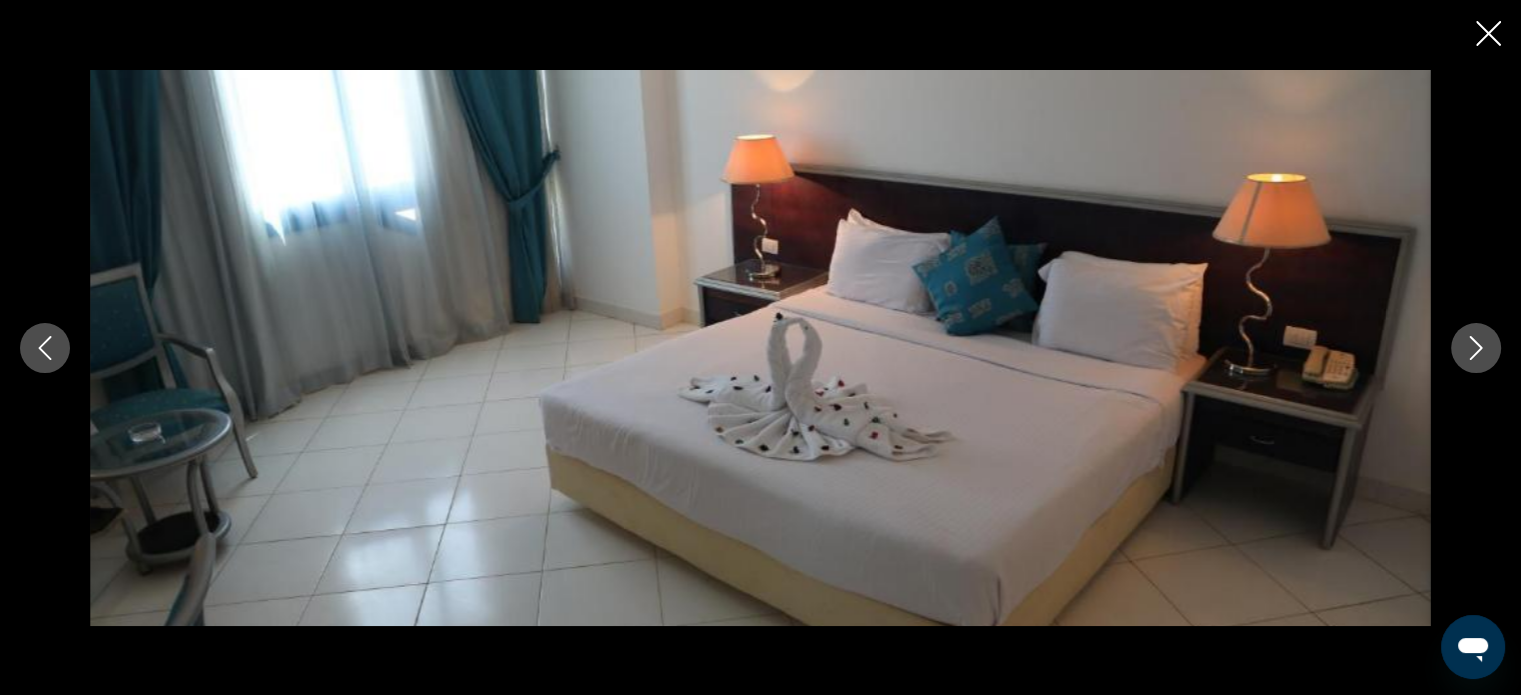 click at bounding box center [1476, 348] 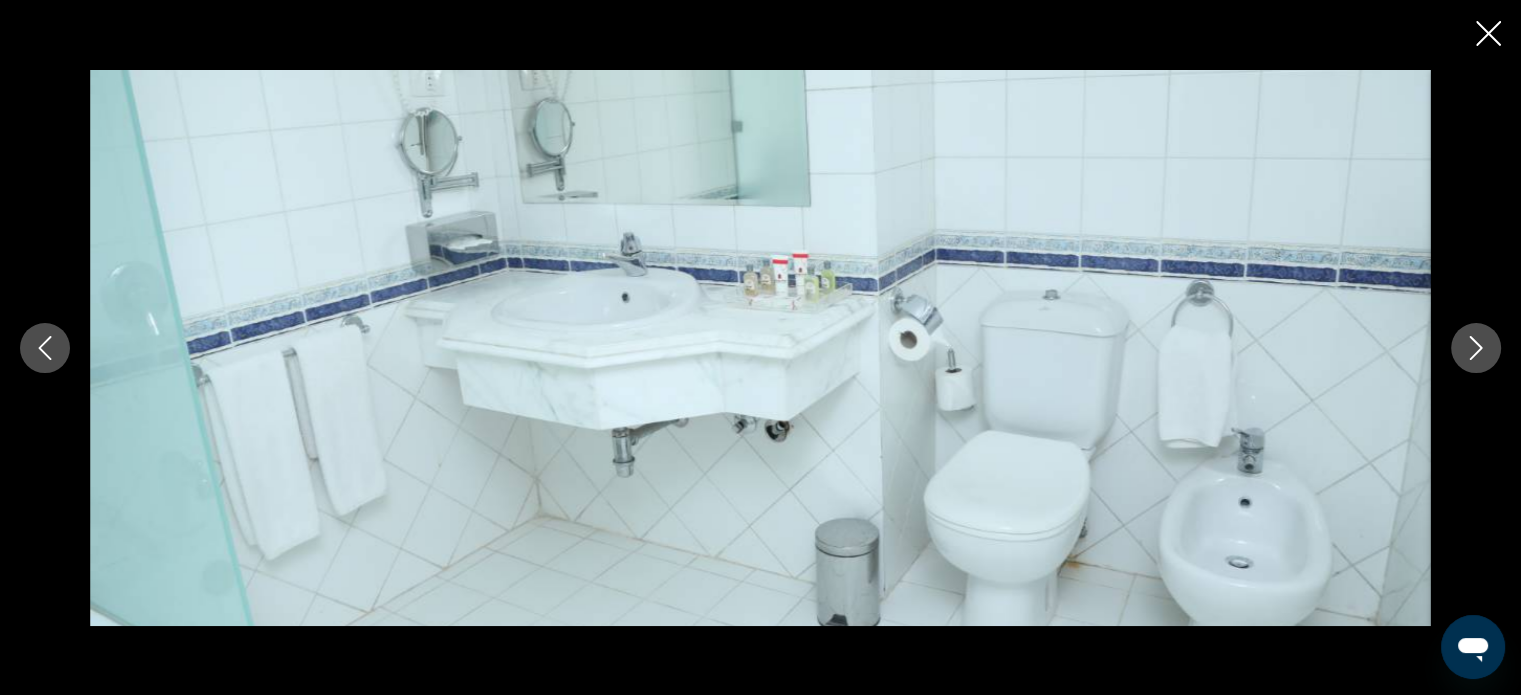click at bounding box center (1476, 348) 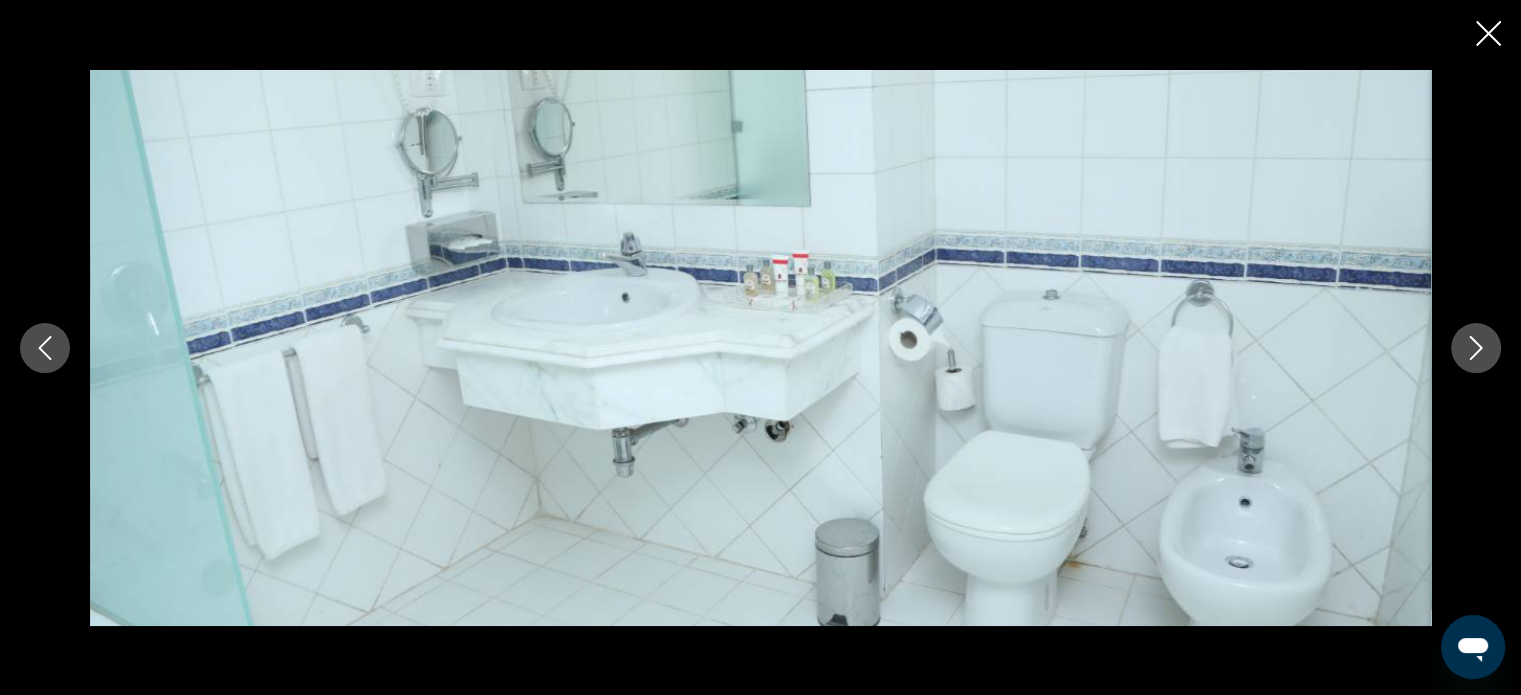click at bounding box center (1476, 348) 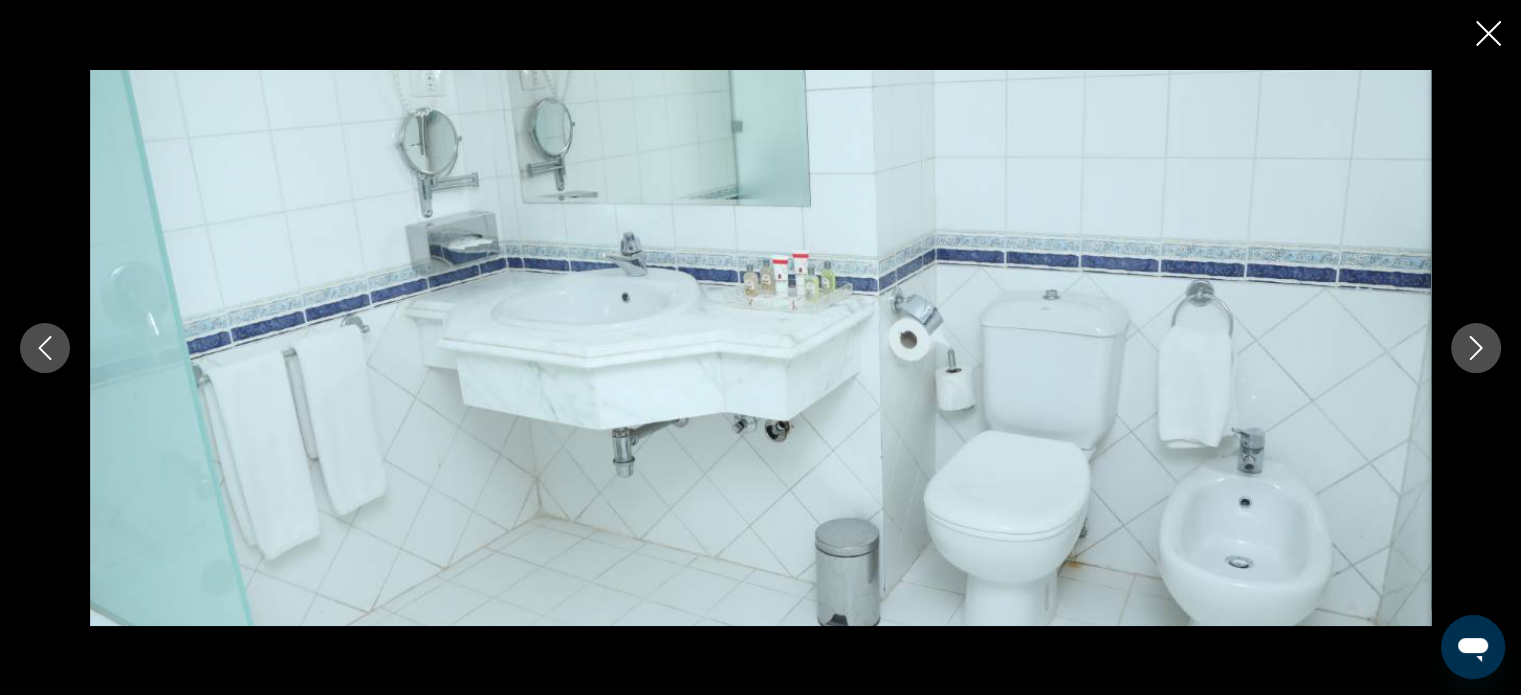 click at bounding box center (1476, 348) 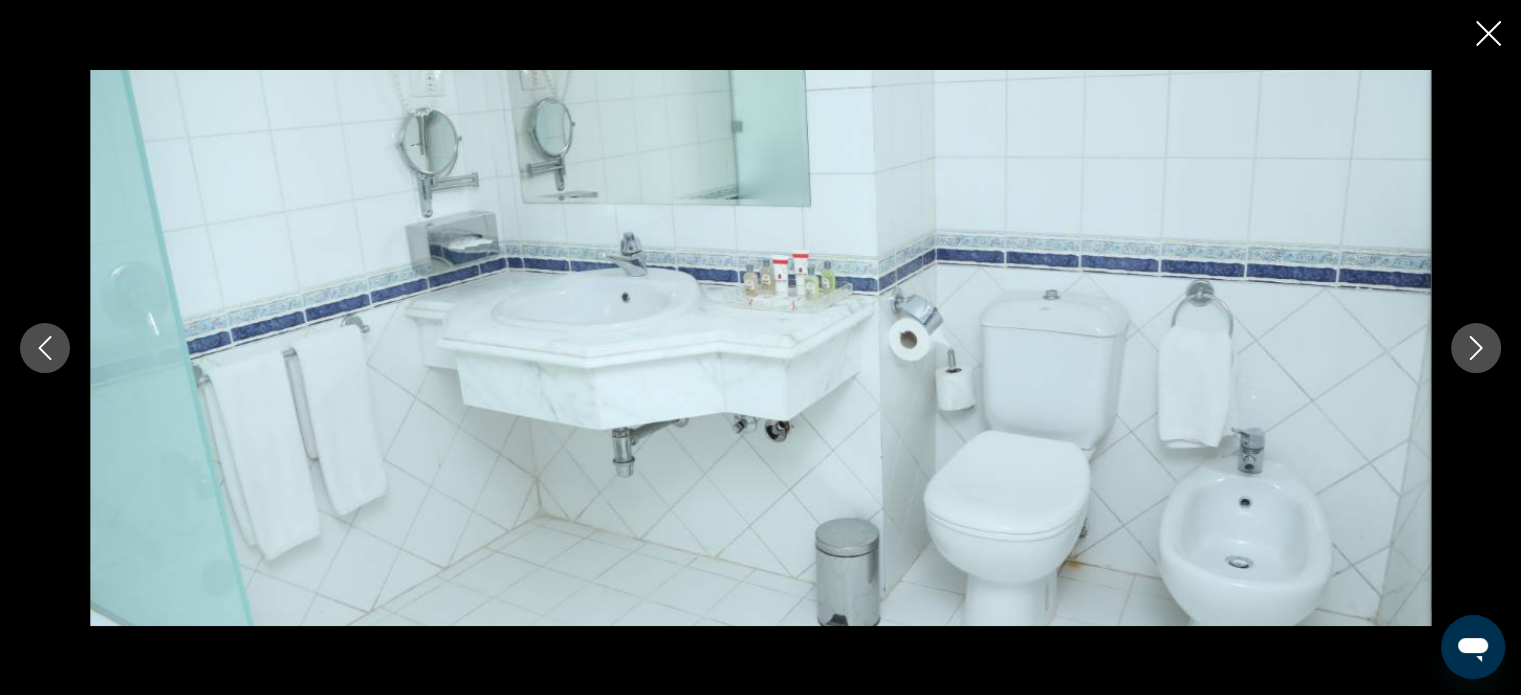 click at bounding box center [1476, 348] 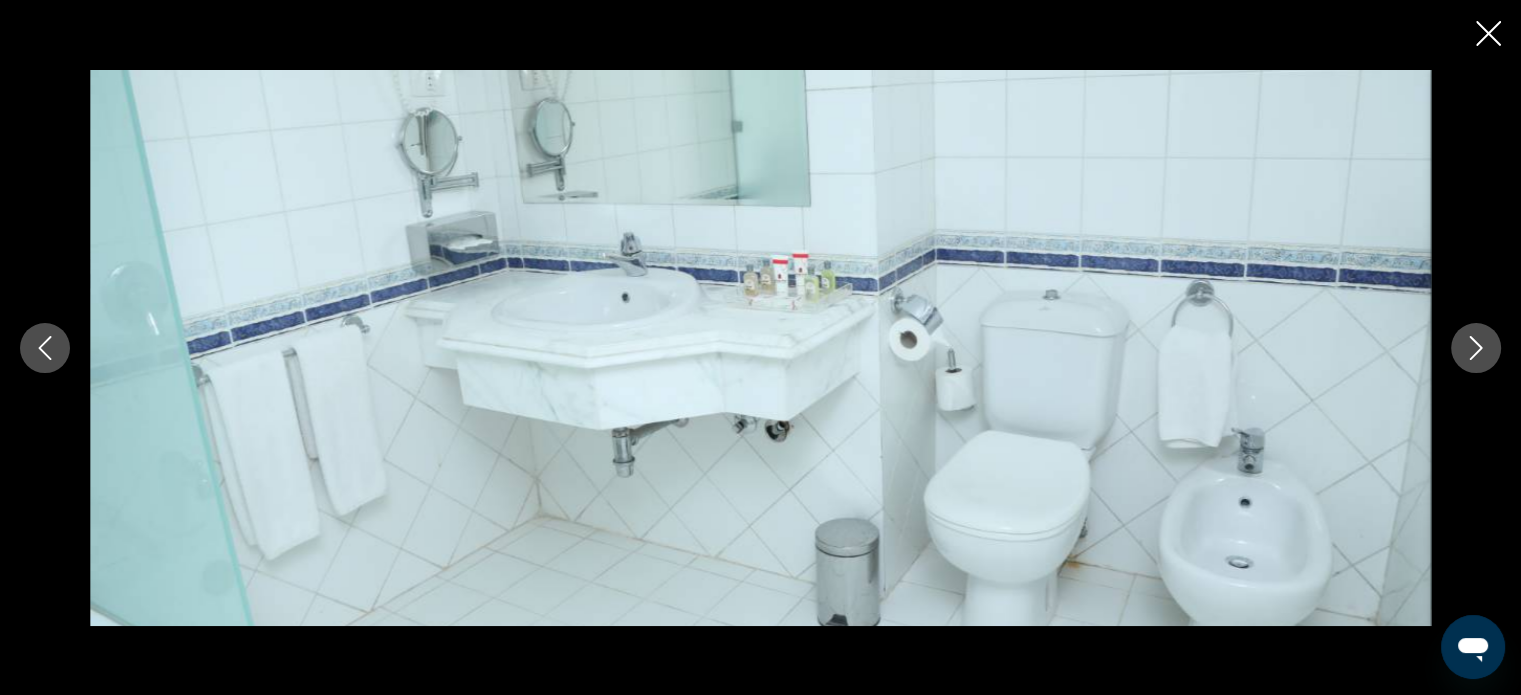 click at bounding box center (1476, 348) 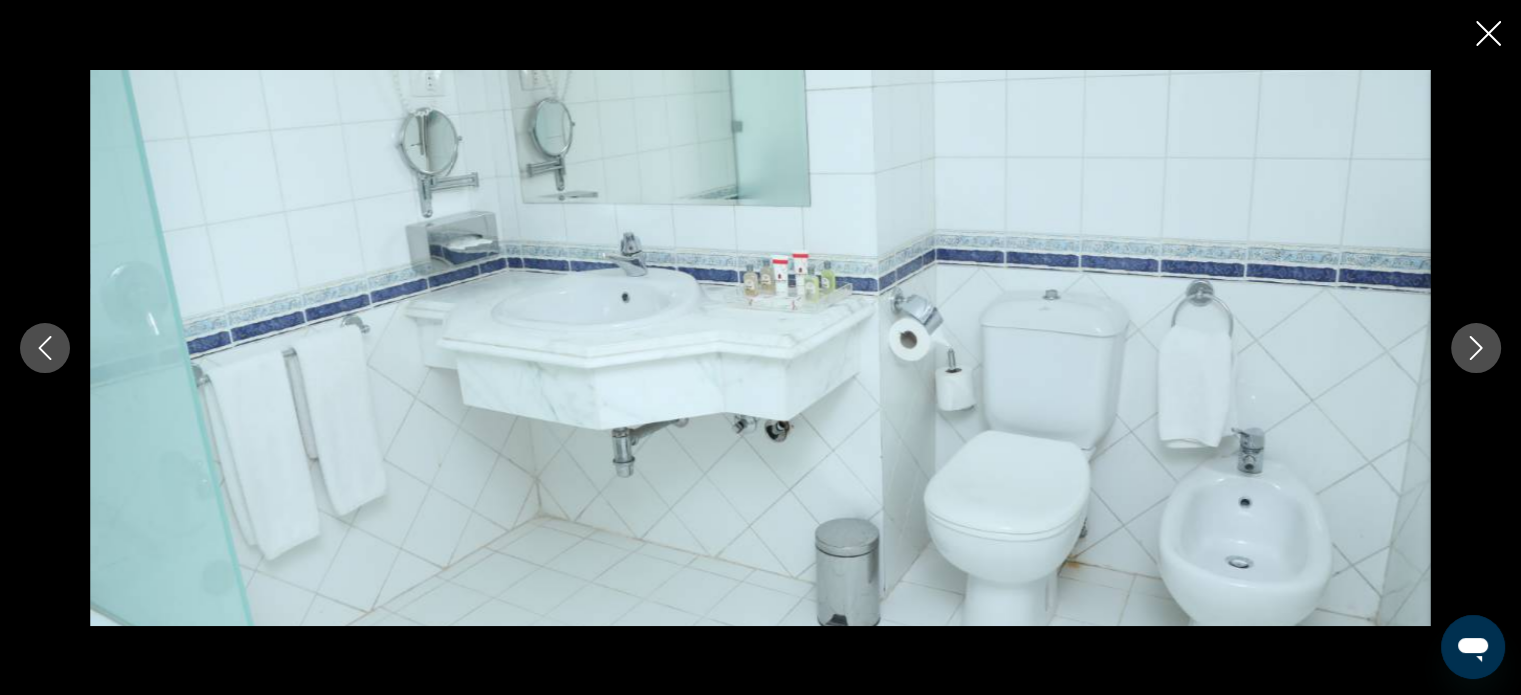 click at bounding box center [1476, 348] 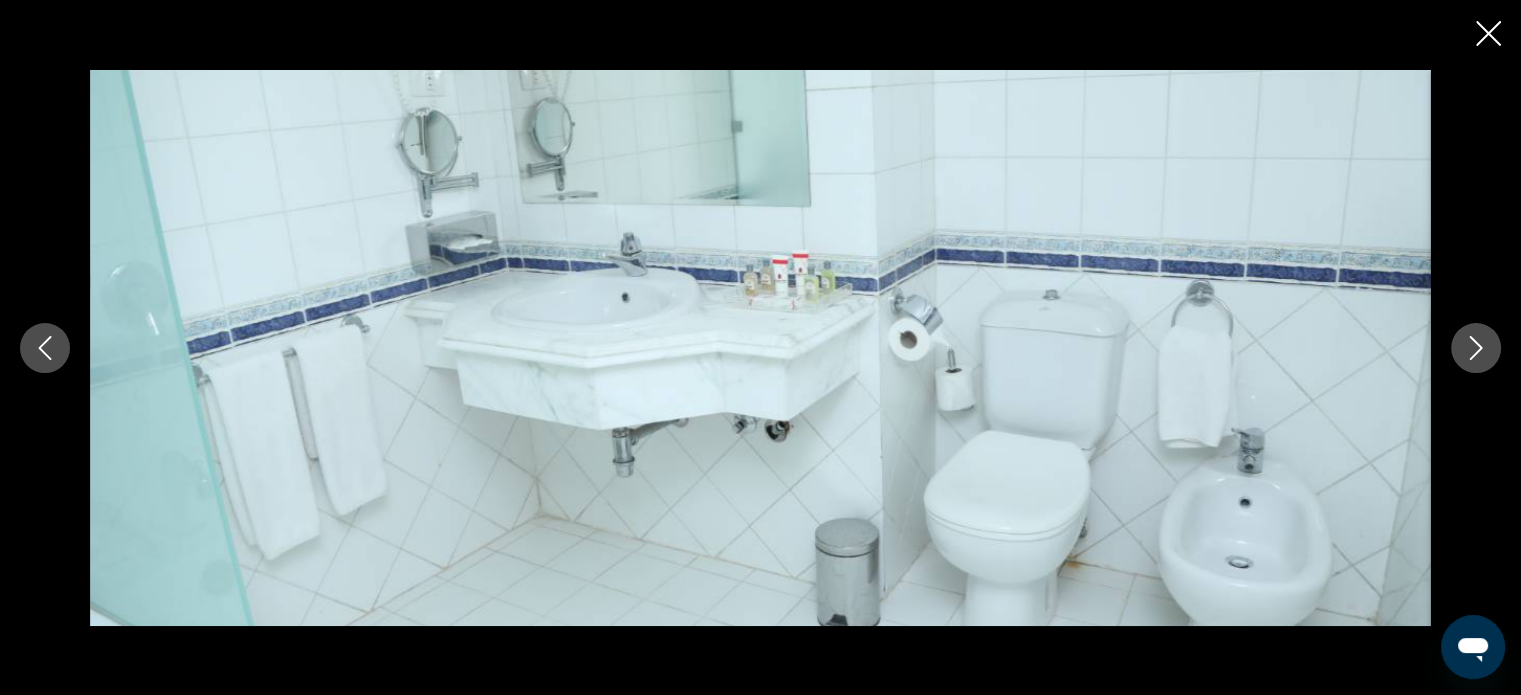 click at bounding box center [1476, 348] 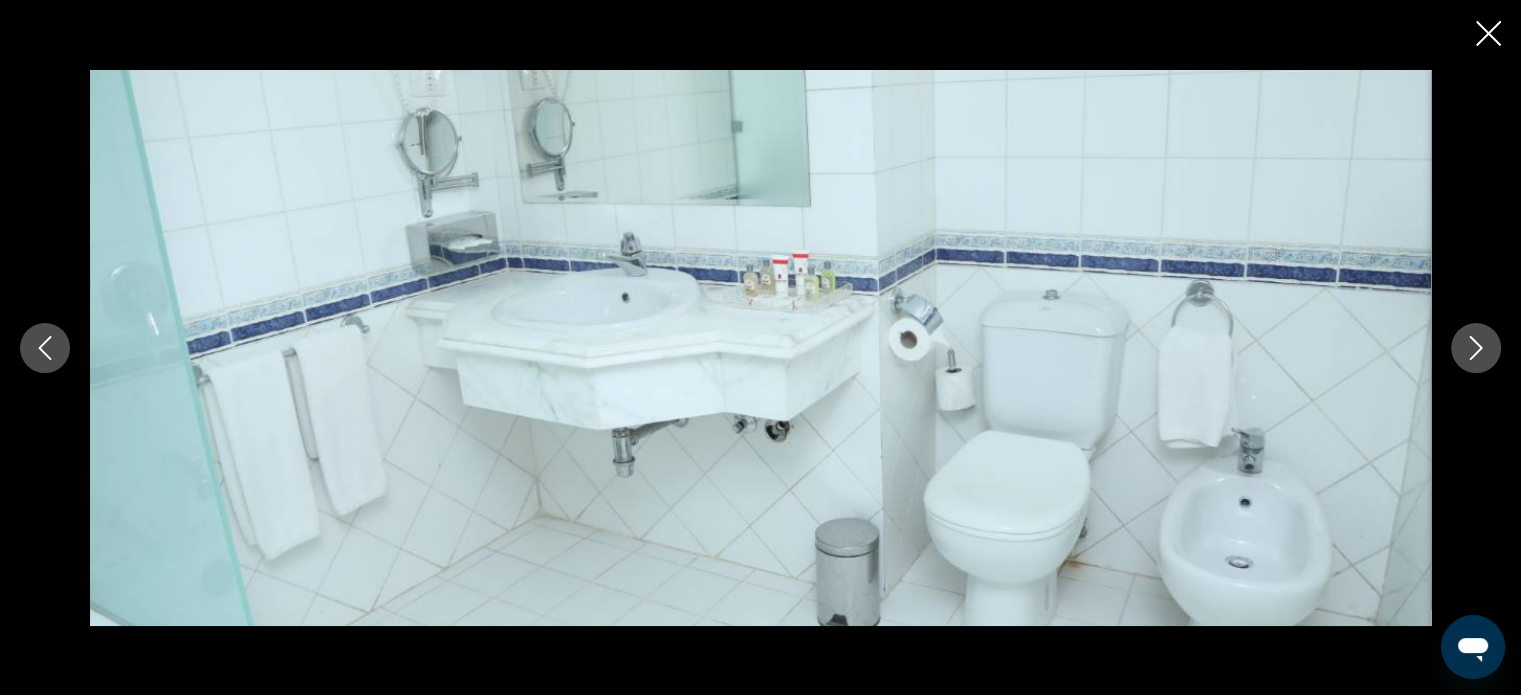 click at bounding box center [1476, 348] 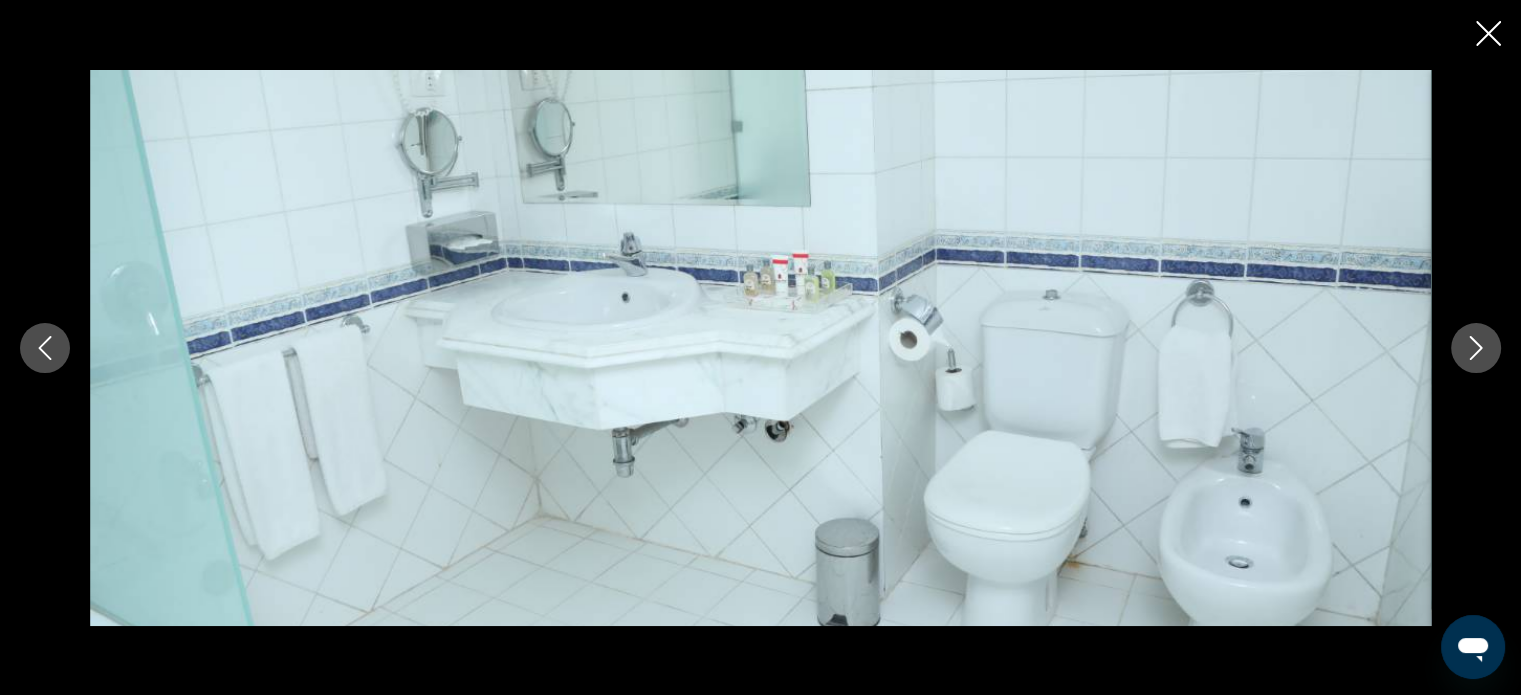 click at bounding box center (1476, 348) 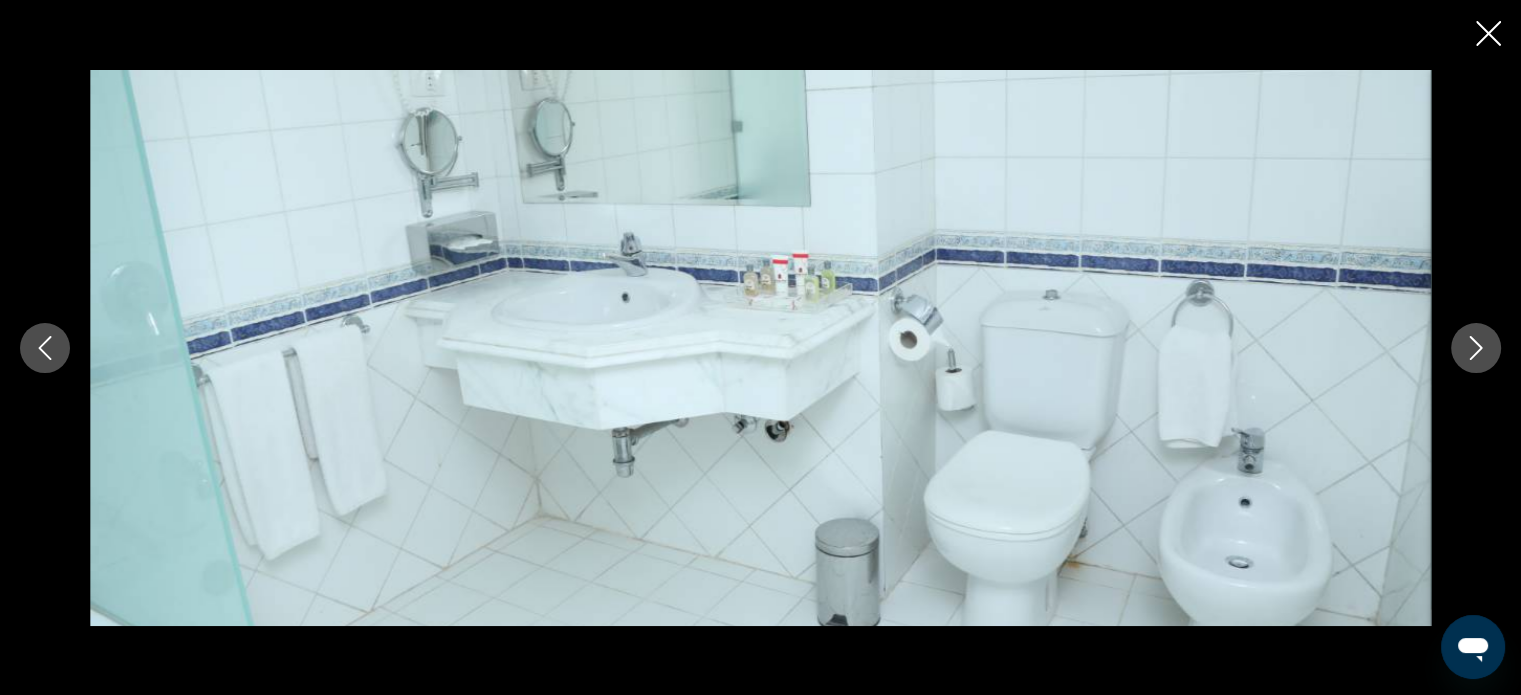 click at bounding box center (1476, 348) 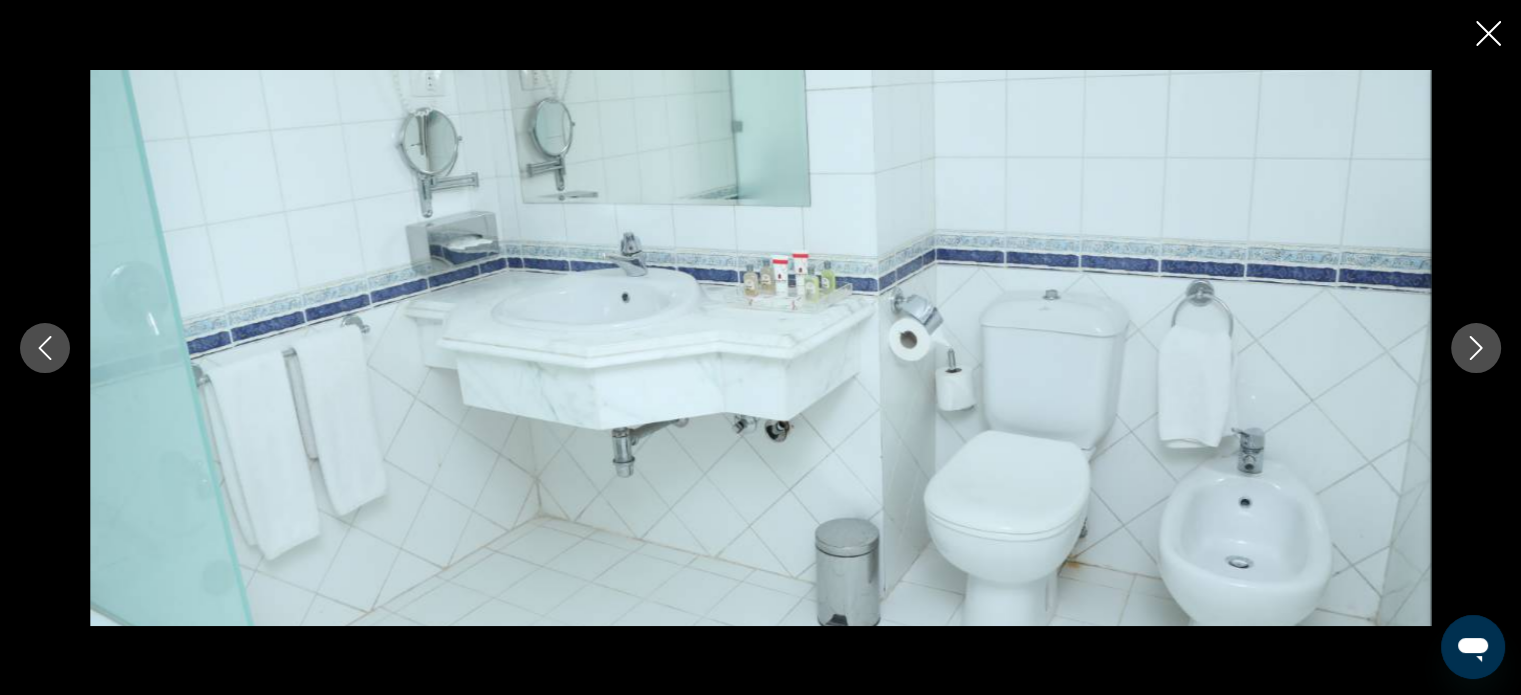 click at bounding box center [1476, 348] 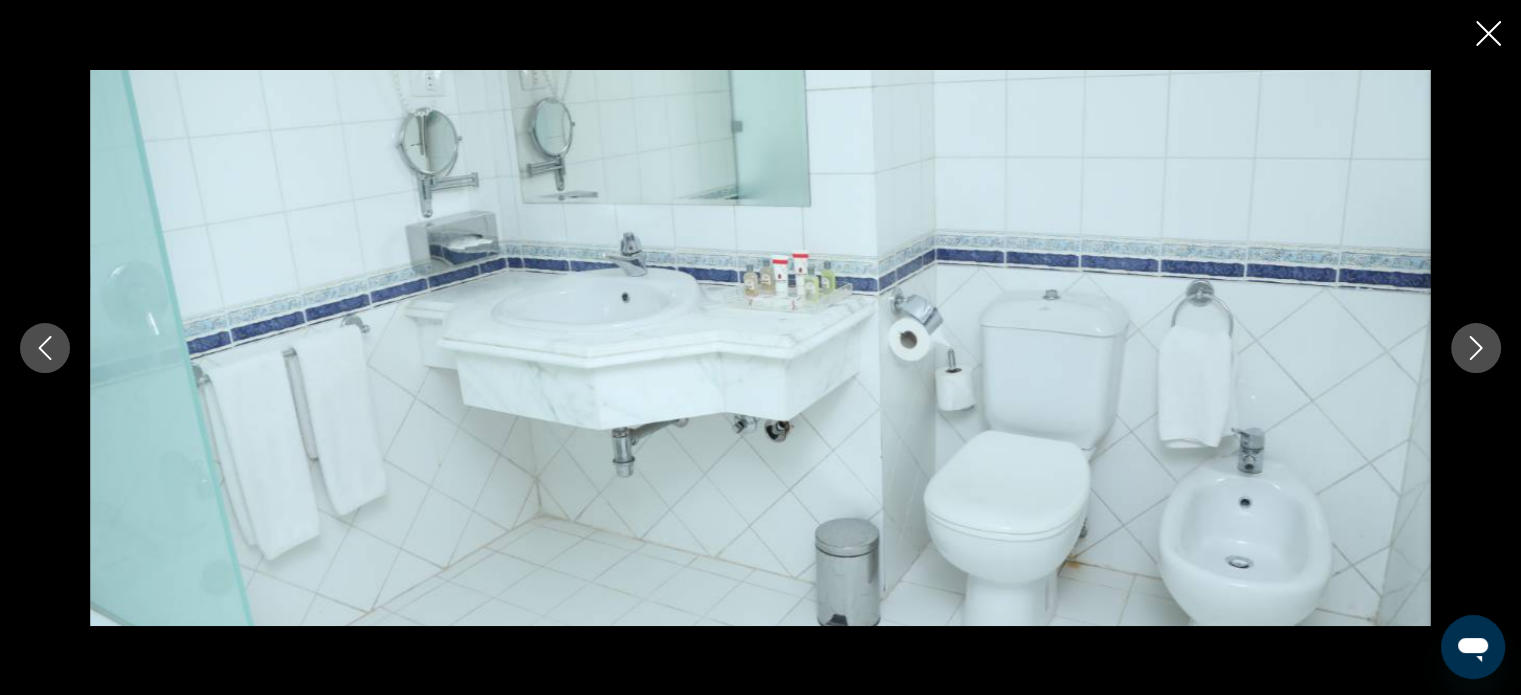 click at bounding box center [1476, 348] 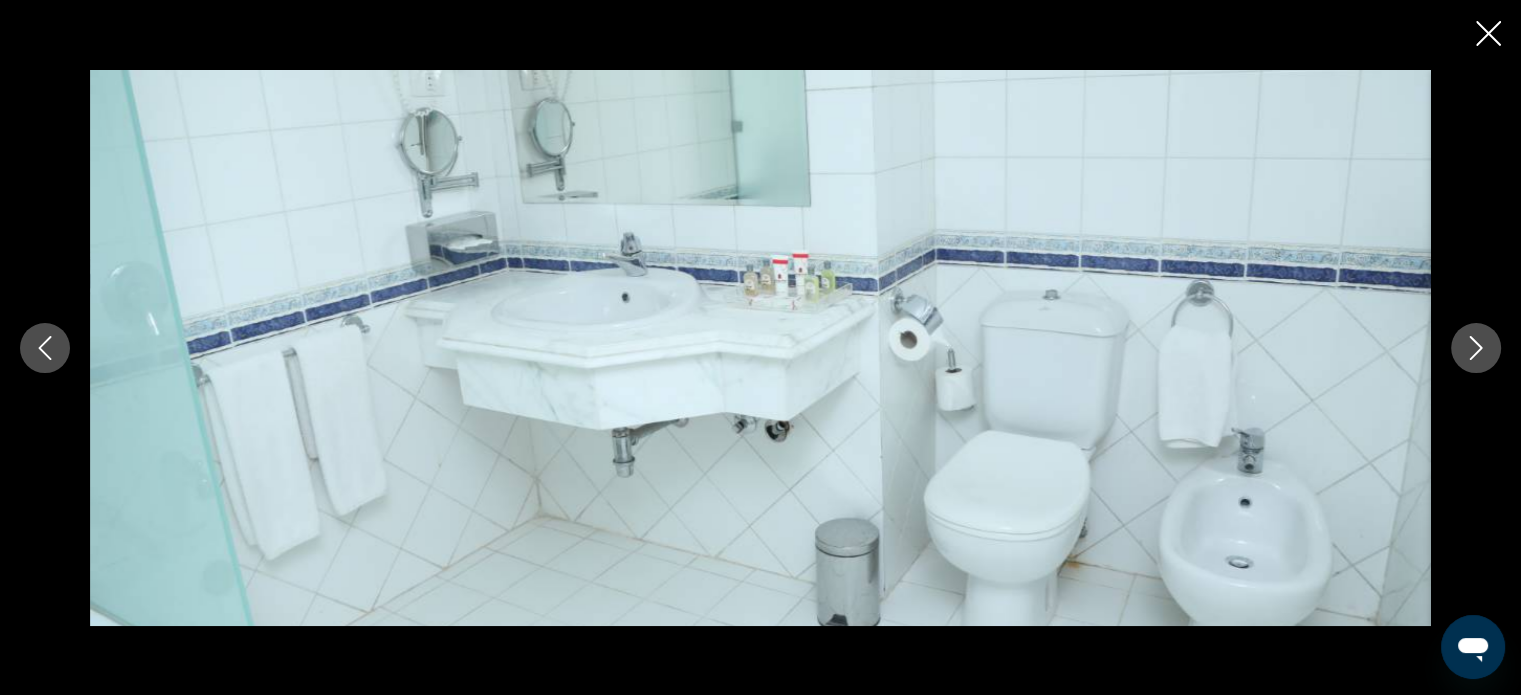 click at bounding box center (1476, 348) 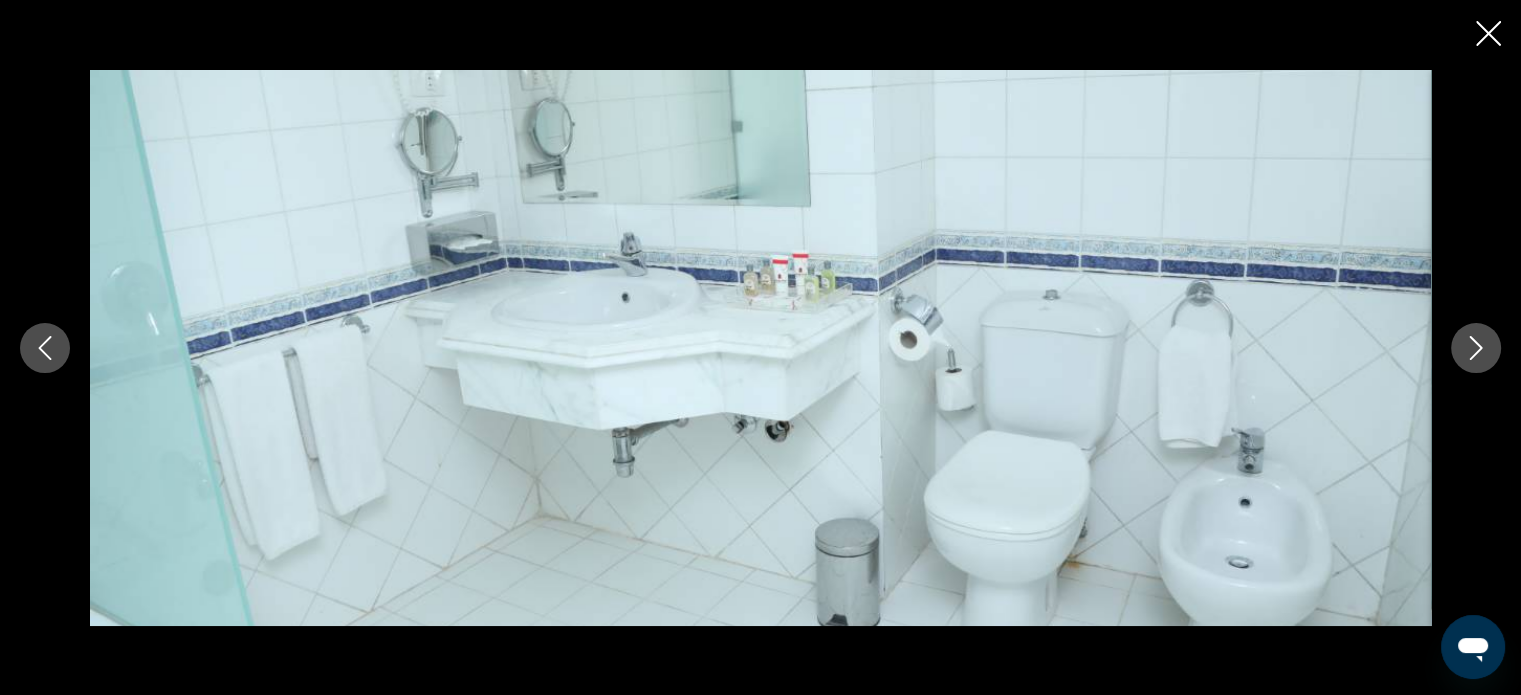 click 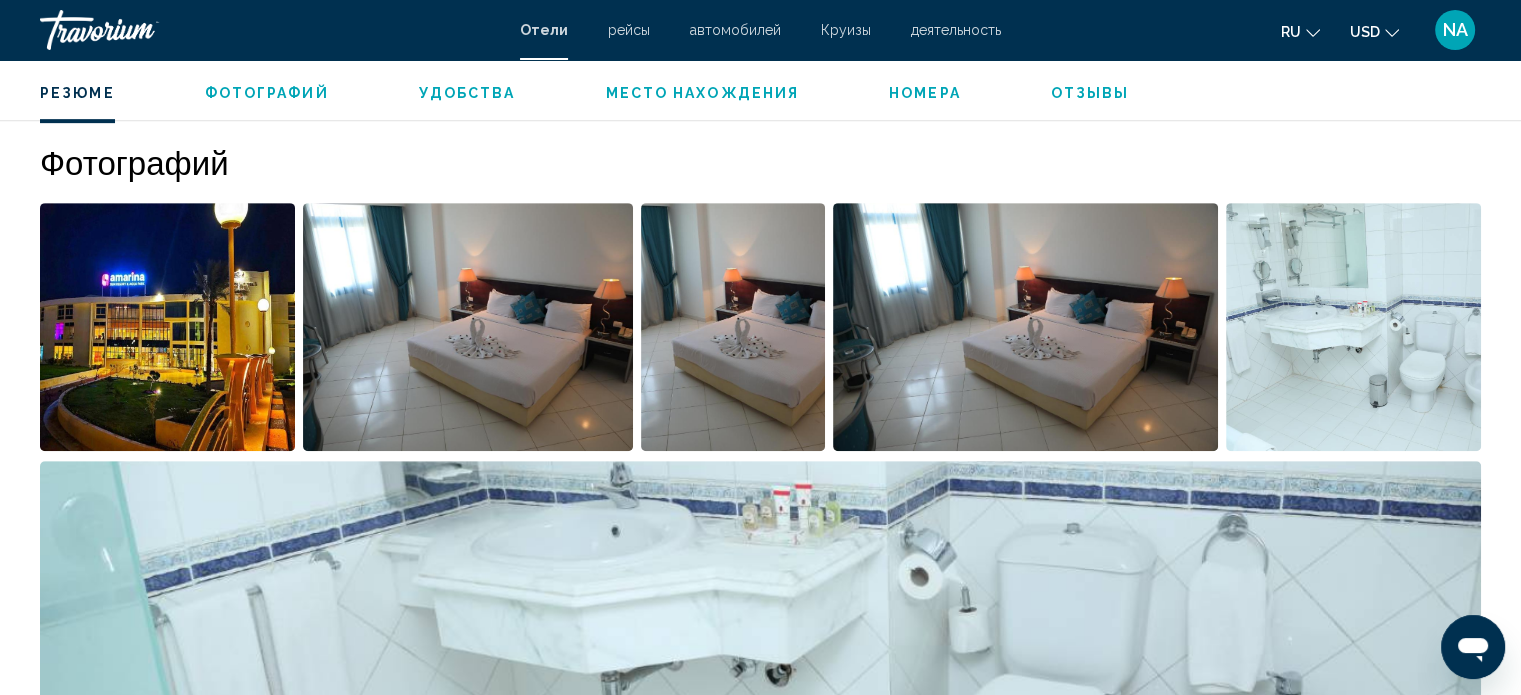 click on "Номера" at bounding box center [925, 93] 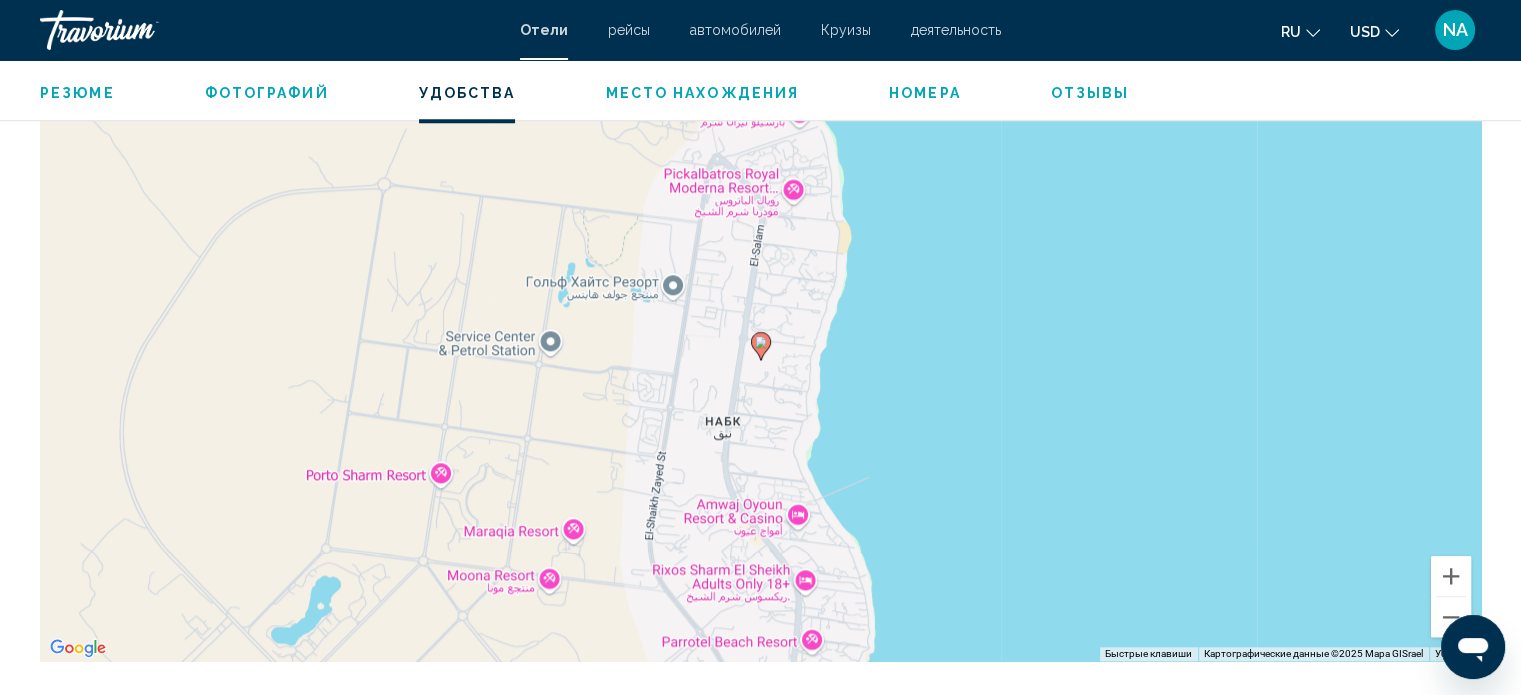 scroll, scrollTop: 1604, scrollLeft: 0, axis: vertical 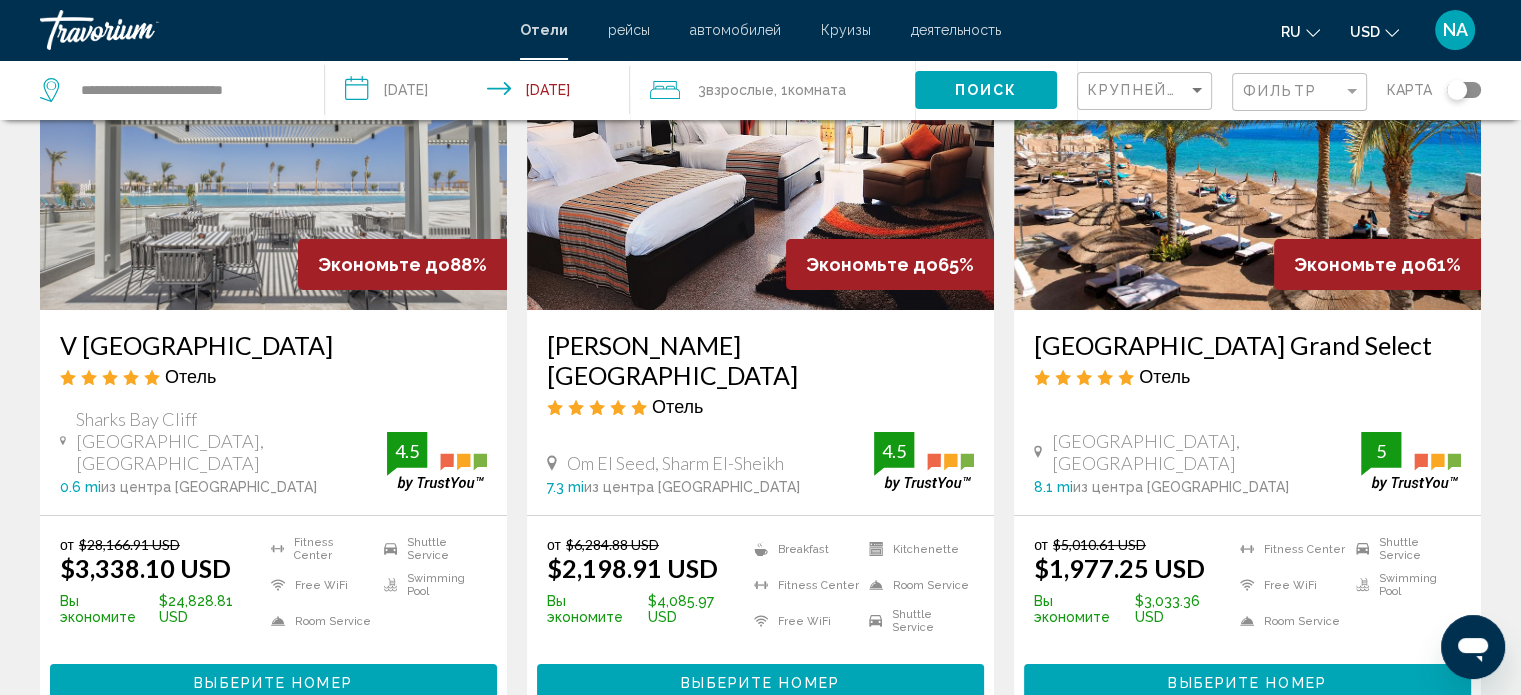 click at bounding box center [760, 150] 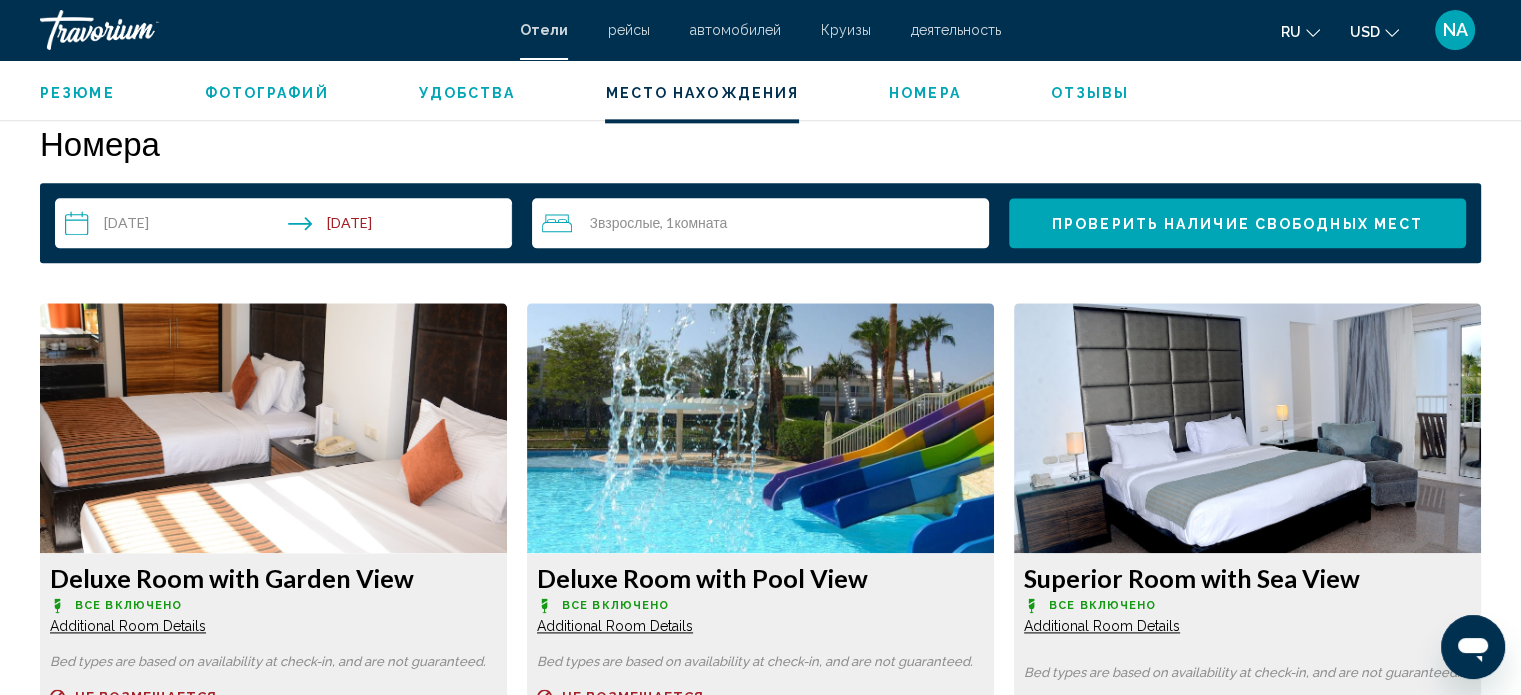 scroll, scrollTop: 2412, scrollLeft: 0, axis: vertical 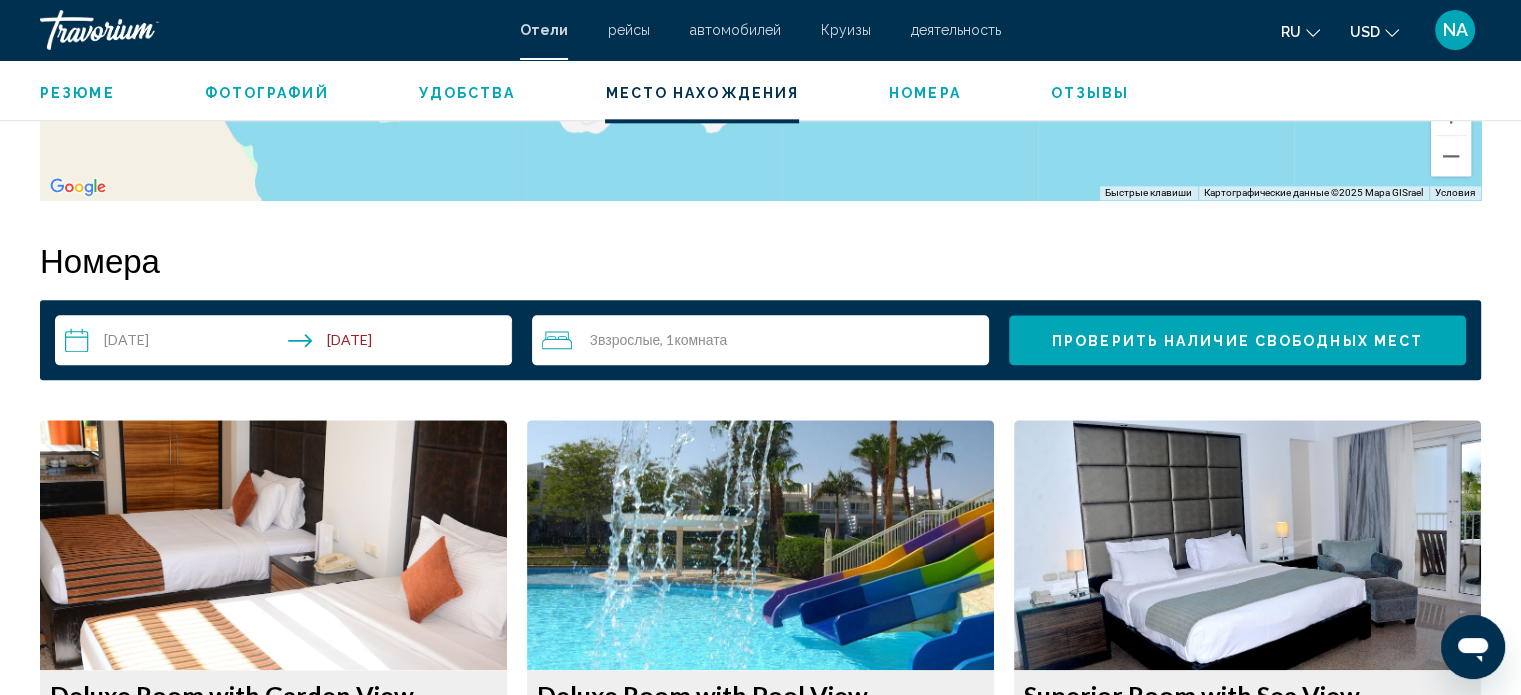click on "**********" at bounding box center (287, 343) 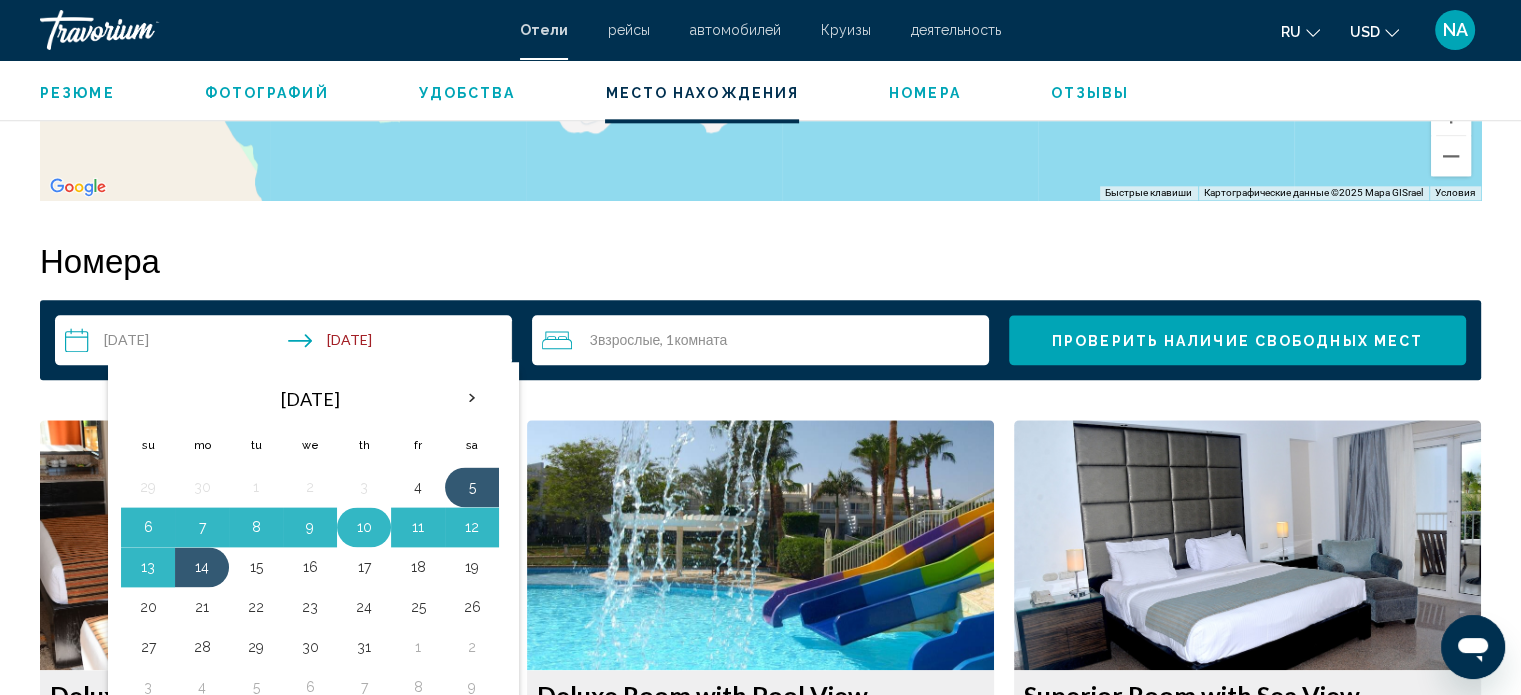 click on "10" at bounding box center [364, 527] 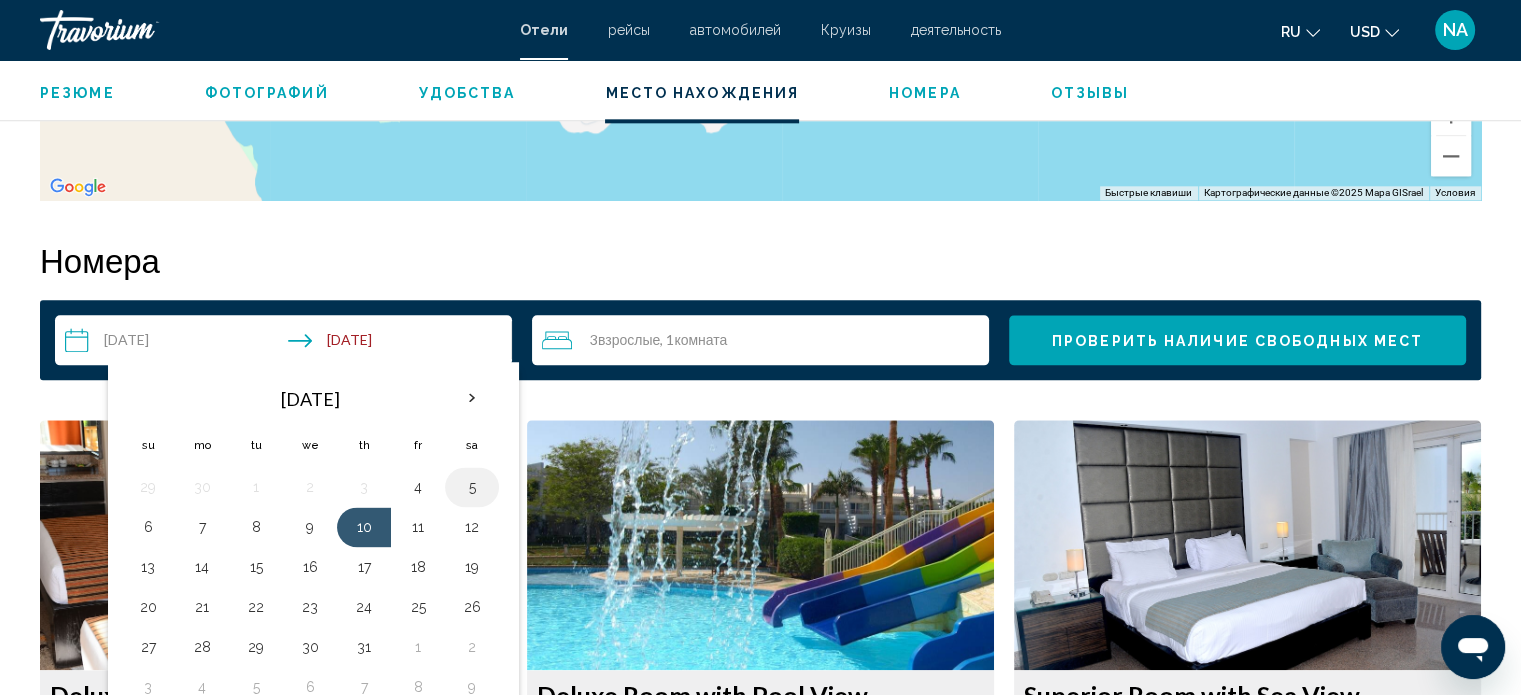 click on "5" at bounding box center [472, 487] 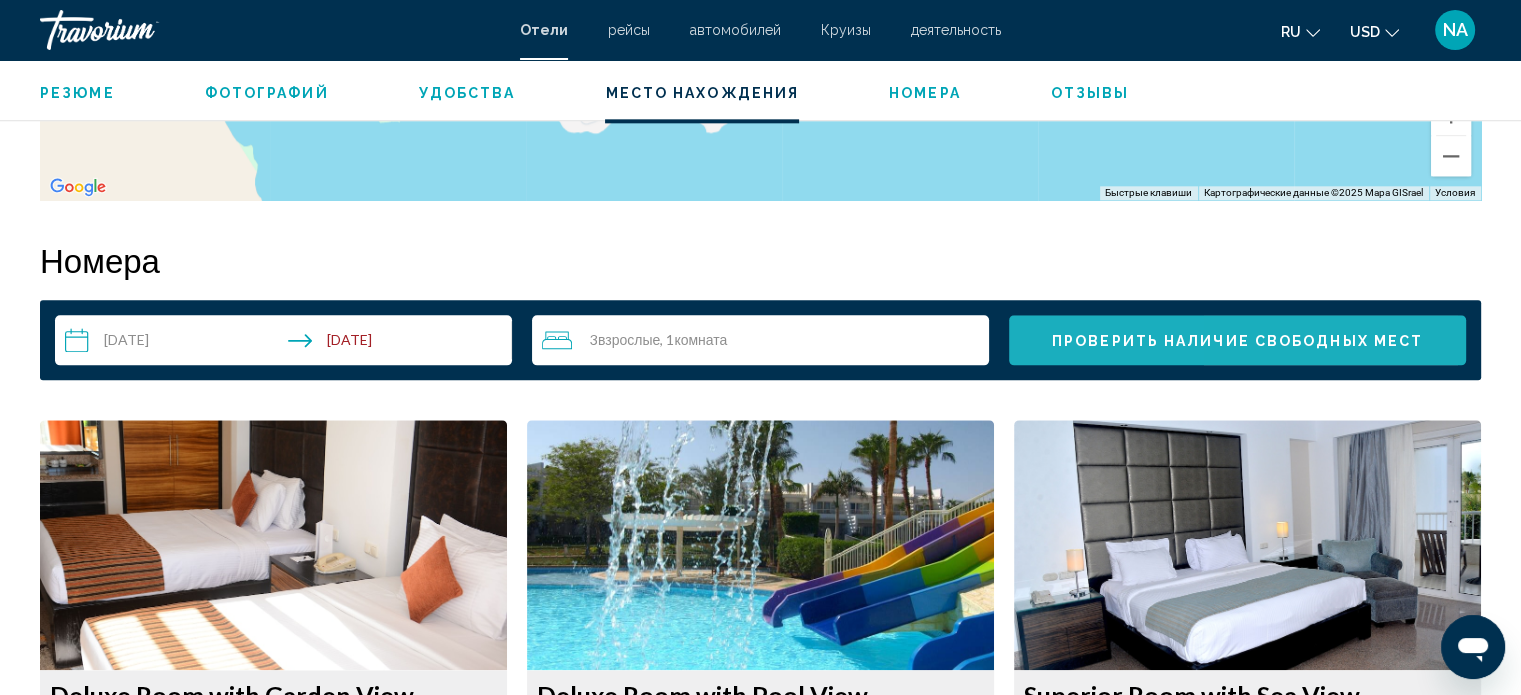 click on "Проверить наличие свободных мест" at bounding box center [1237, 341] 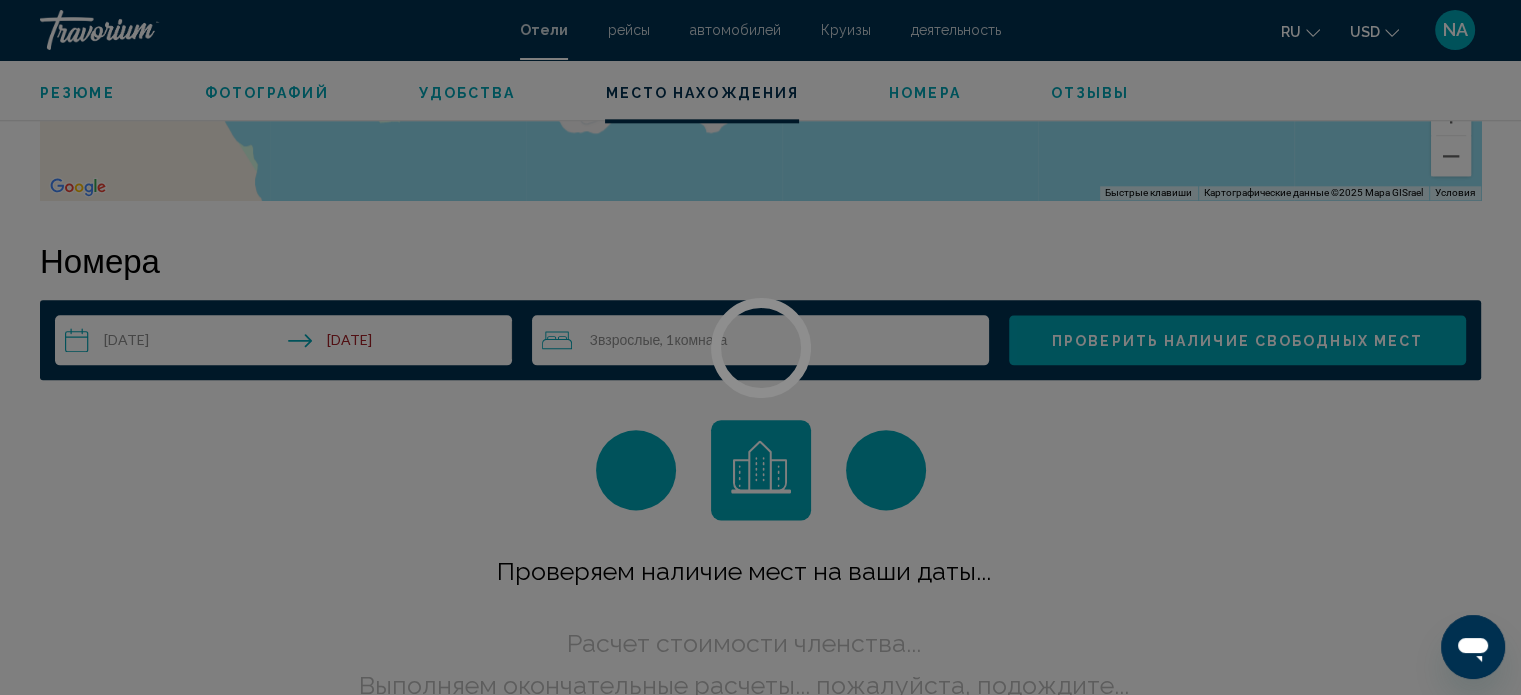 scroll, scrollTop: 2532, scrollLeft: 0, axis: vertical 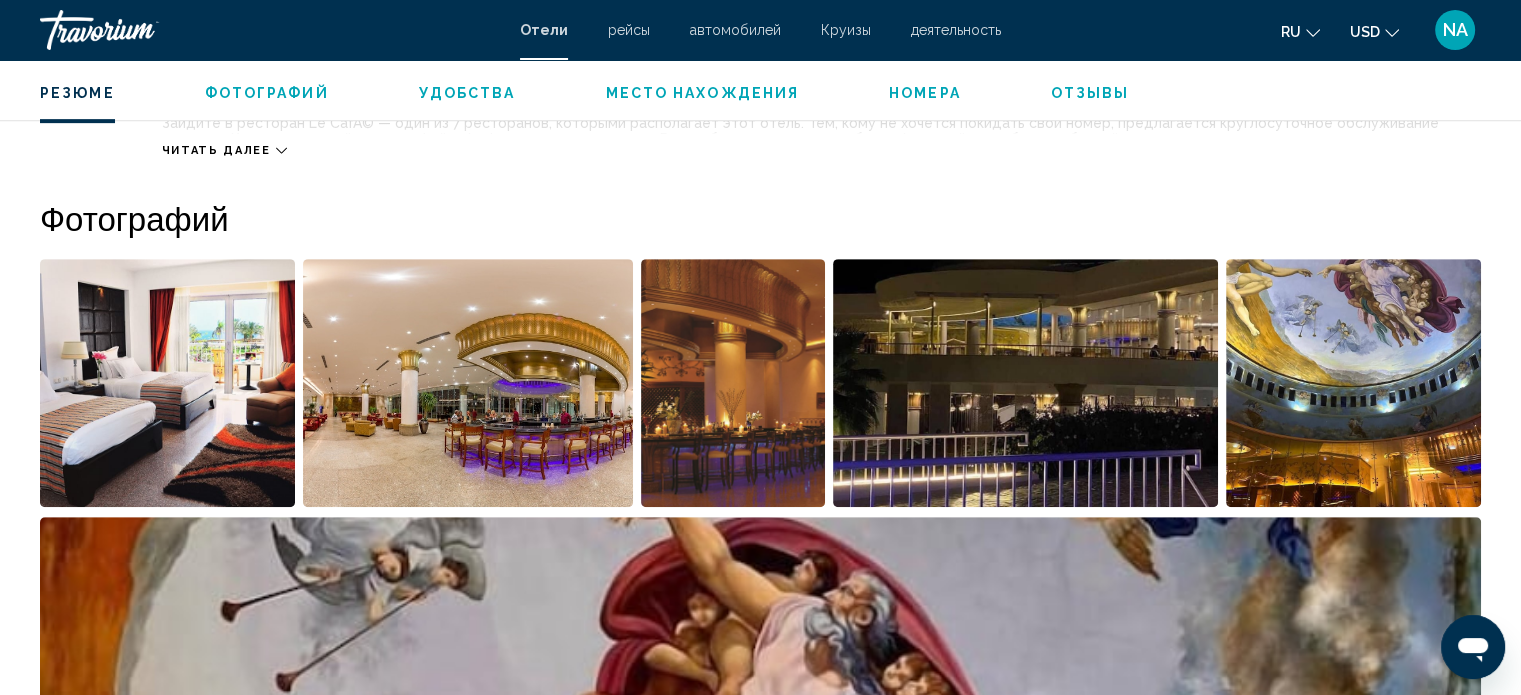 click at bounding box center [167, 383] 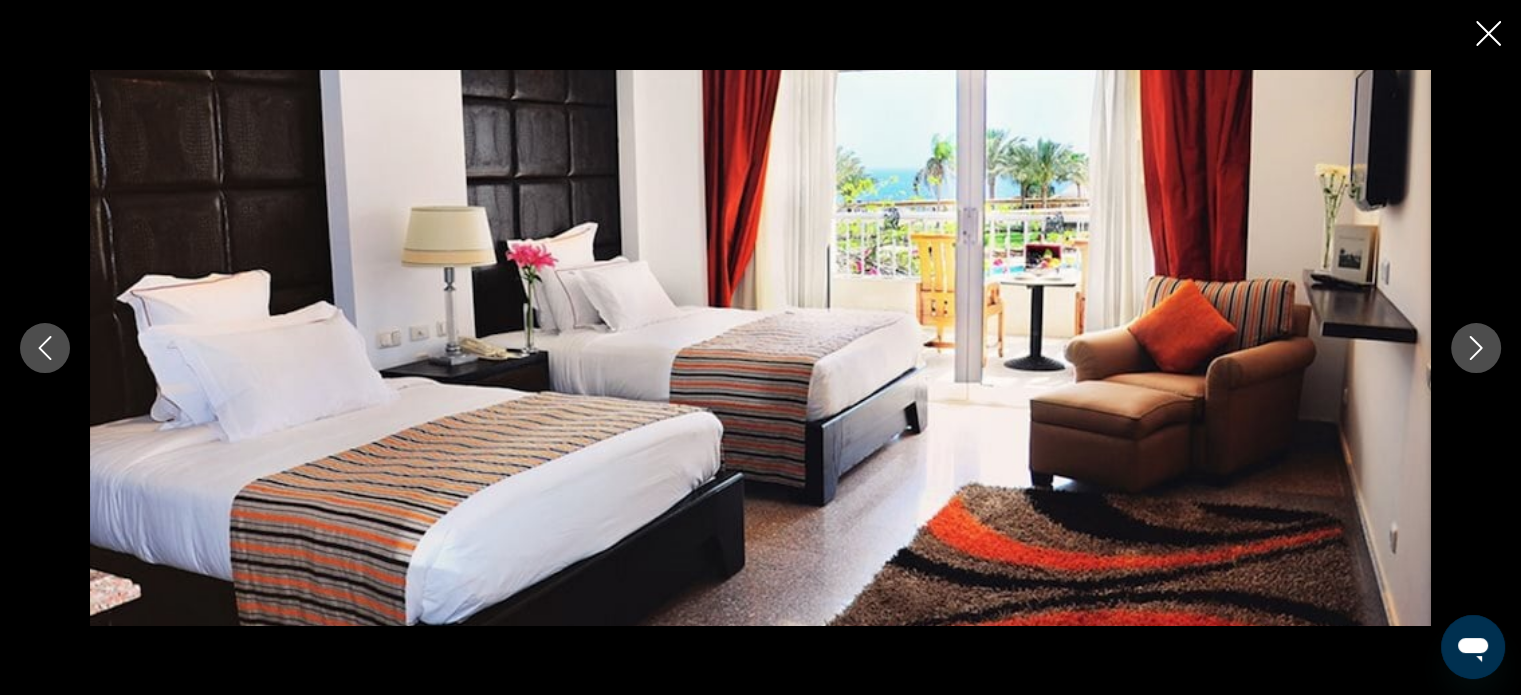 type 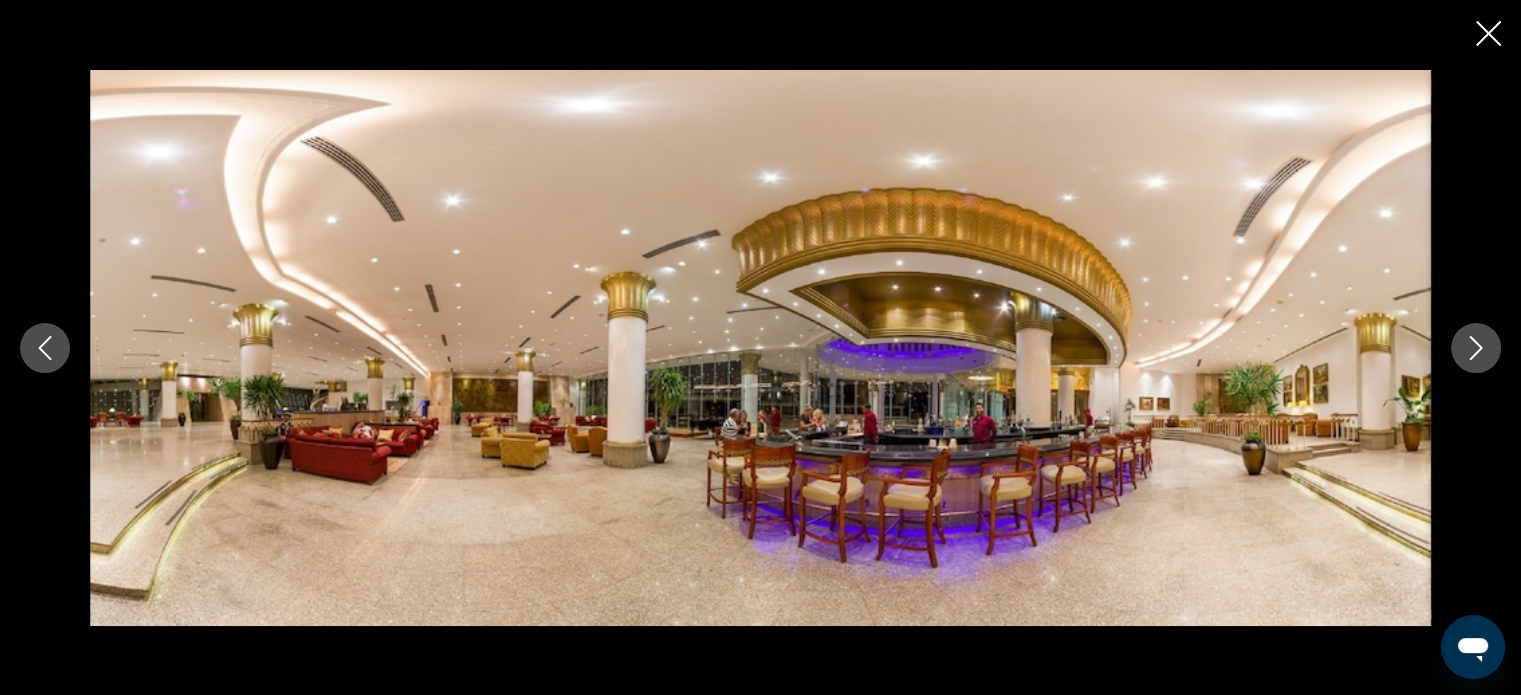 click at bounding box center (1476, 348) 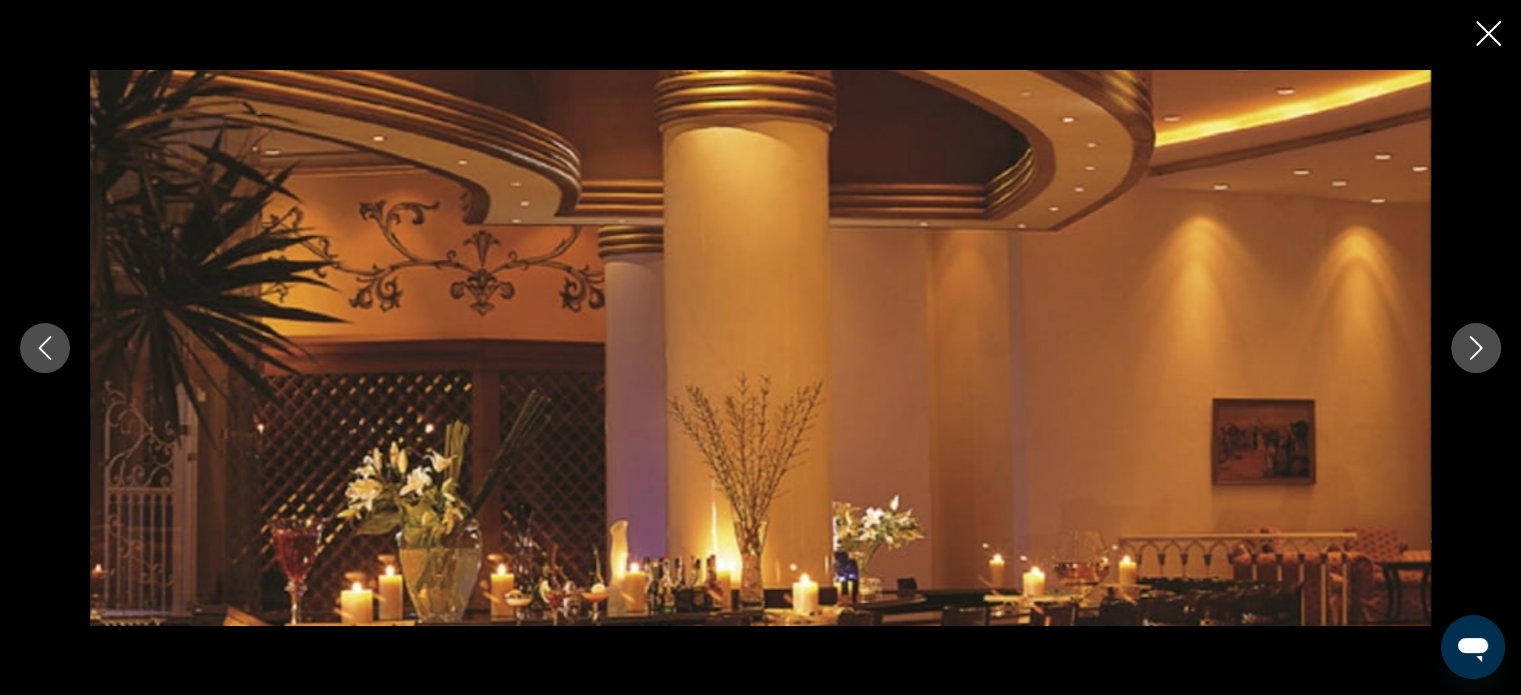 click at bounding box center (1476, 348) 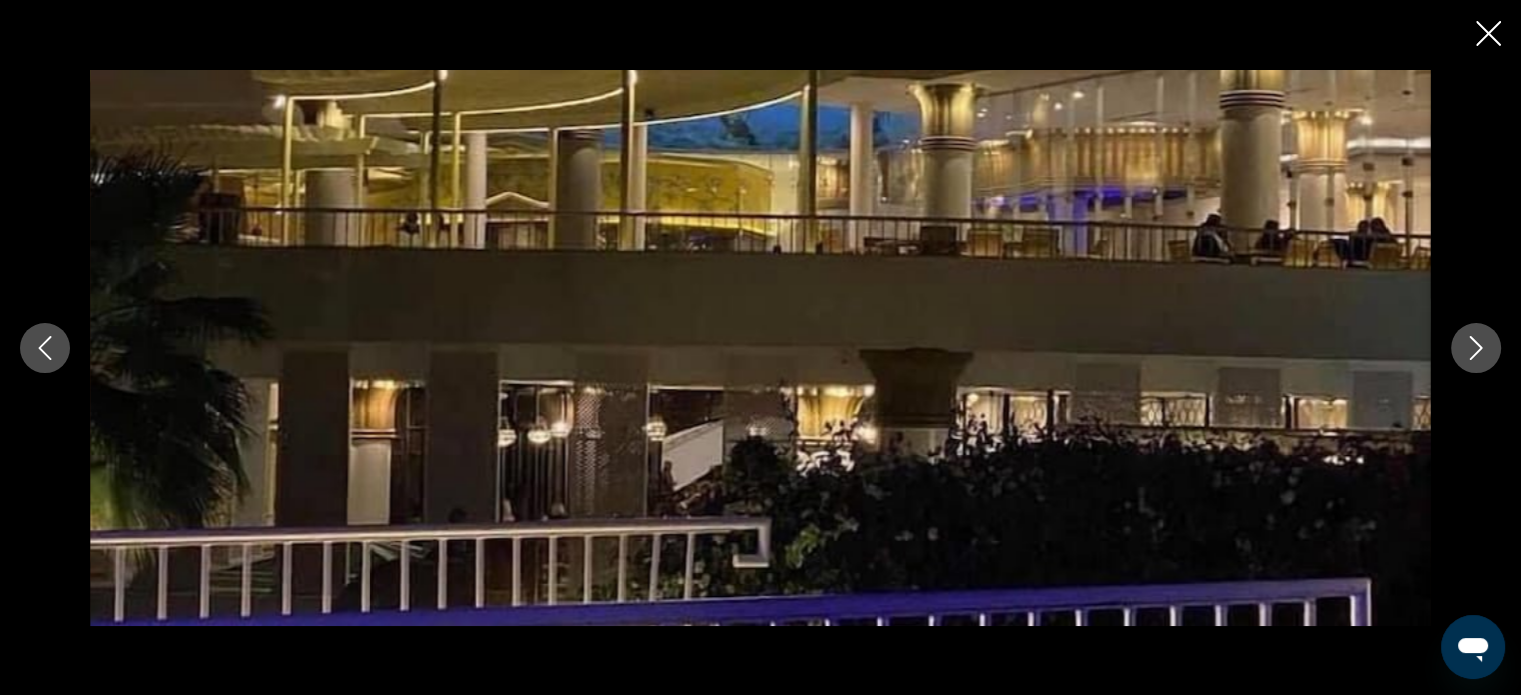 click at bounding box center [1476, 348] 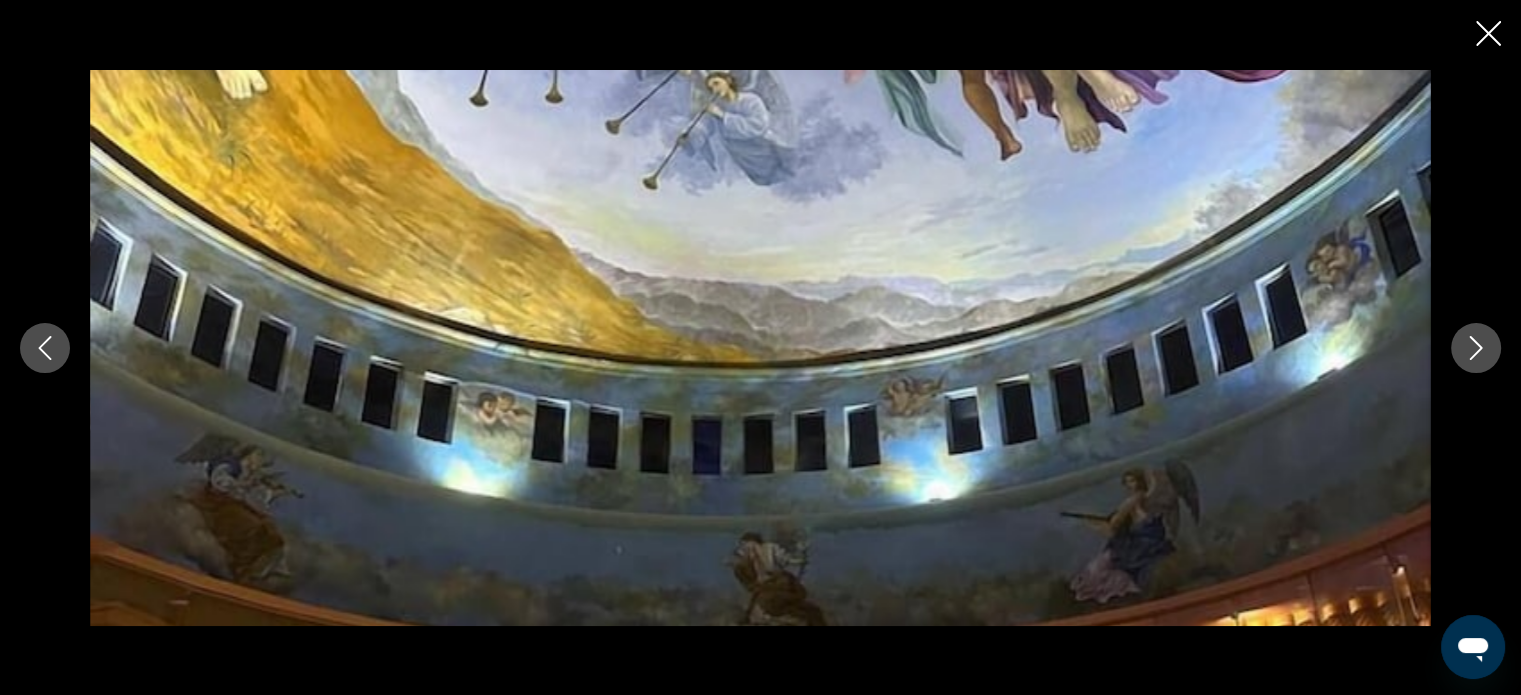 click at bounding box center (1476, 348) 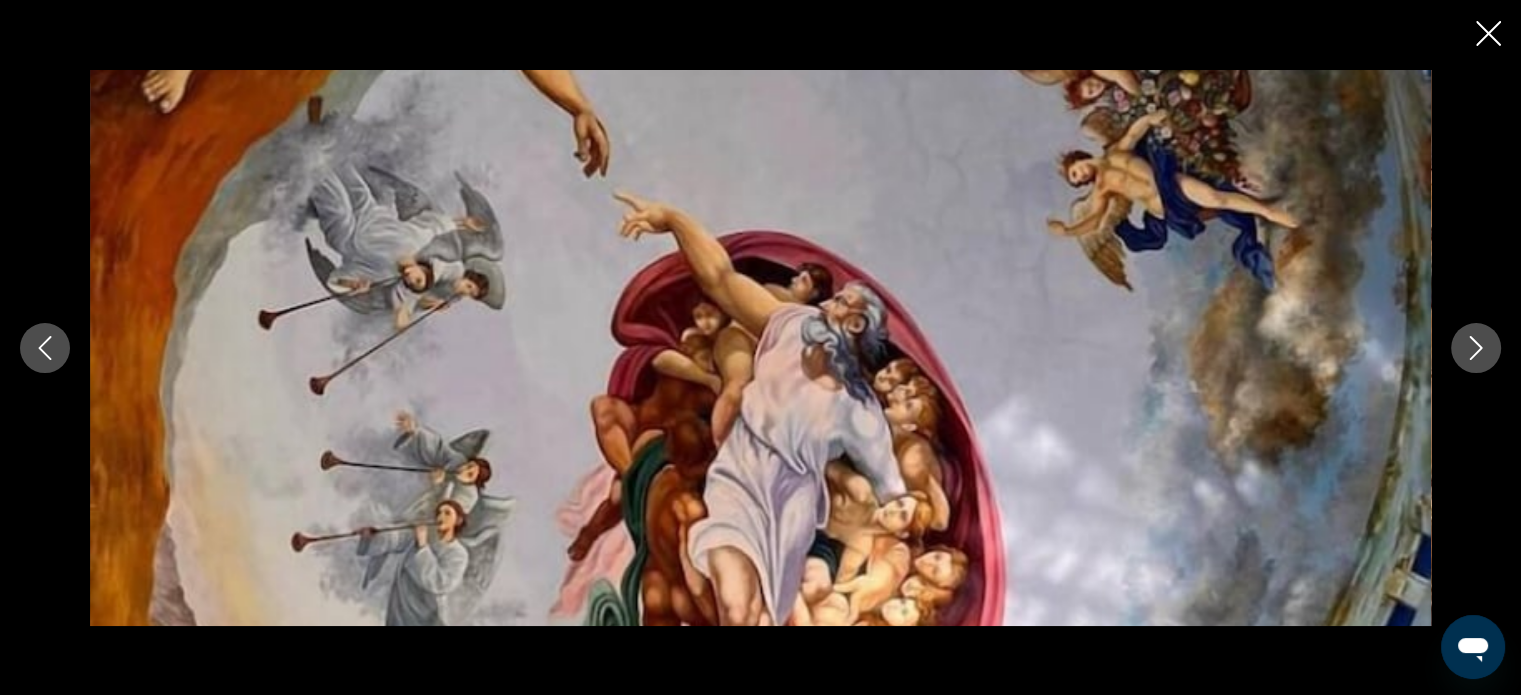 click at bounding box center [1476, 348] 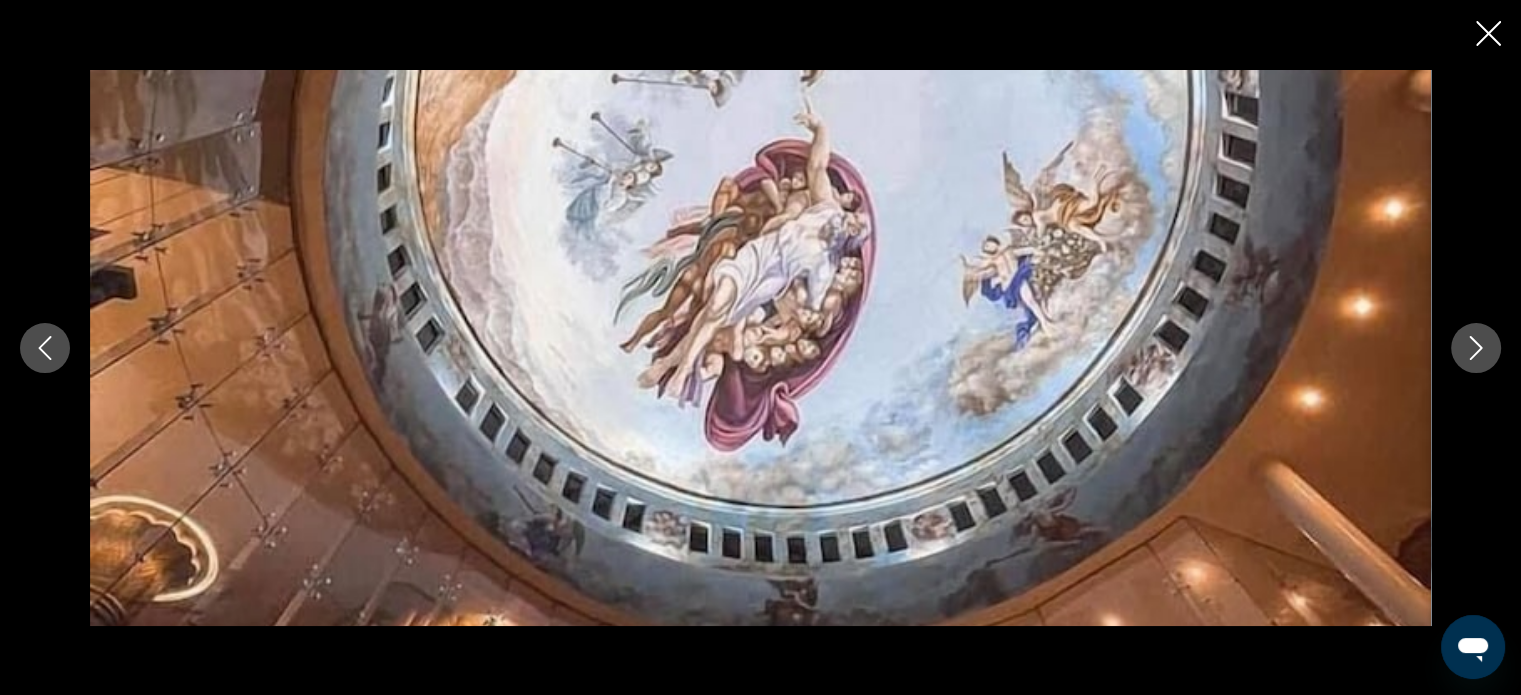click at bounding box center [1476, 348] 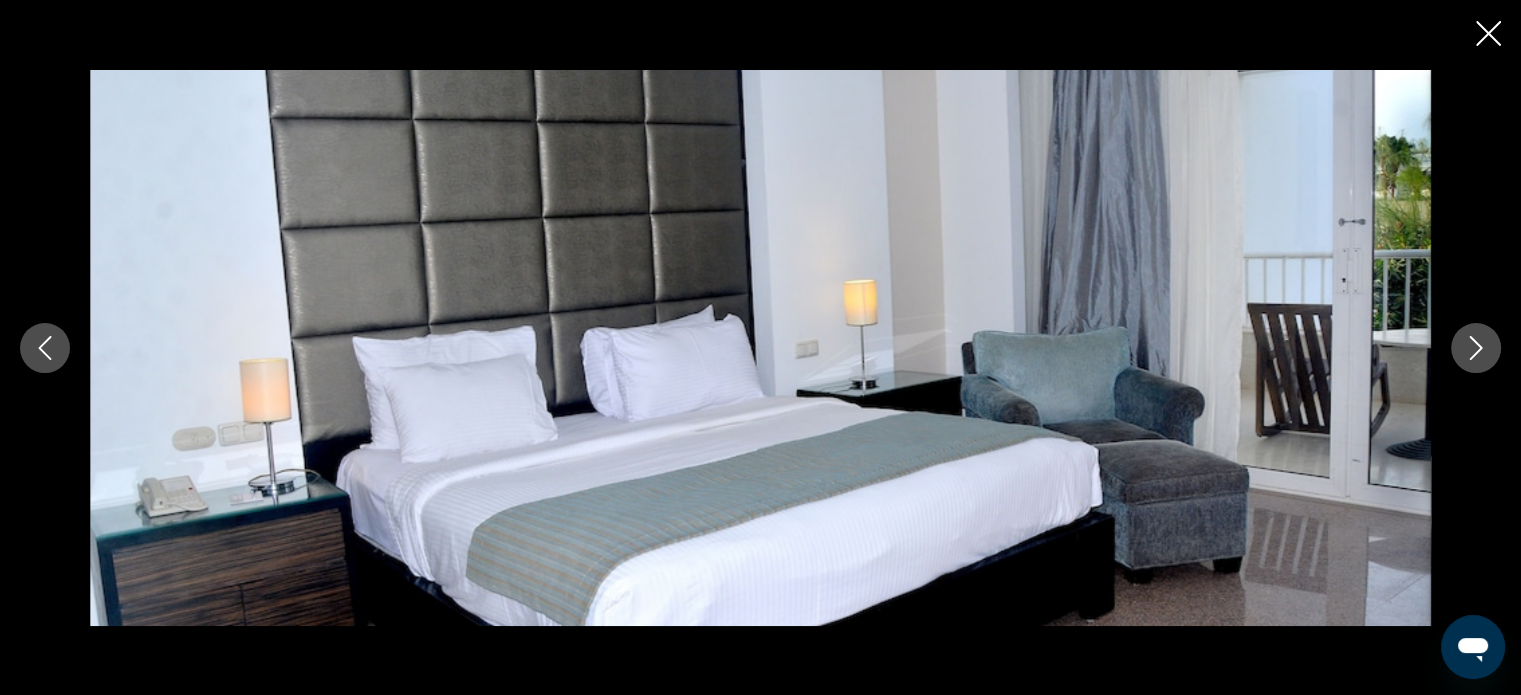 click at bounding box center (1476, 348) 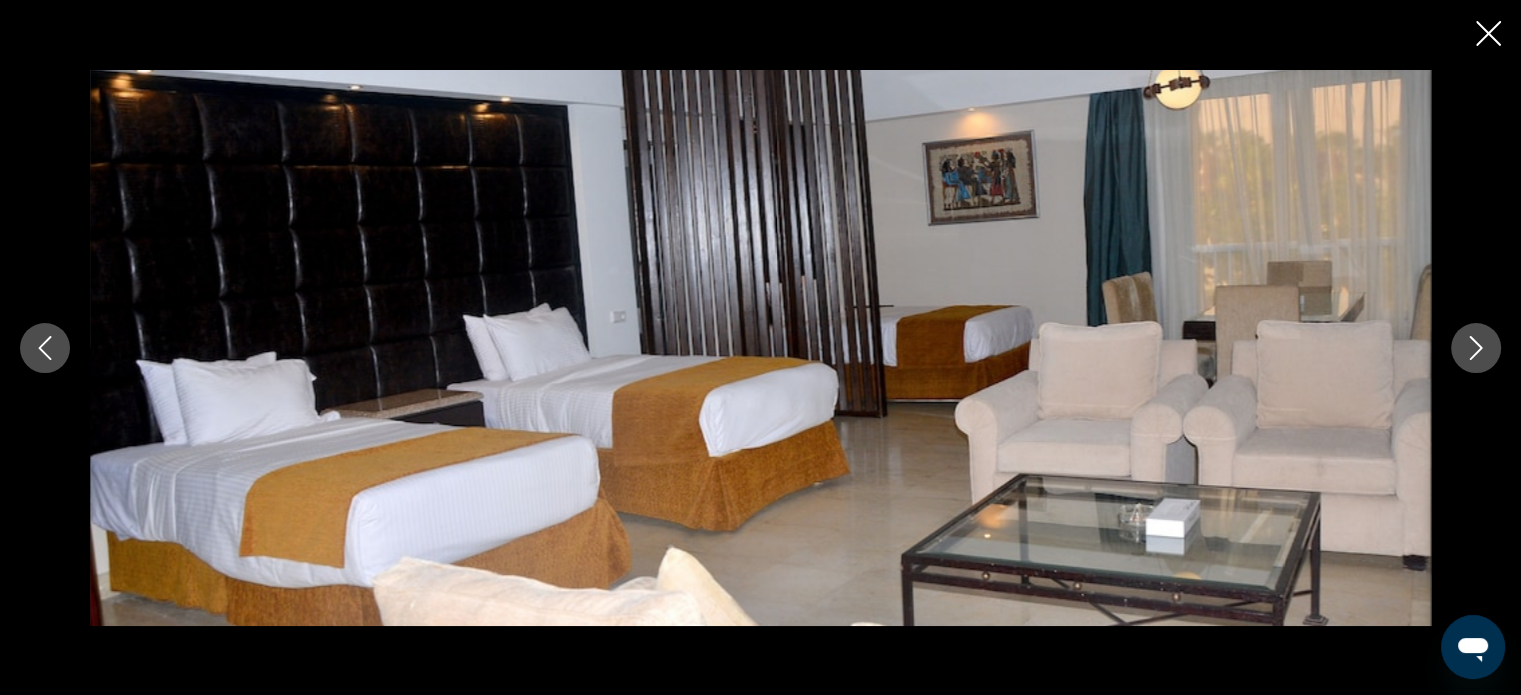 click at bounding box center (1476, 348) 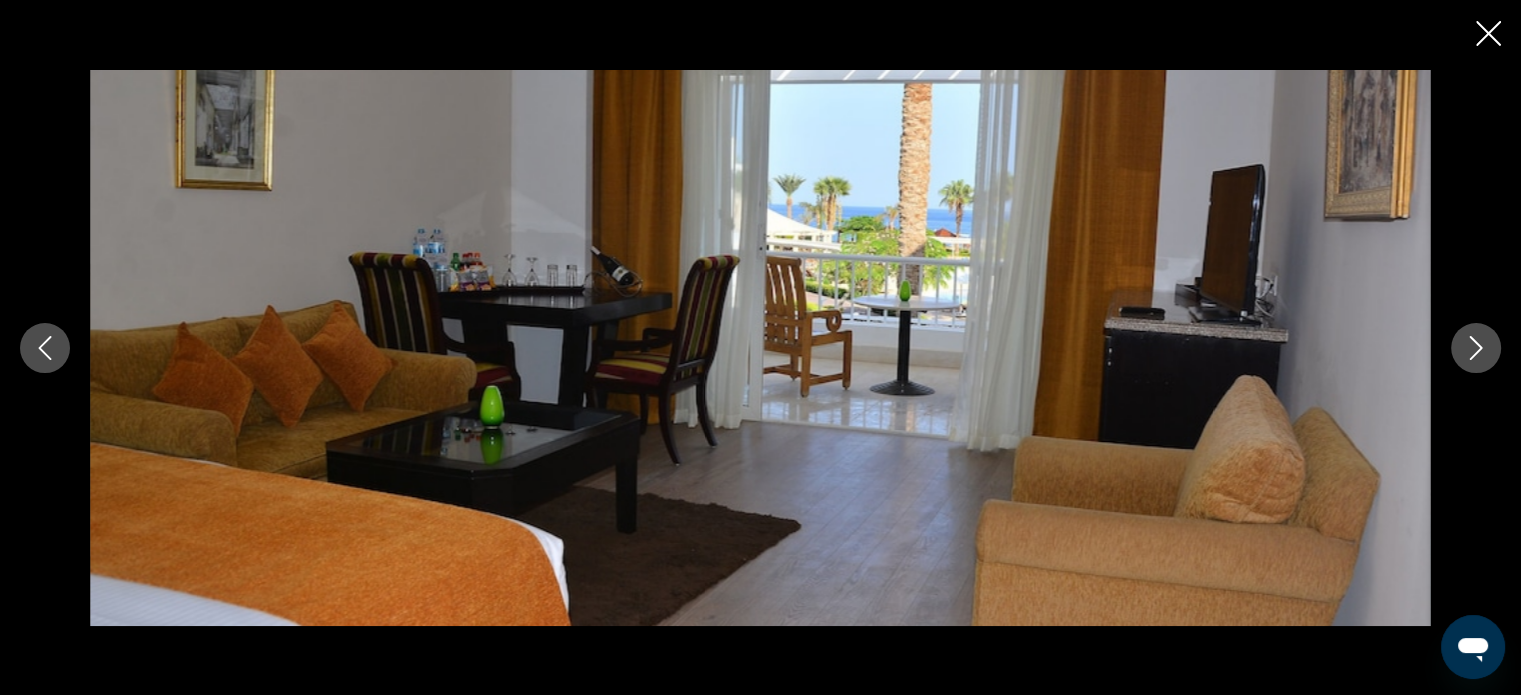 click at bounding box center [1476, 348] 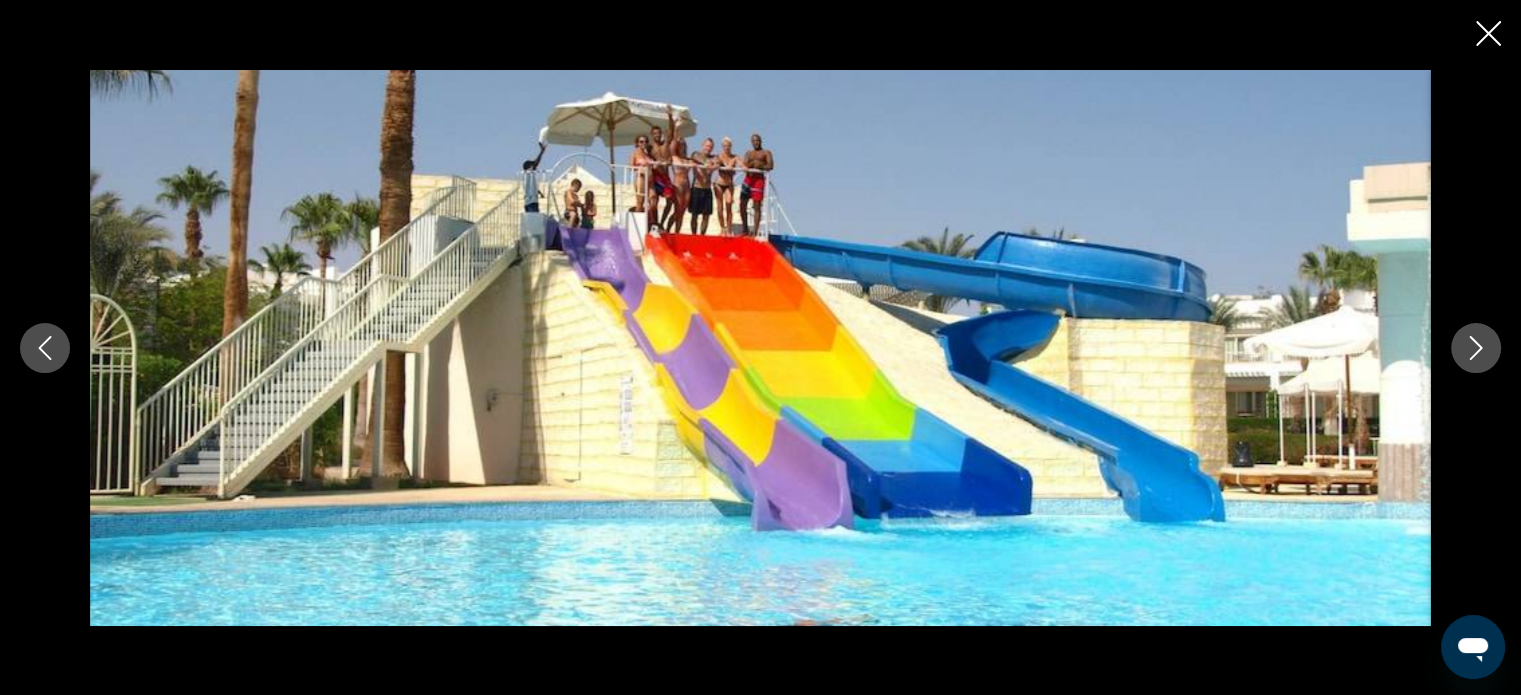 click at bounding box center [1476, 348] 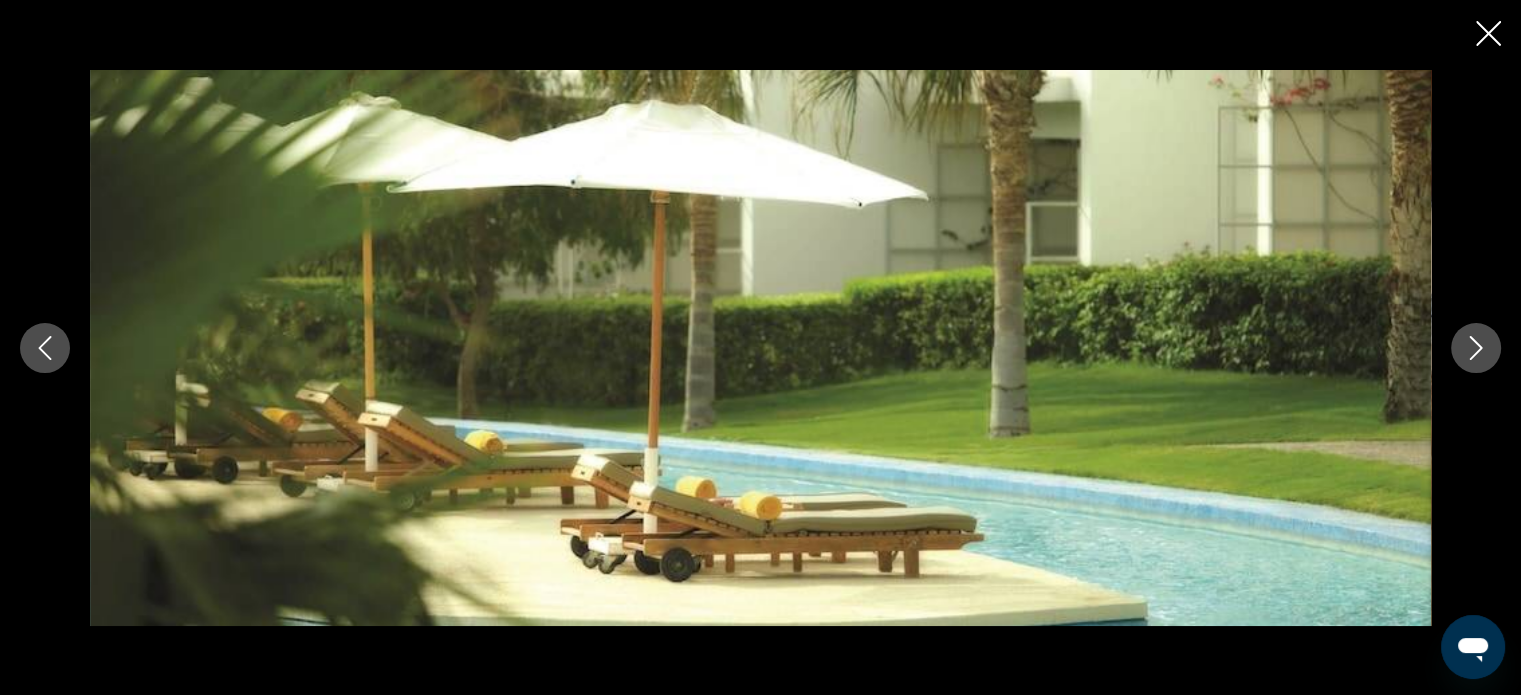 click at bounding box center [1476, 348] 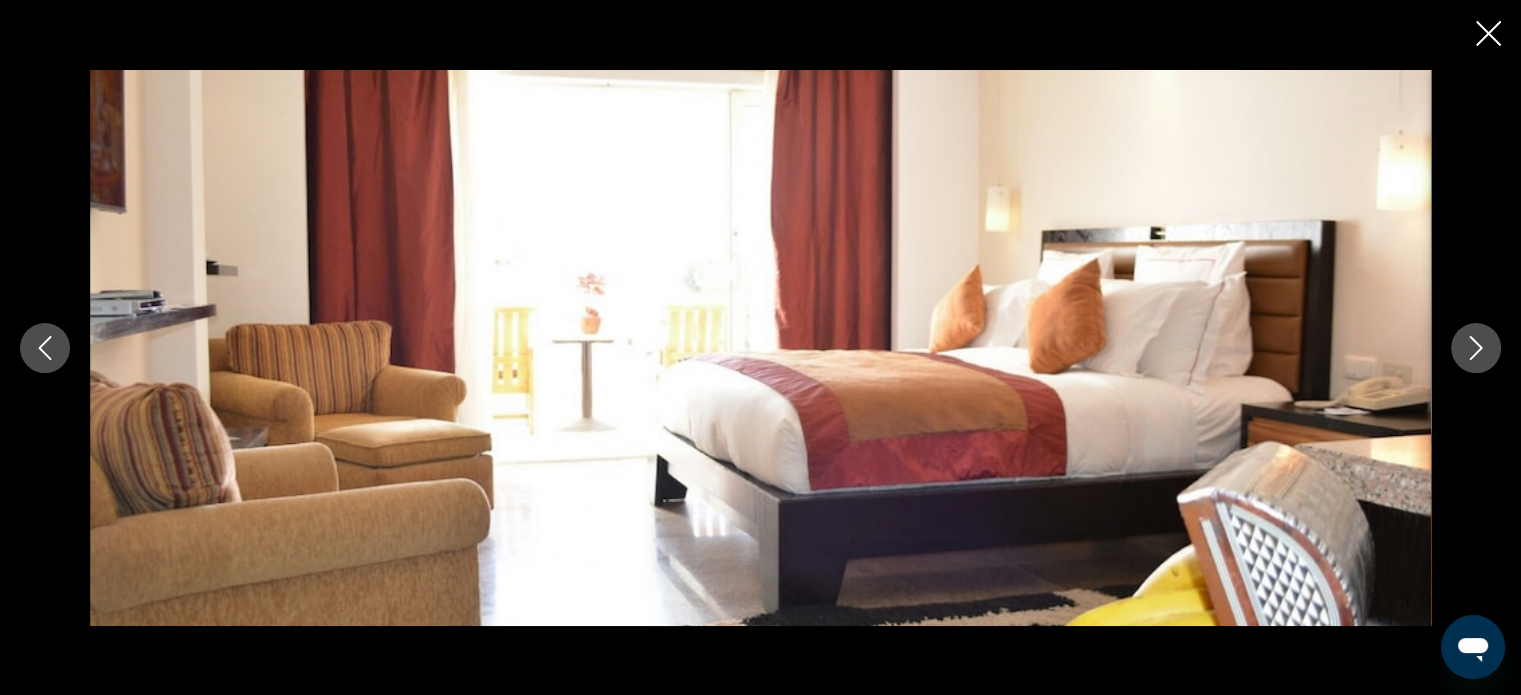 click at bounding box center (1476, 348) 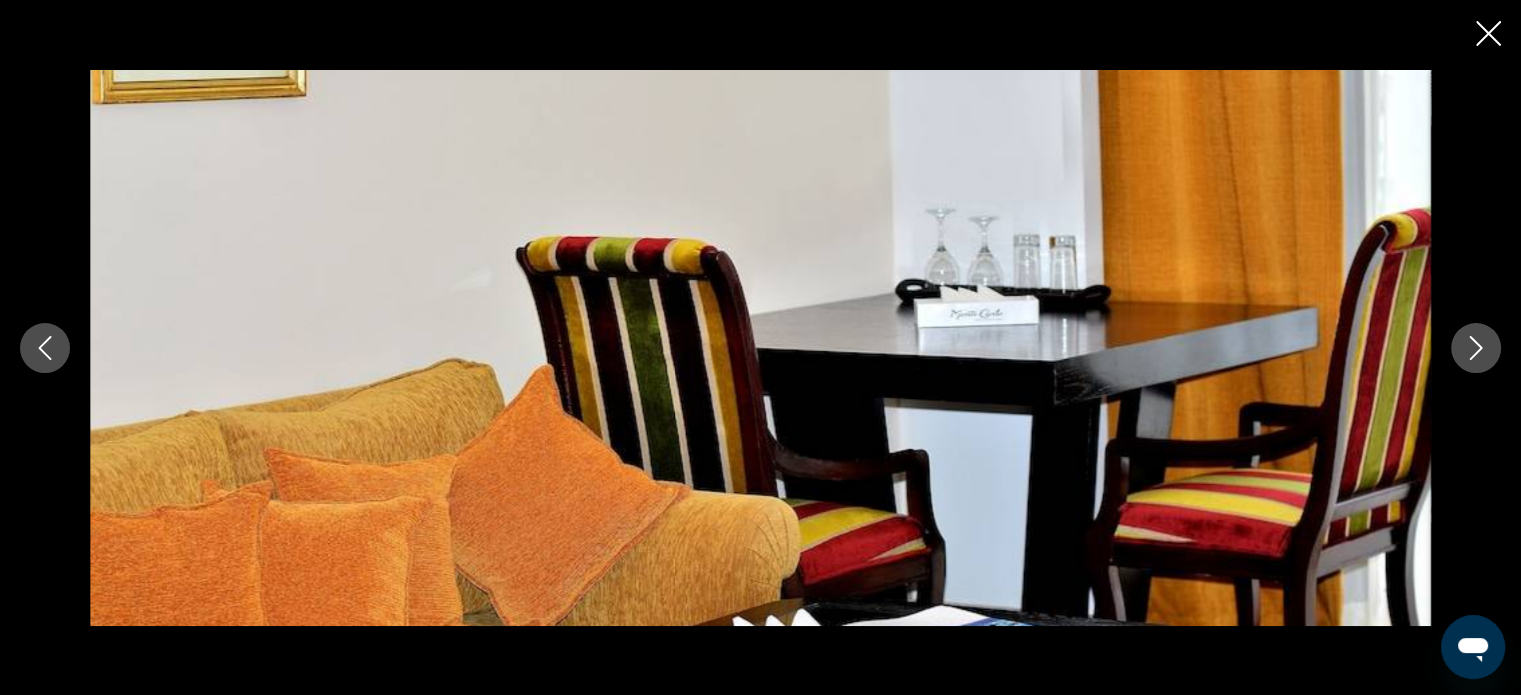 click at bounding box center (1476, 348) 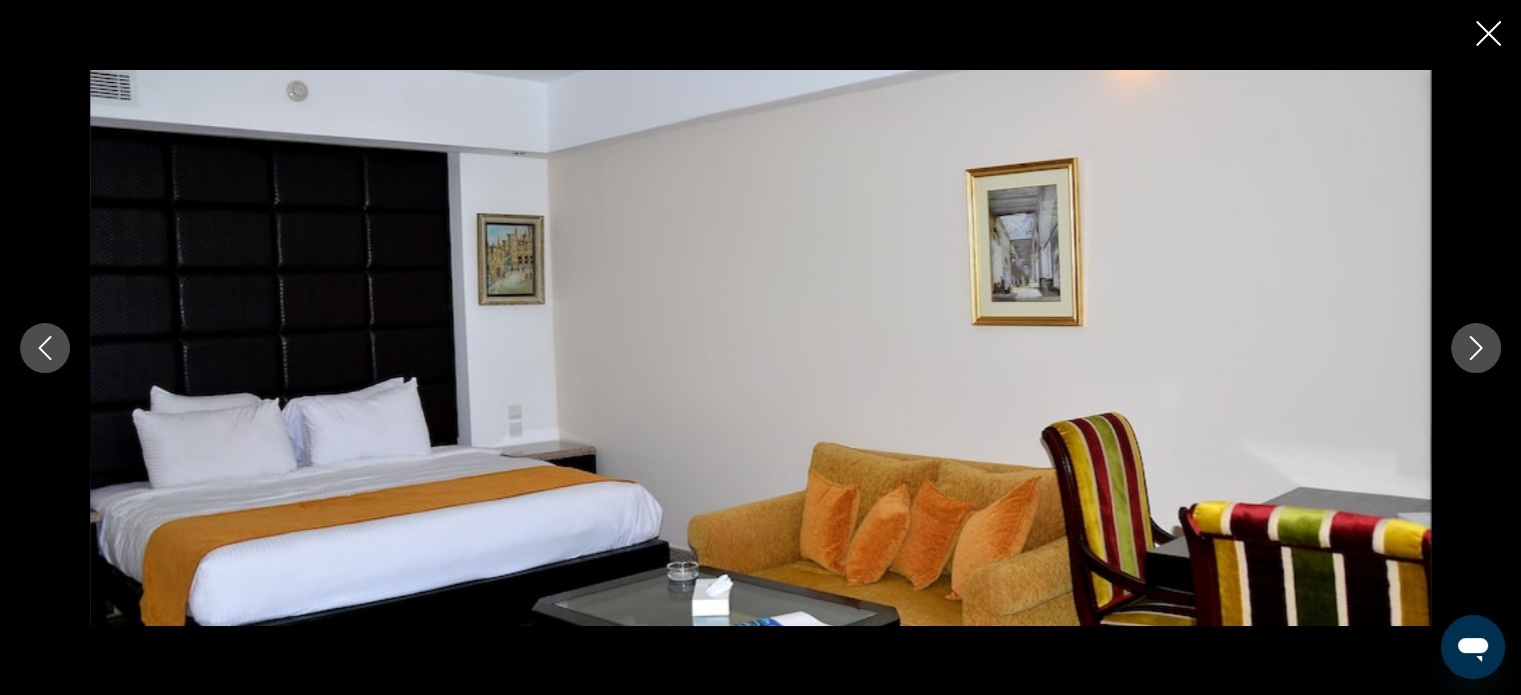 click at bounding box center [1476, 348] 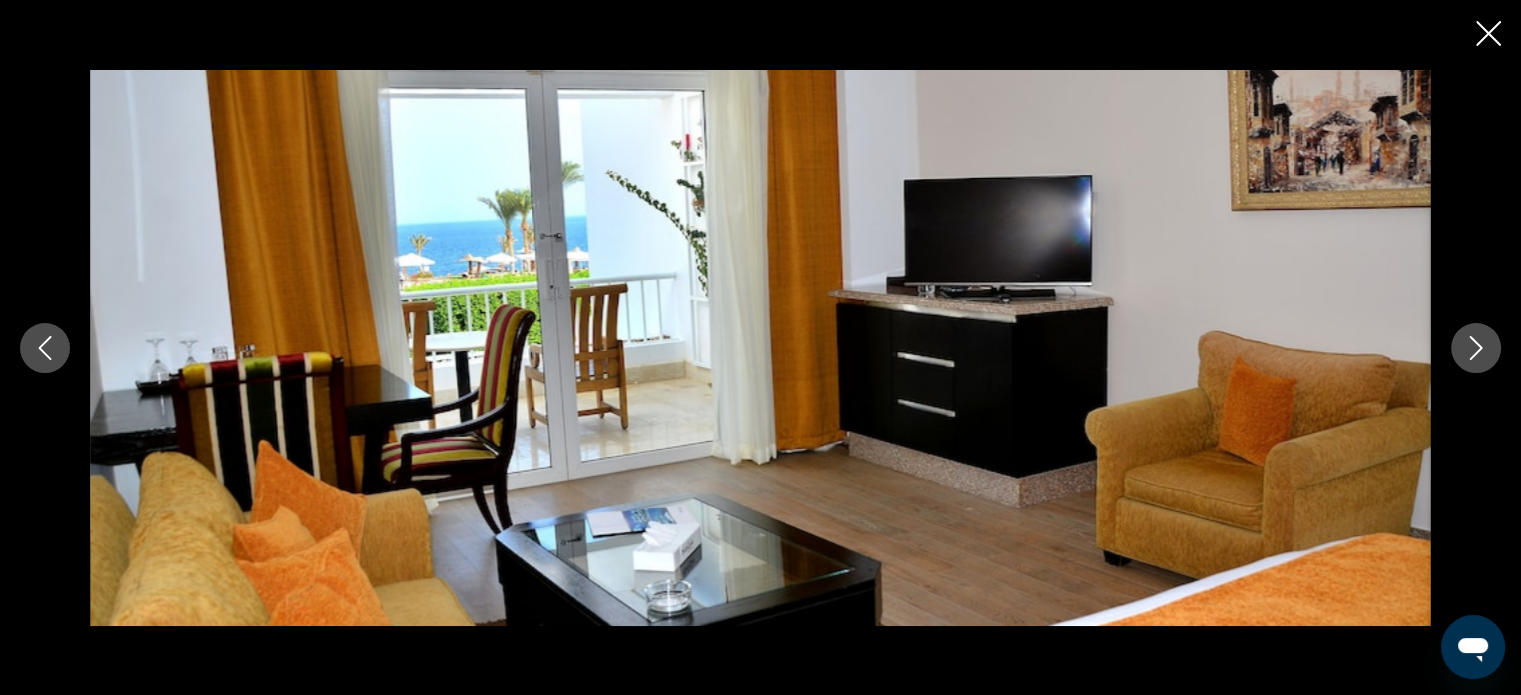 click at bounding box center [1476, 348] 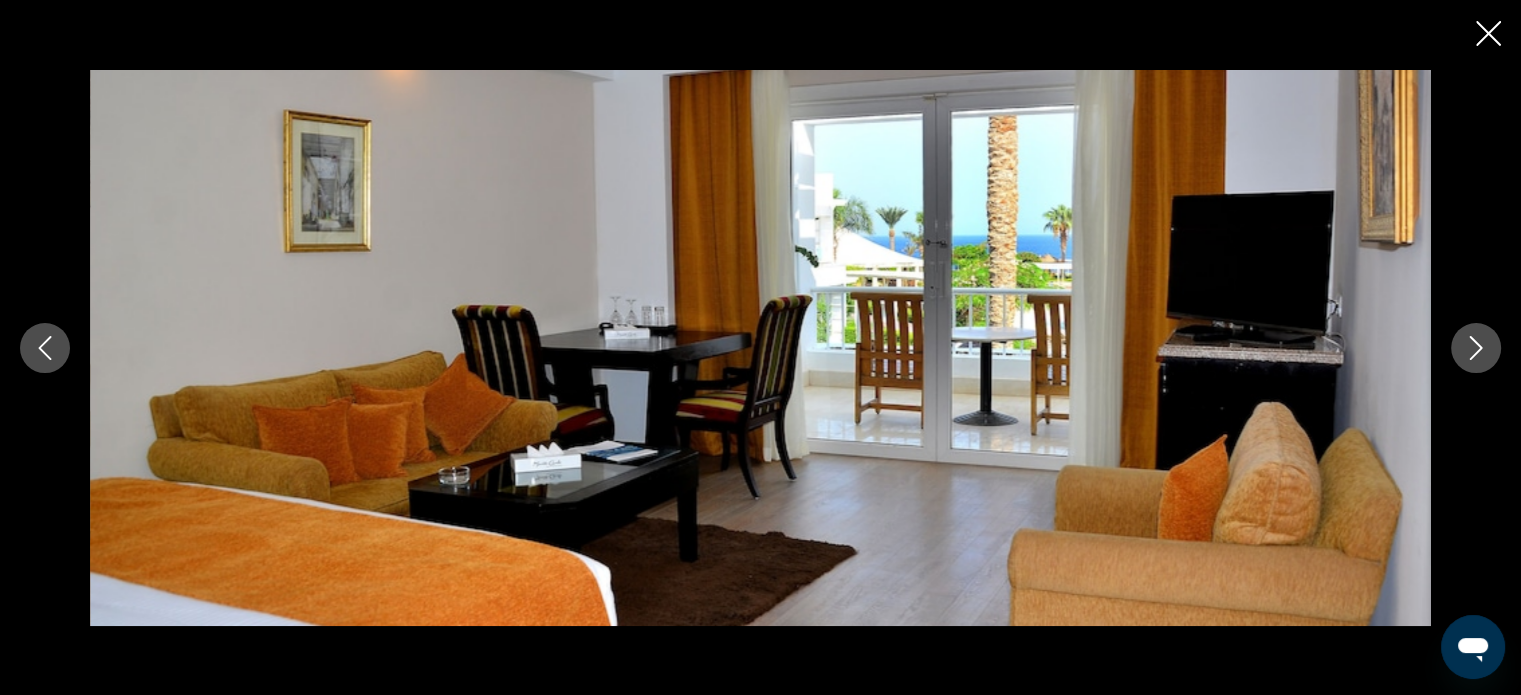 click at bounding box center [1476, 348] 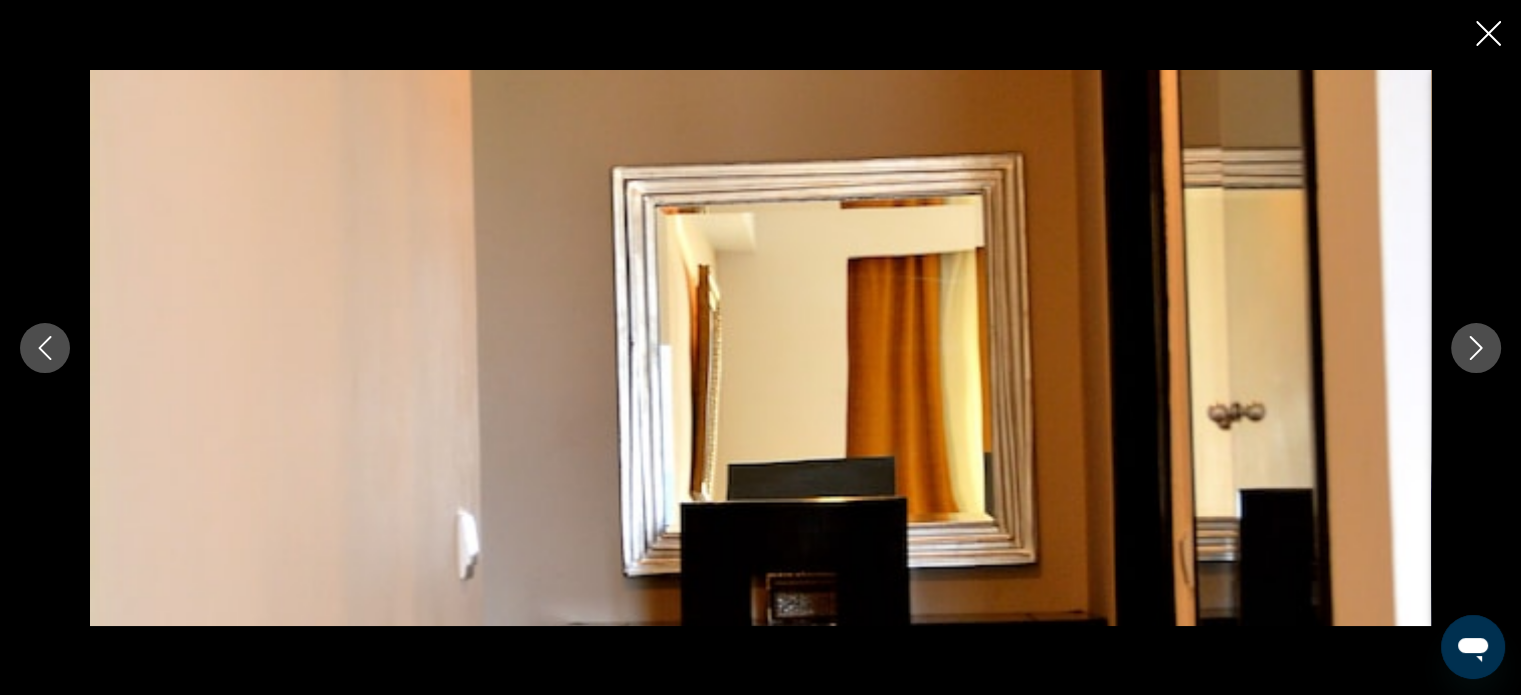 click at bounding box center (1476, 348) 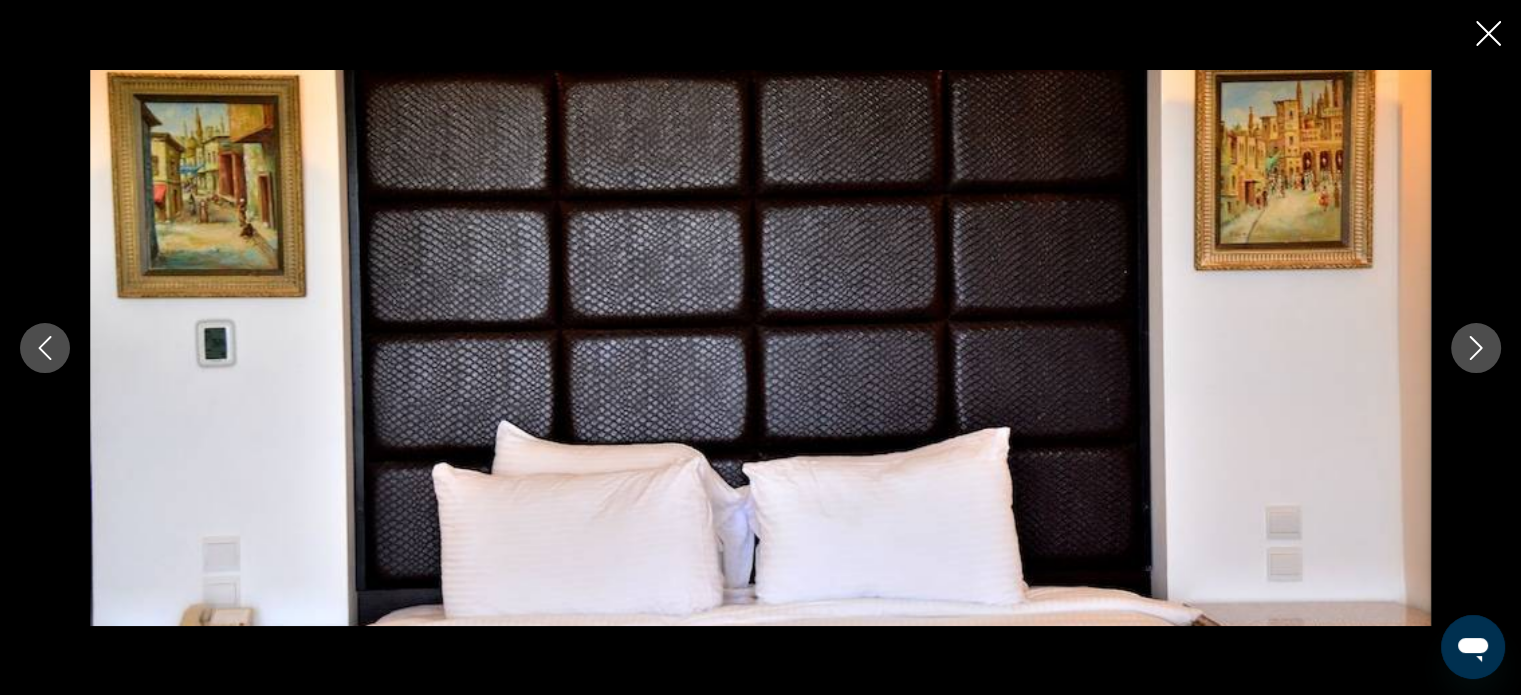 click at bounding box center (1476, 348) 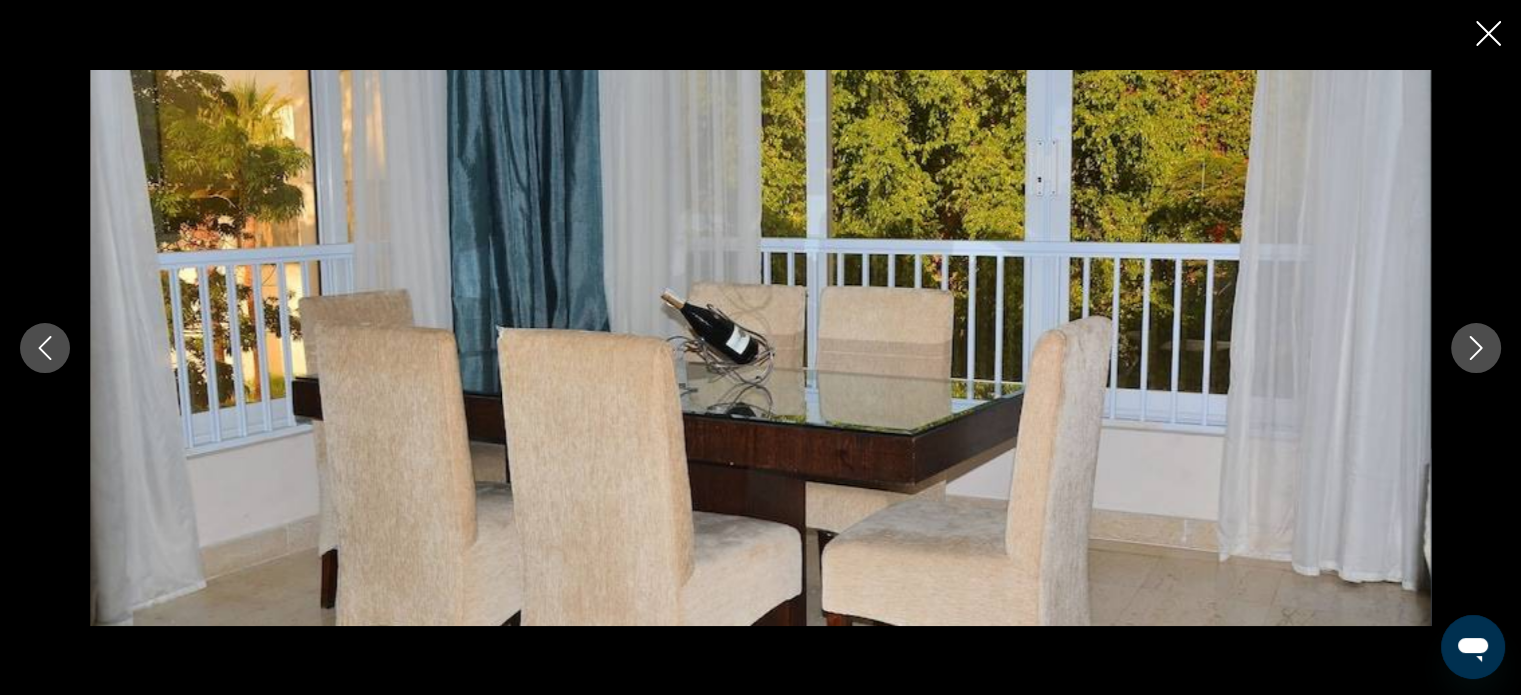 click 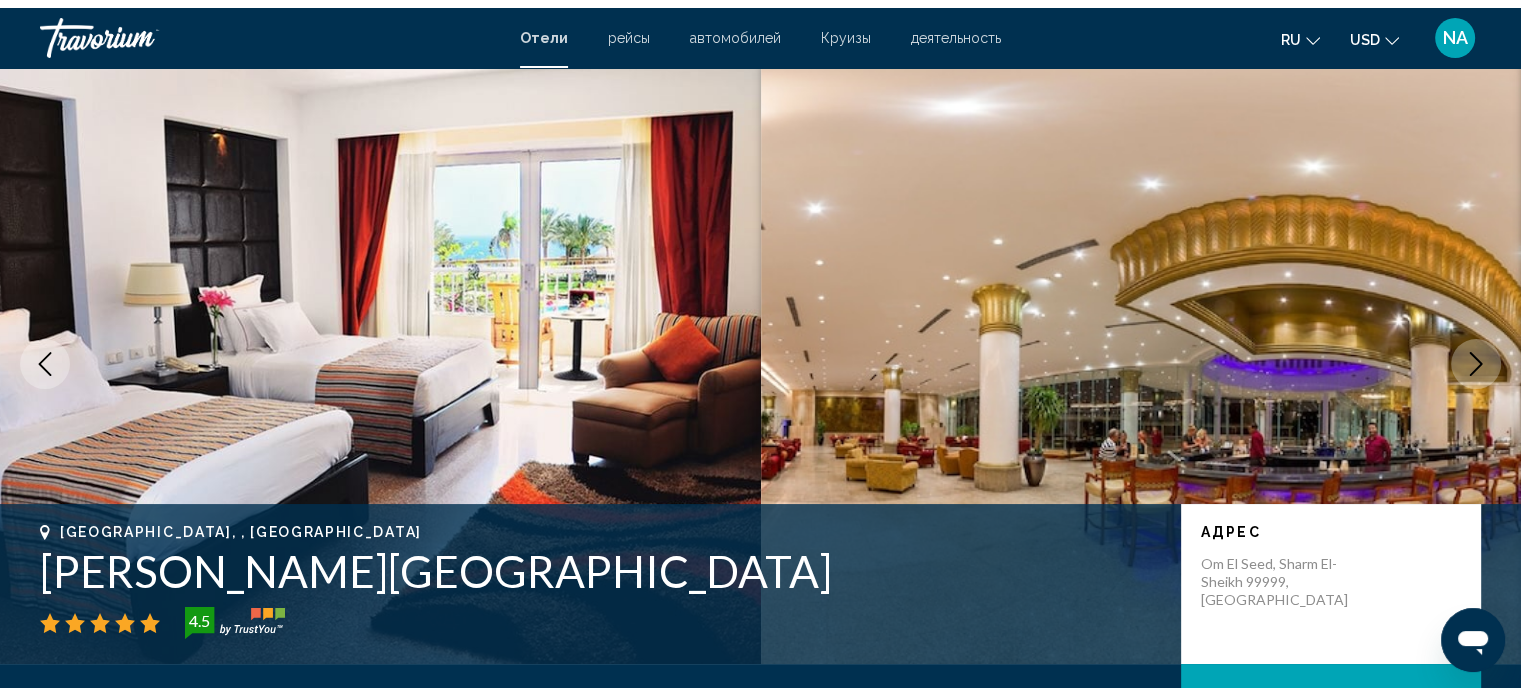 scroll, scrollTop: 0, scrollLeft: 0, axis: both 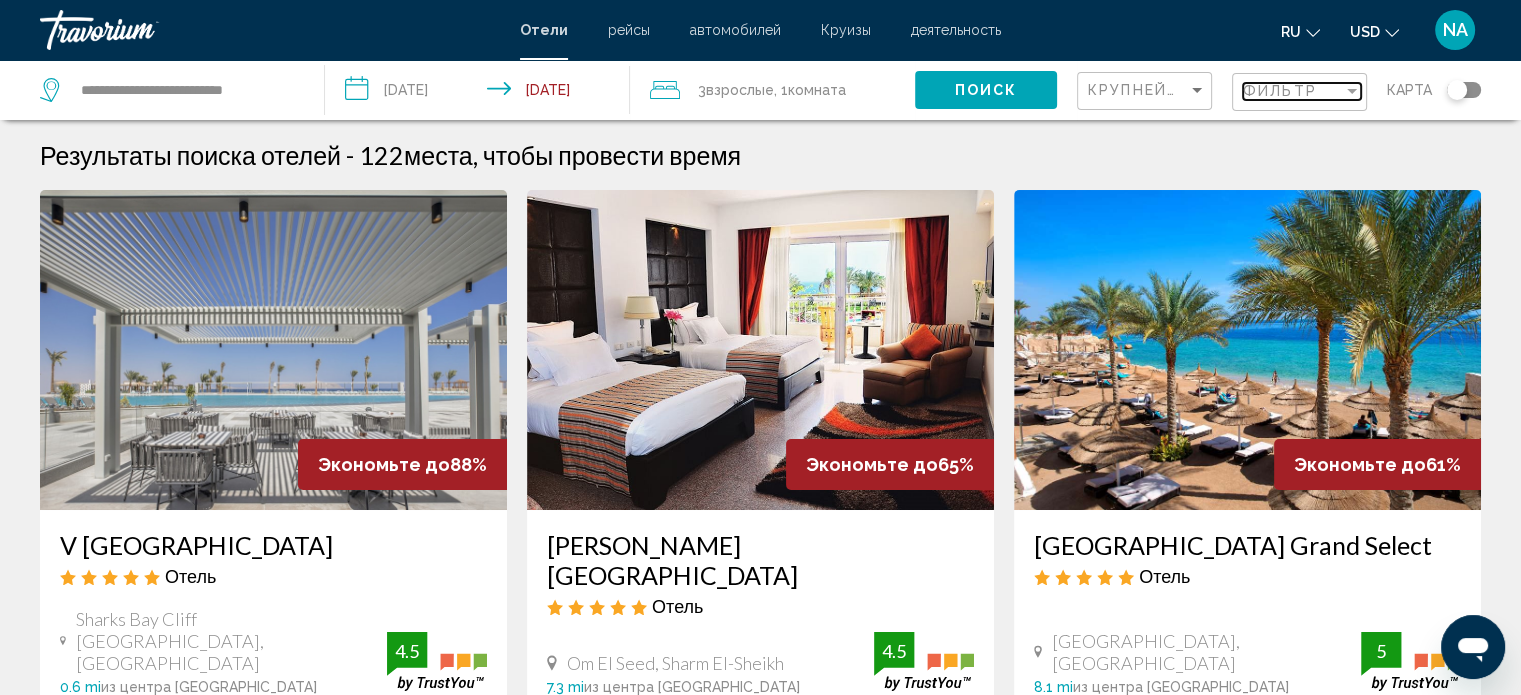 click at bounding box center (1352, 91) 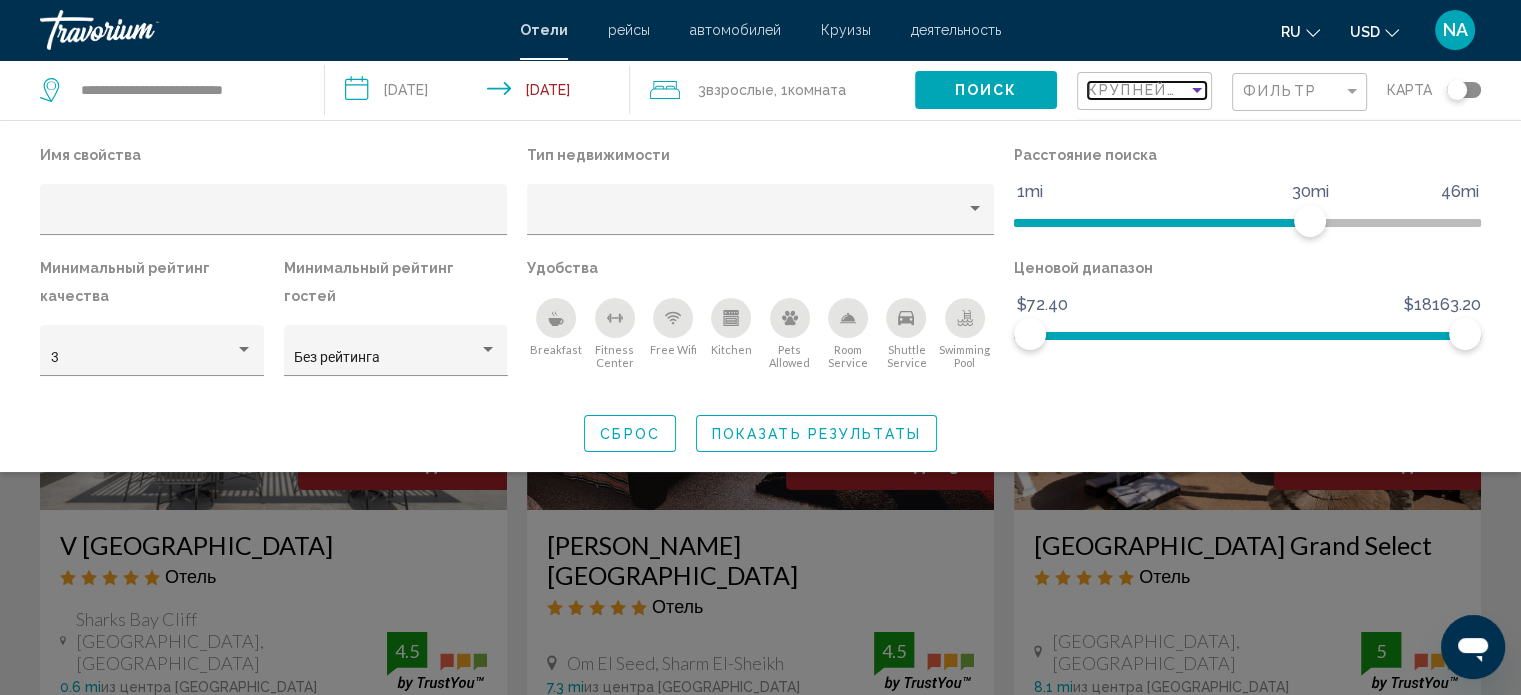 click on "Крупнейшие сбережения" at bounding box center [1207, 90] 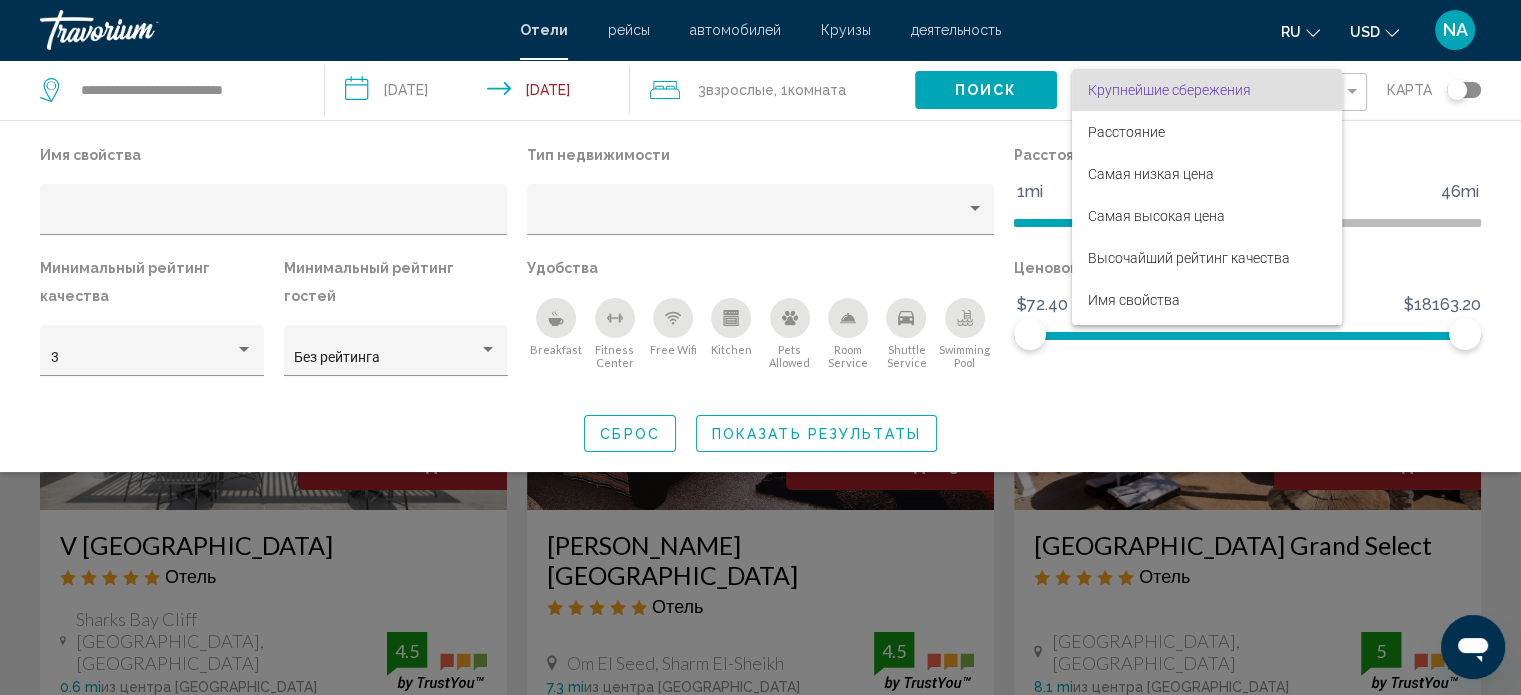 click at bounding box center (760, 347) 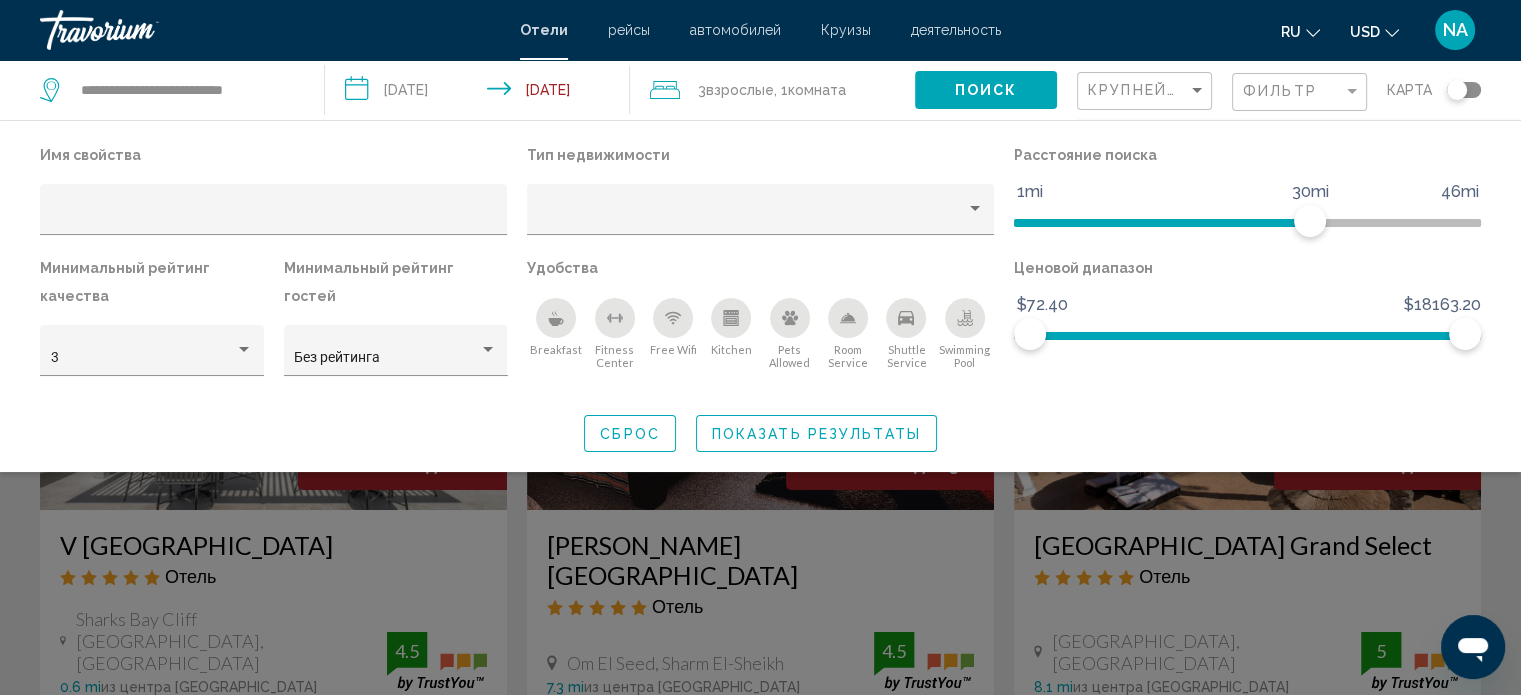 click 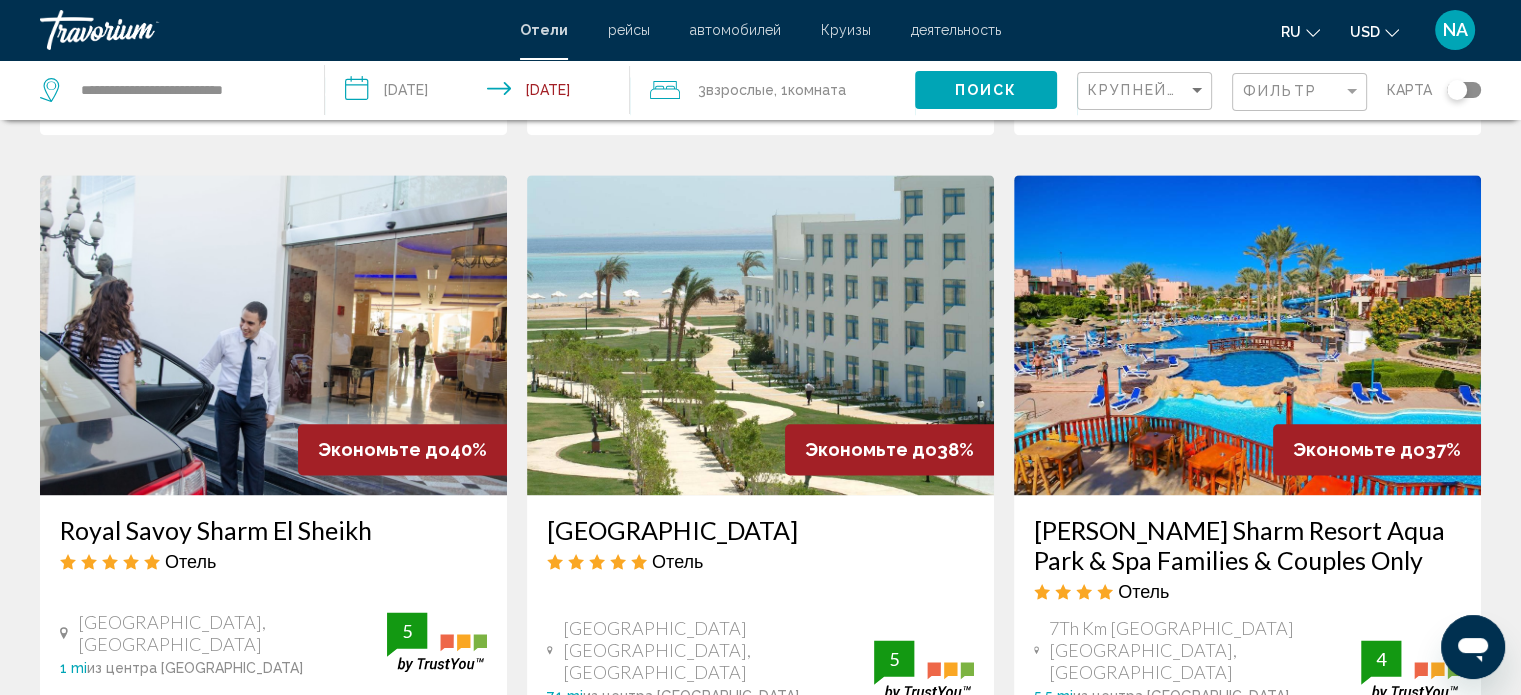 scroll, scrollTop: 2504, scrollLeft: 0, axis: vertical 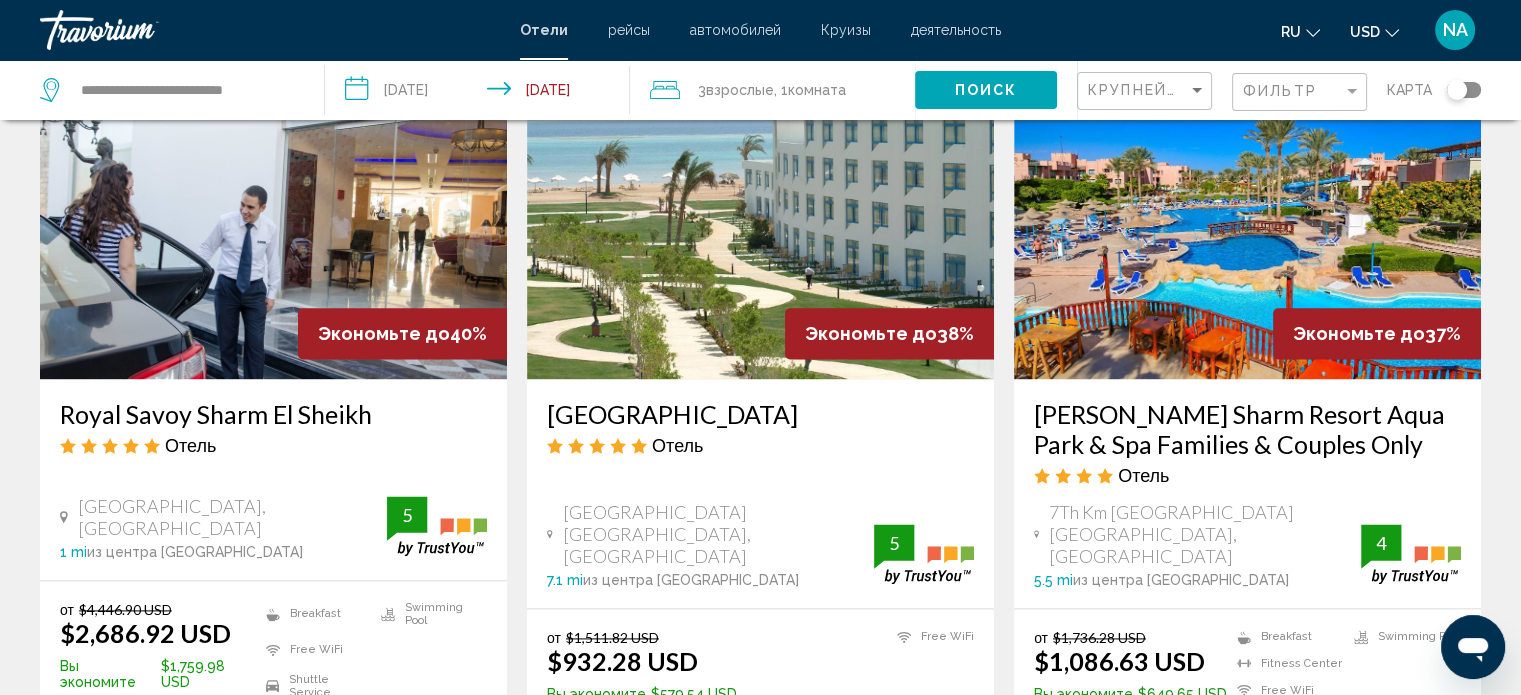 click on "Выберите номер" at bounding box center [760, 748] 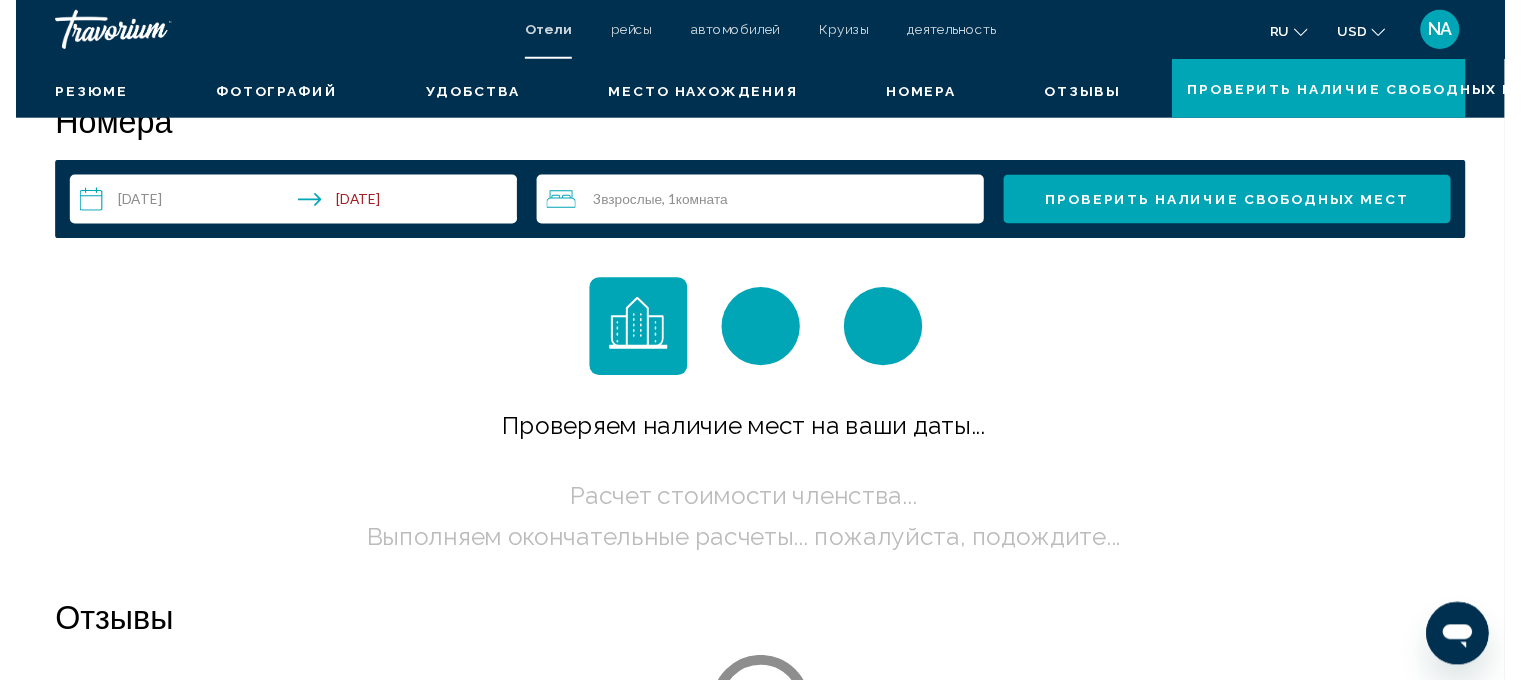 scroll, scrollTop: 12, scrollLeft: 0, axis: vertical 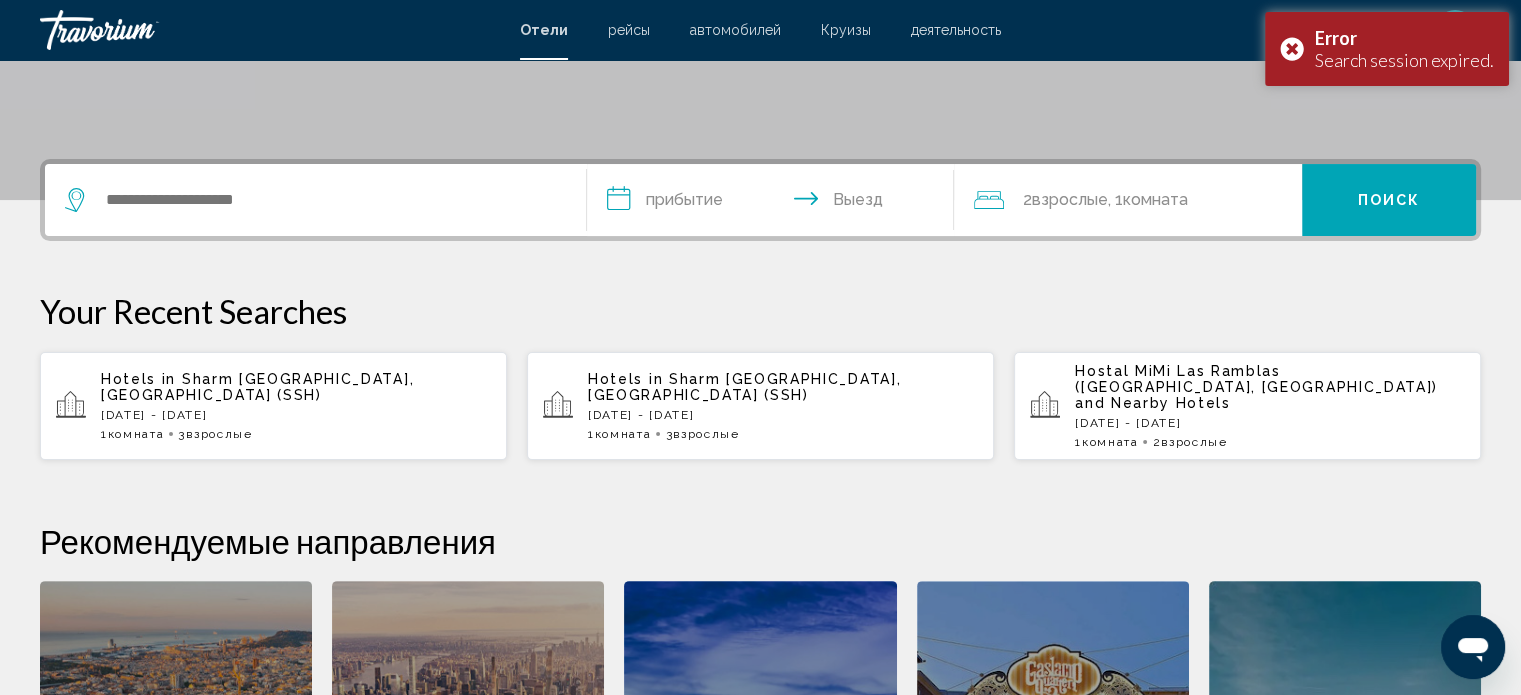 click on "Sat, 05 Jul - Mon, 14 Jul" at bounding box center [296, 415] 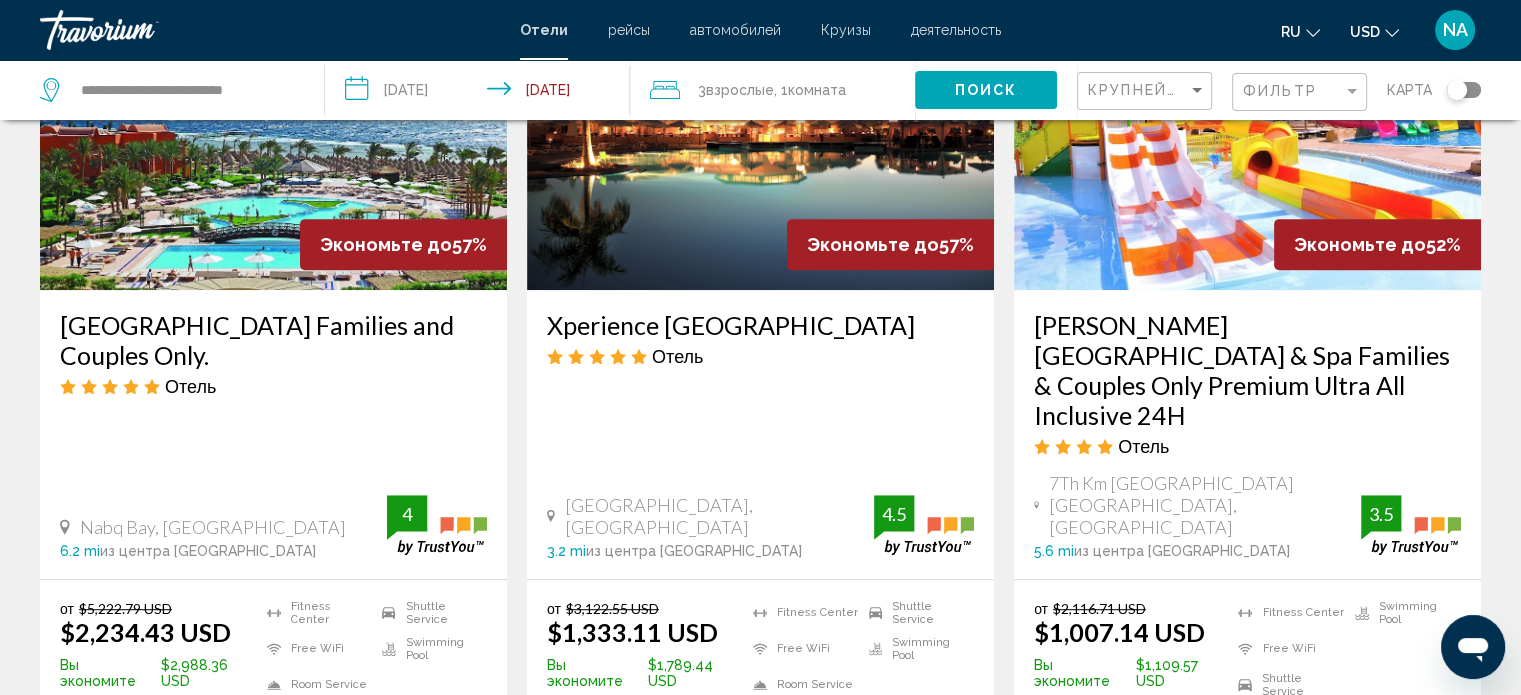 scroll, scrollTop: 1000, scrollLeft: 0, axis: vertical 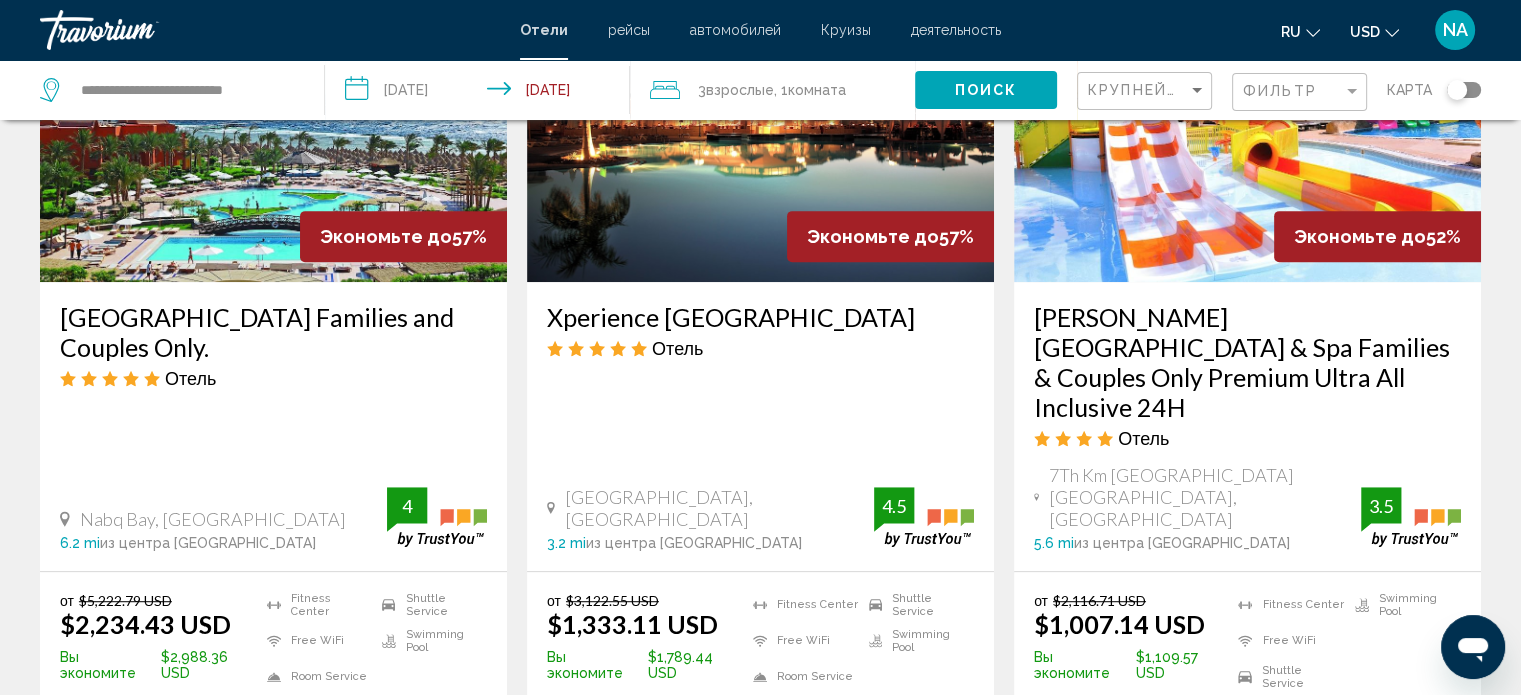 click on "Выберите номер" at bounding box center [1247, 739] 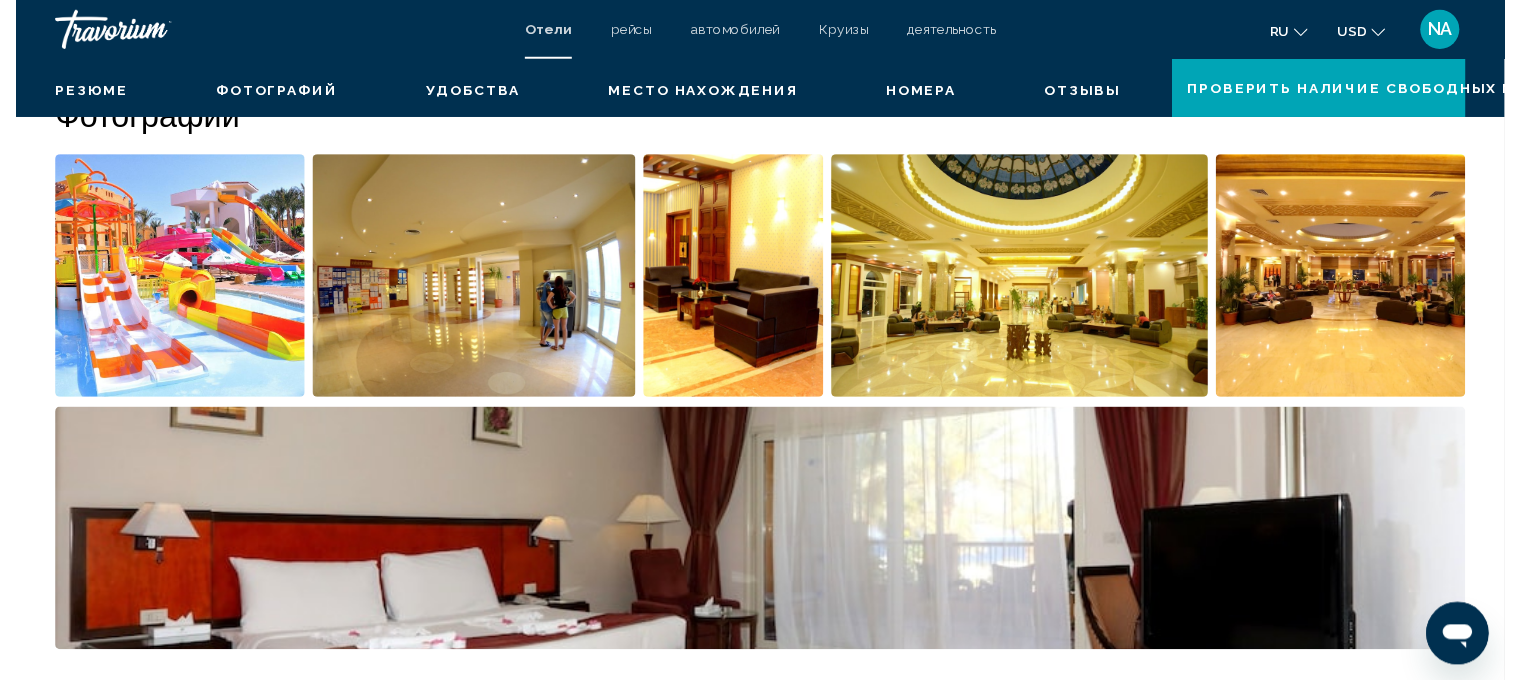 scroll, scrollTop: 12, scrollLeft: 0, axis: vertical 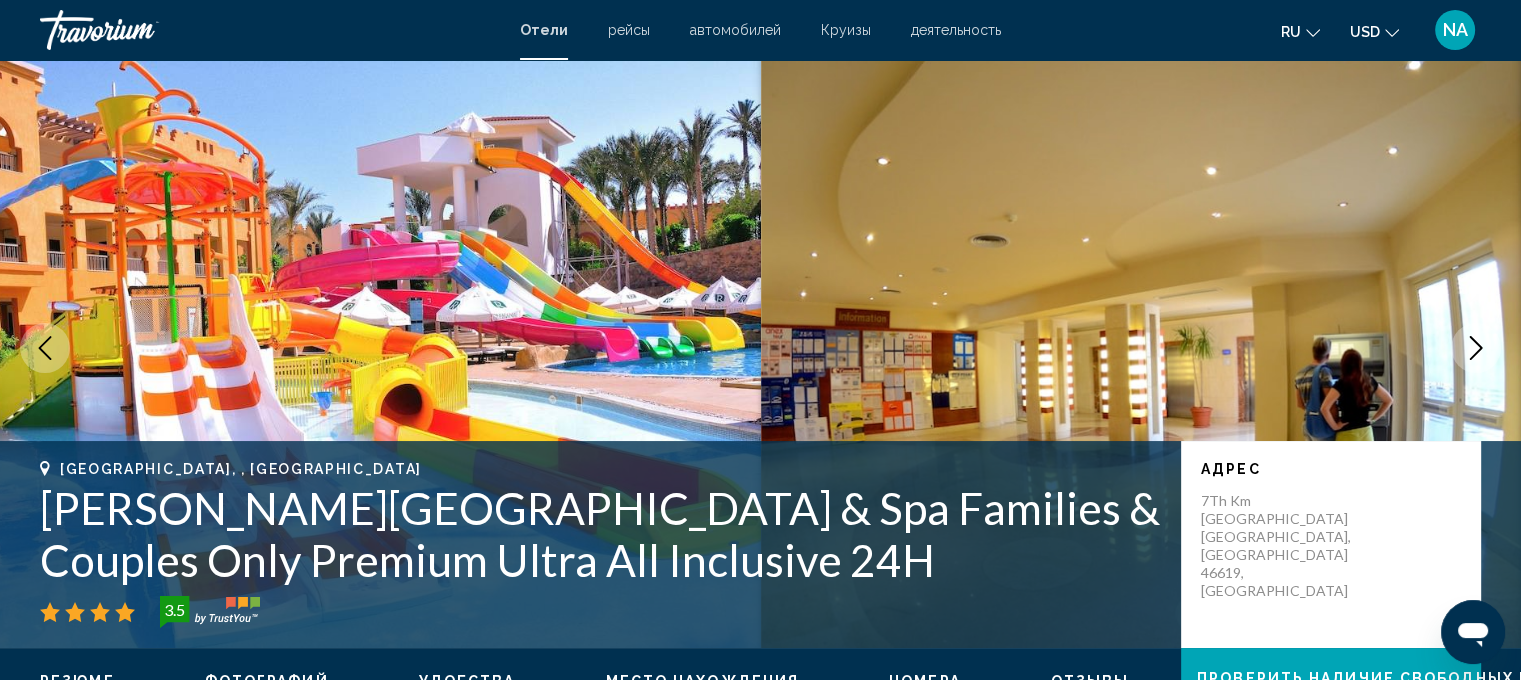 click 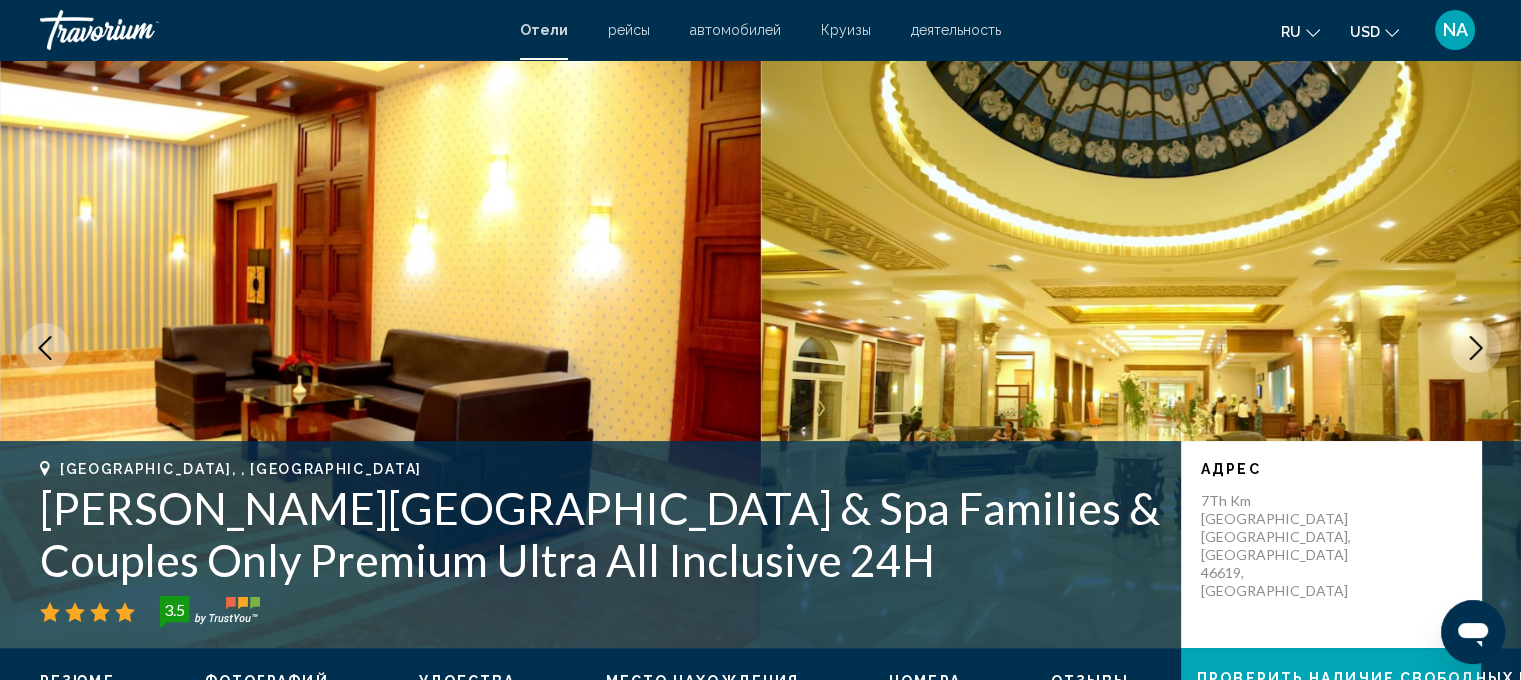 click 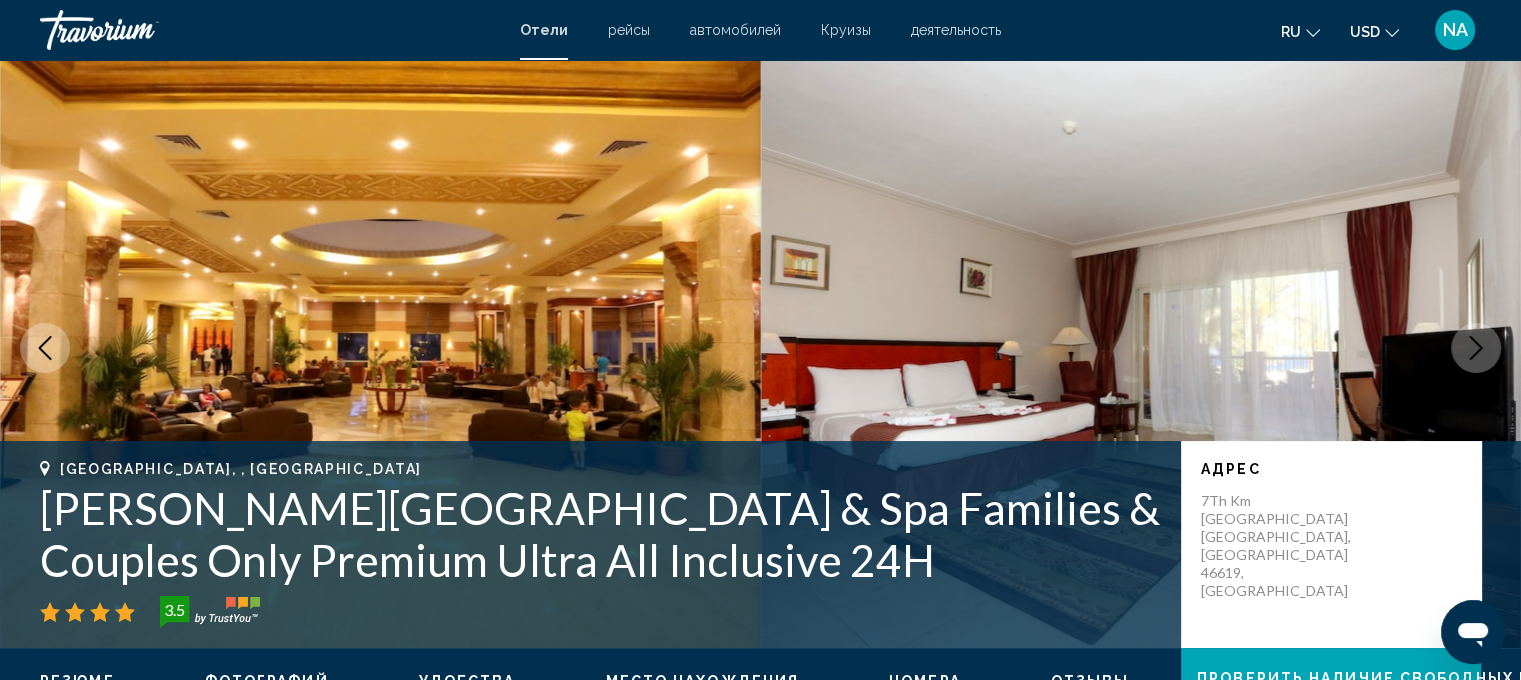 click 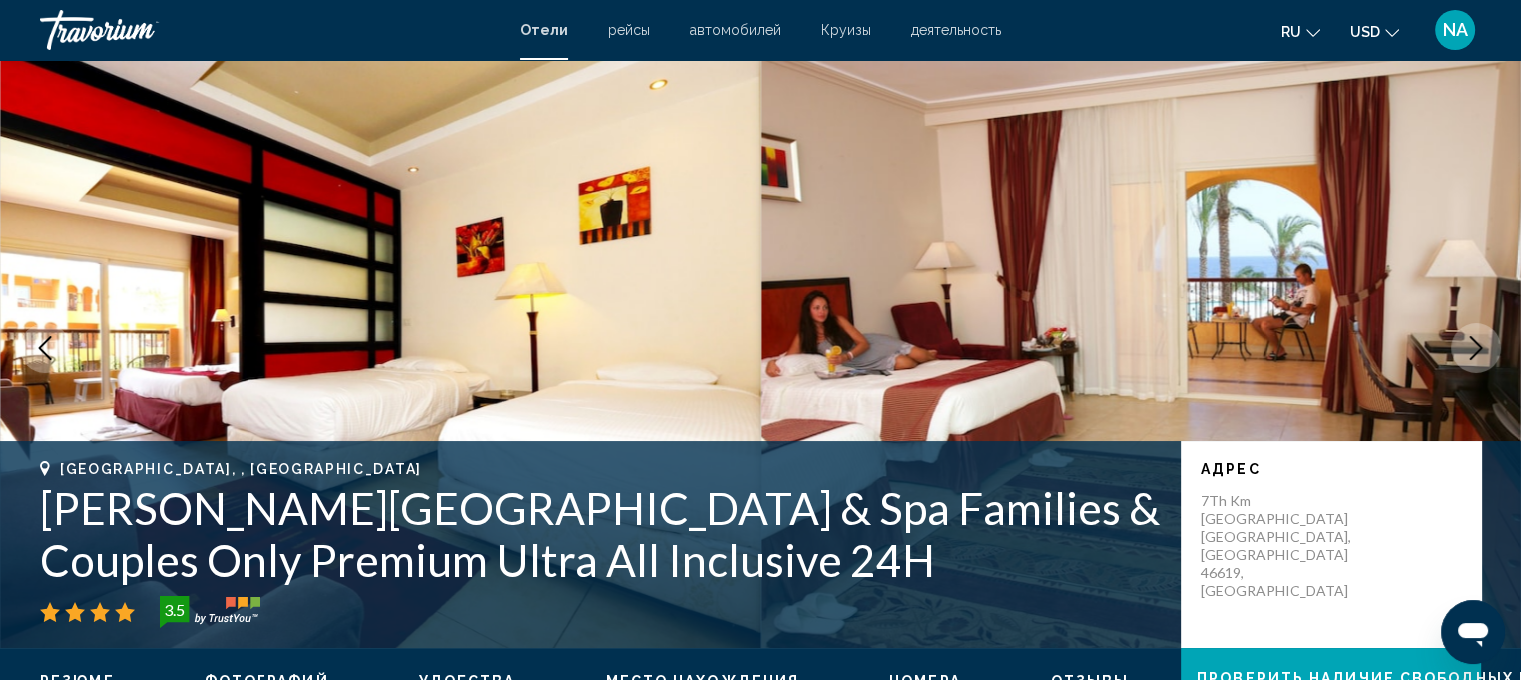 click 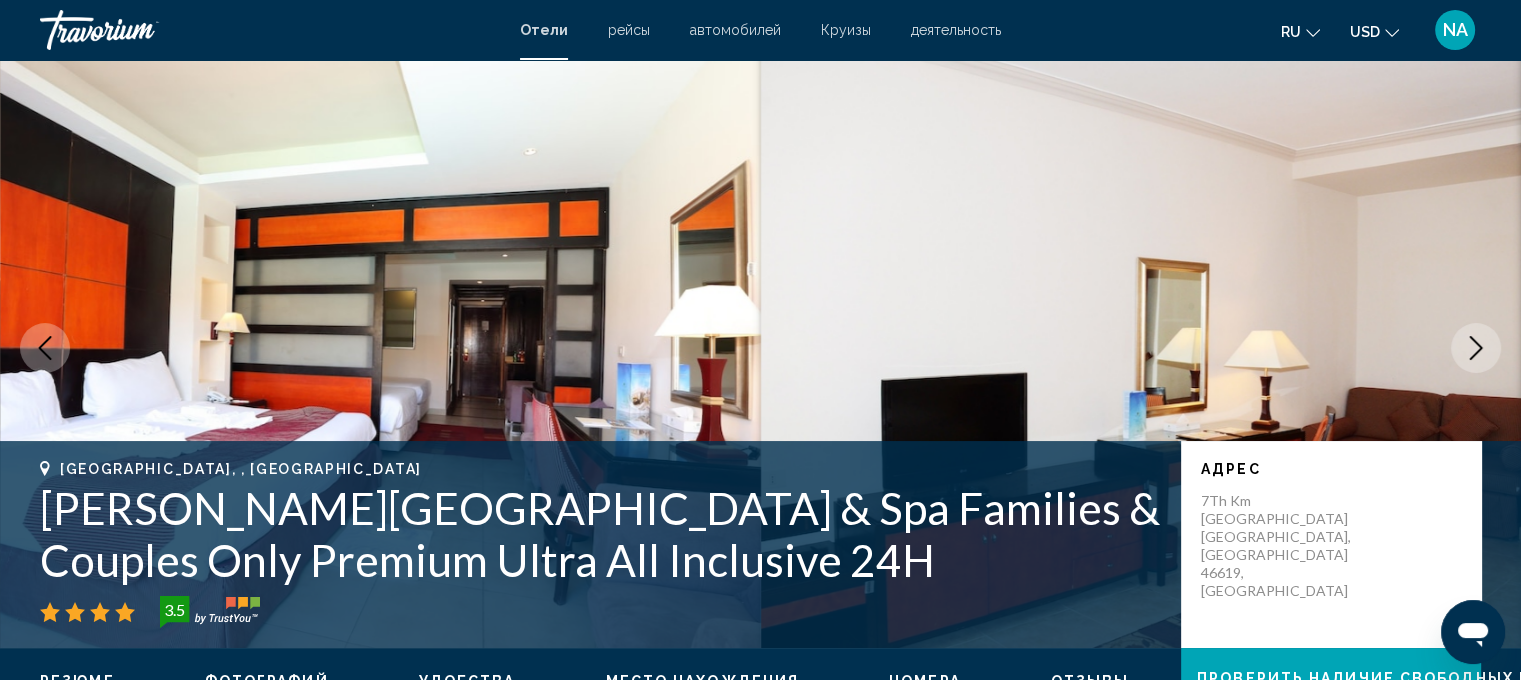 click 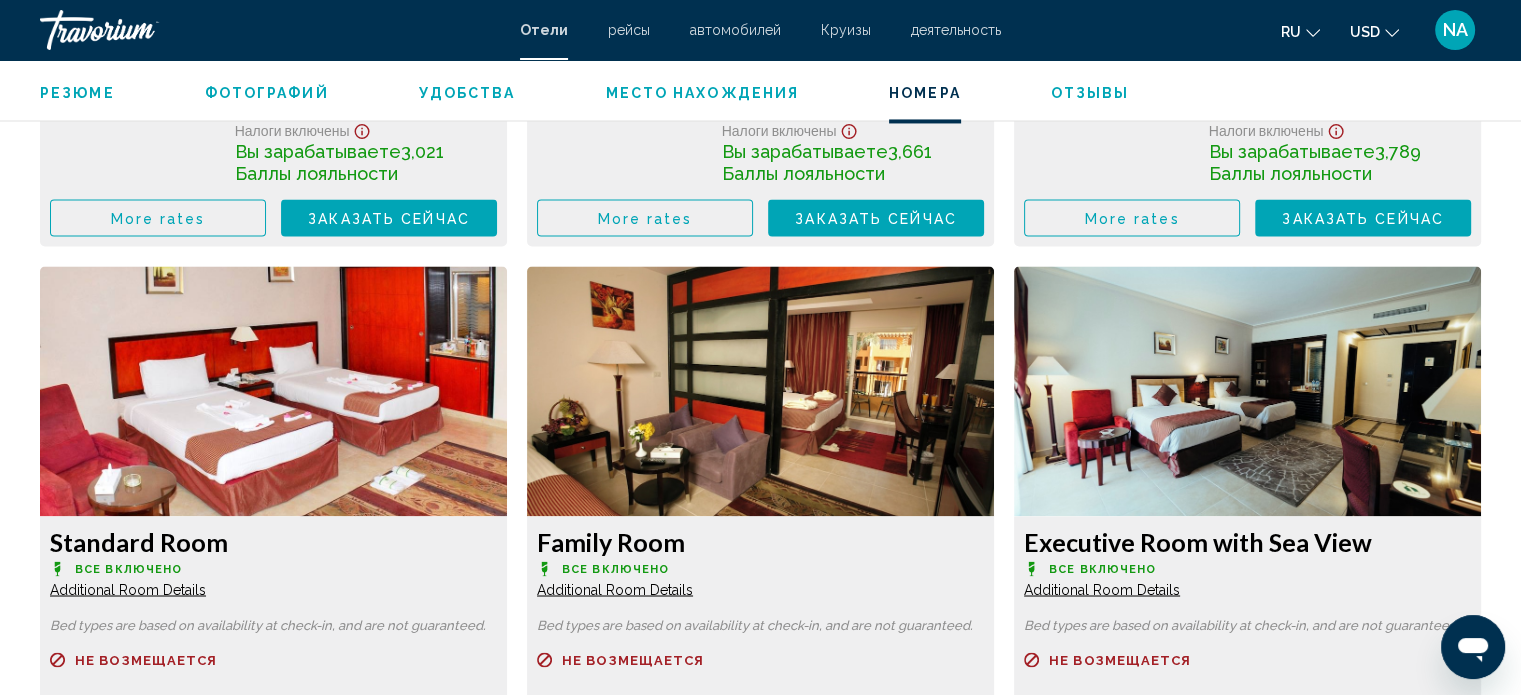 scroll, scrollTop: 3212, scrollLeft: 0, axis: vertical 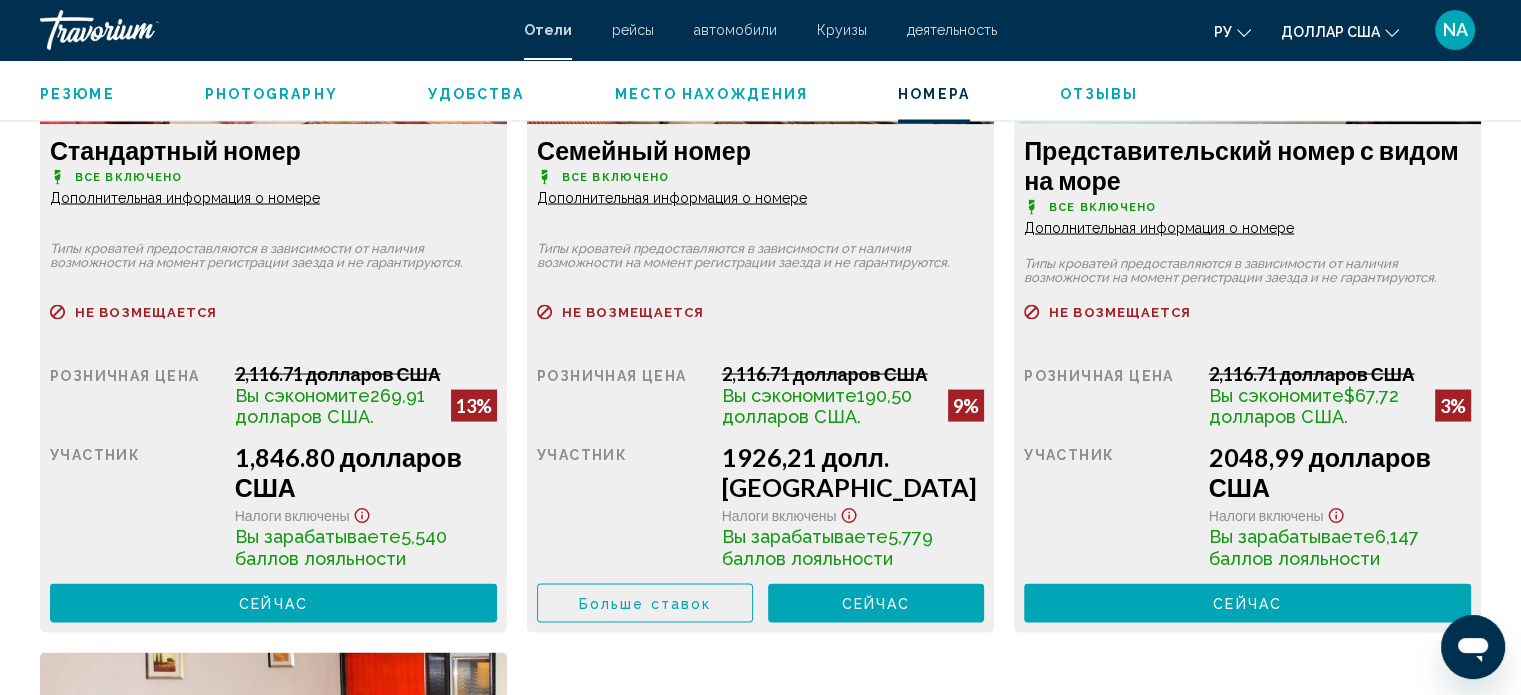 click on "Дополнительная информация о номере" at bounding box center (185, -571) 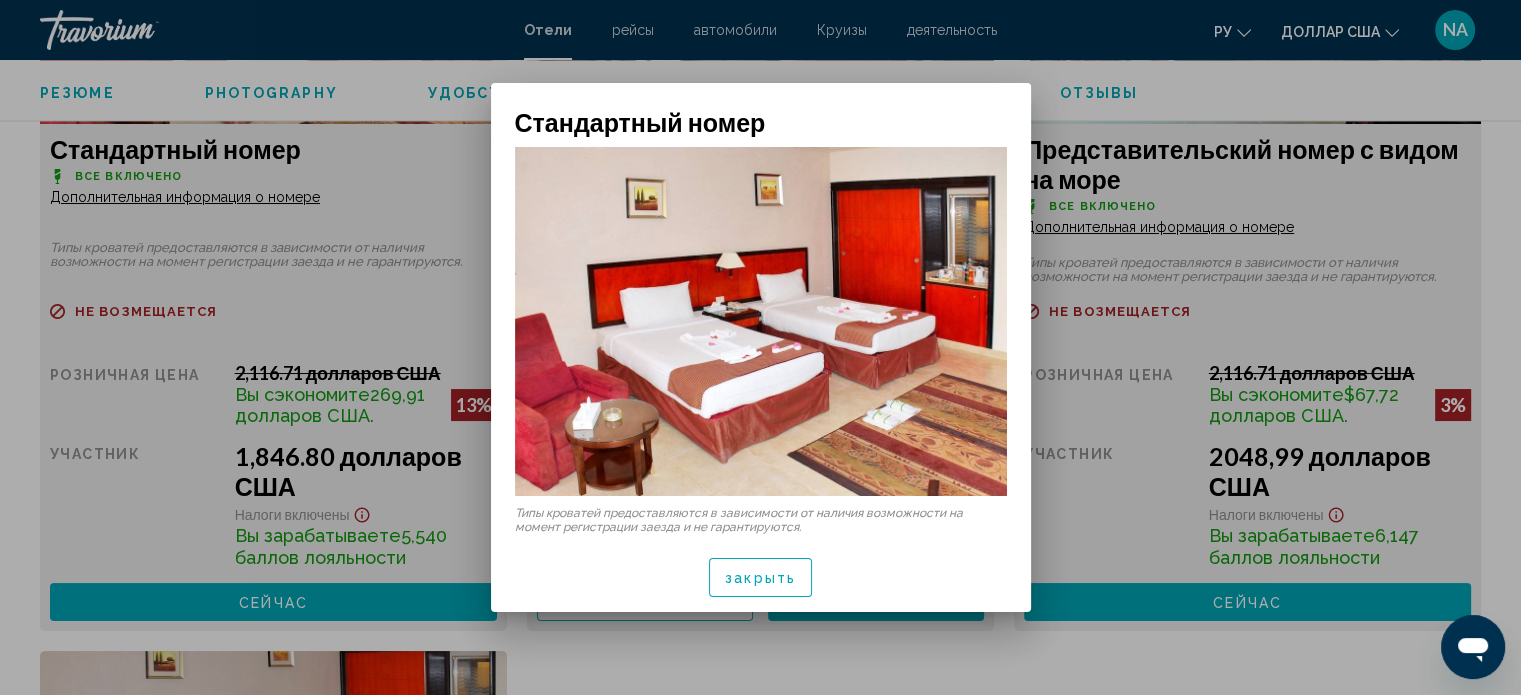 click at bounding box center (760, 347) 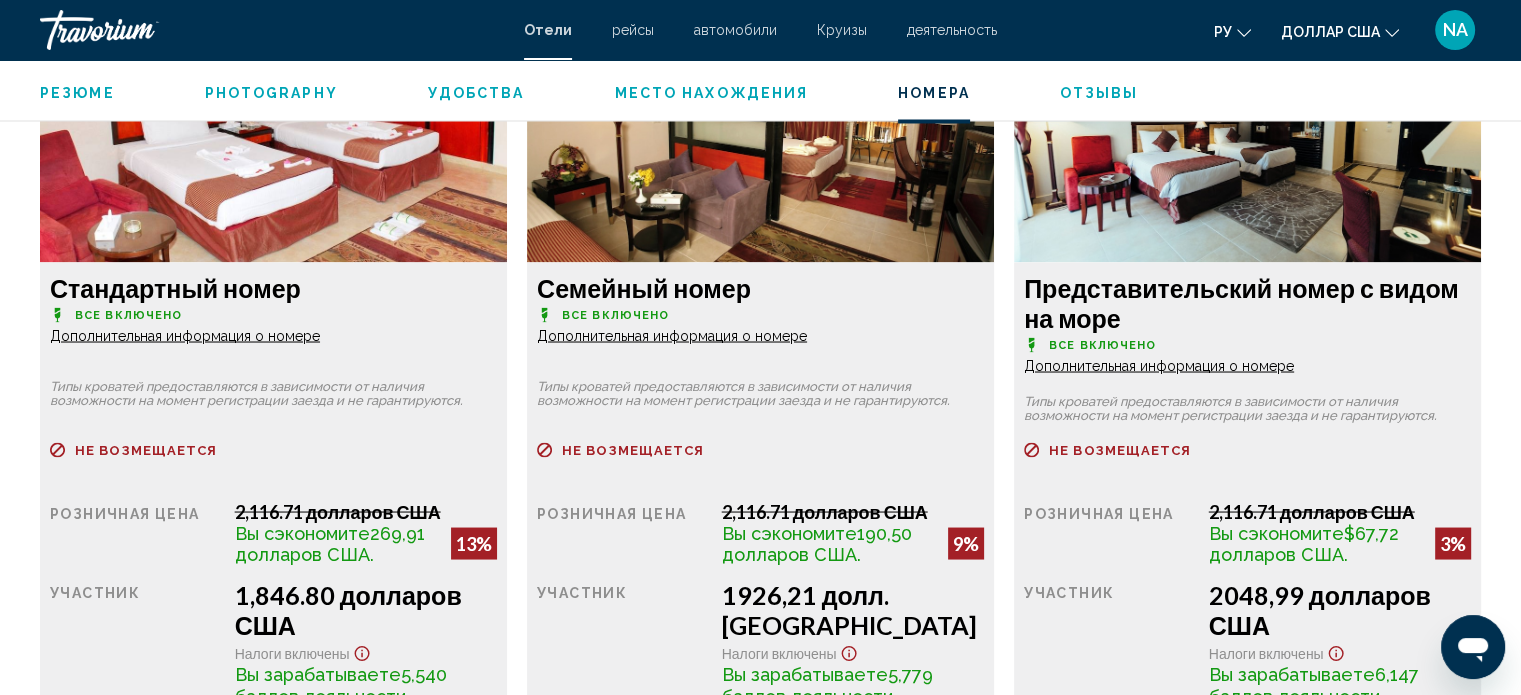 scroll, scrollTop: 3326, scrollLeft: 0, axis: vertical 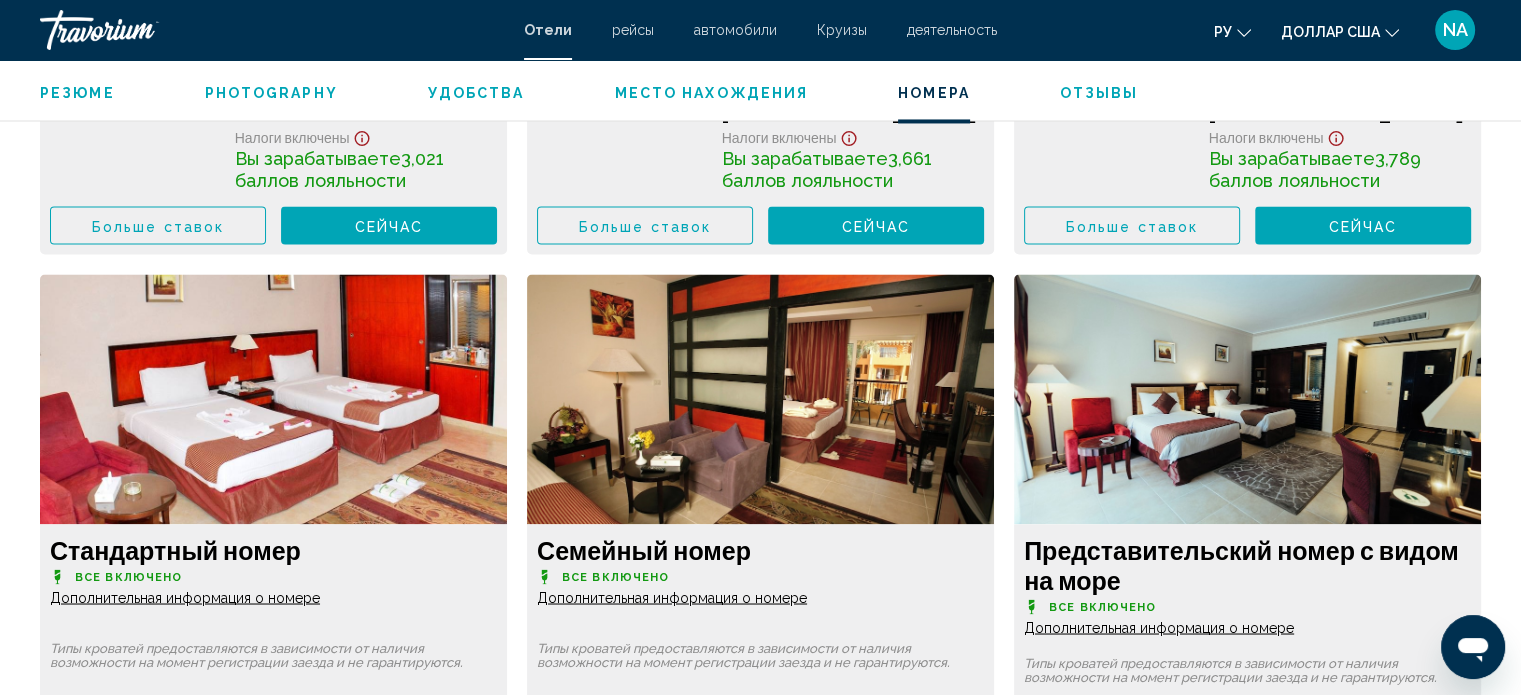 click at bounding box center (273, -369) 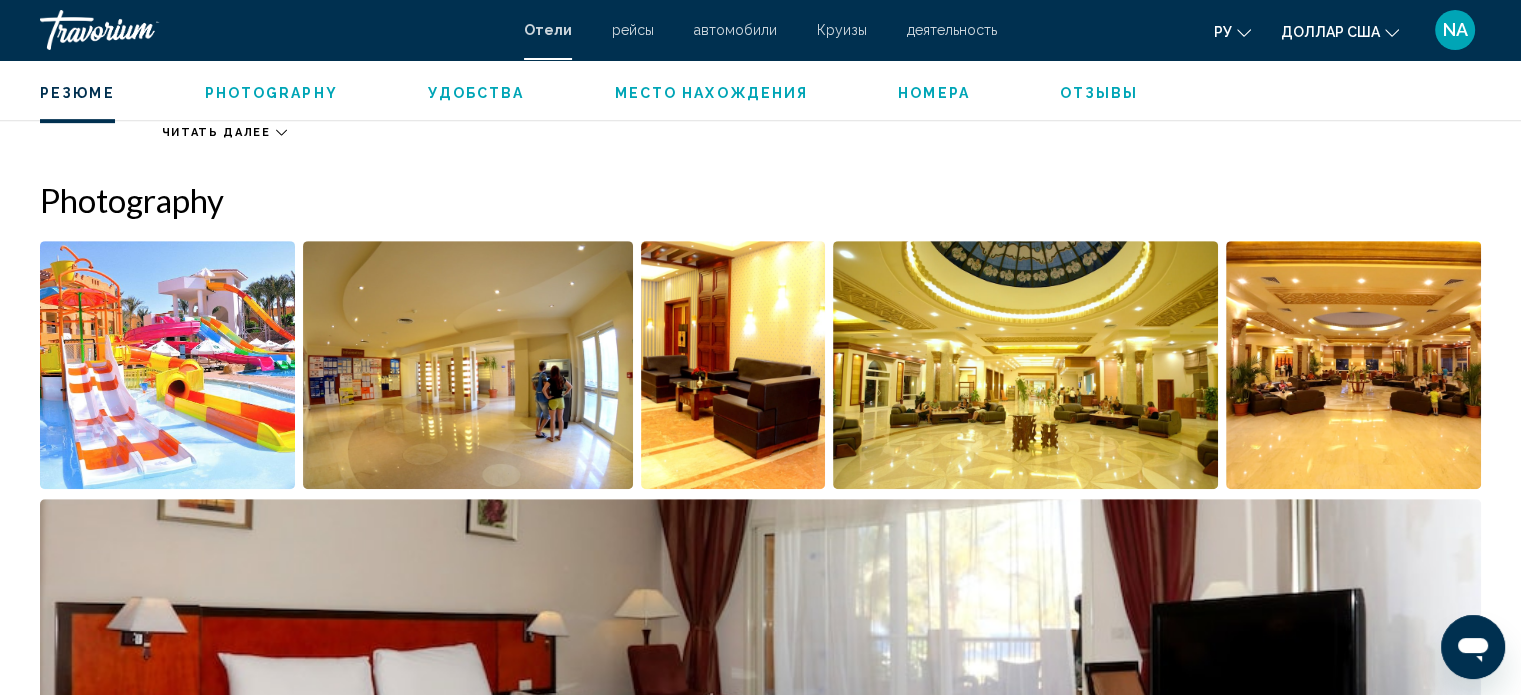 scroll, scrollTop: 626, scrollLeft: 0, axis: vertical 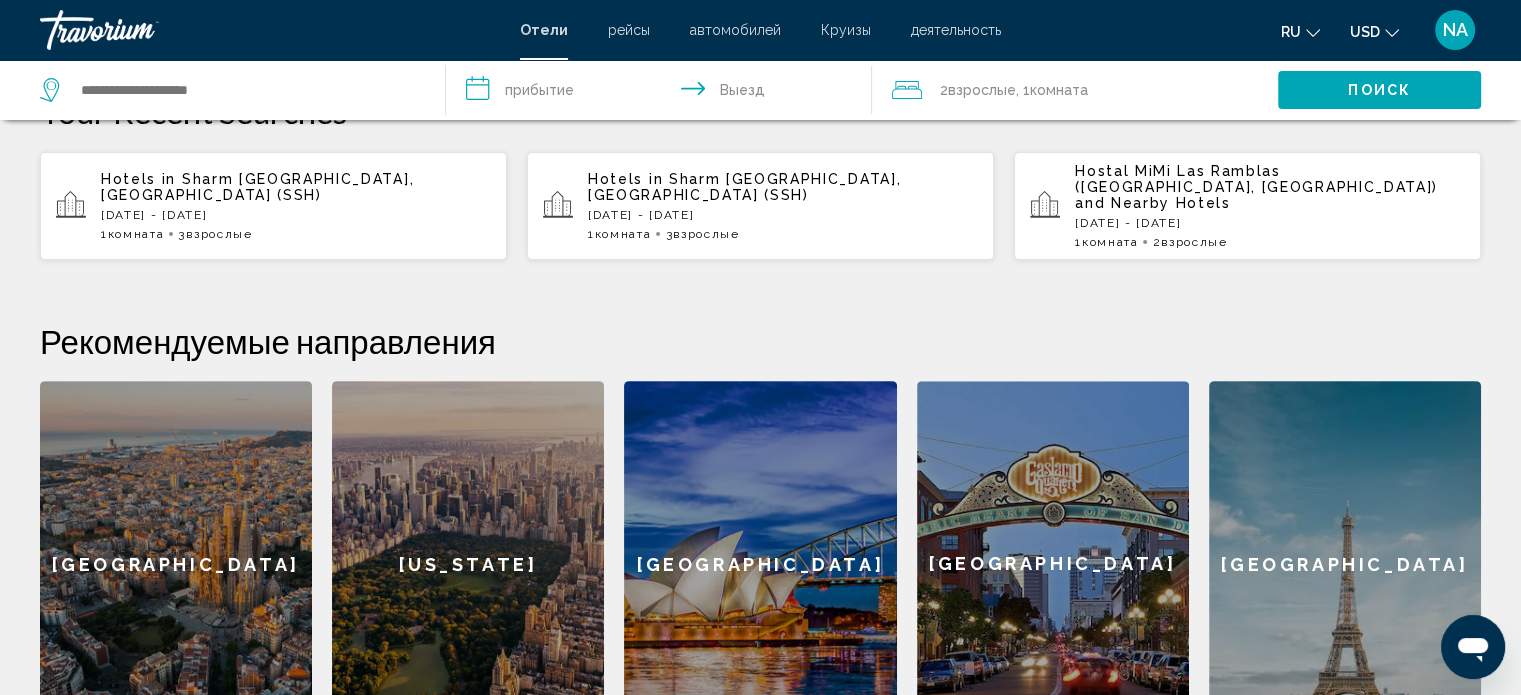 click on "[DATE] - [DATE]" at bounding box center (296, 215) 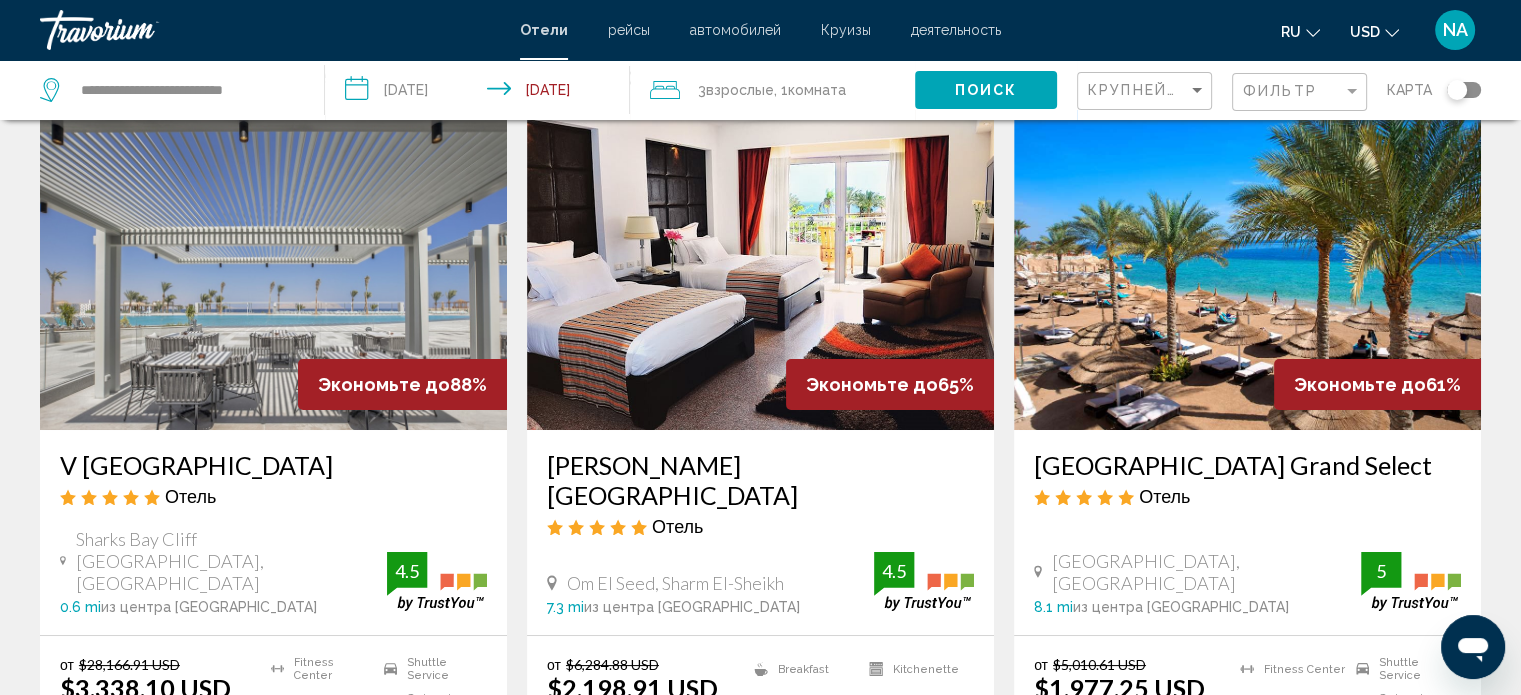 scroll, scrollTop: 0, scrollLeft: 0, axis: both 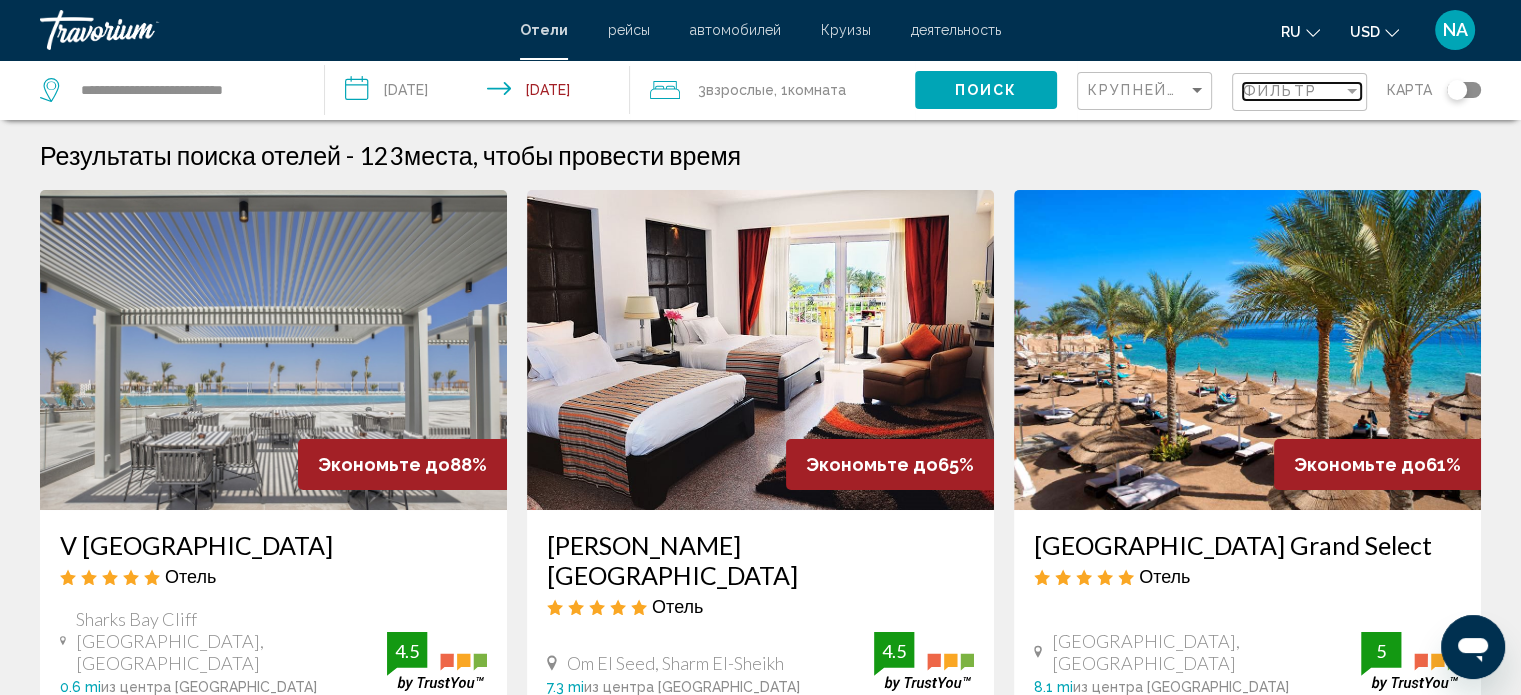 click on "Фильтр" at bounding box center (1280, 91) 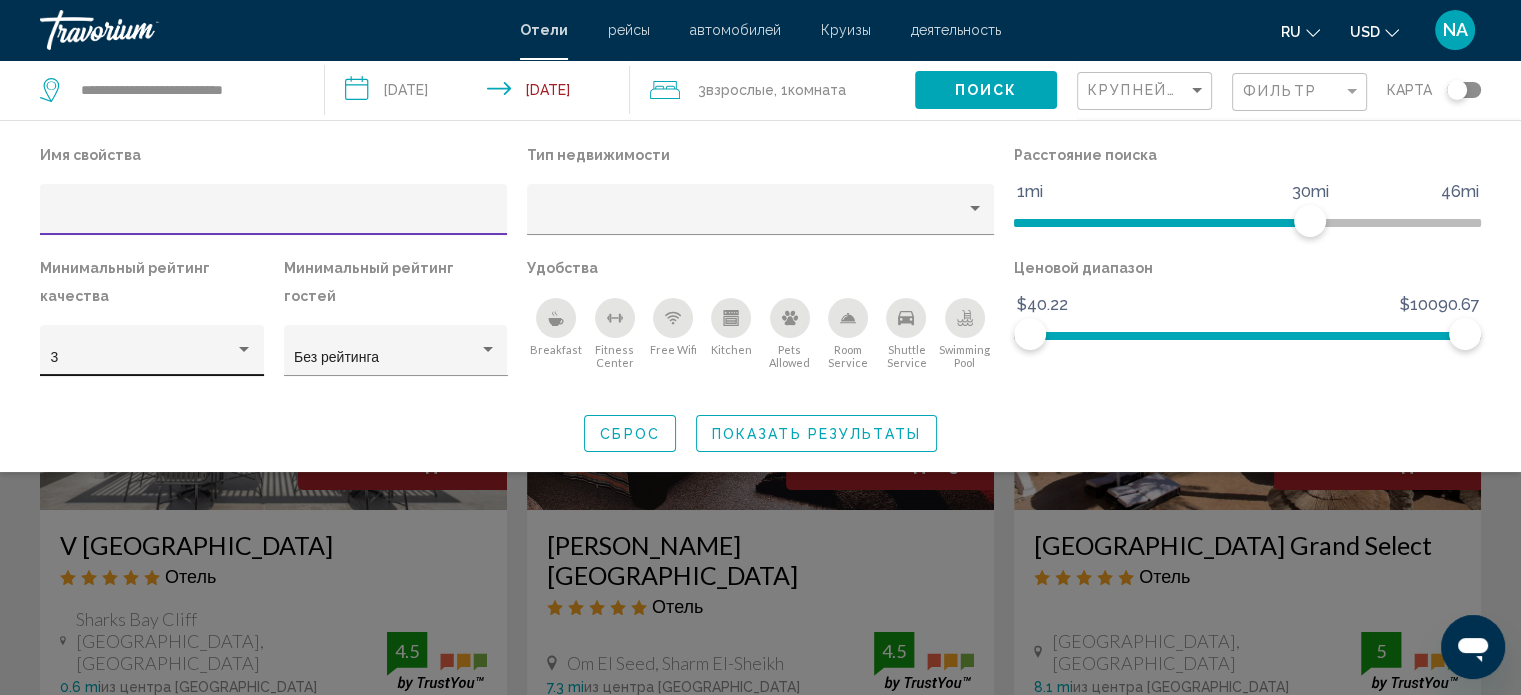 click on "3" at bounding box center (152, 358) 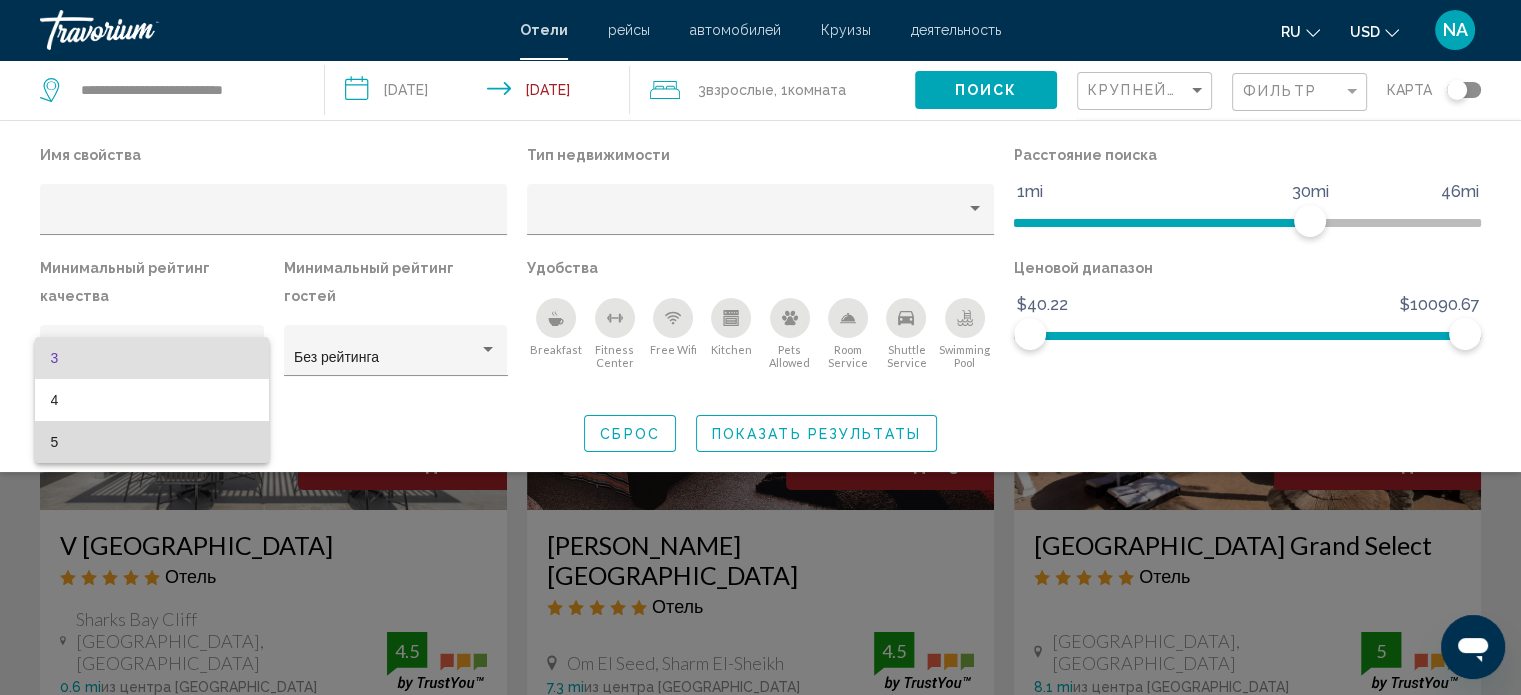 click on "5" at bounding box center [152, 442] 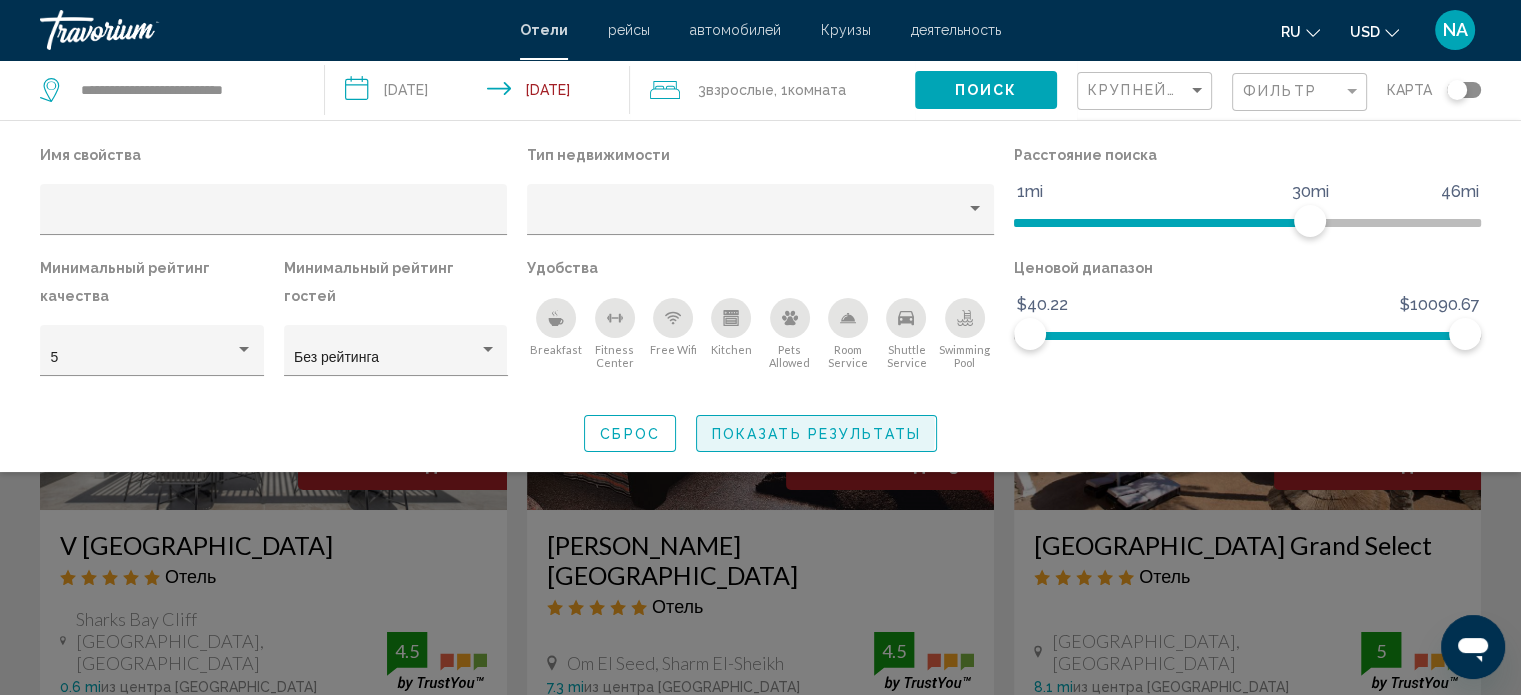 click on "Показать результаты" 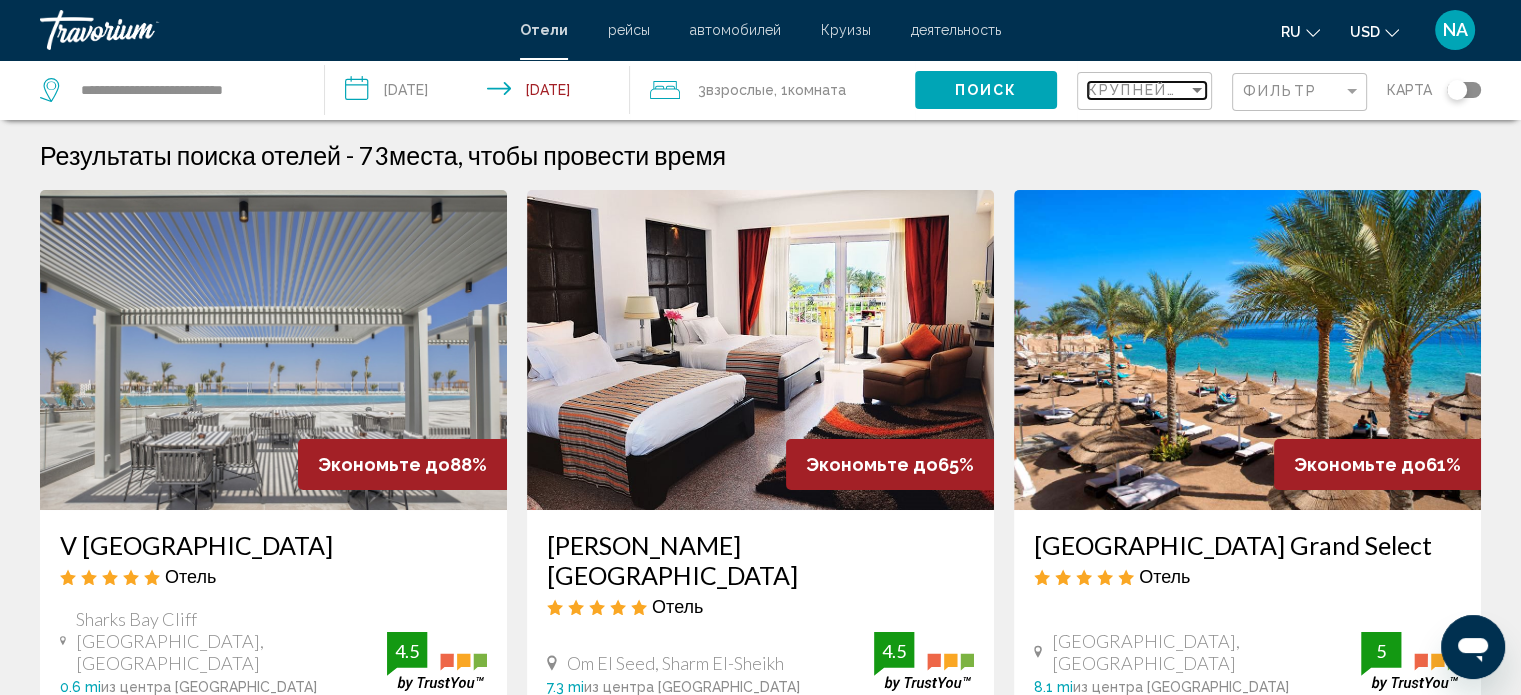 click at bounding box center [1197, 90] 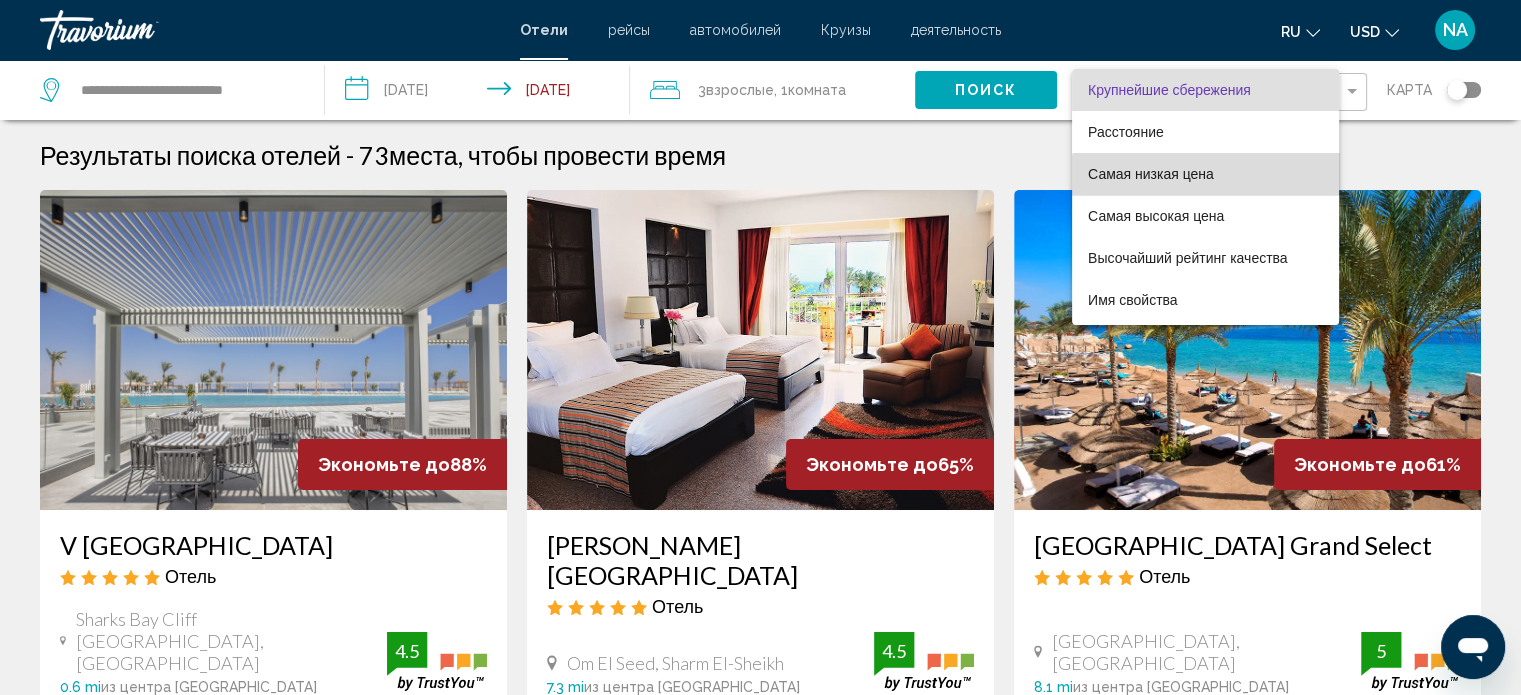 click on "Самая низкая цена" at bounding box center (1205, 174) 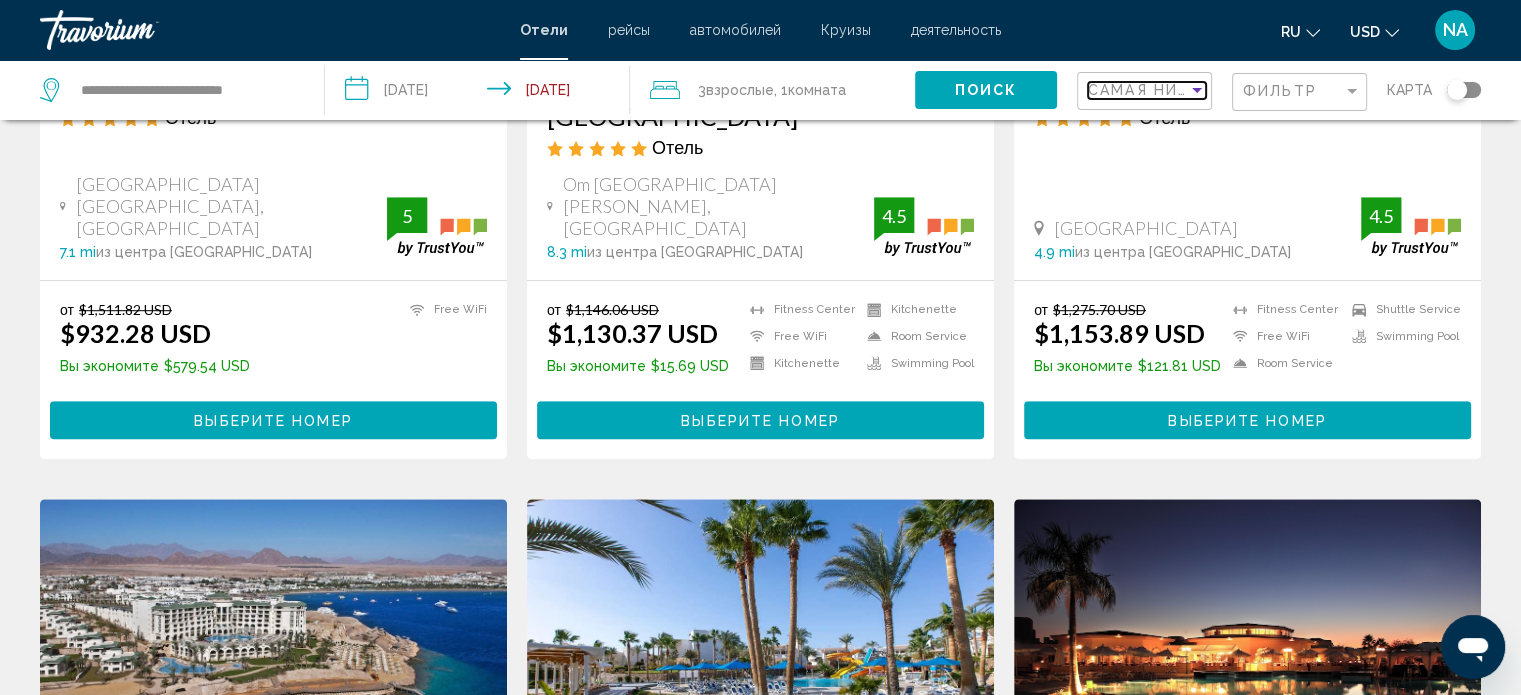 scroll, scrollTop: 1200, scrollLeft: 0, axis: vertical 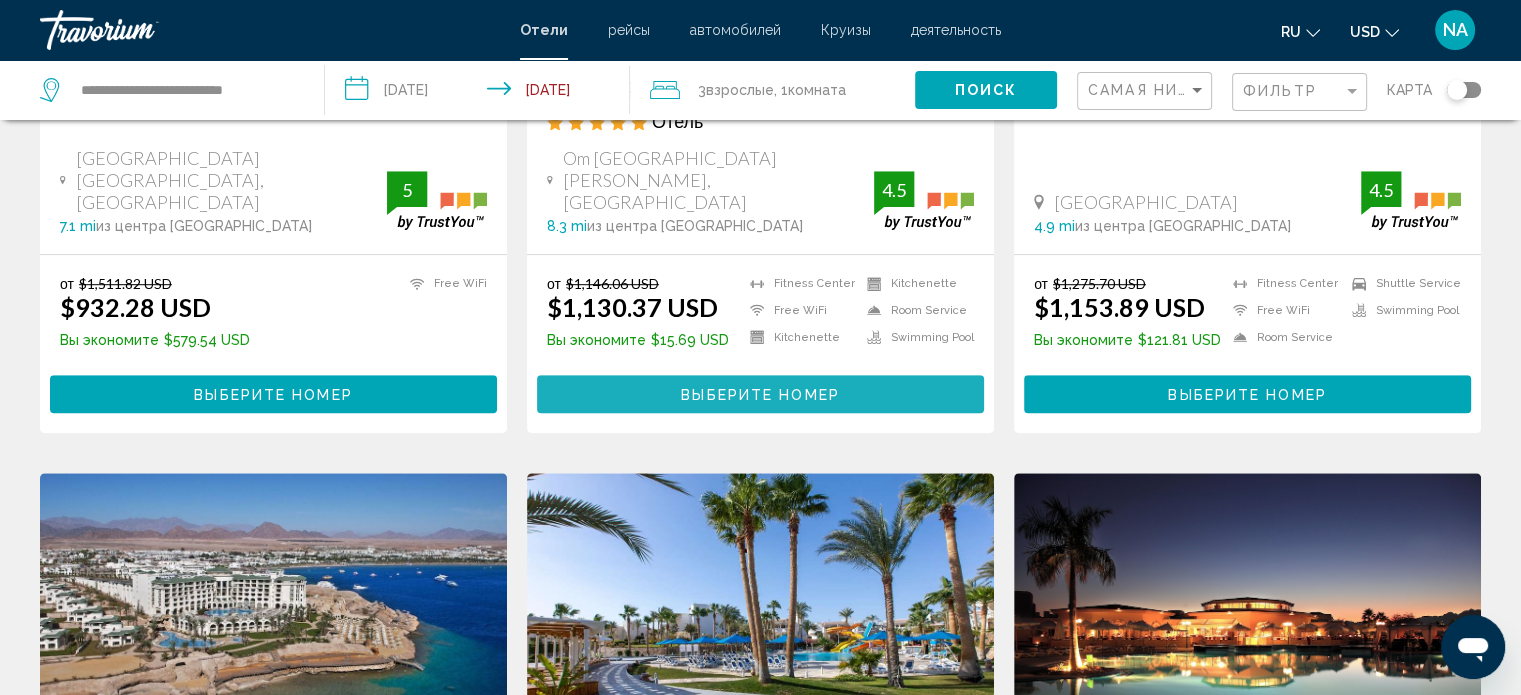 click on "Выберите номер" at bounding box center [760, 395] 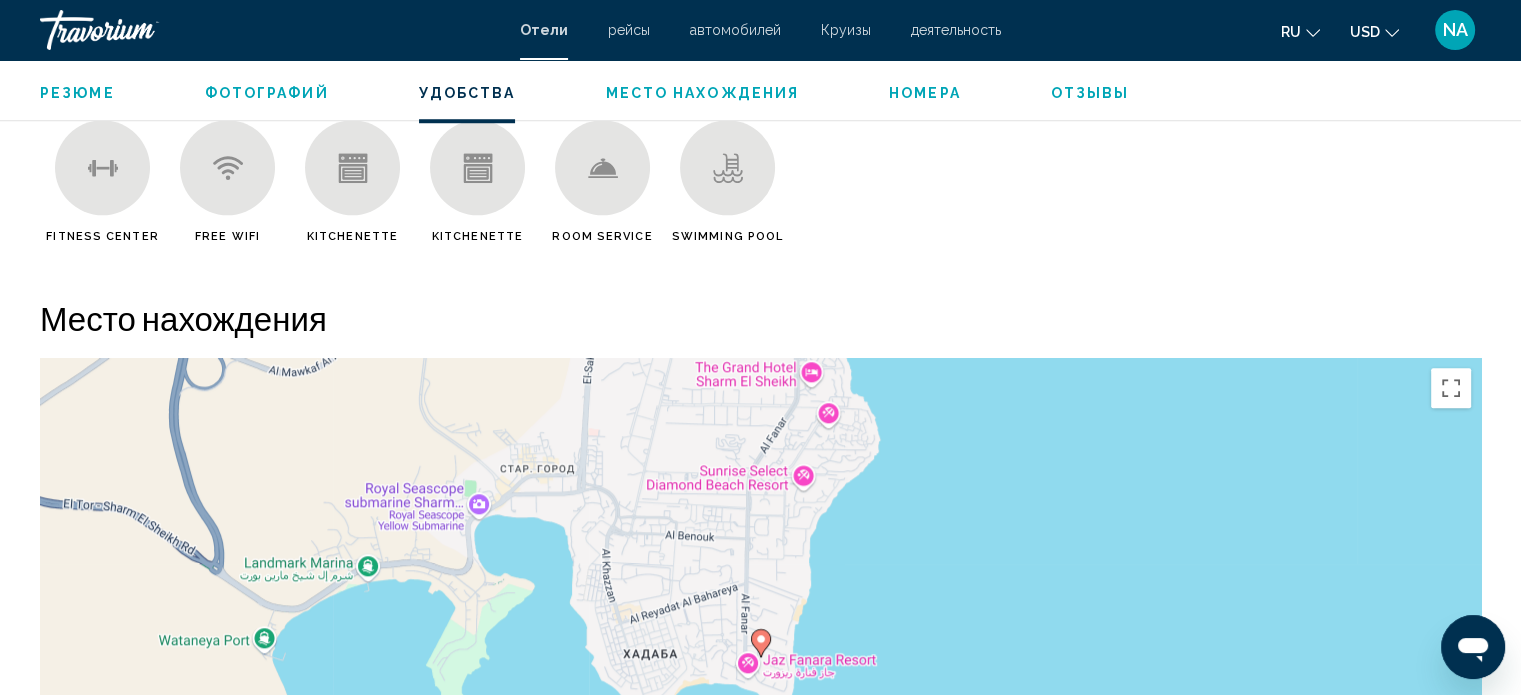 scroll, scrollTop: 1400, scrollLeft: 0, axis: vertical 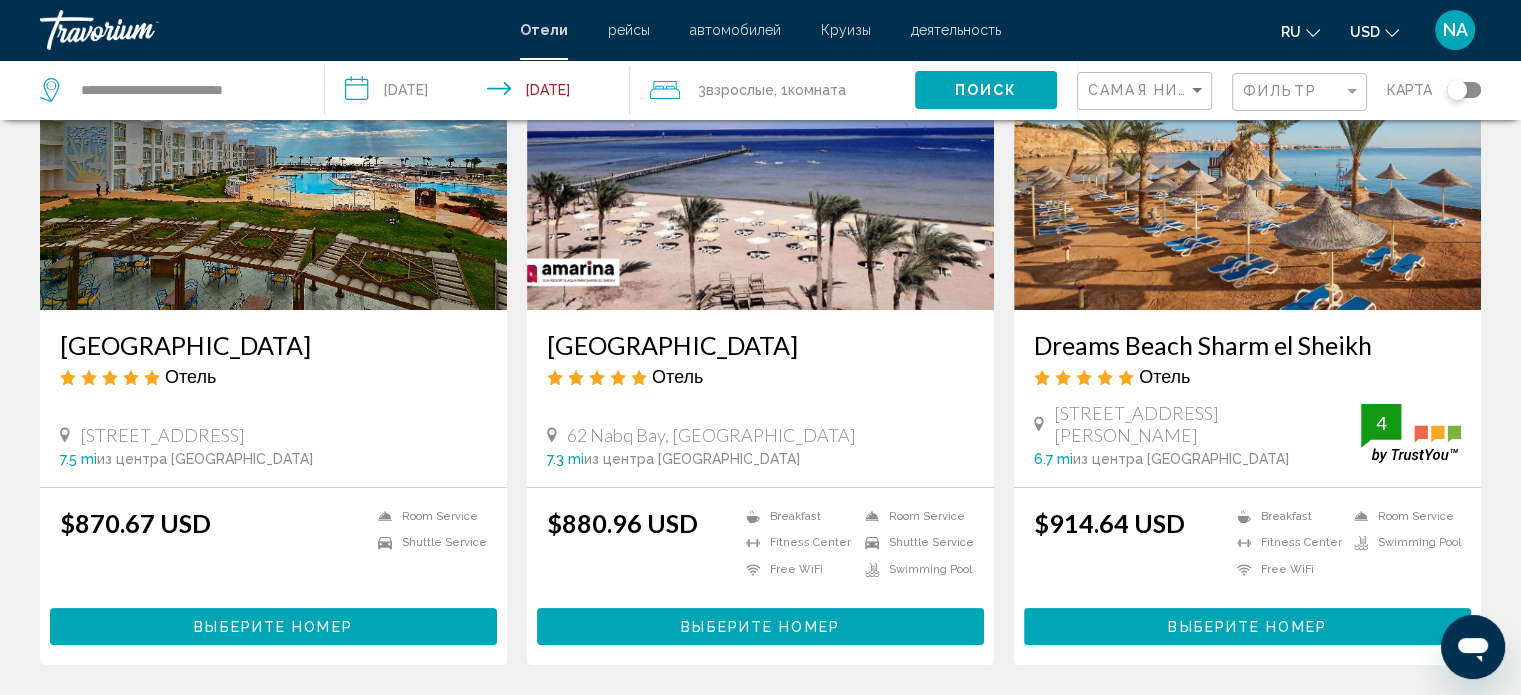 click at bounding box center (273, 150) 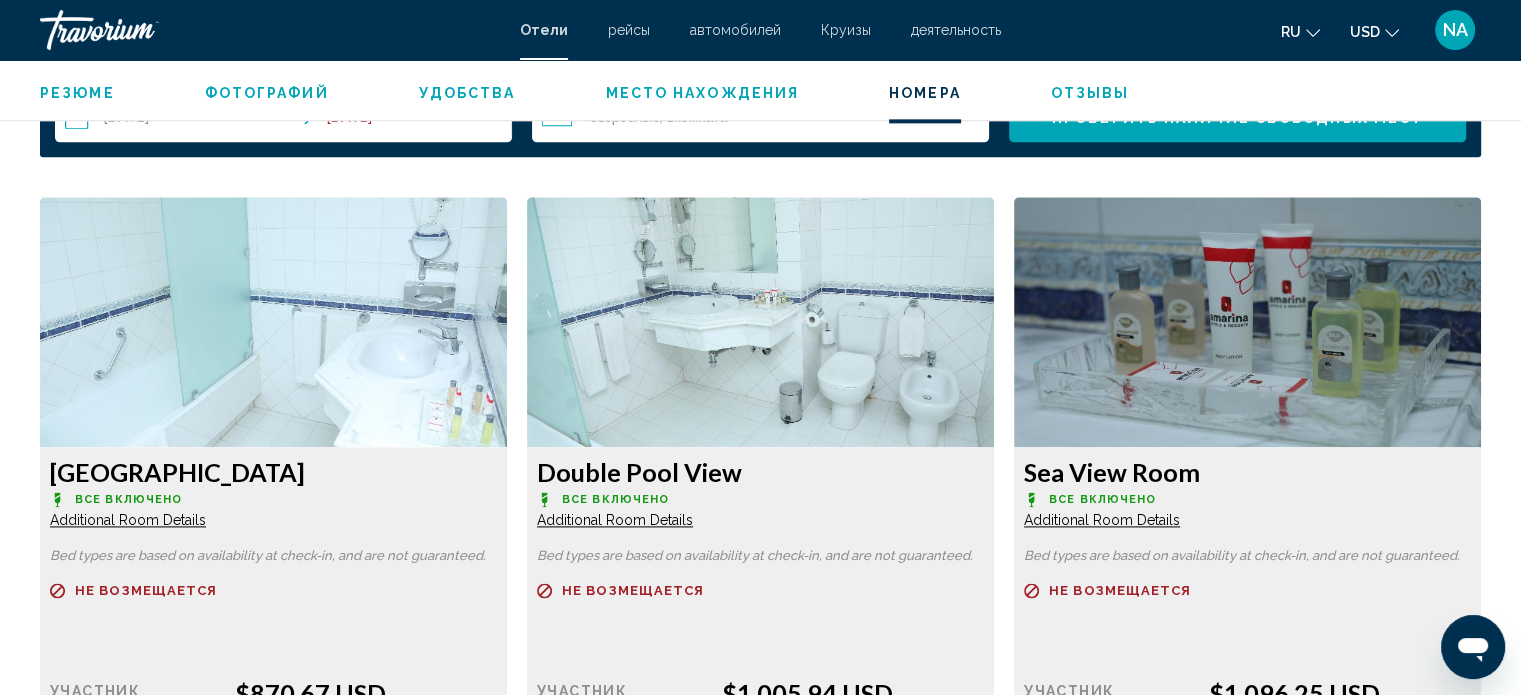 scroll, scrollTop: 2664, scrollLeft: 0, axis: vertical 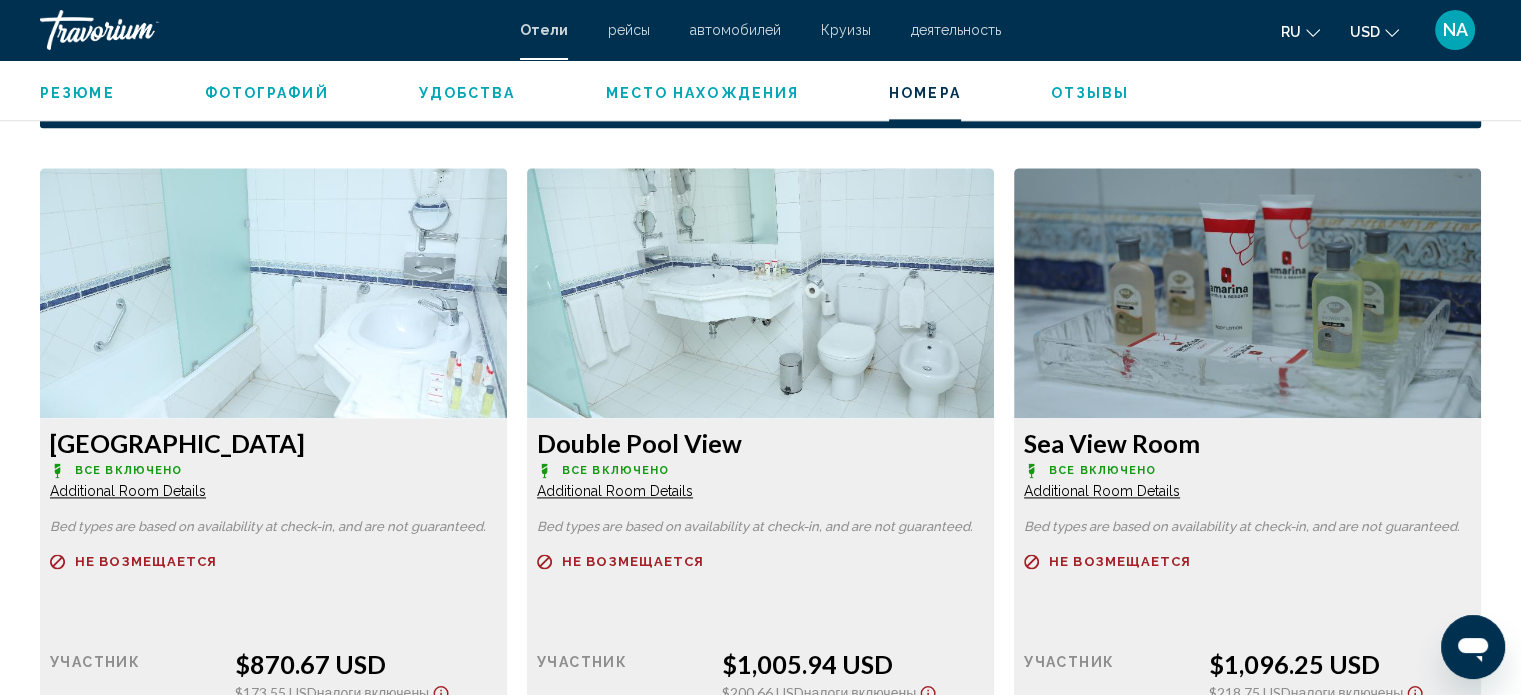 click on "Additional Room Details" at bounding box center (128, 491) 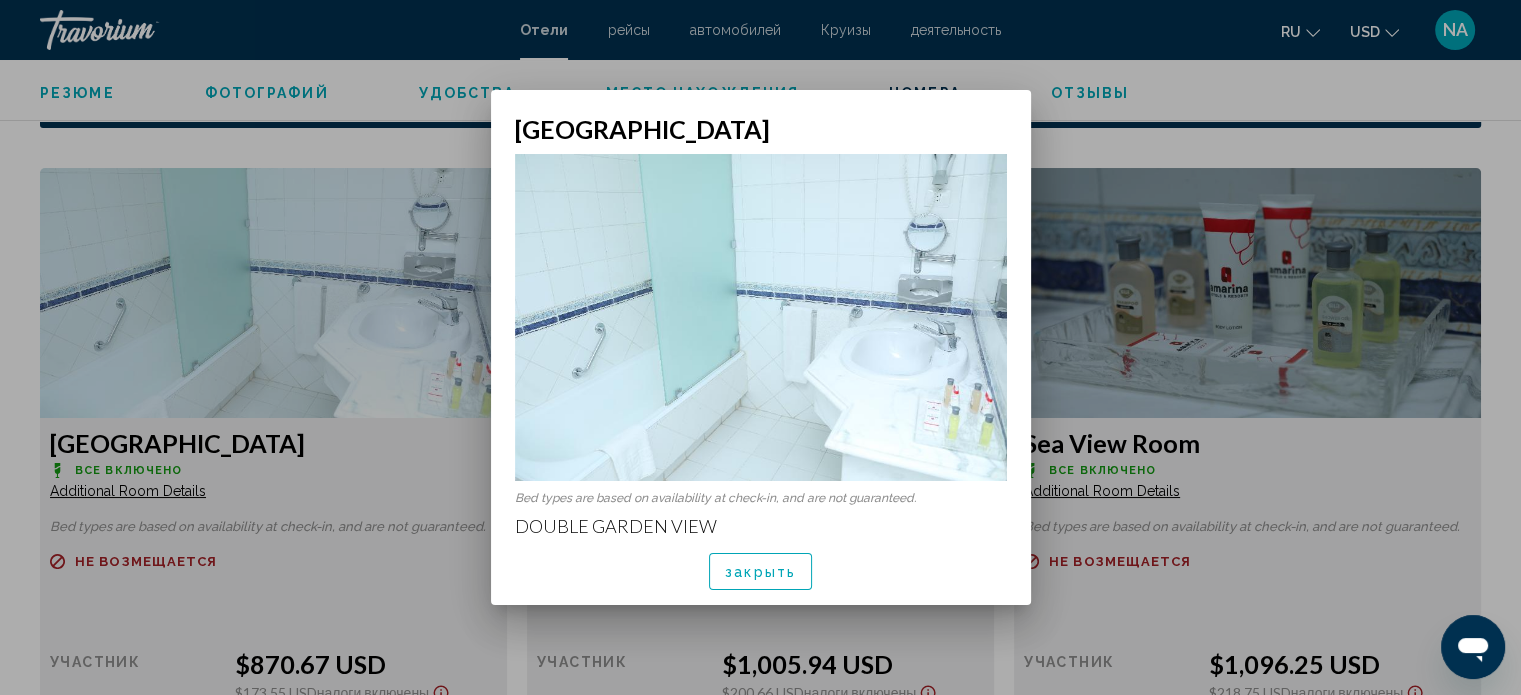 scroll, scrollTop: 0, scrollLeft: 0, axis: both 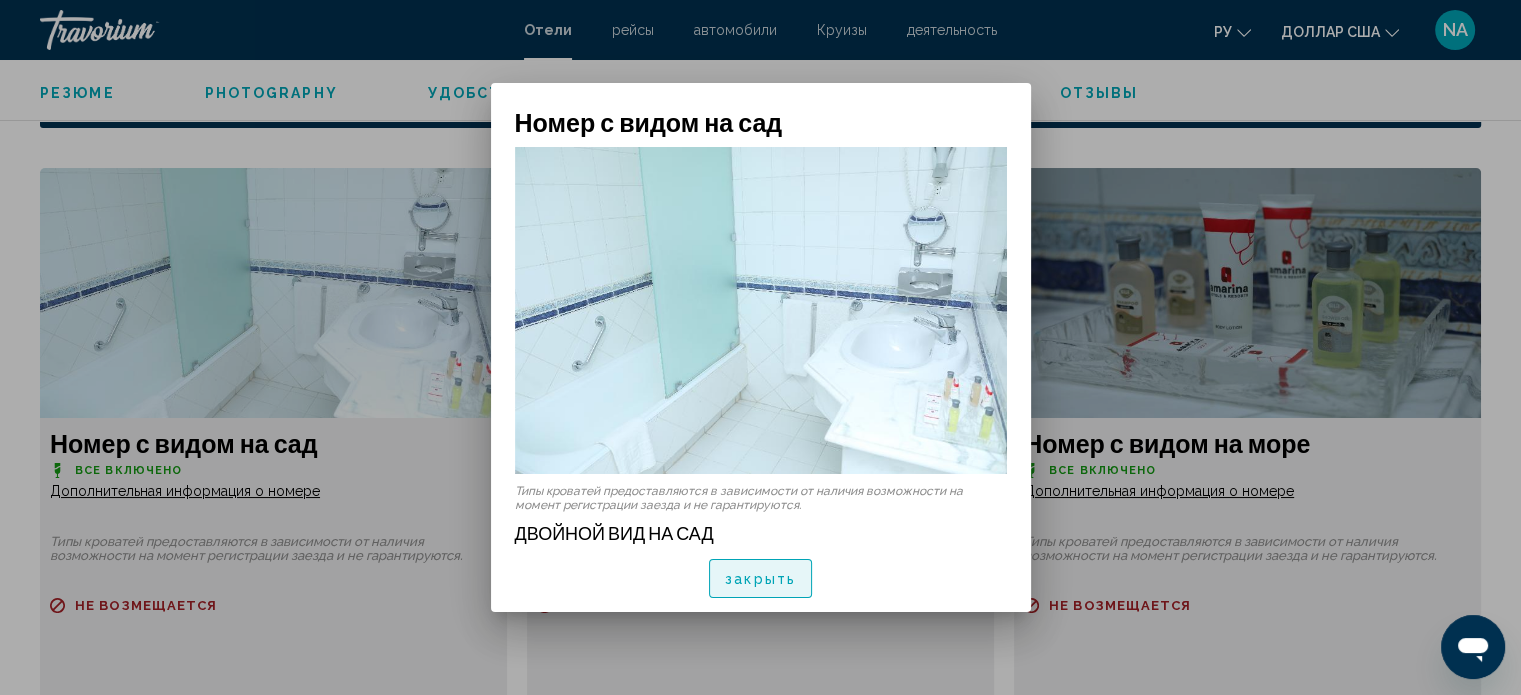 click on "закрыть" at bounding box center [760, 580] 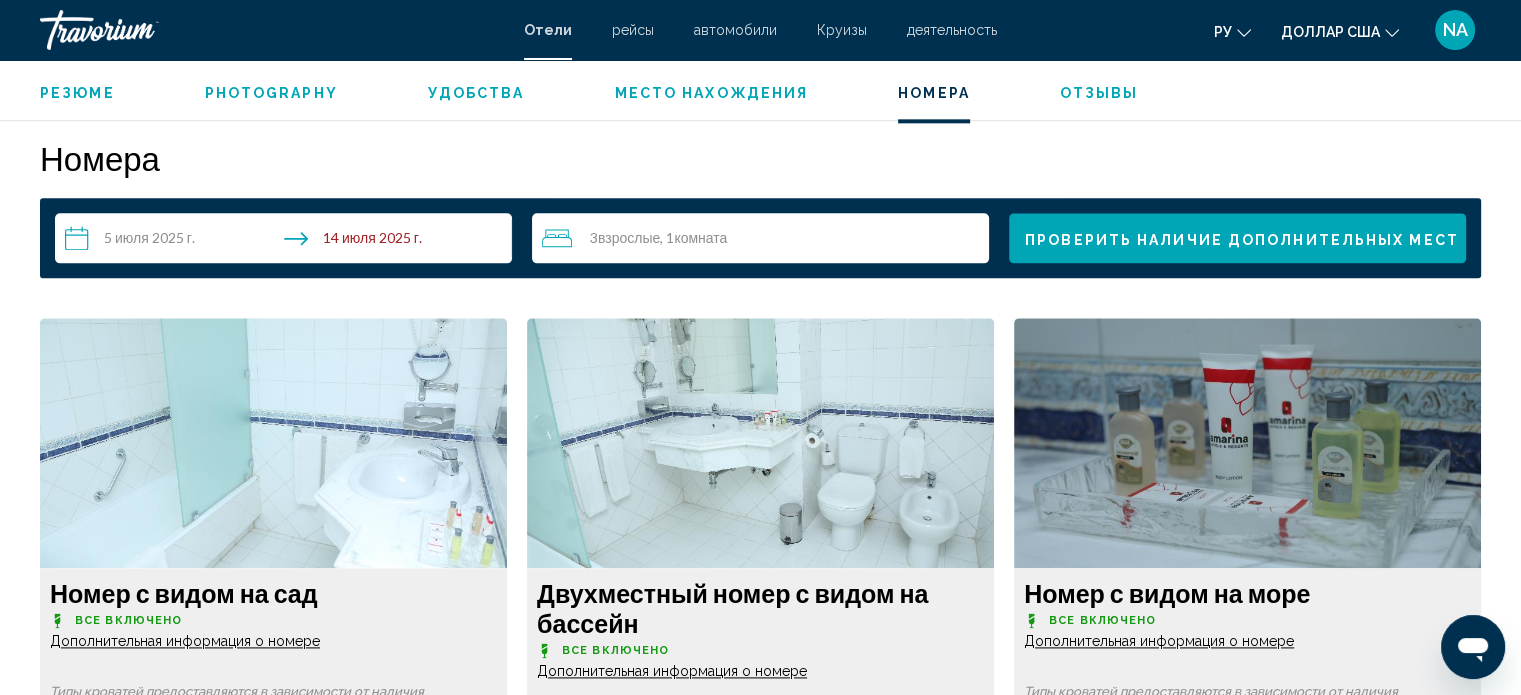 scroll, scrollTop: 2564, scrollLeft: 0, axis: vertical 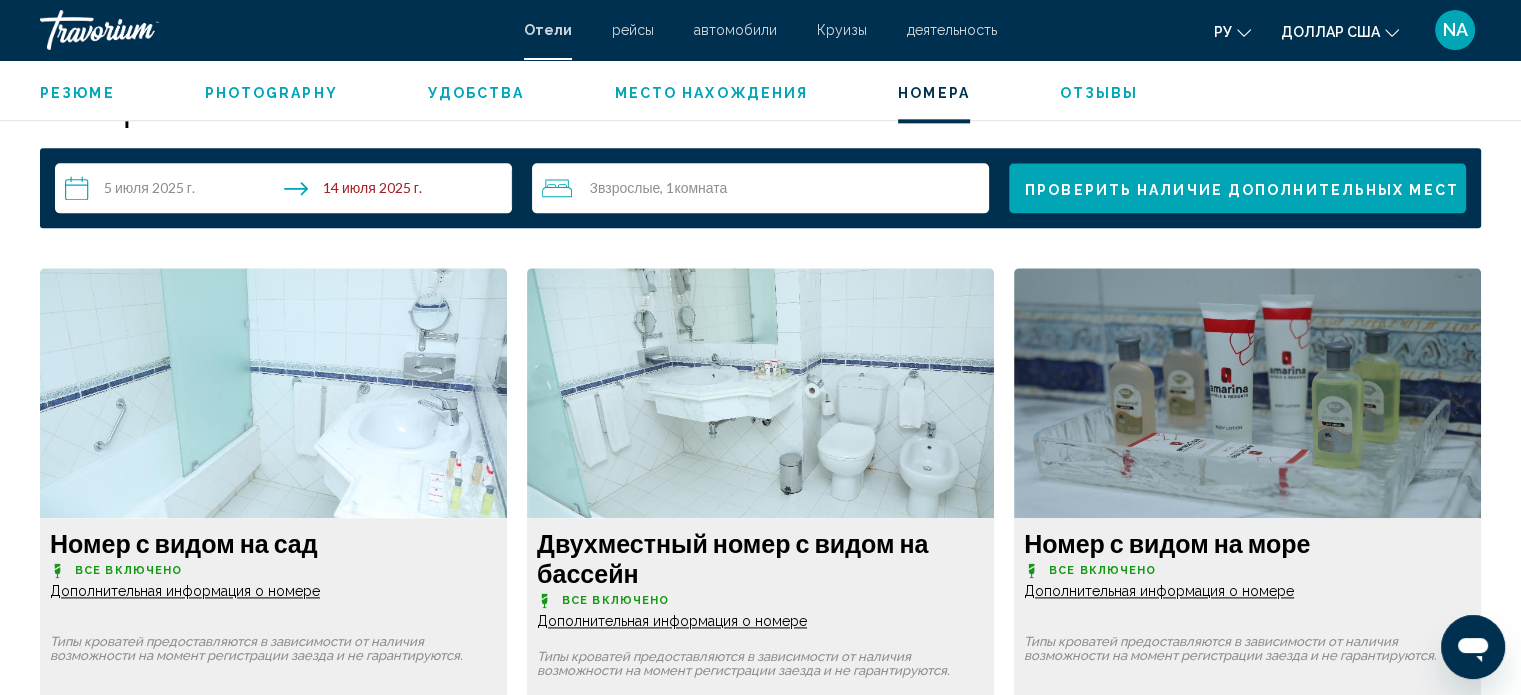 click at bounding box center [273, 393] 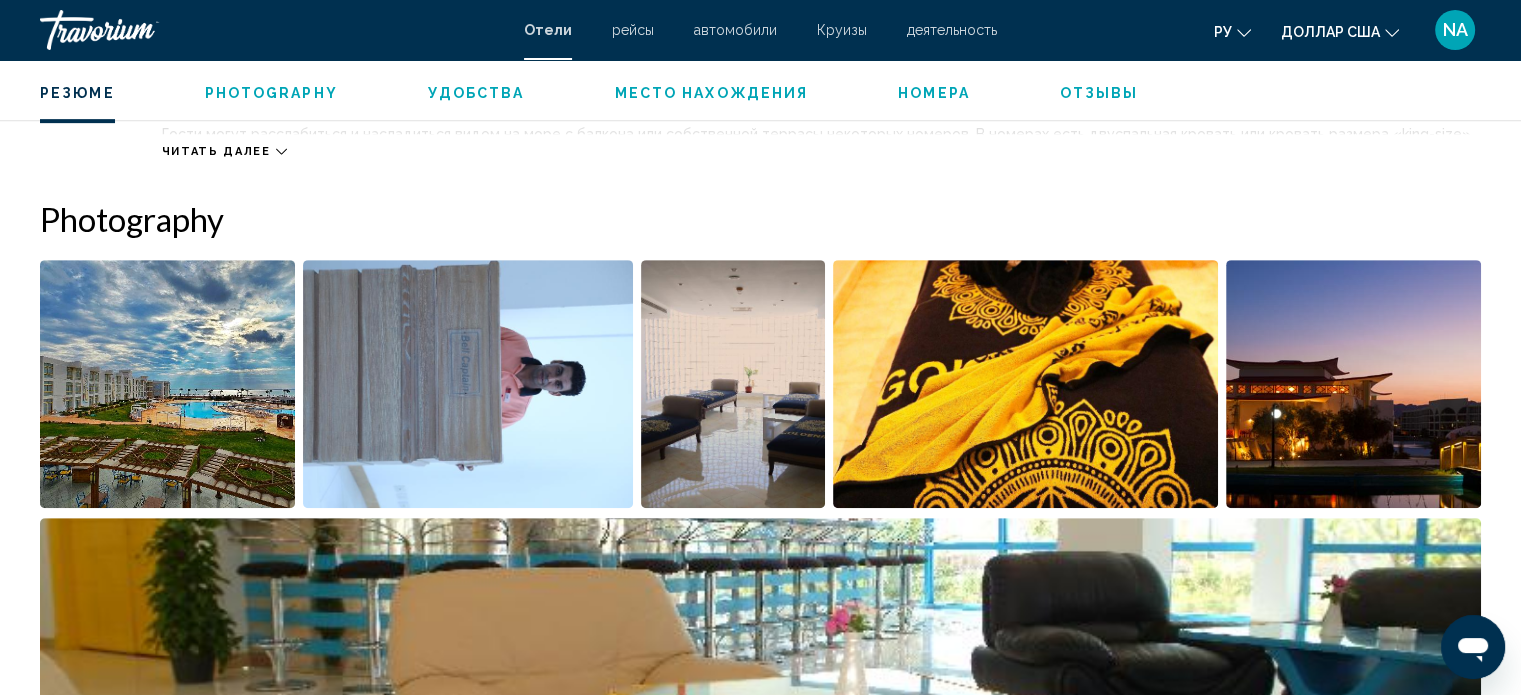 scroll, scrollTop: 864, scrollLeft: 0, axis: vertical 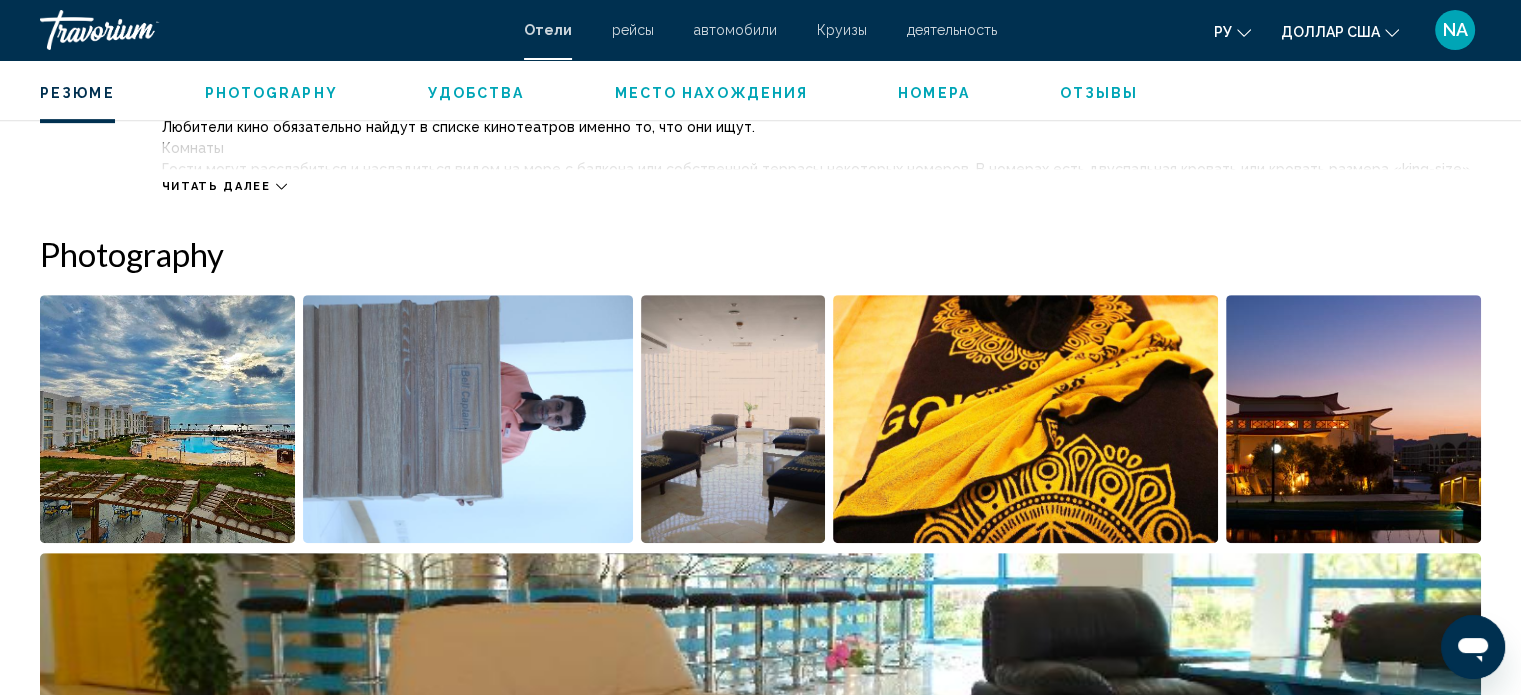 click at bounding box center (167, 419) 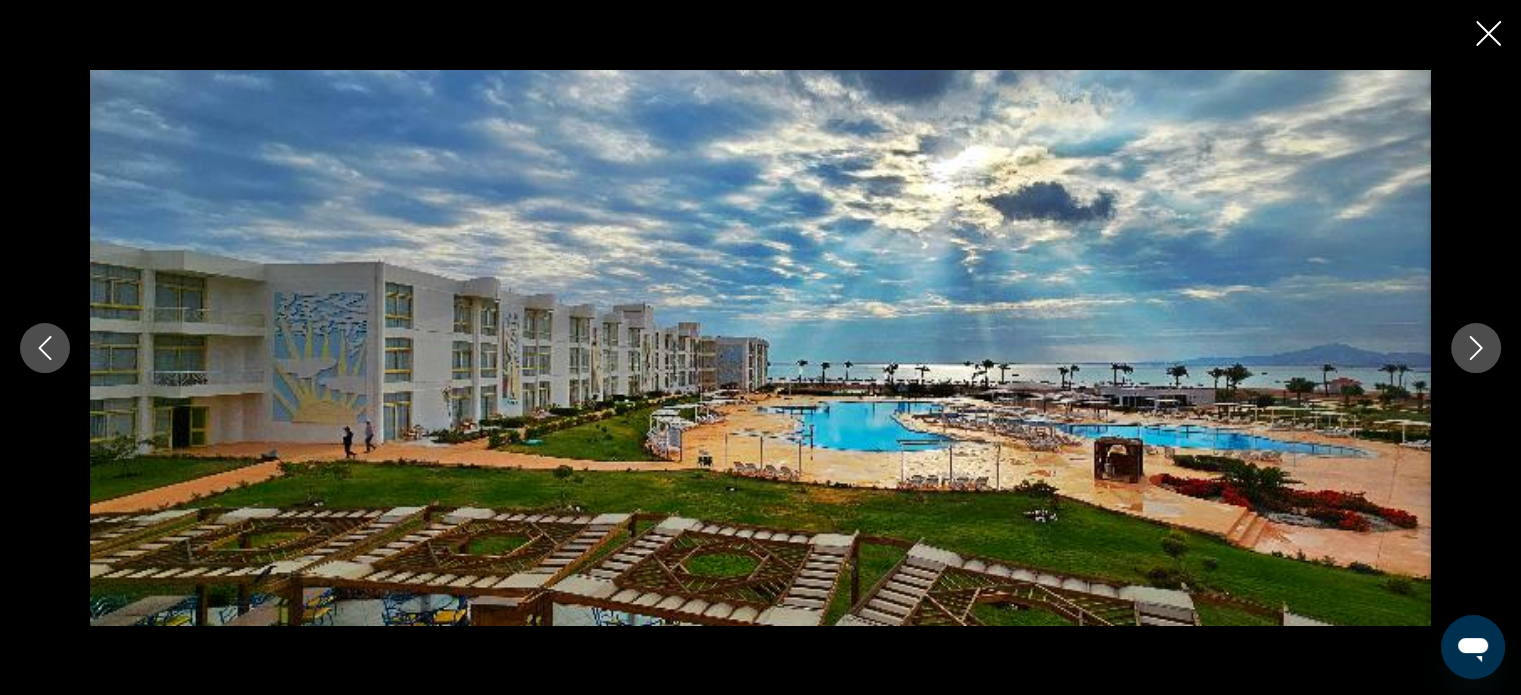 type 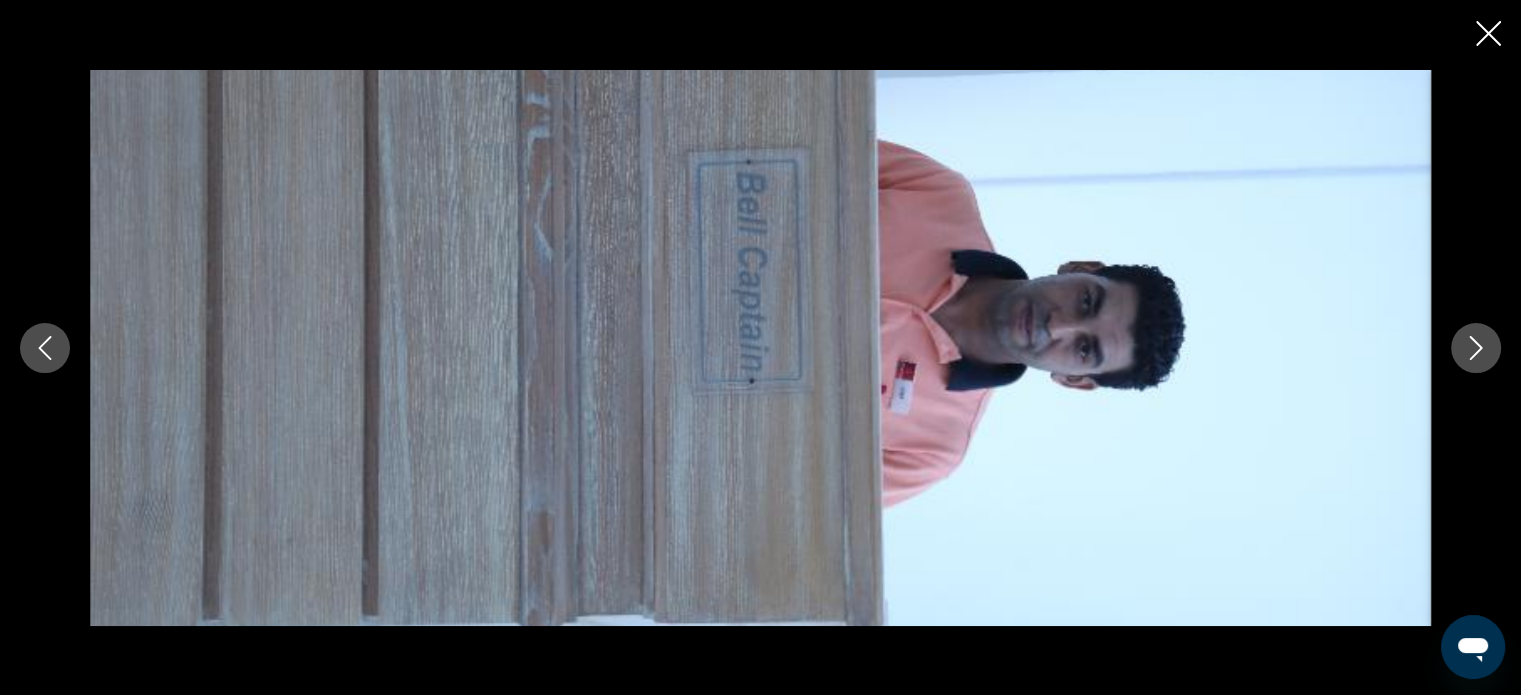 click 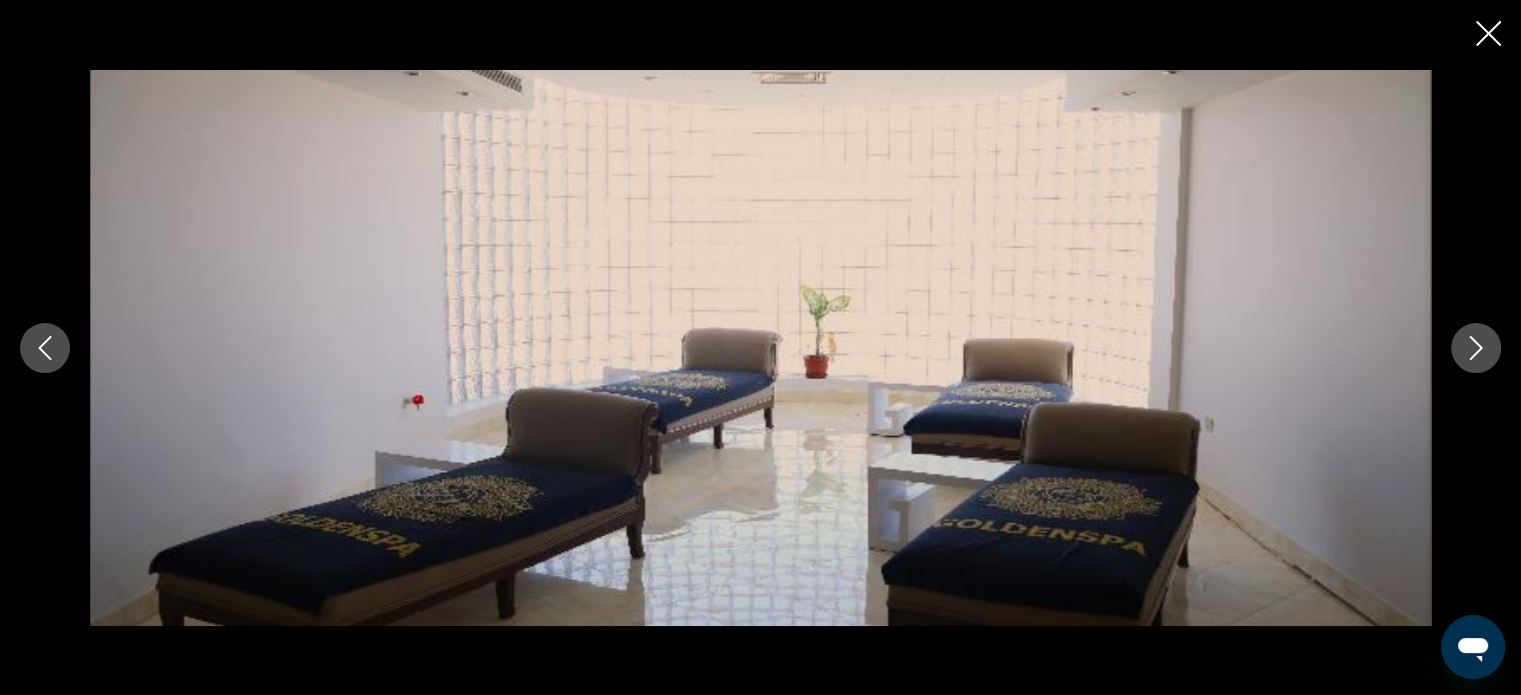 click 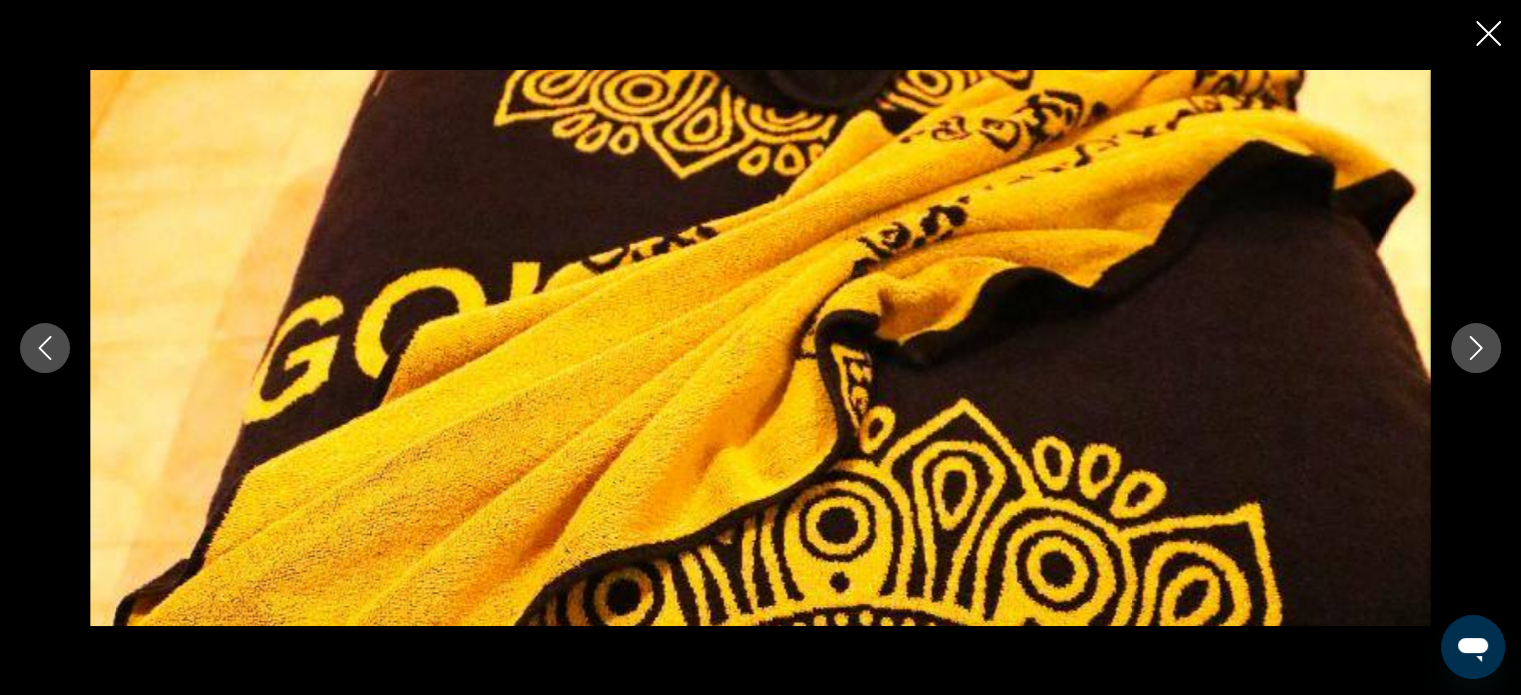 click 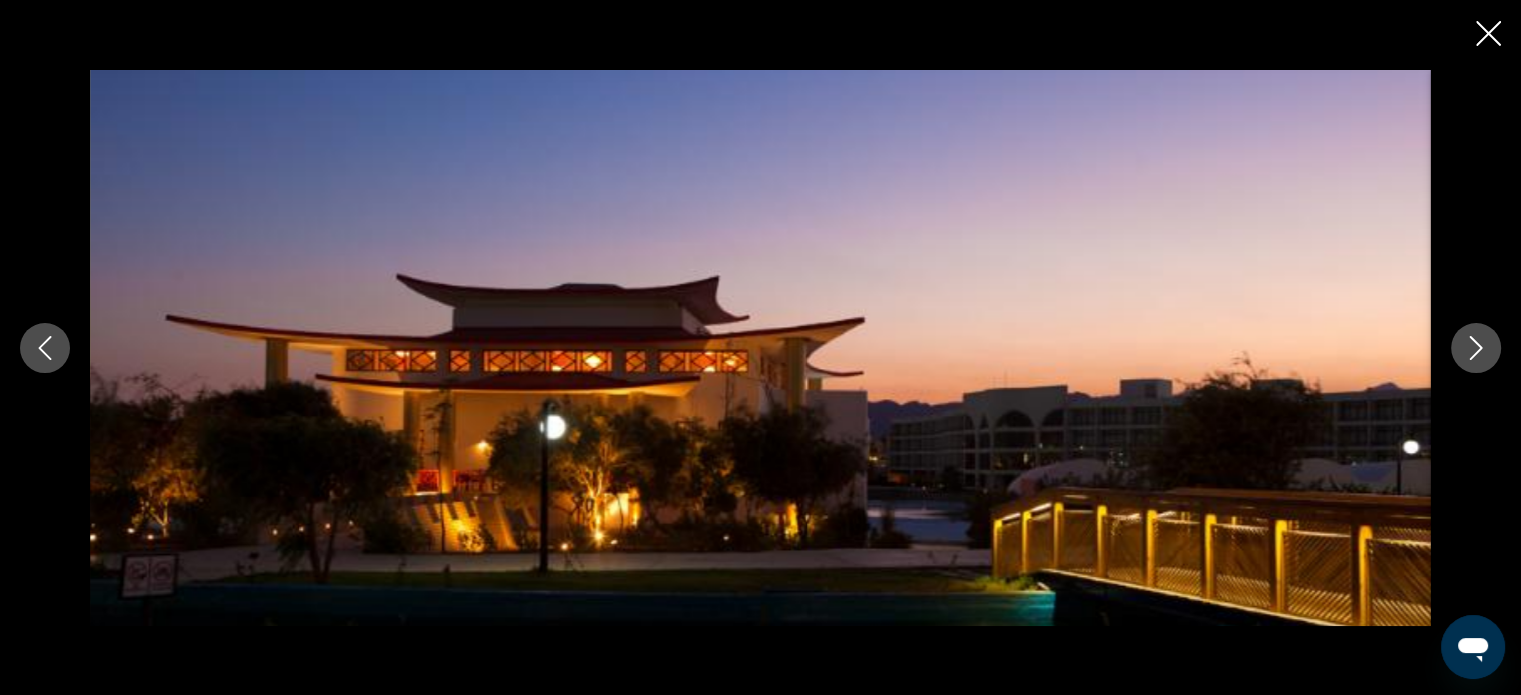 click 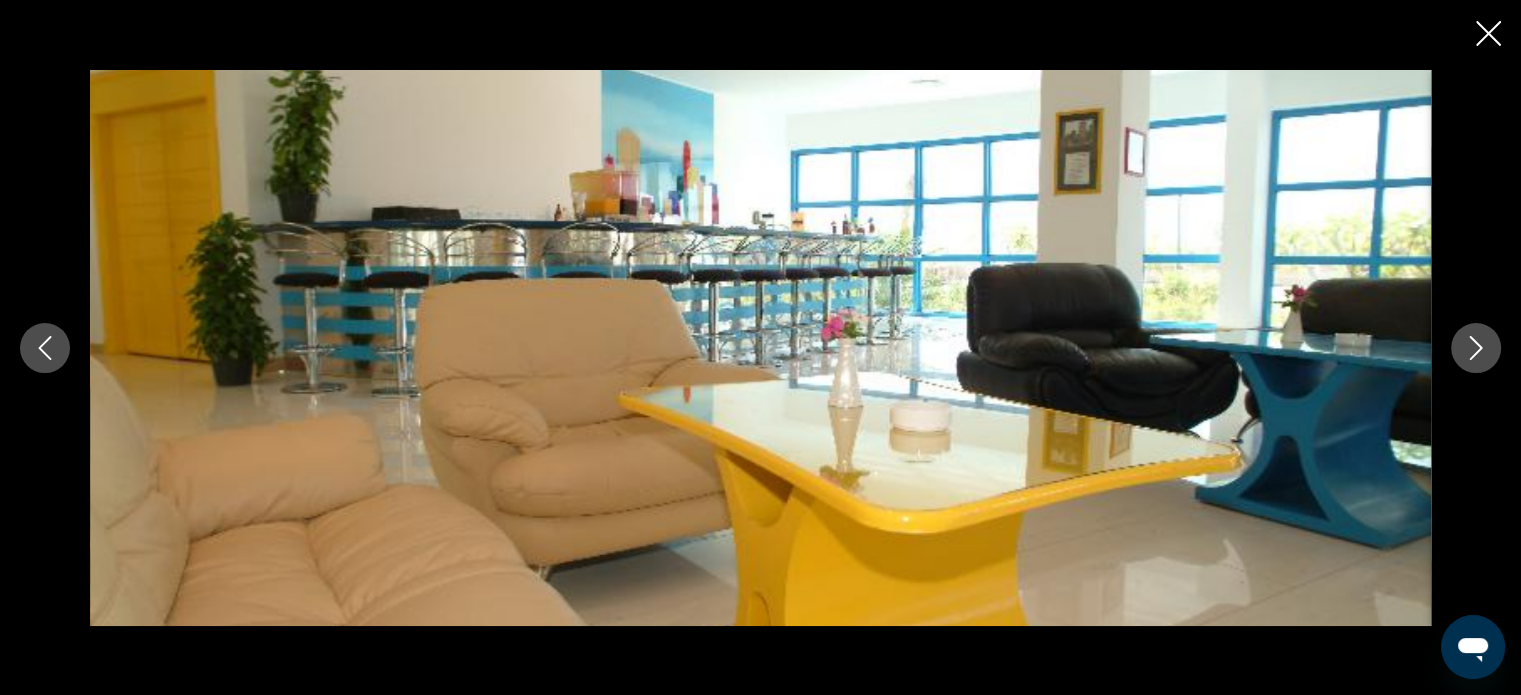 click 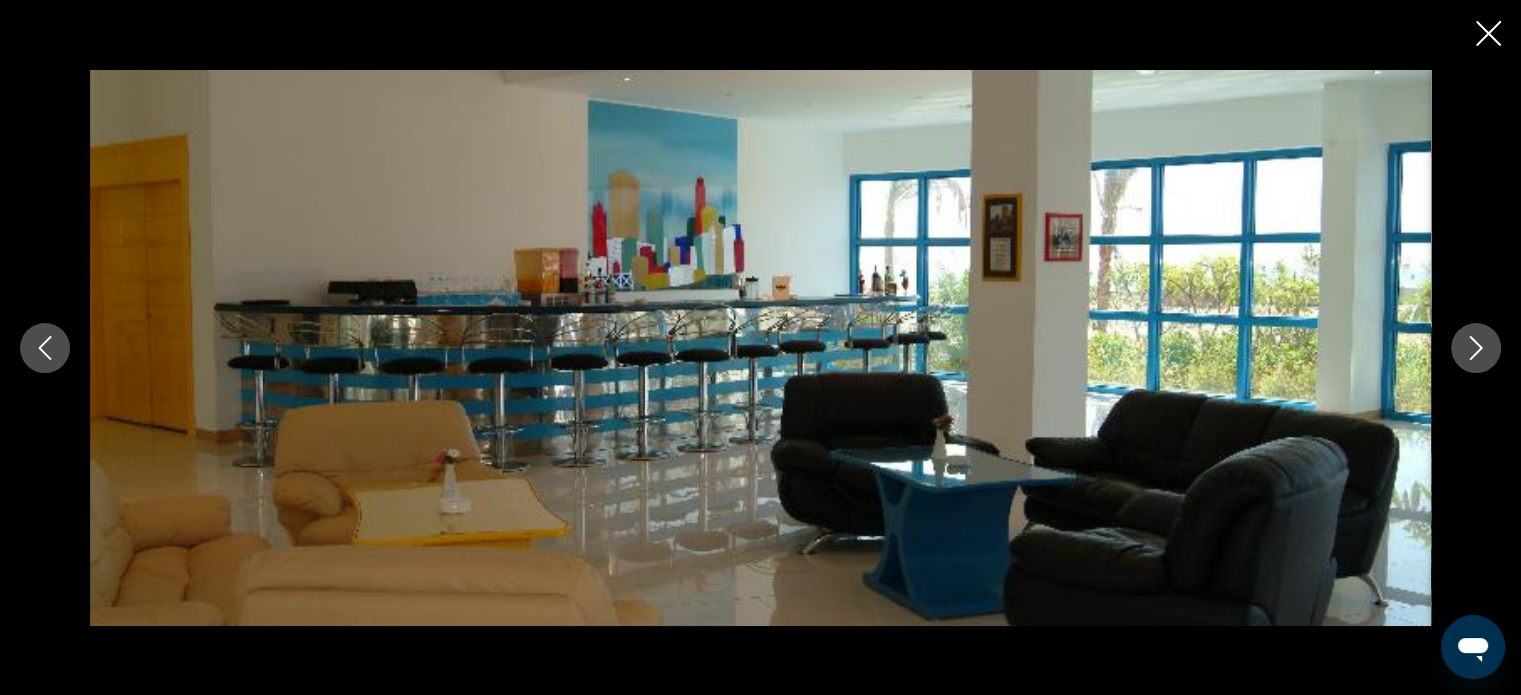 click 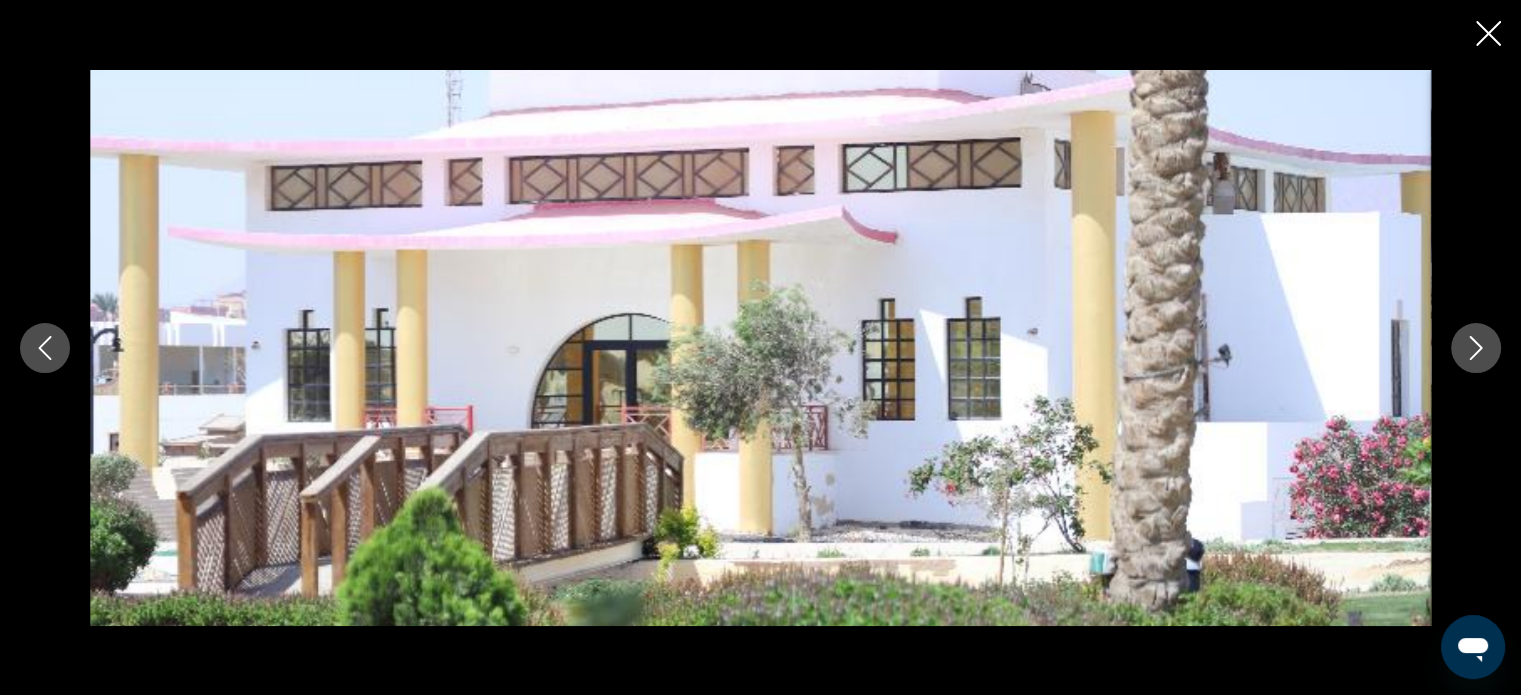 click 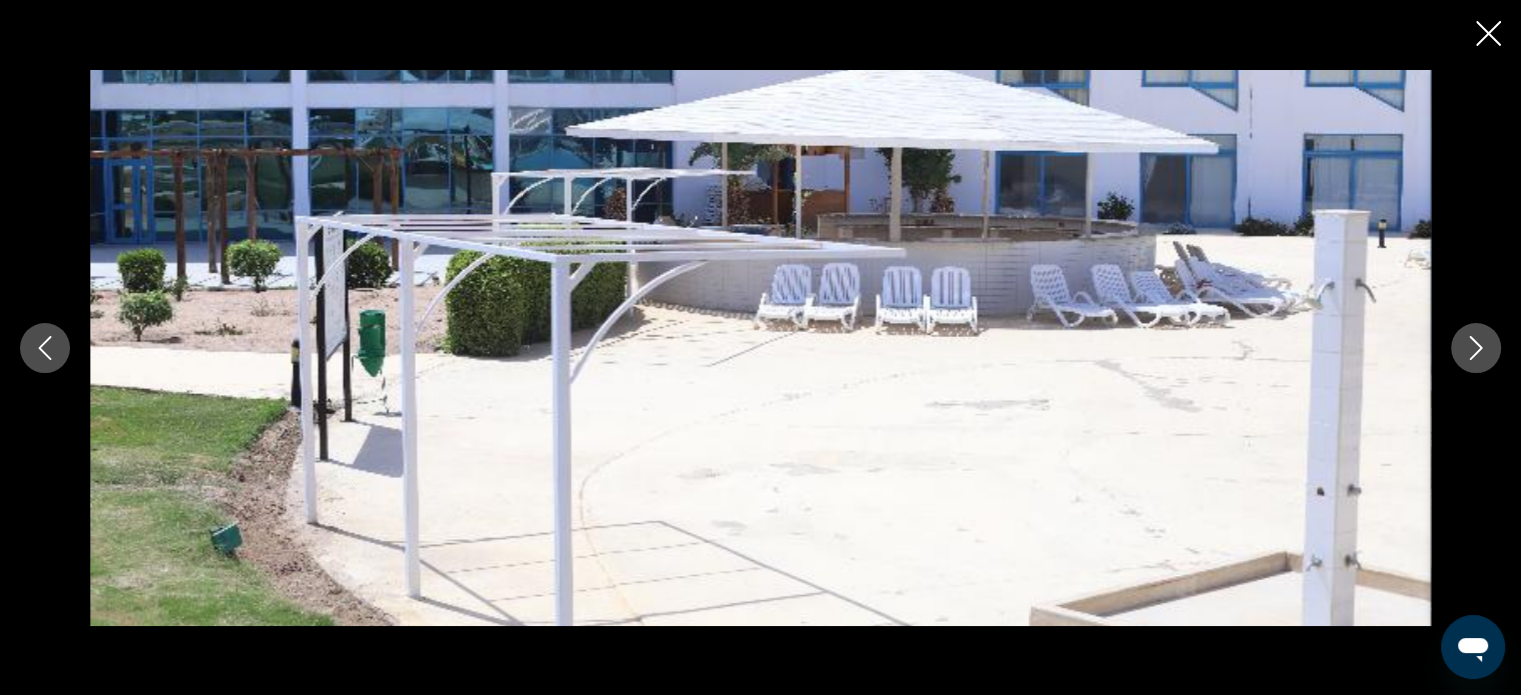 click 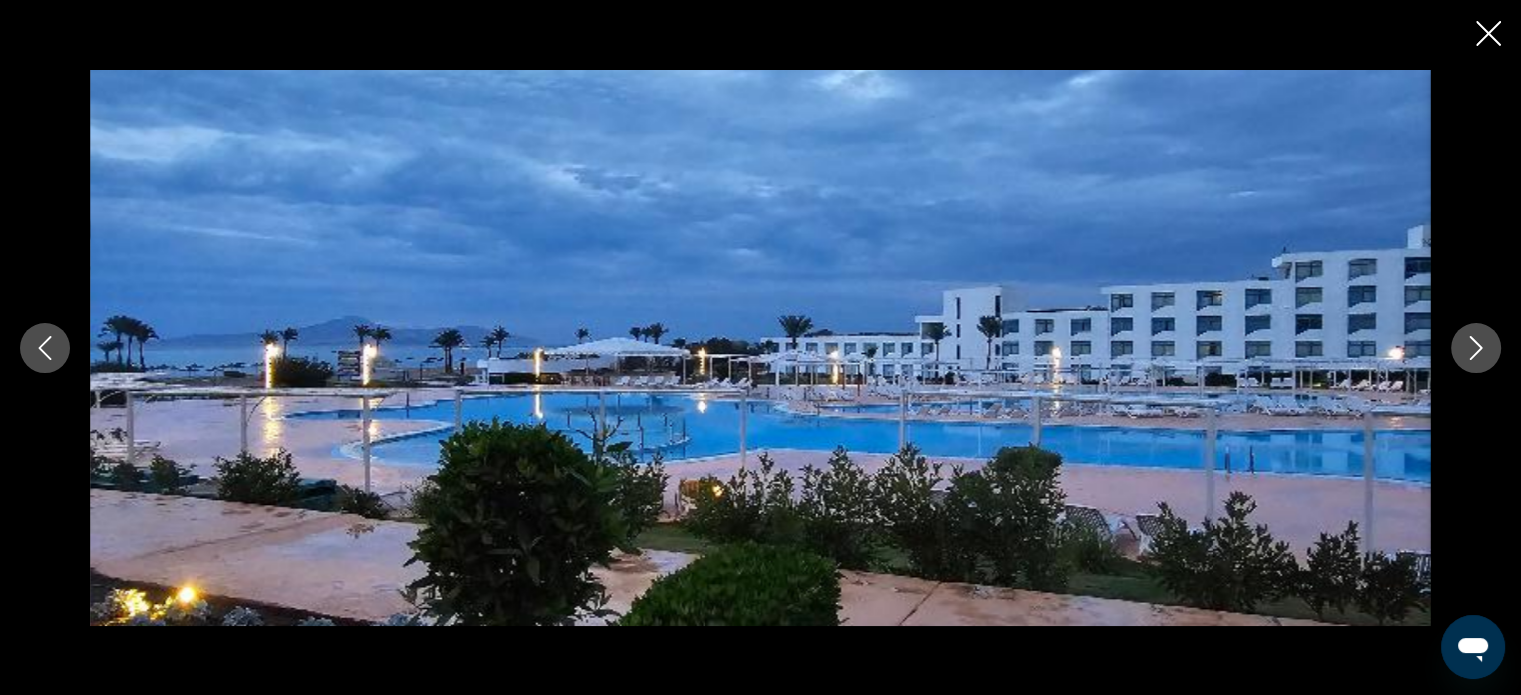 click 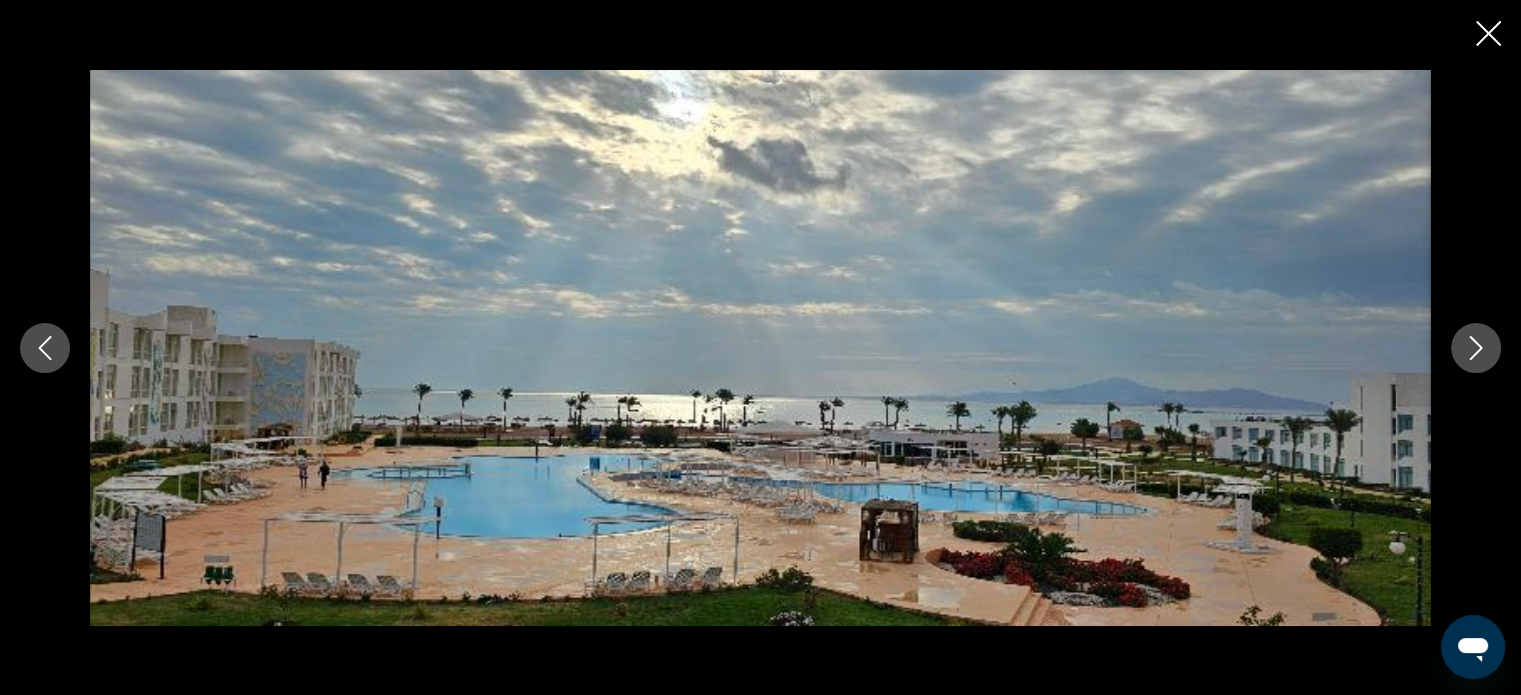 click 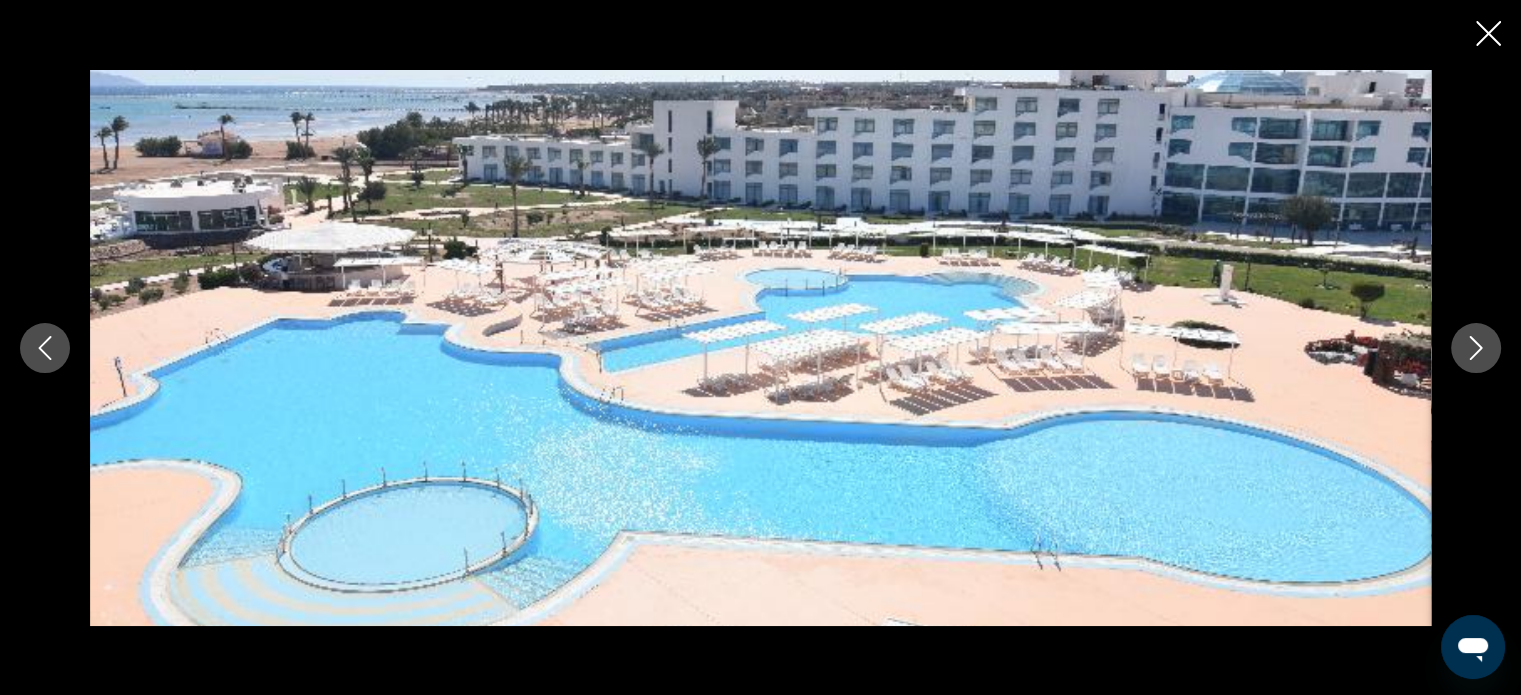 click 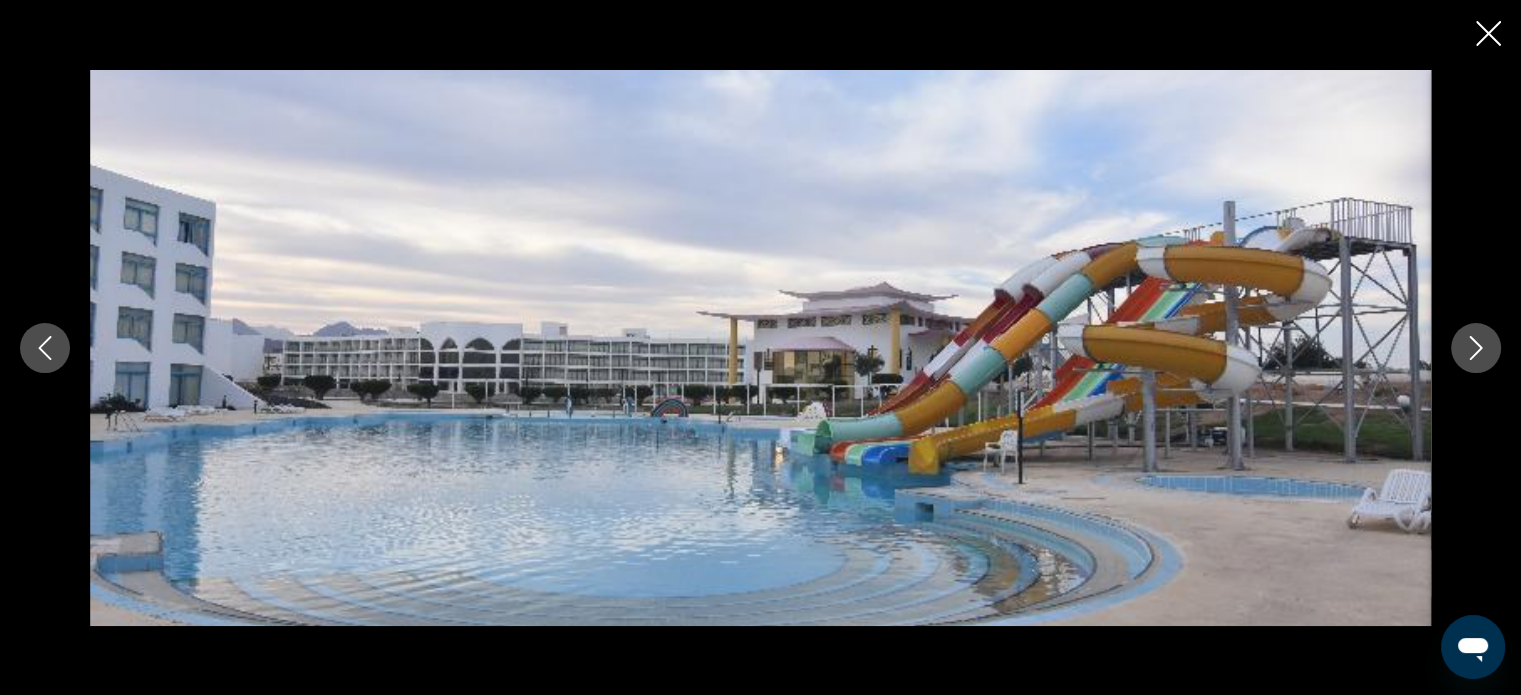click 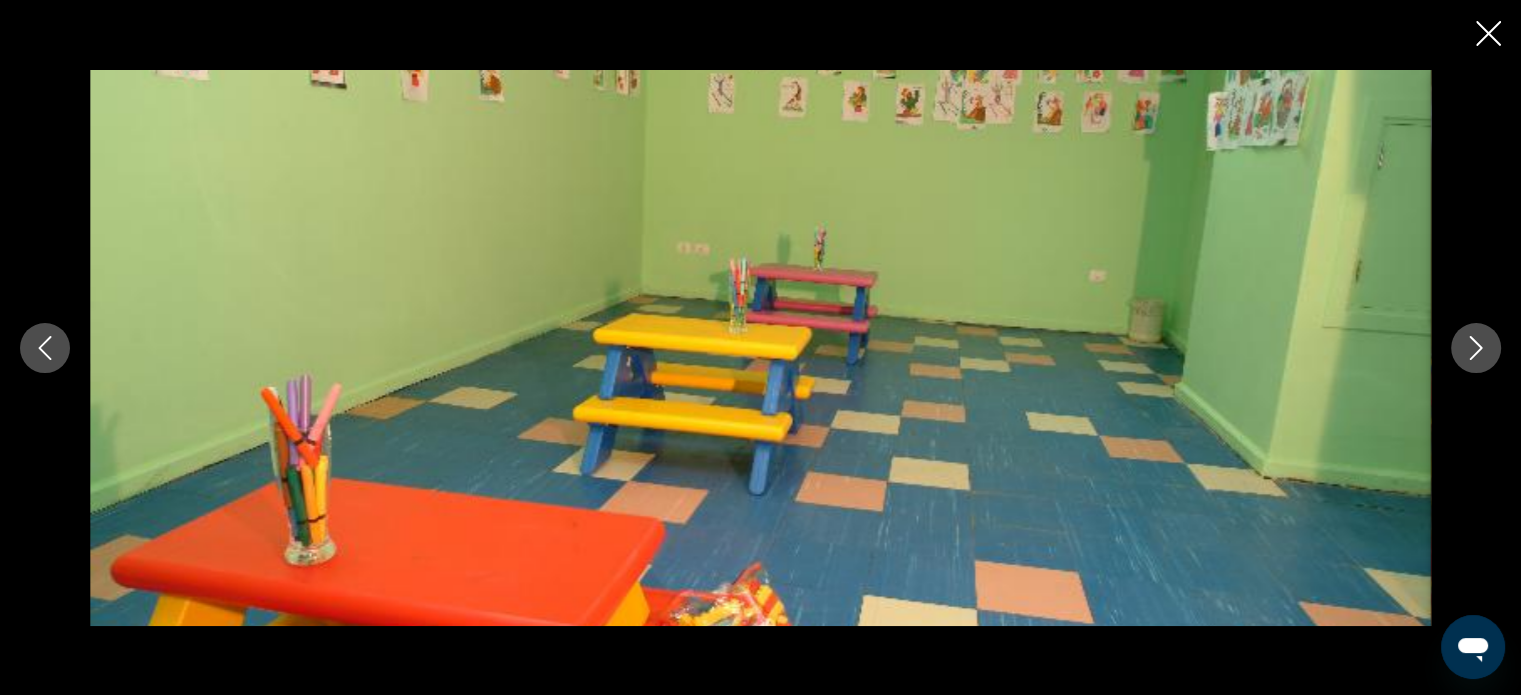 click 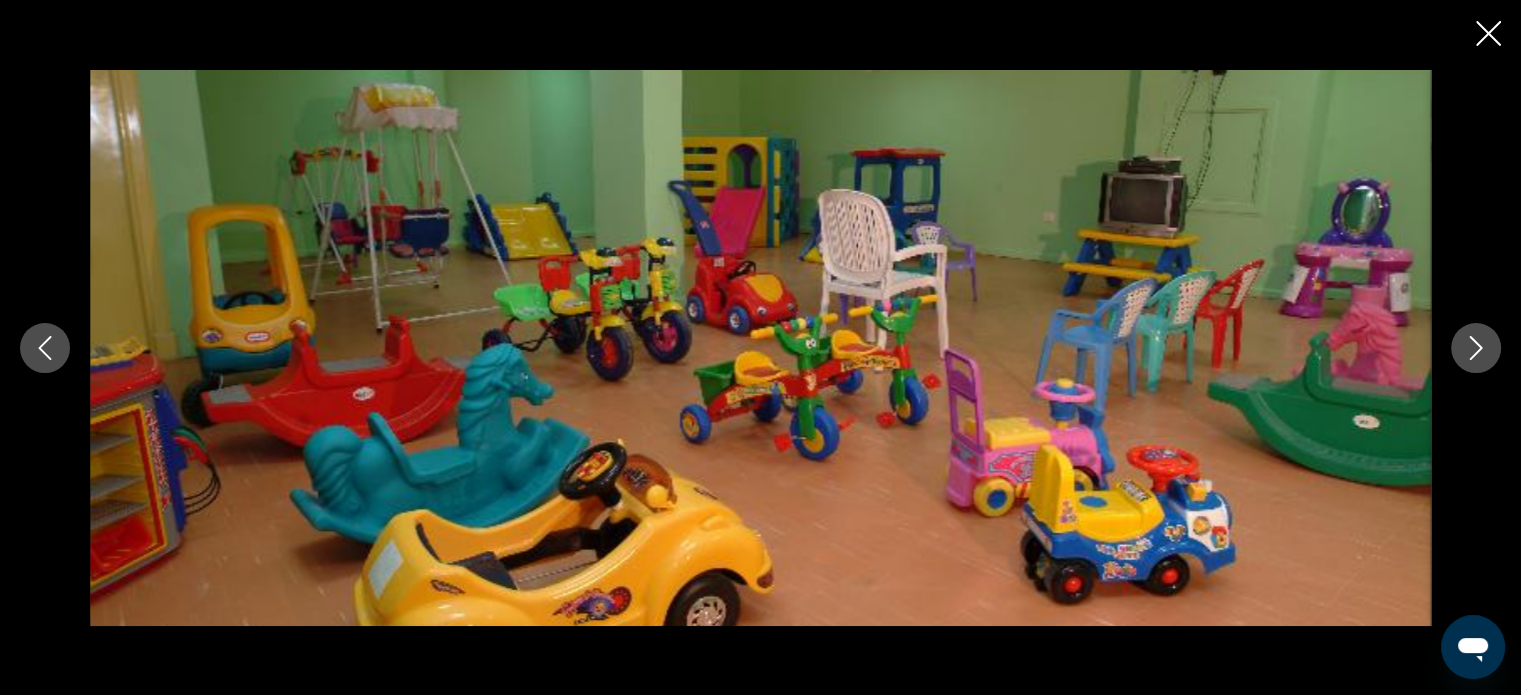 click 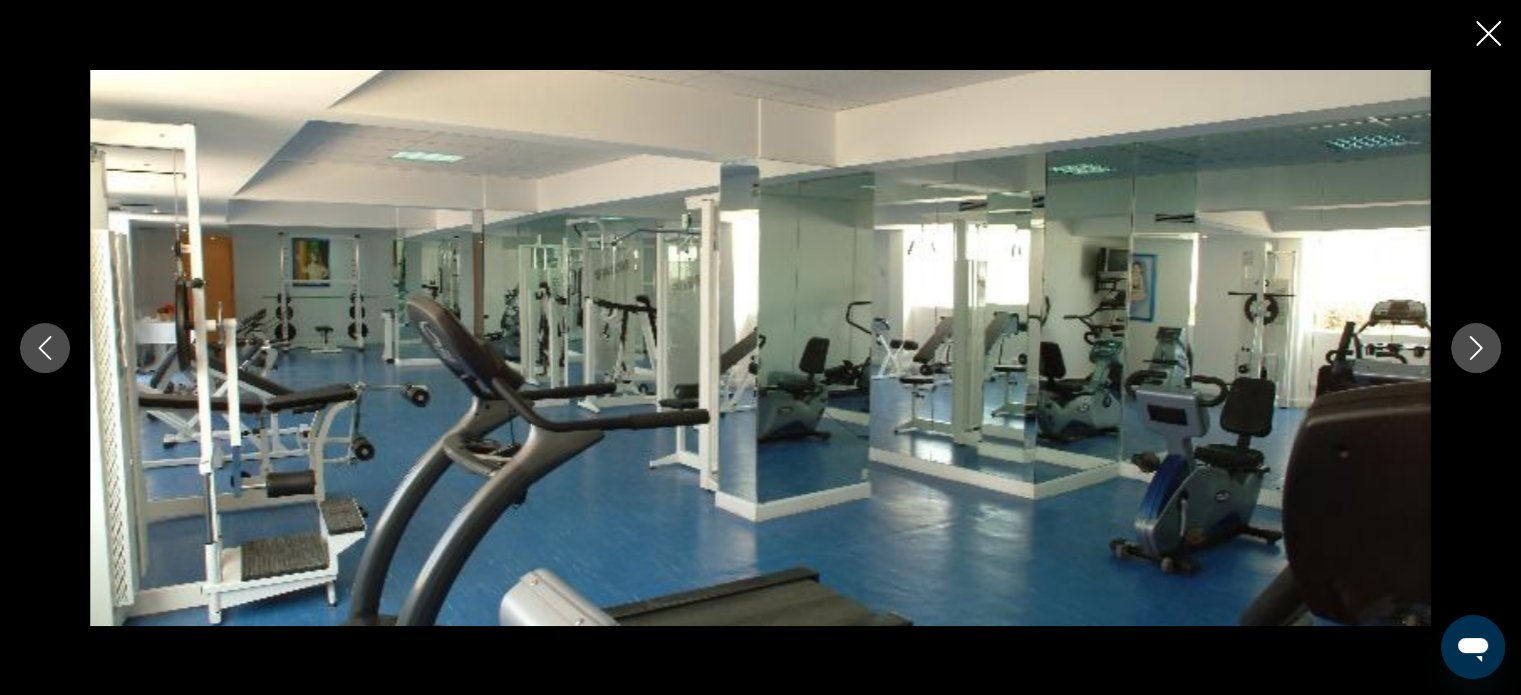 click 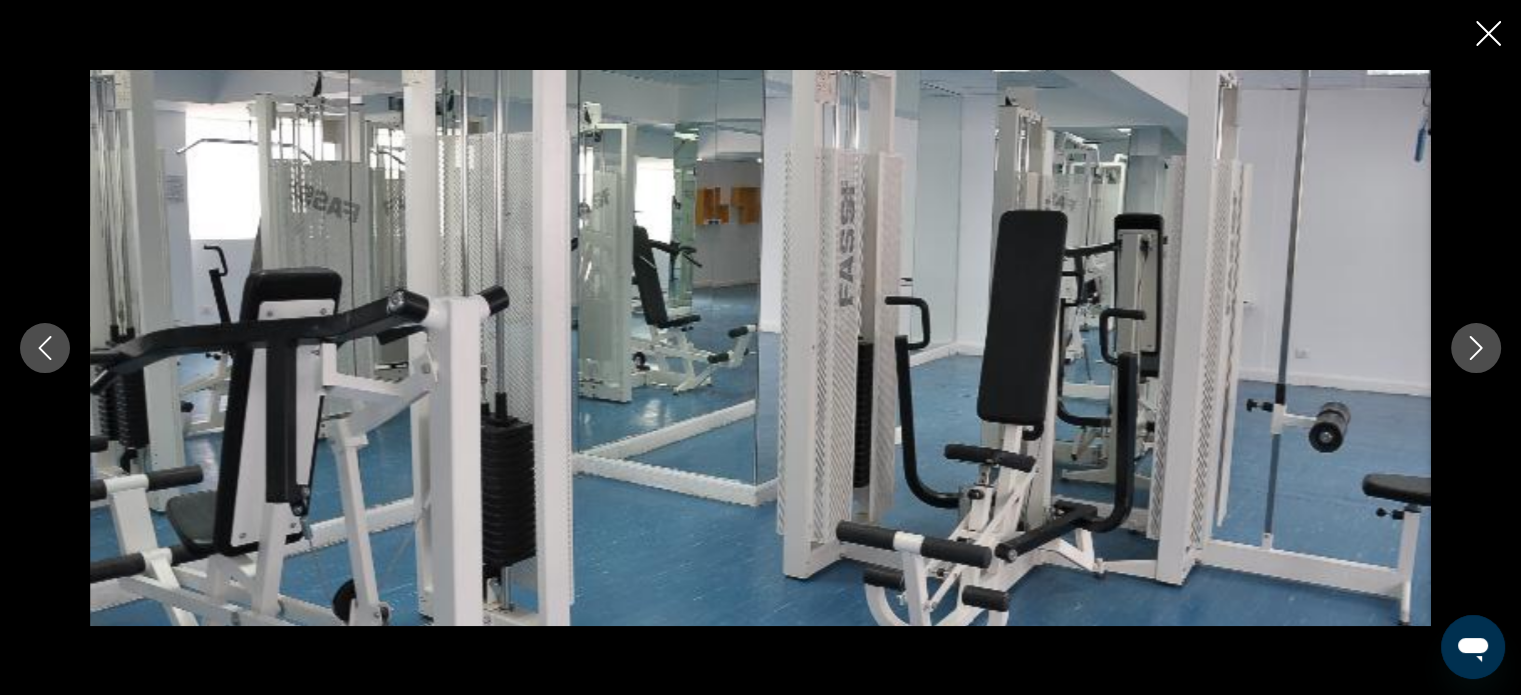 click 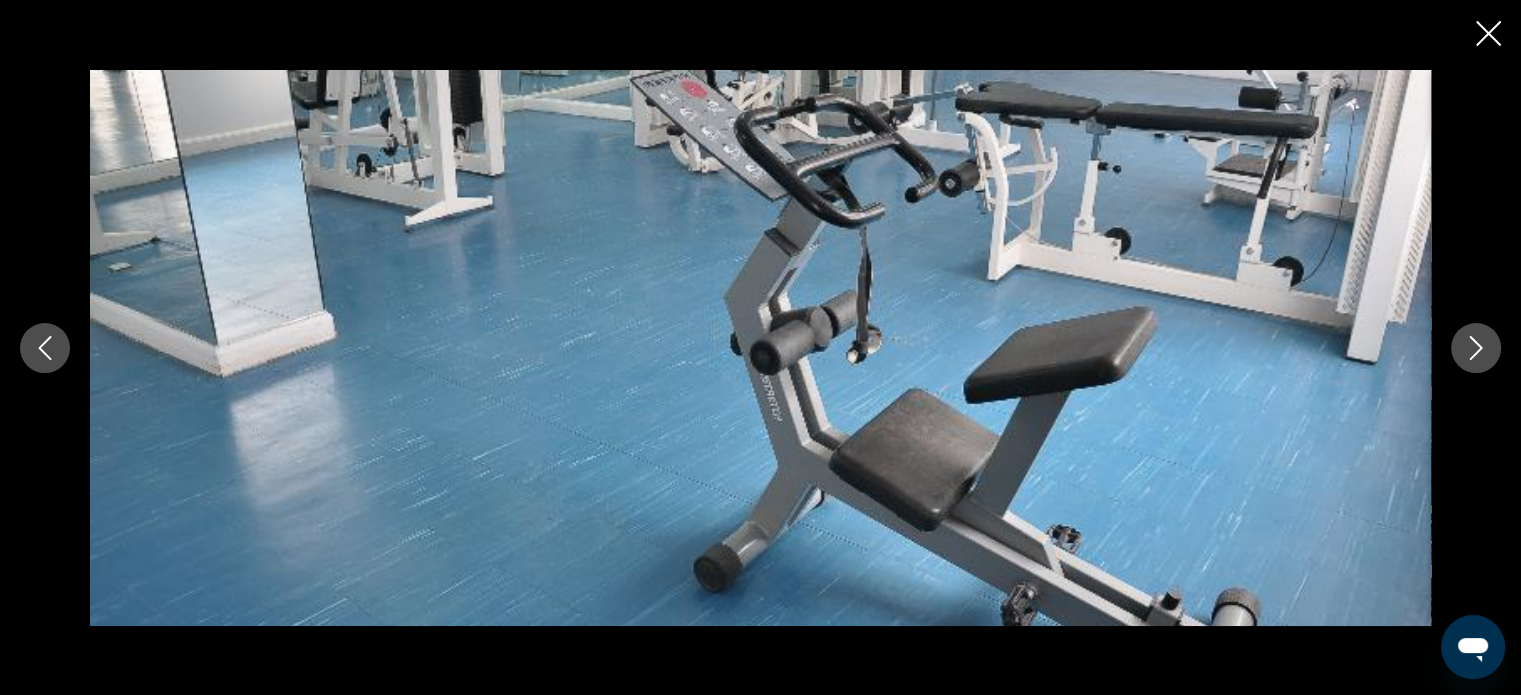 click 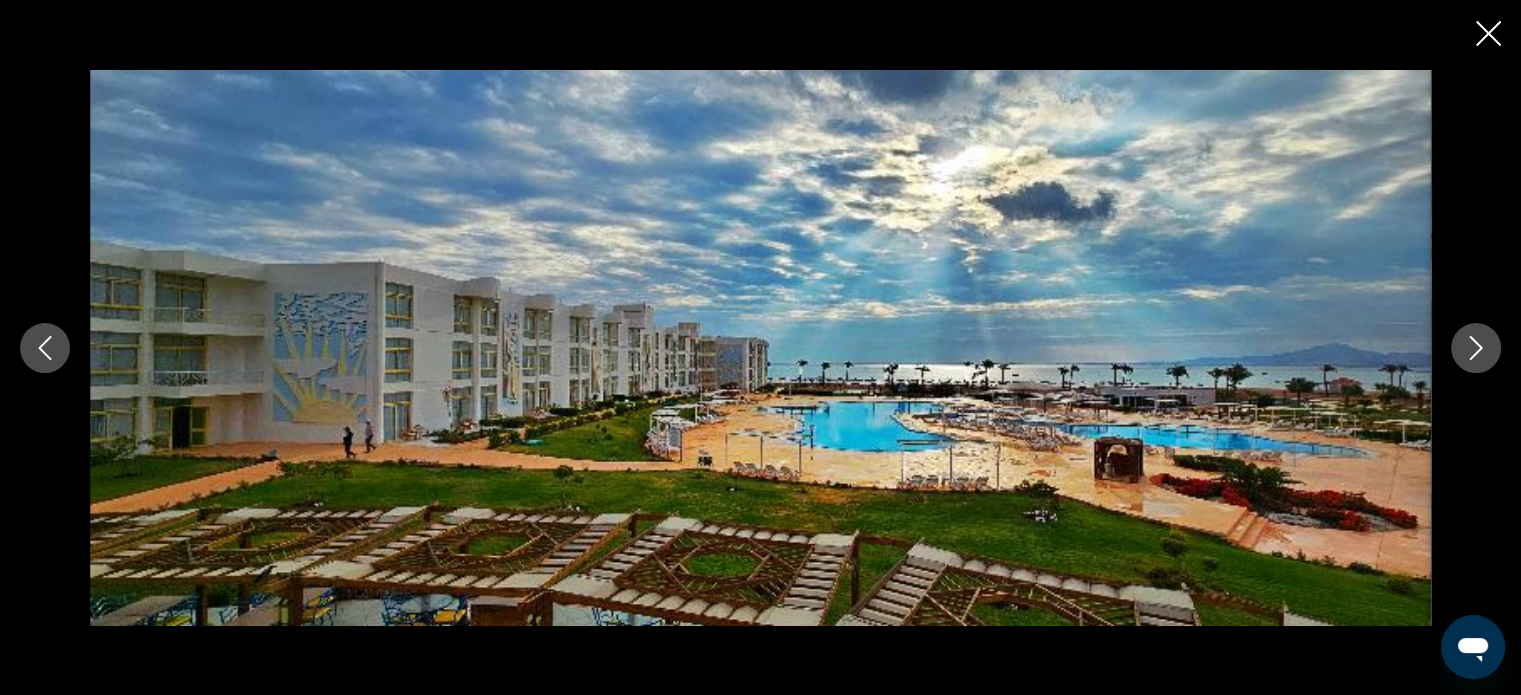 click 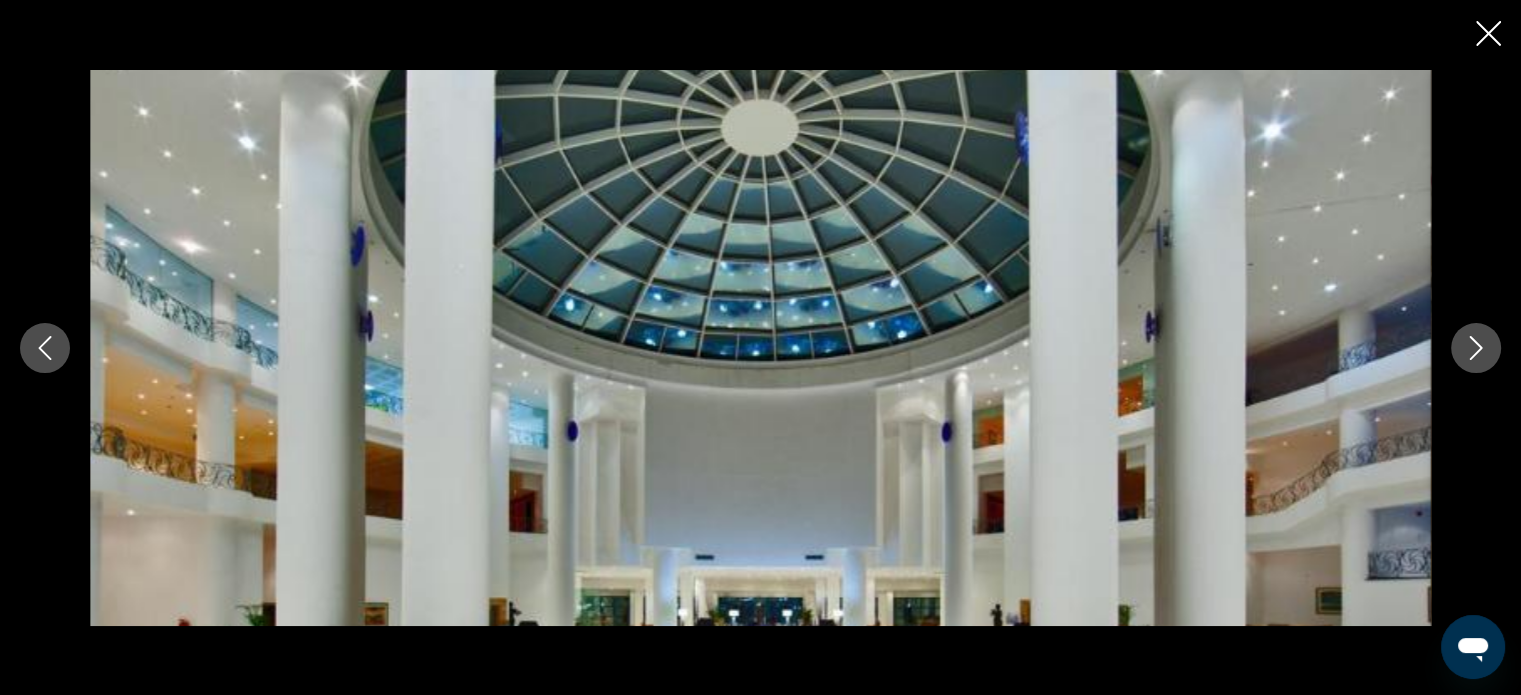 click 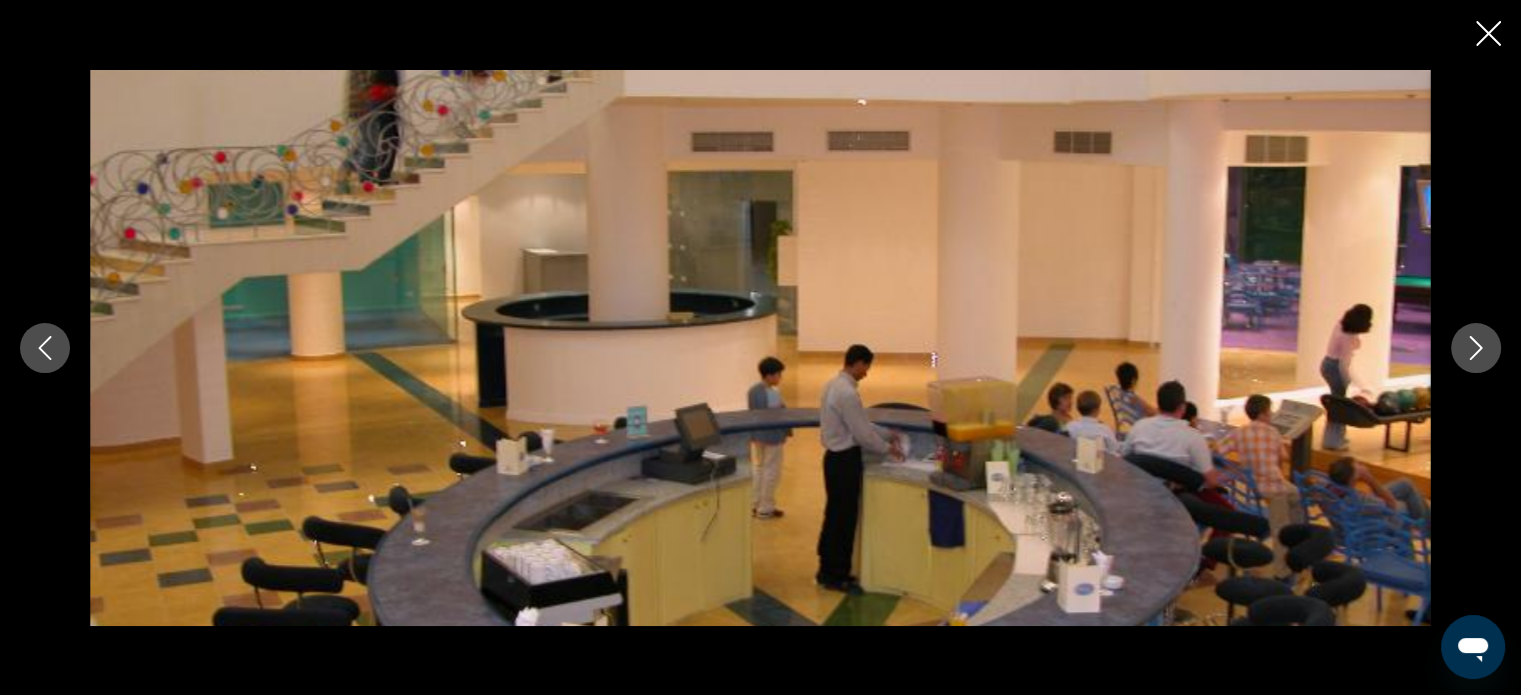 click 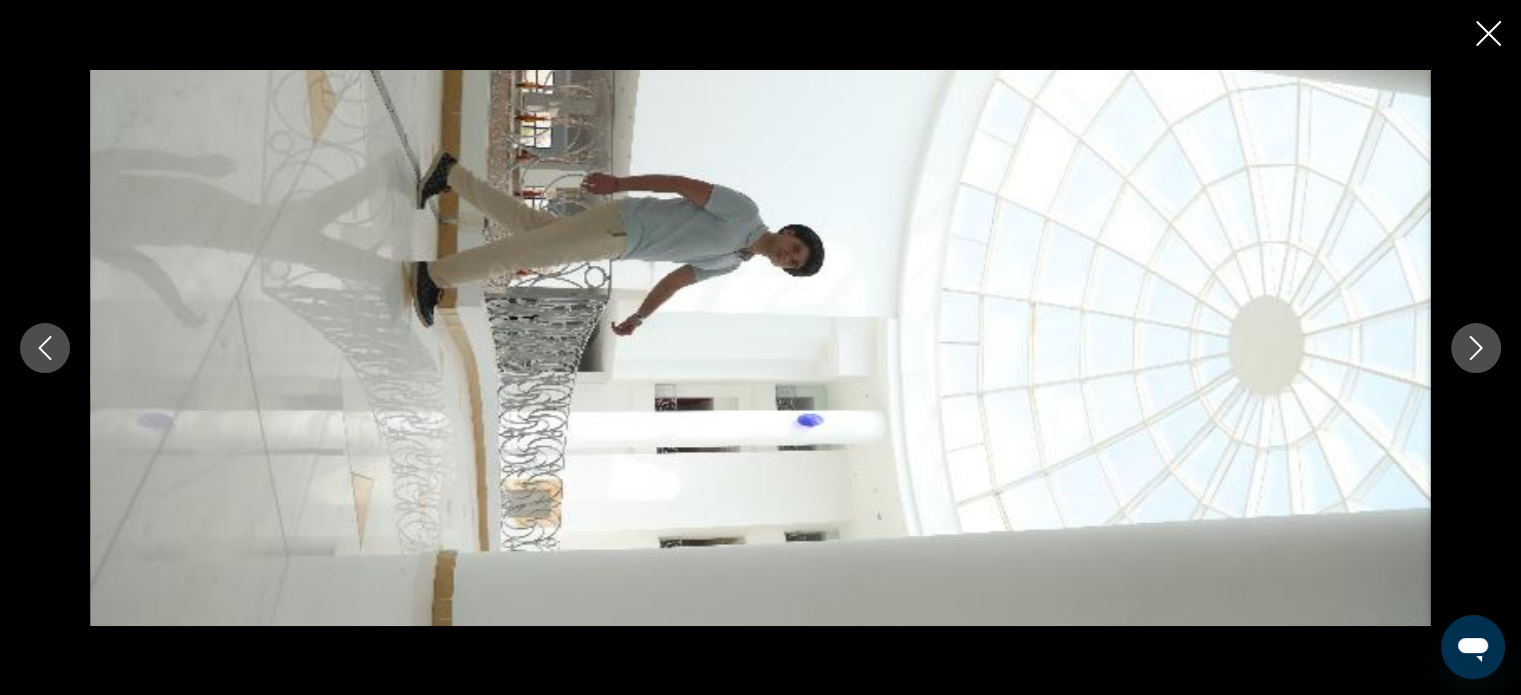click 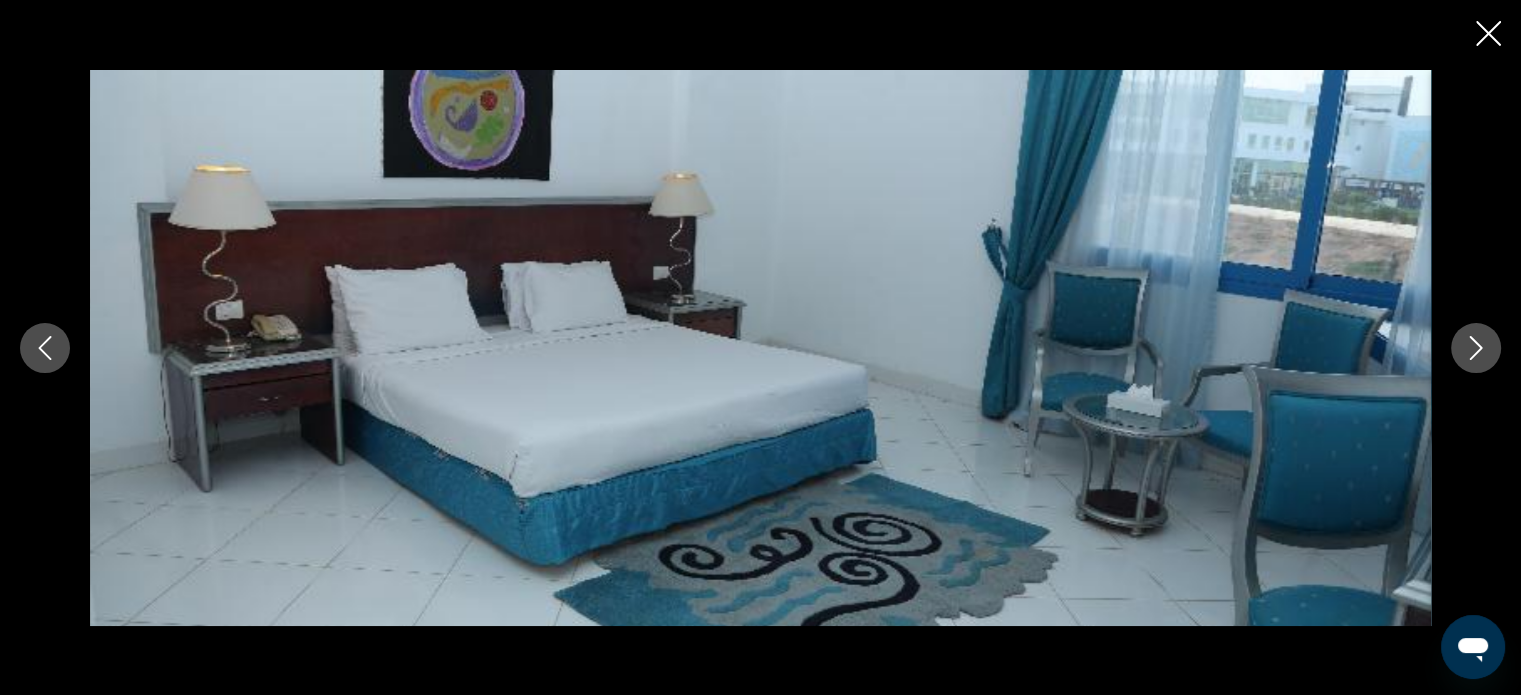click 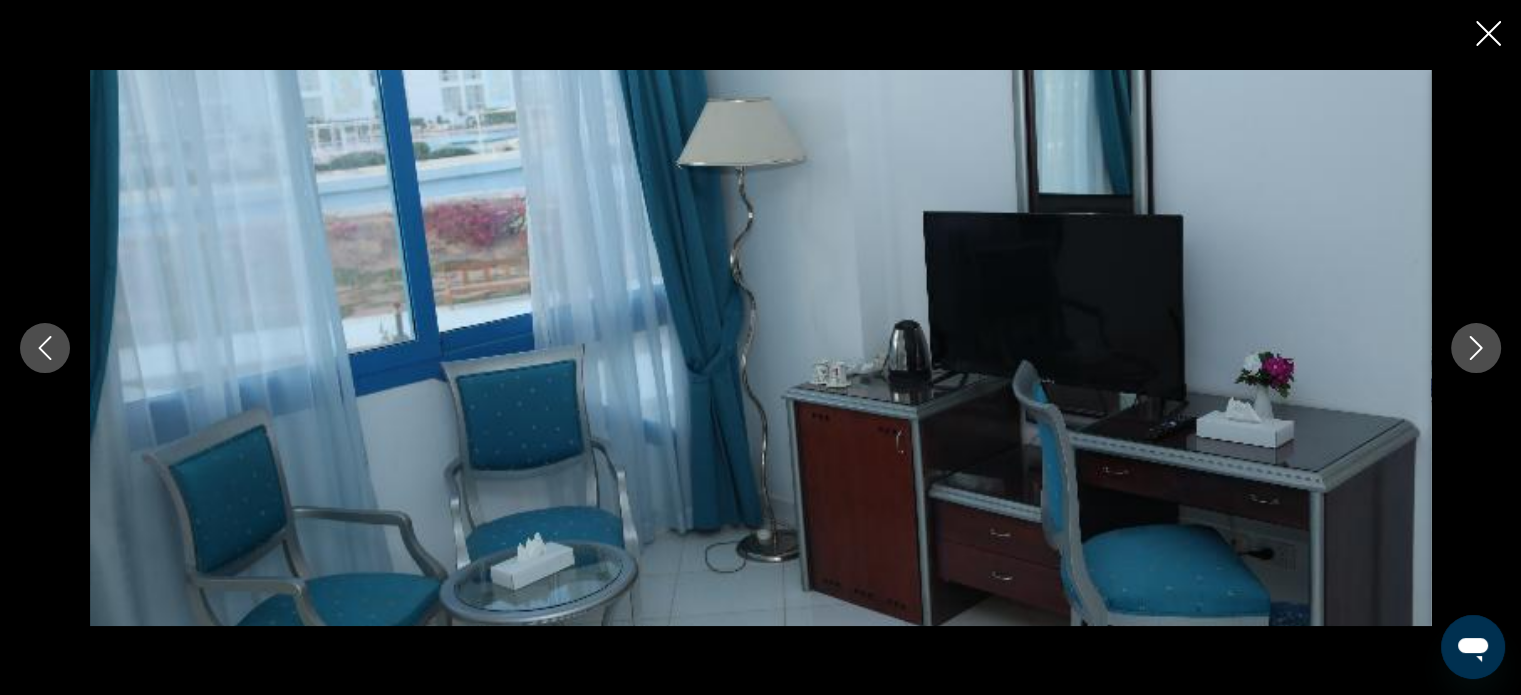 click 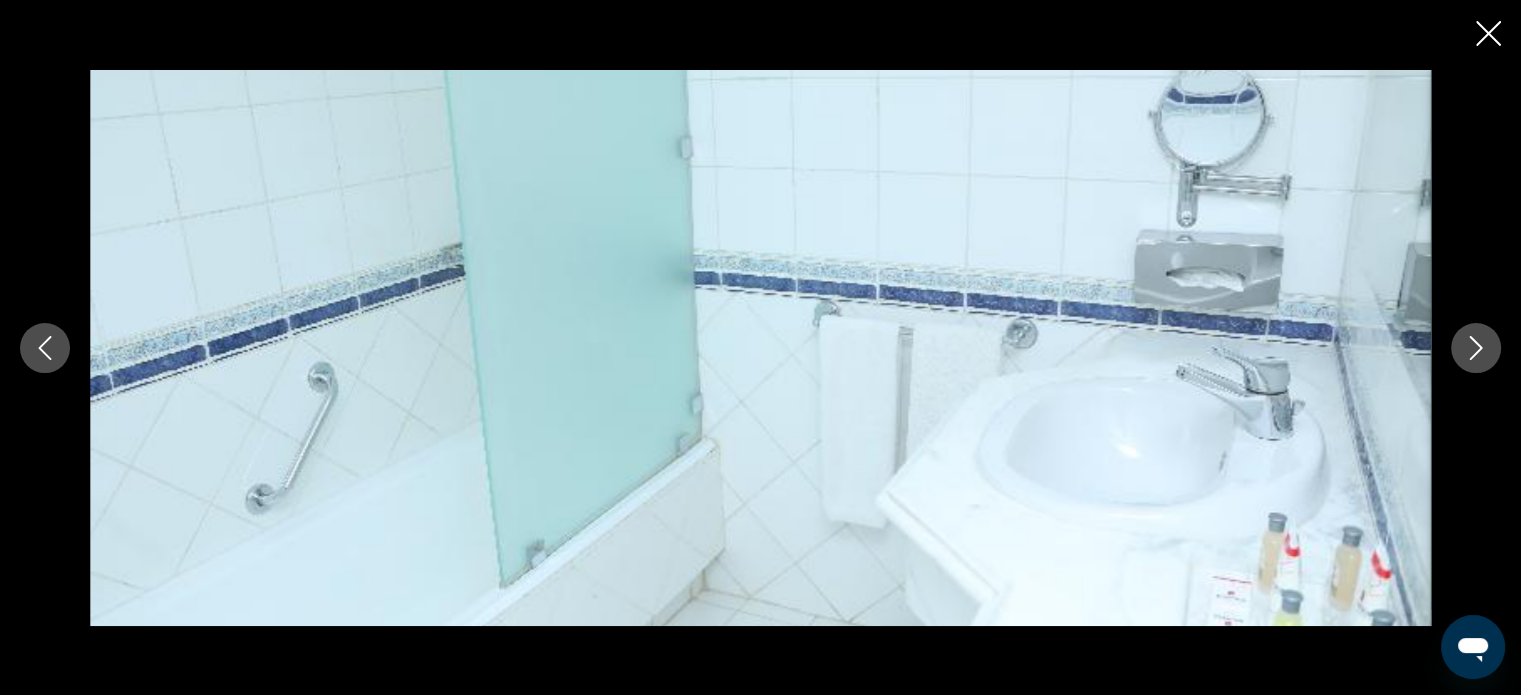 click 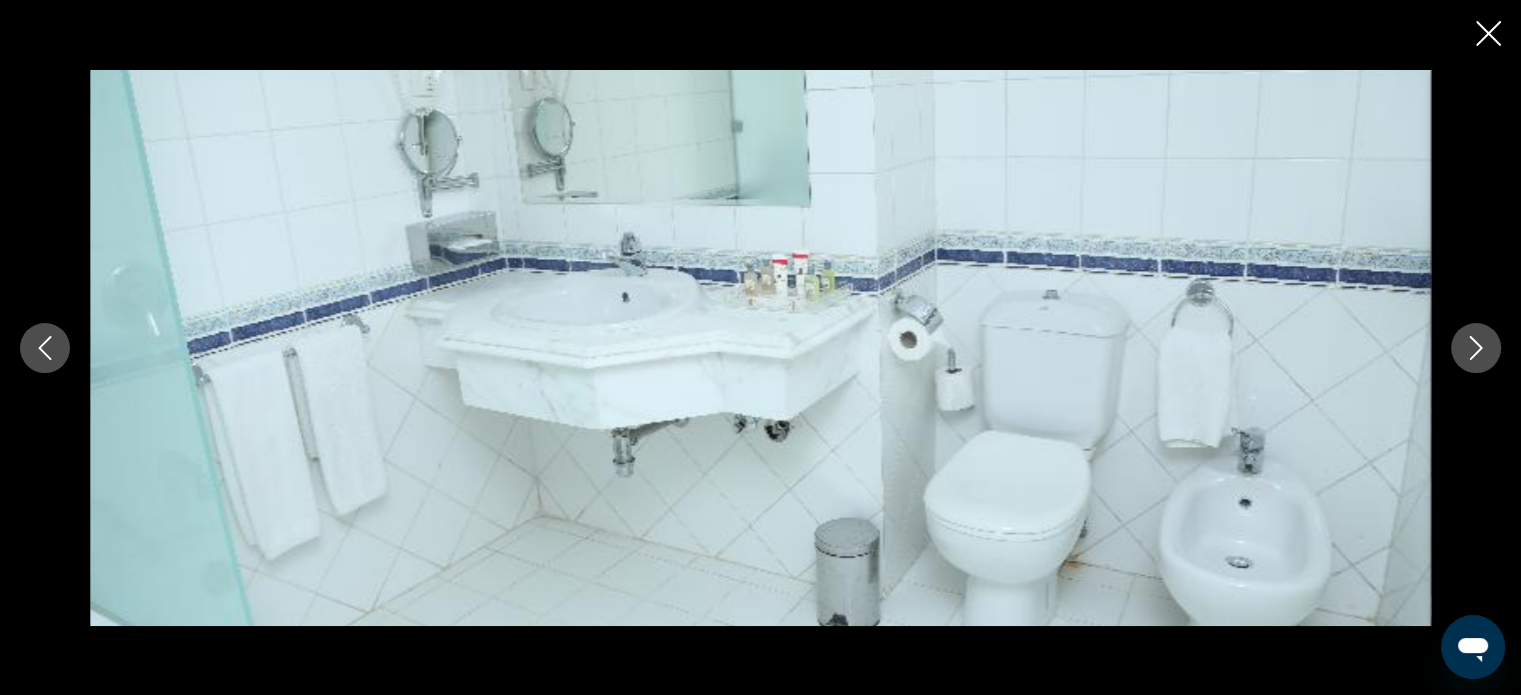 click 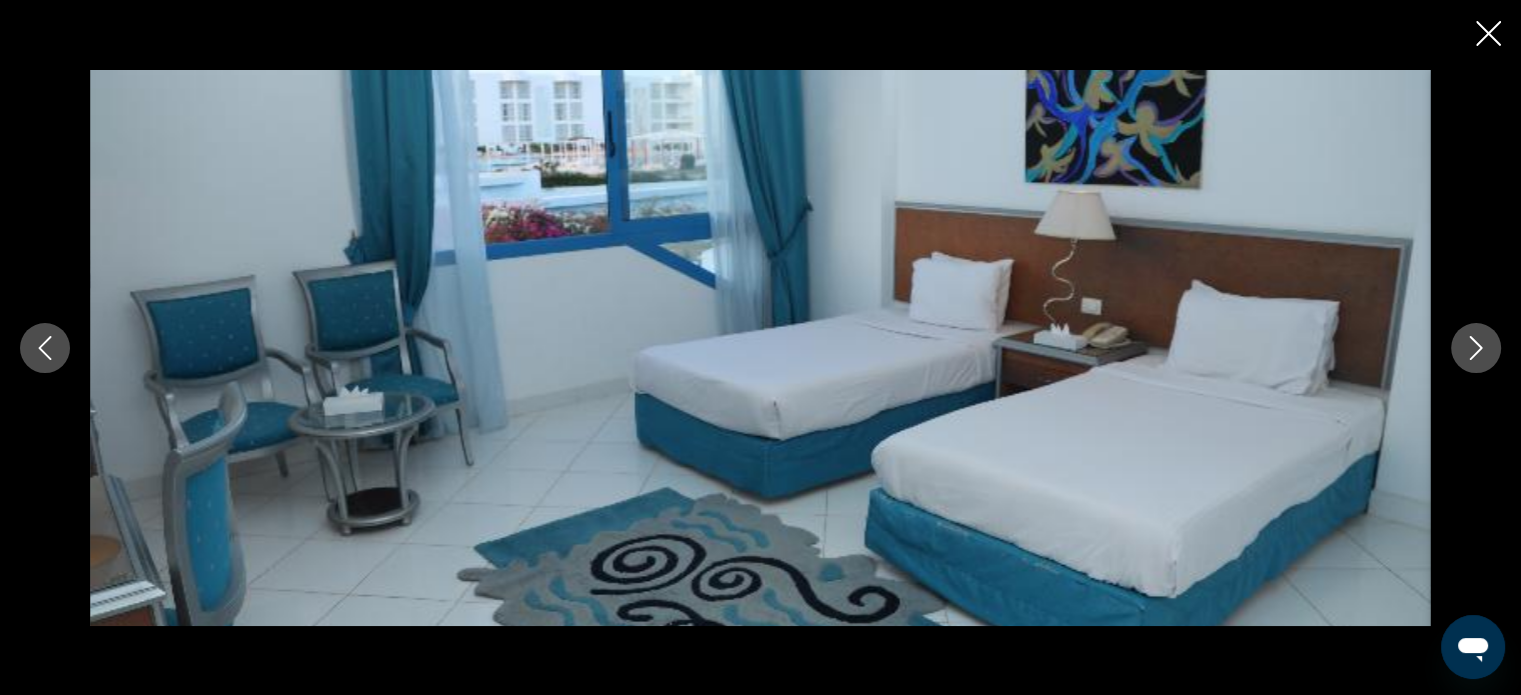 click 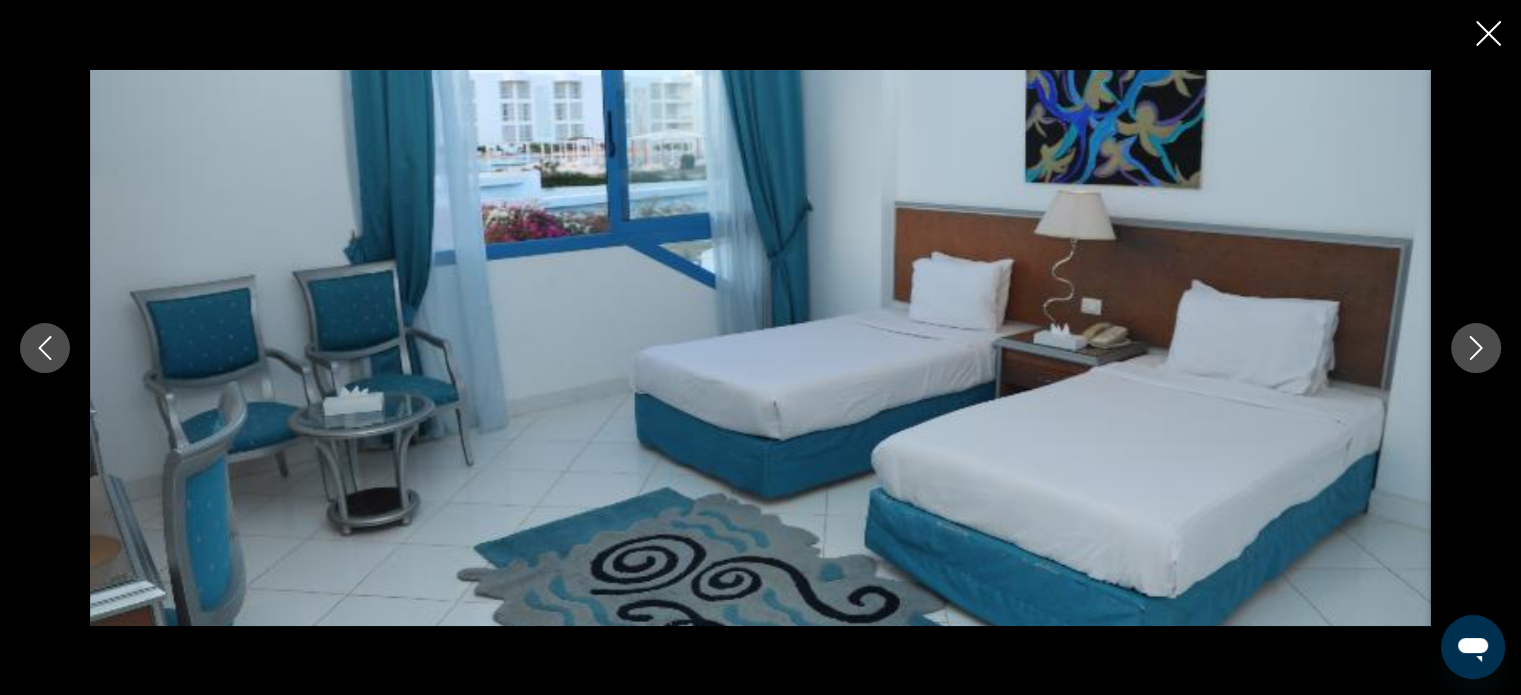 click 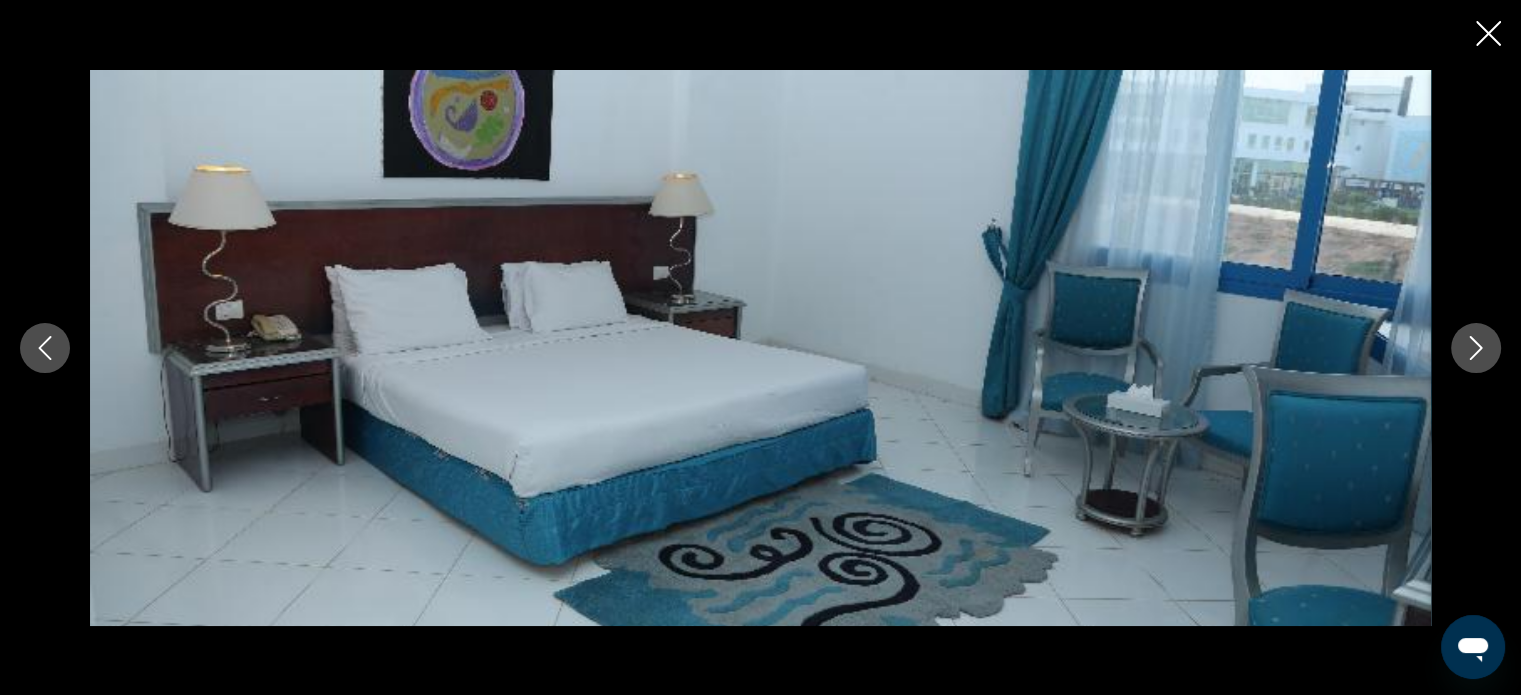 click 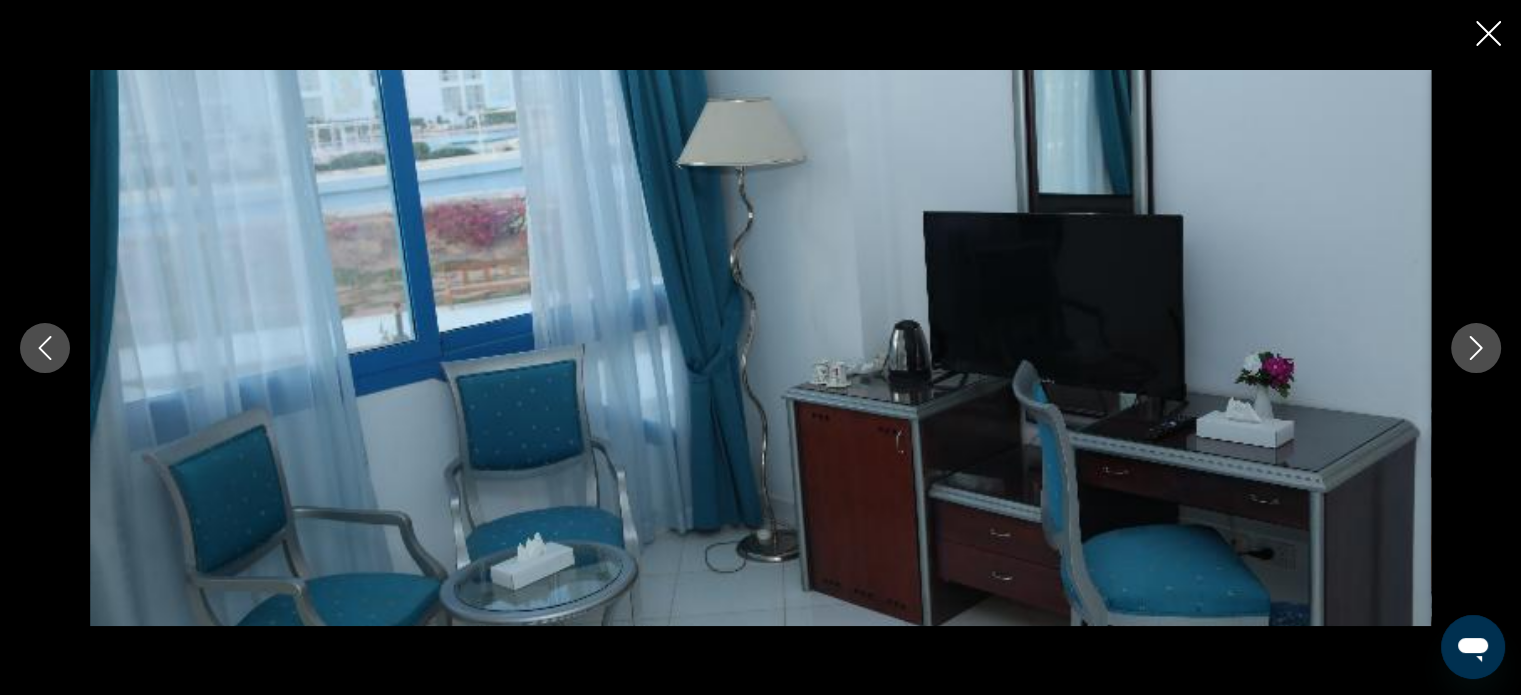 click 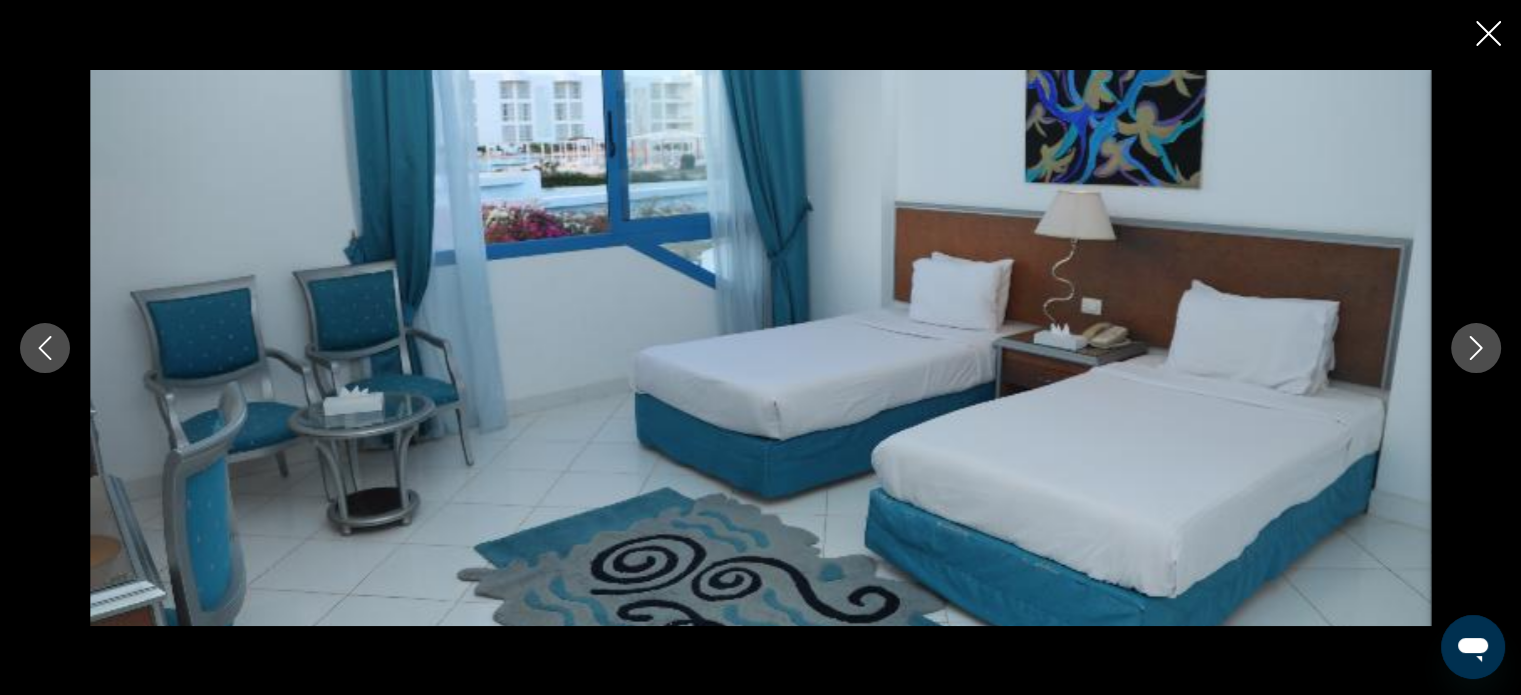 click 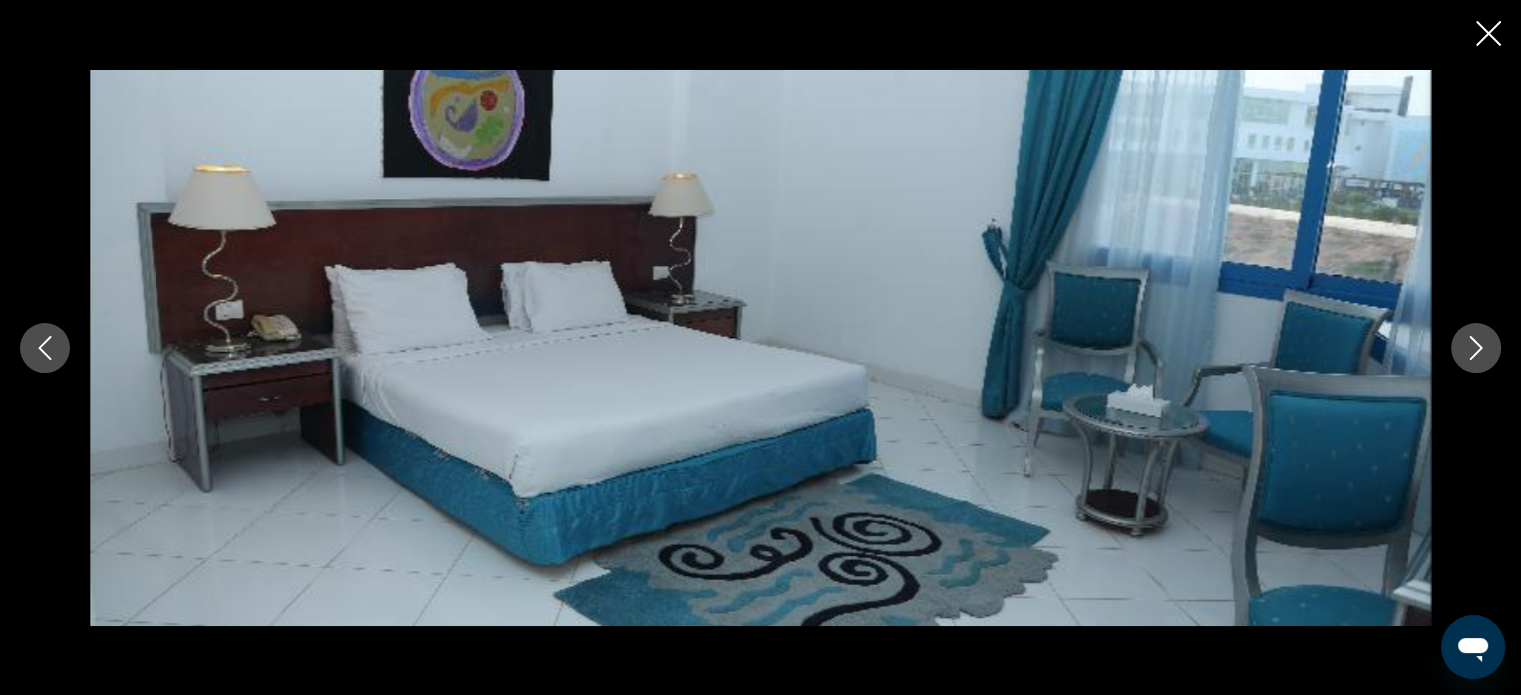 click 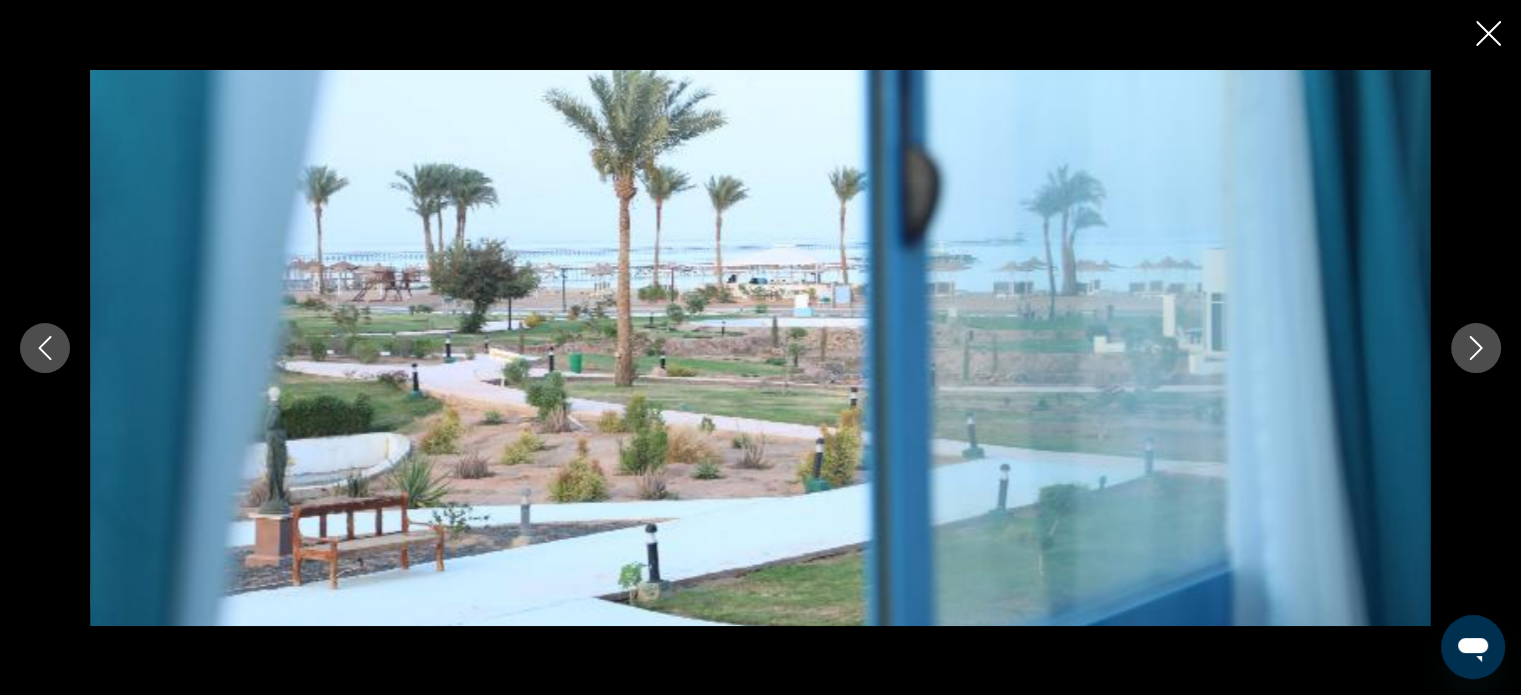 click 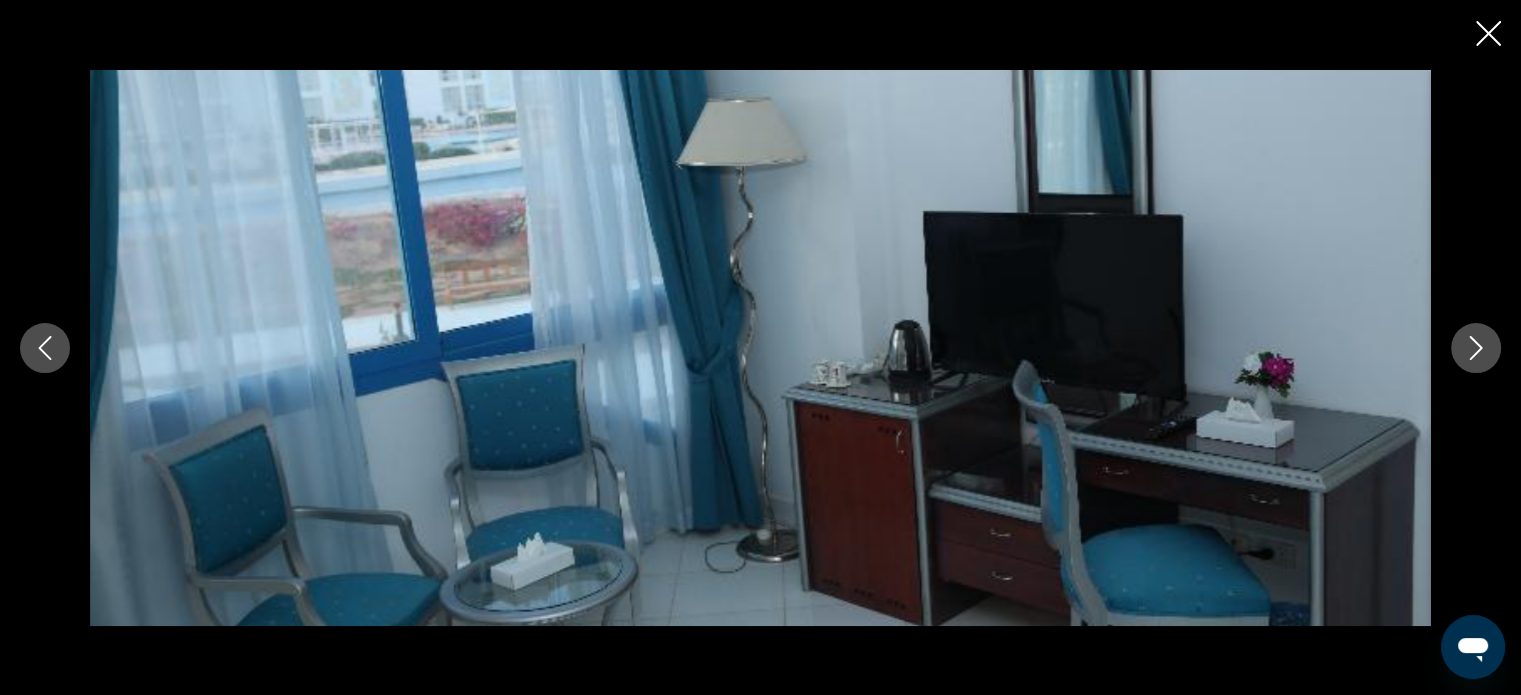 click 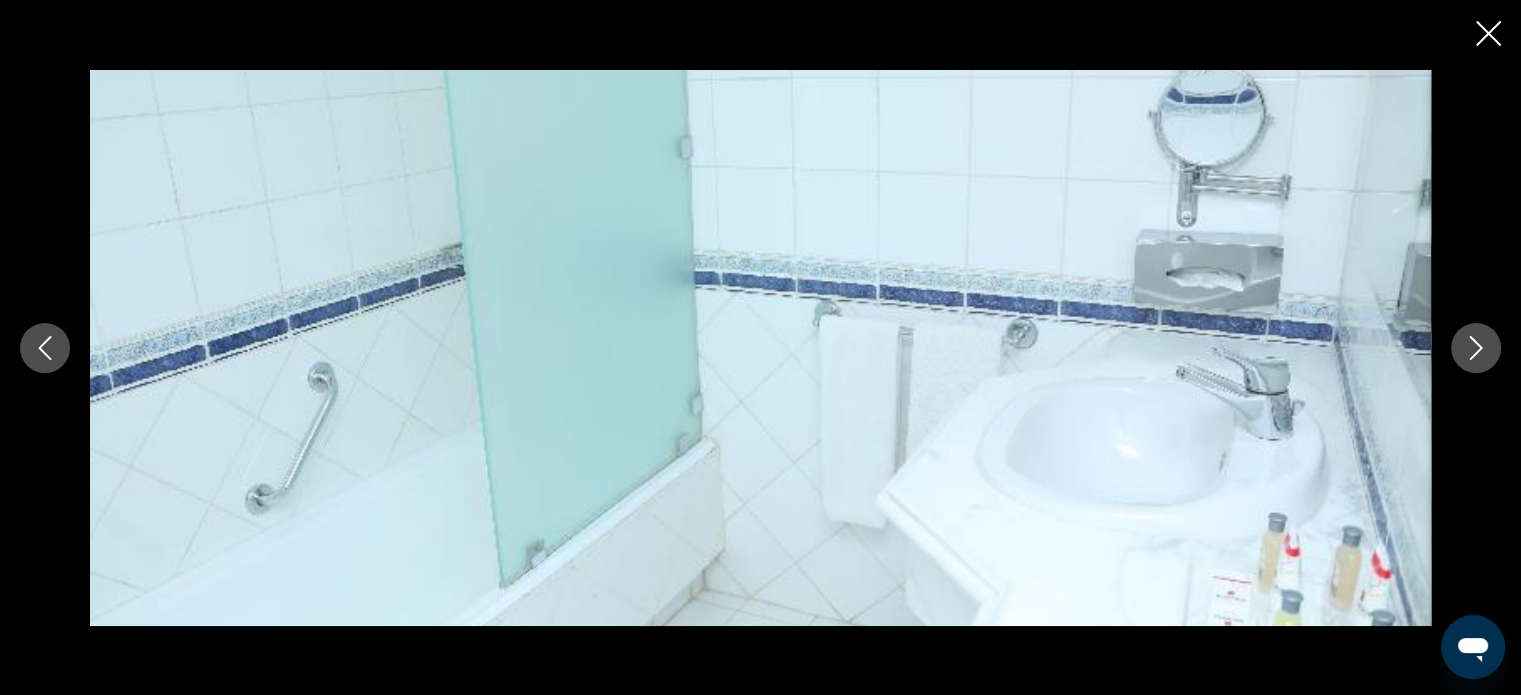 click 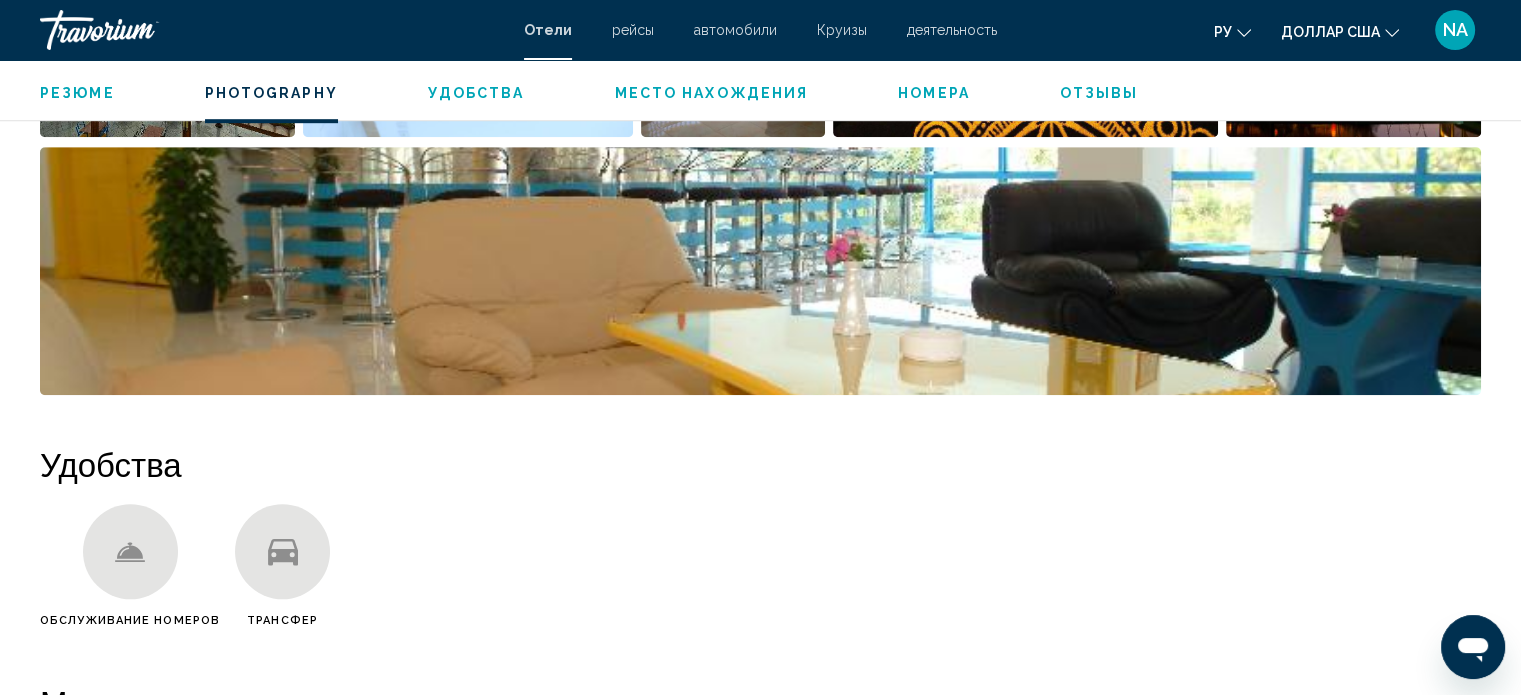 scroll, scrollTop: 1000, scrollLeft: 0, axis: vertical 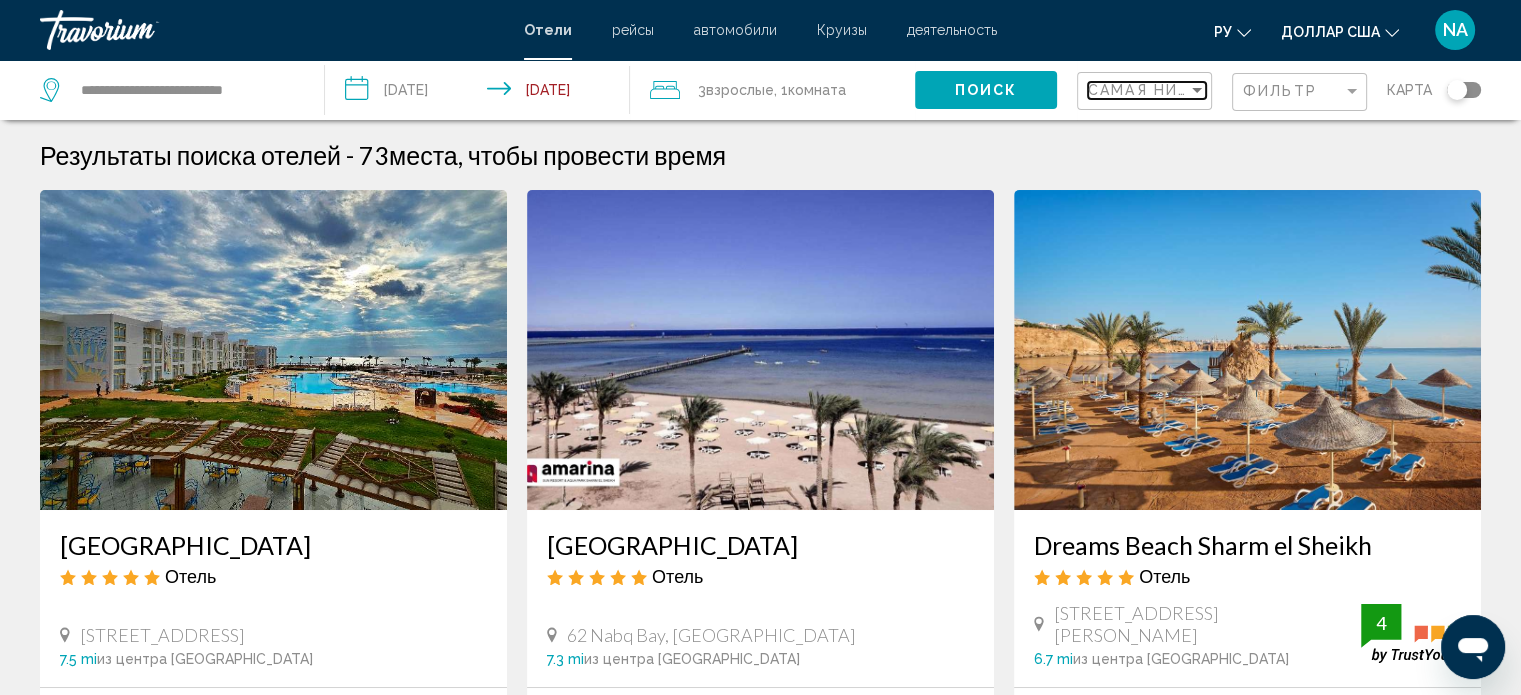 click at bounding box center [1197, 90] 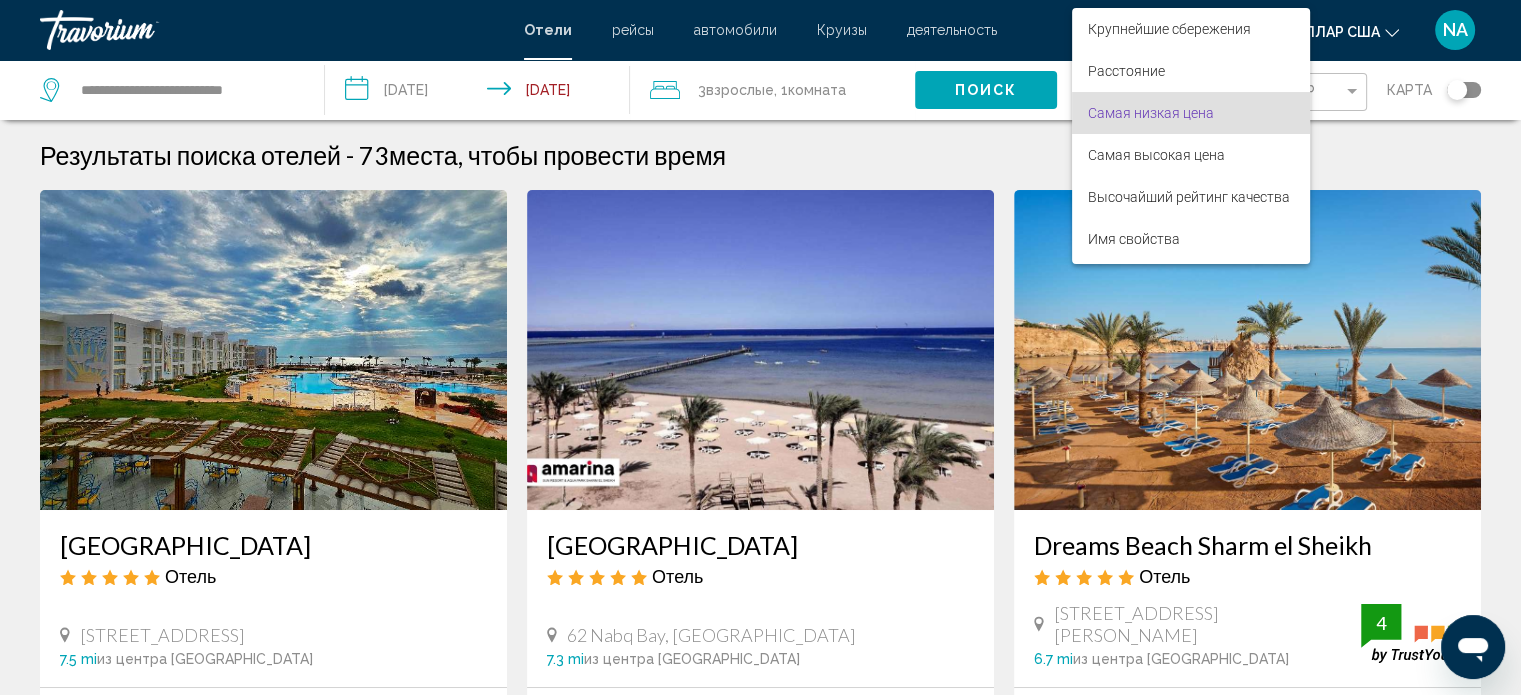 scroll, scrollTop: 23, scrollLeft: 0, axis: vertical 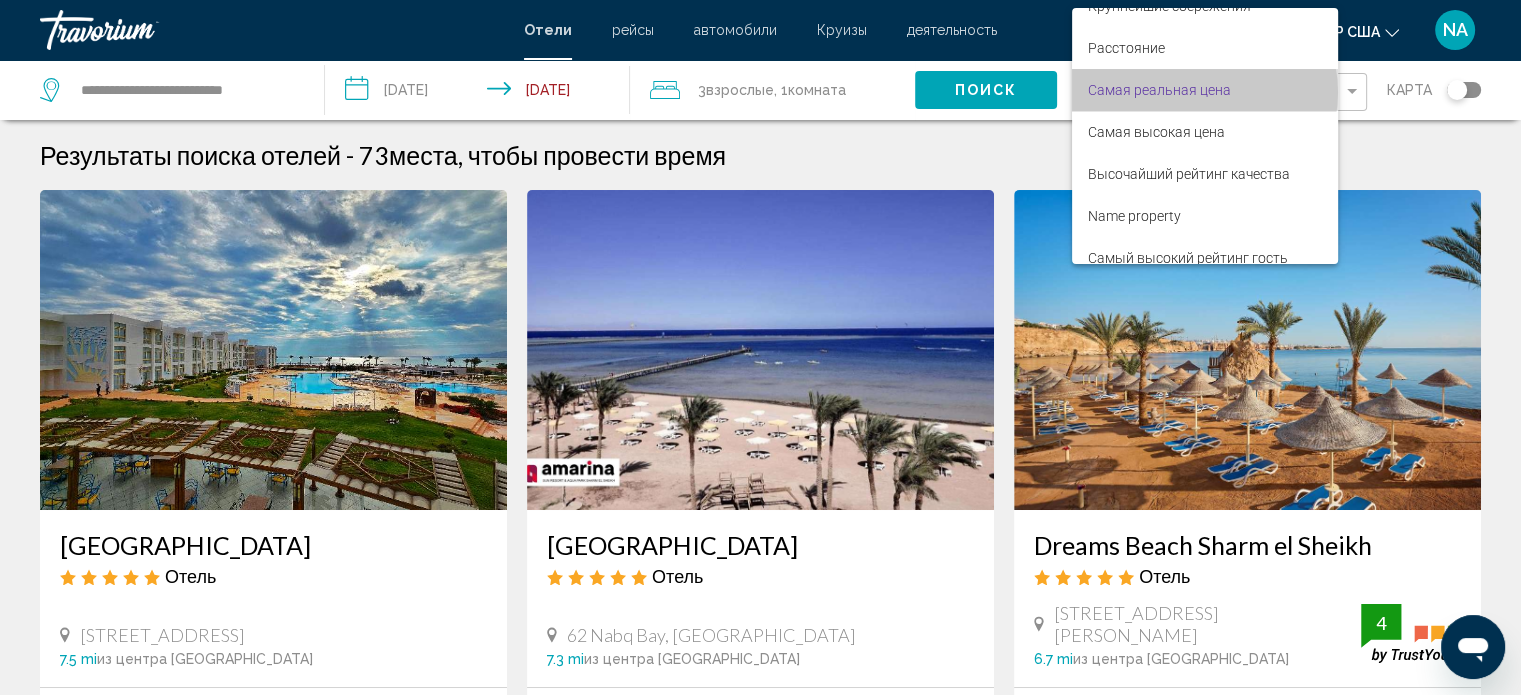 click on "Самая реальная цена" at bounding box center [1159, 90] 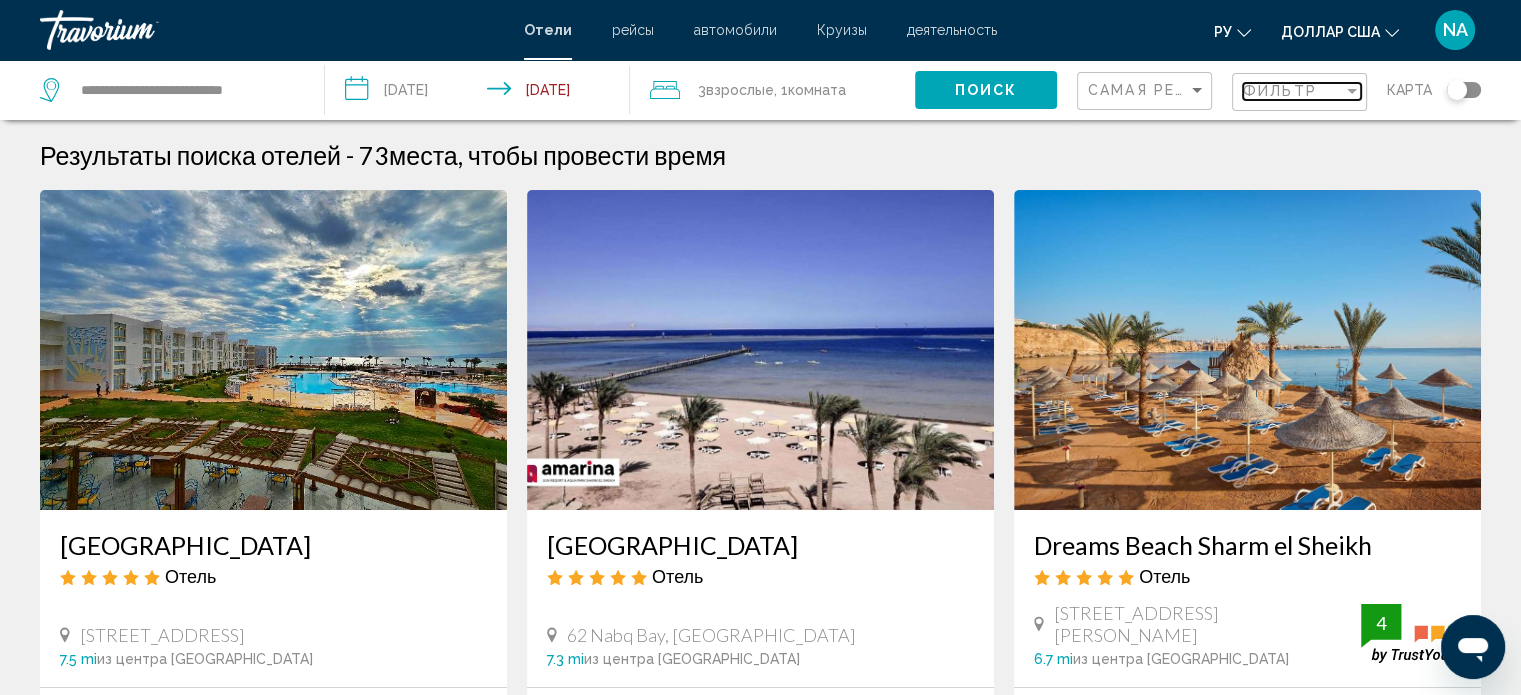 click at bounding box center (1352, 91) 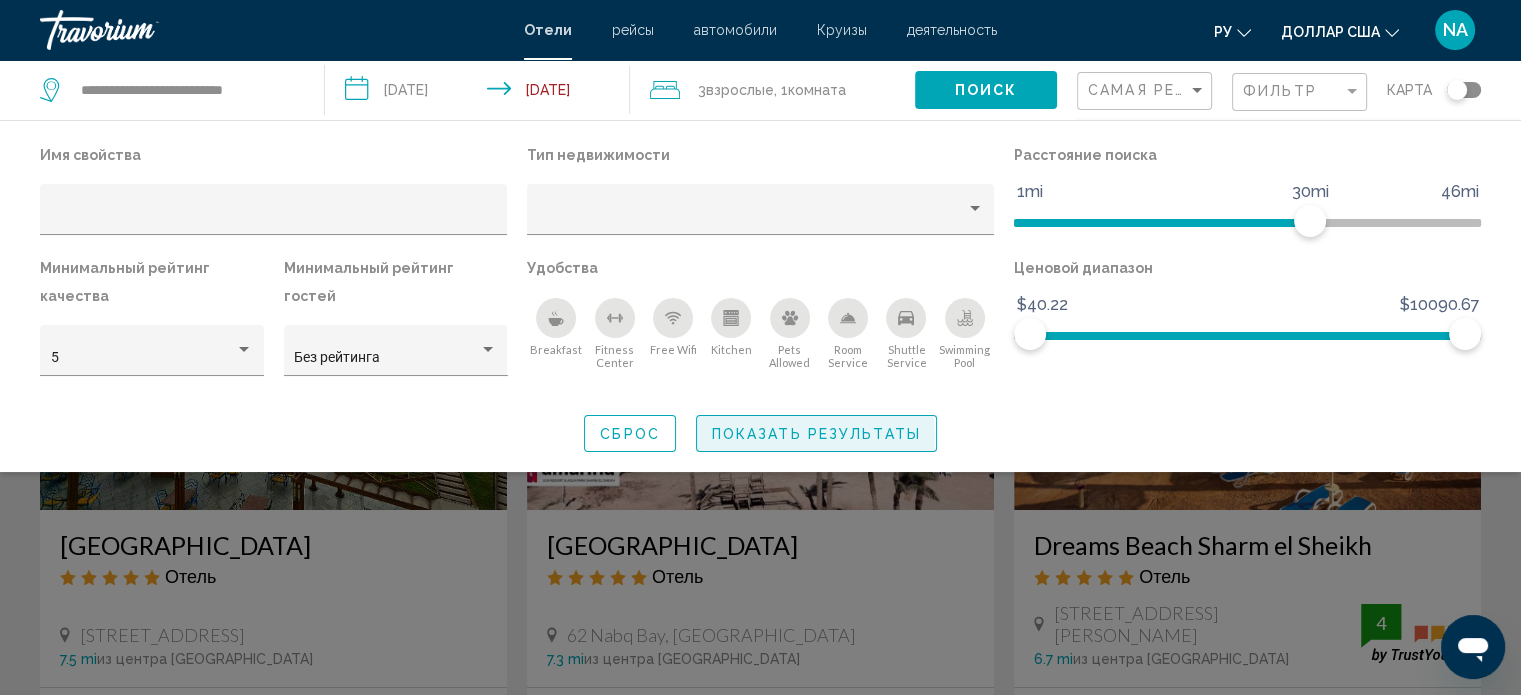 click on "Показать результаты" 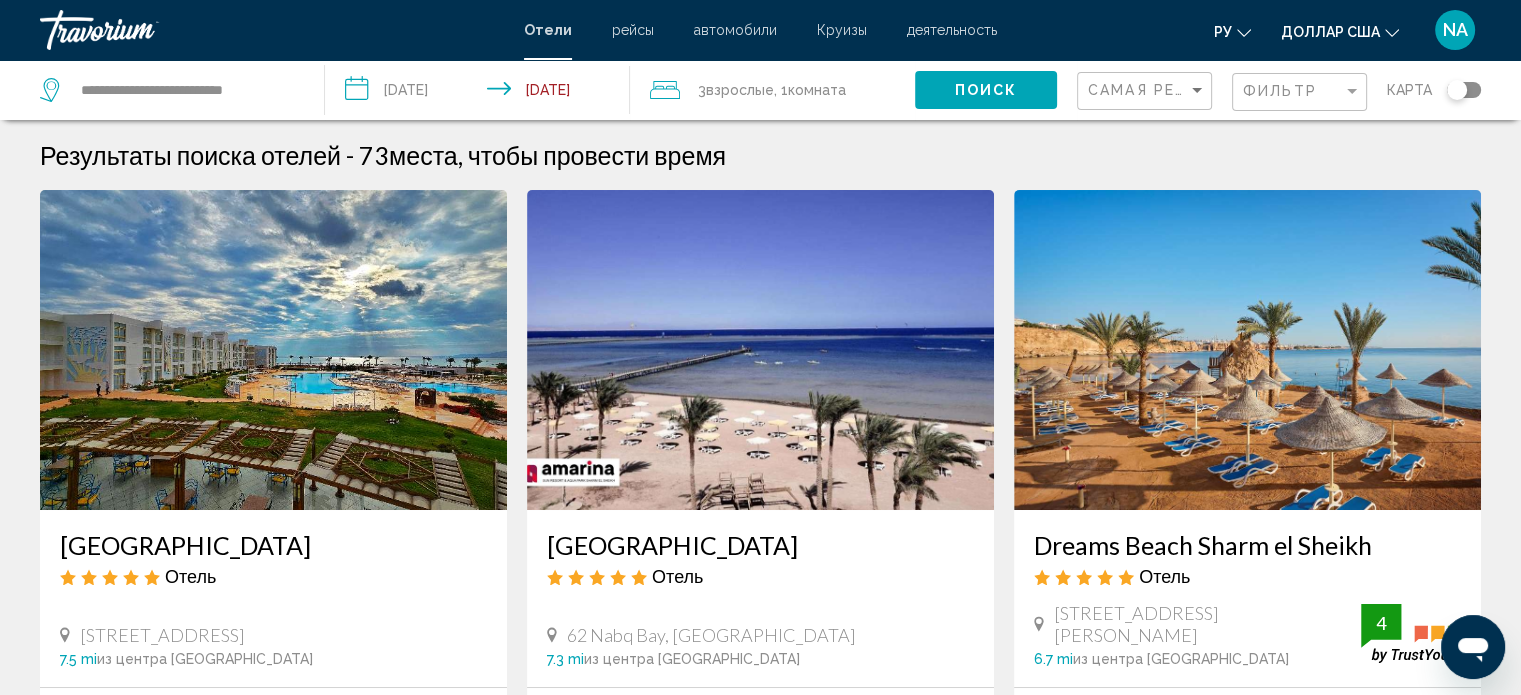 click on "Поиск" 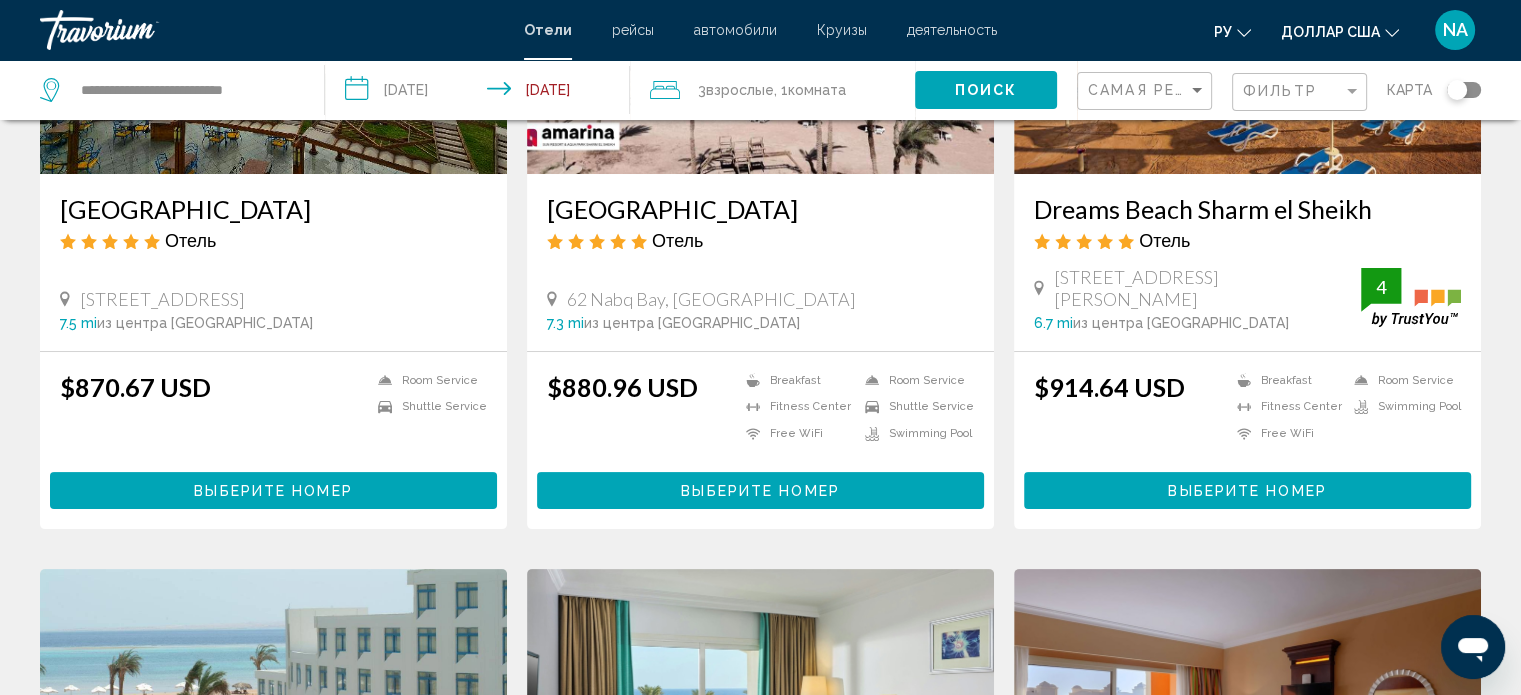 scroll, scrollTop: 0, scrollLeft: 0, axis: both 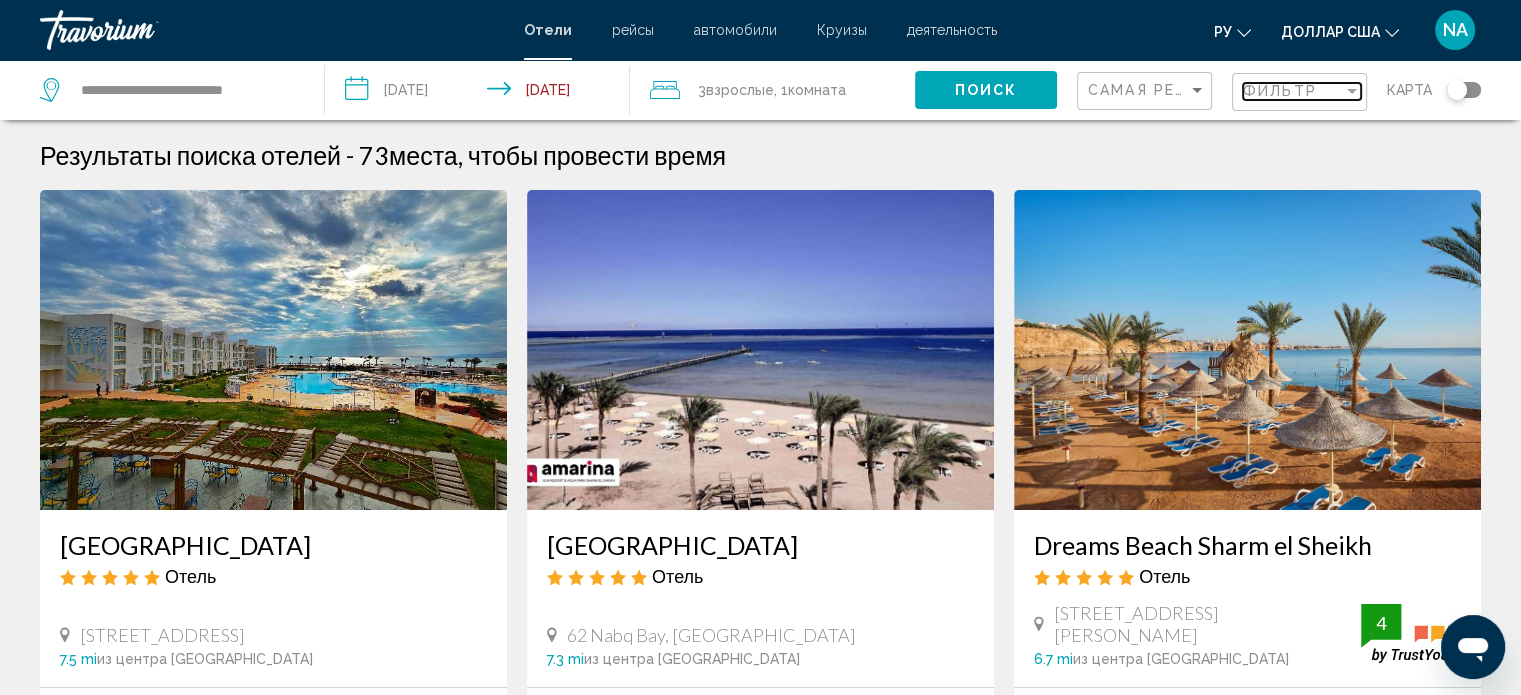 click on "Фильтр" at bounding box center [1280, 91] 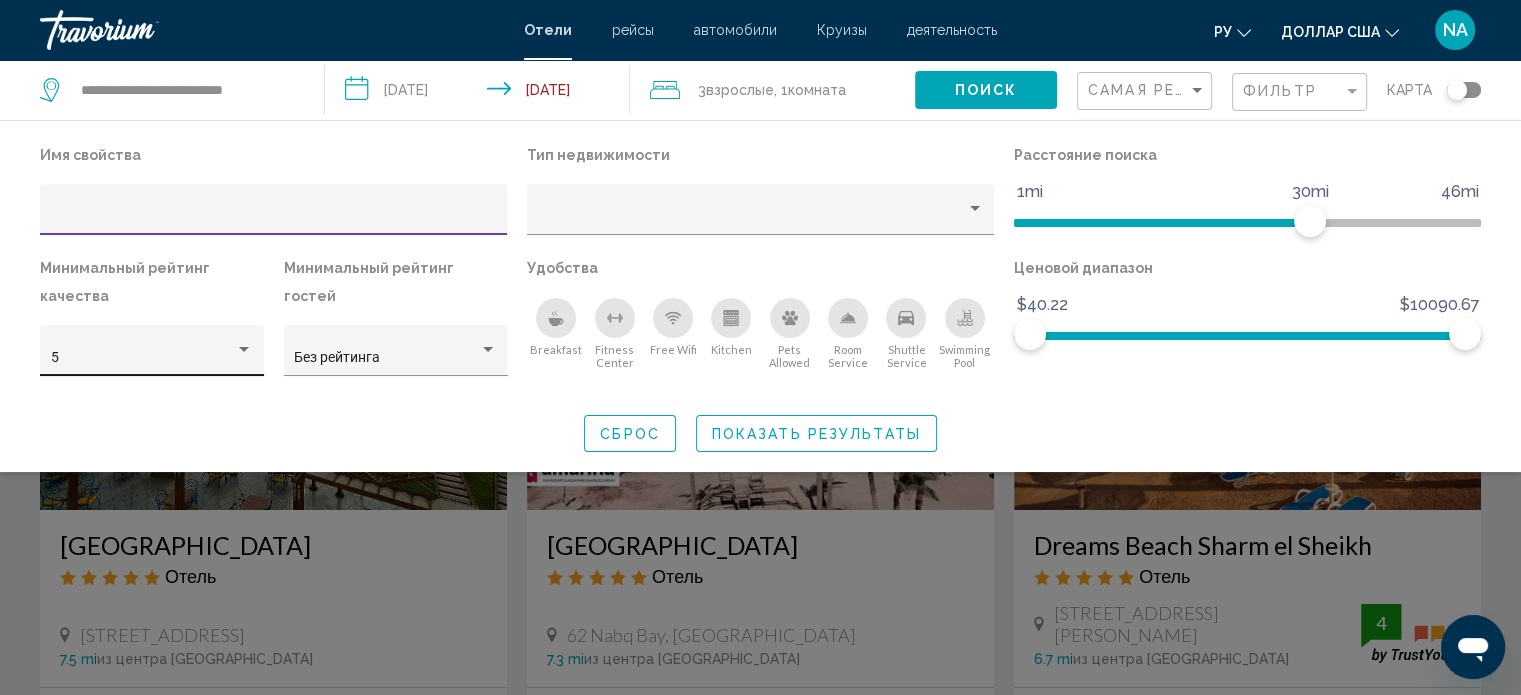 click on "5" 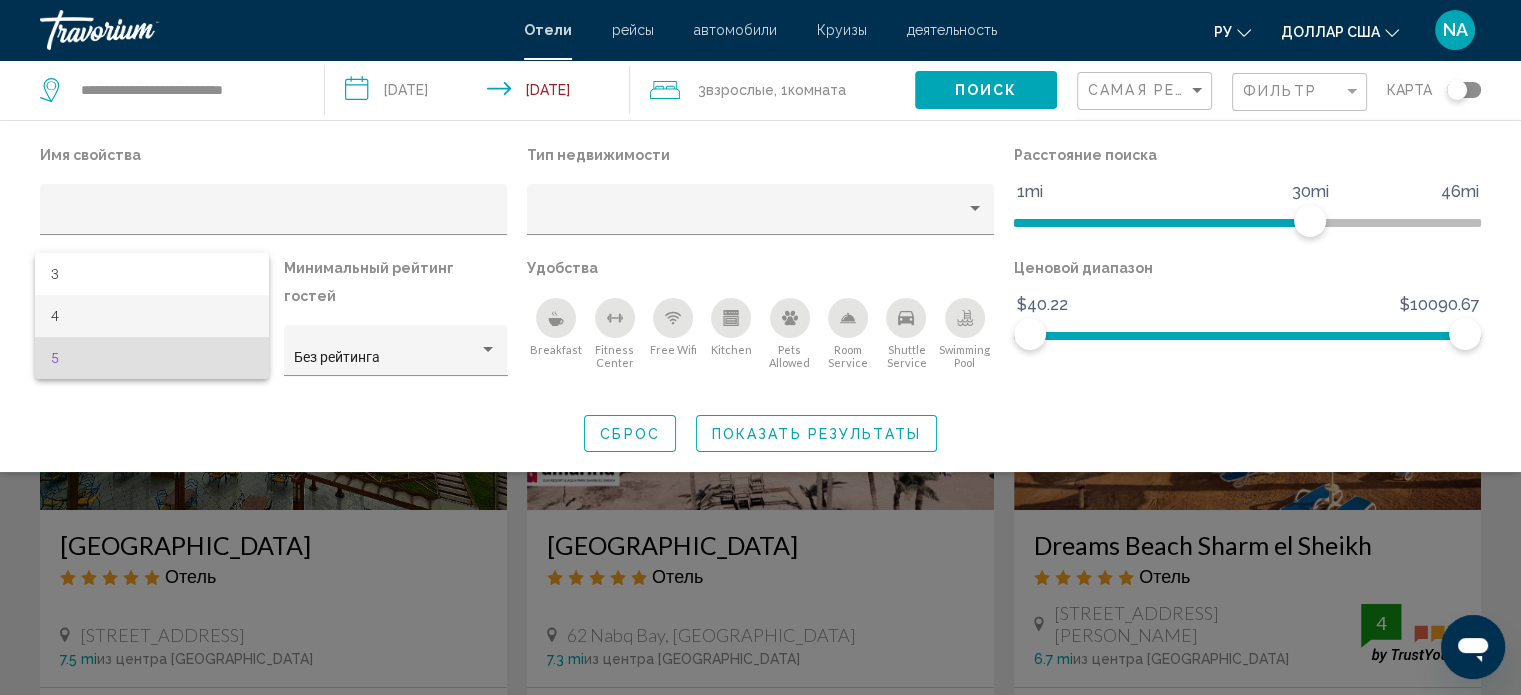 click on "4" at bounding box center [152, 316] 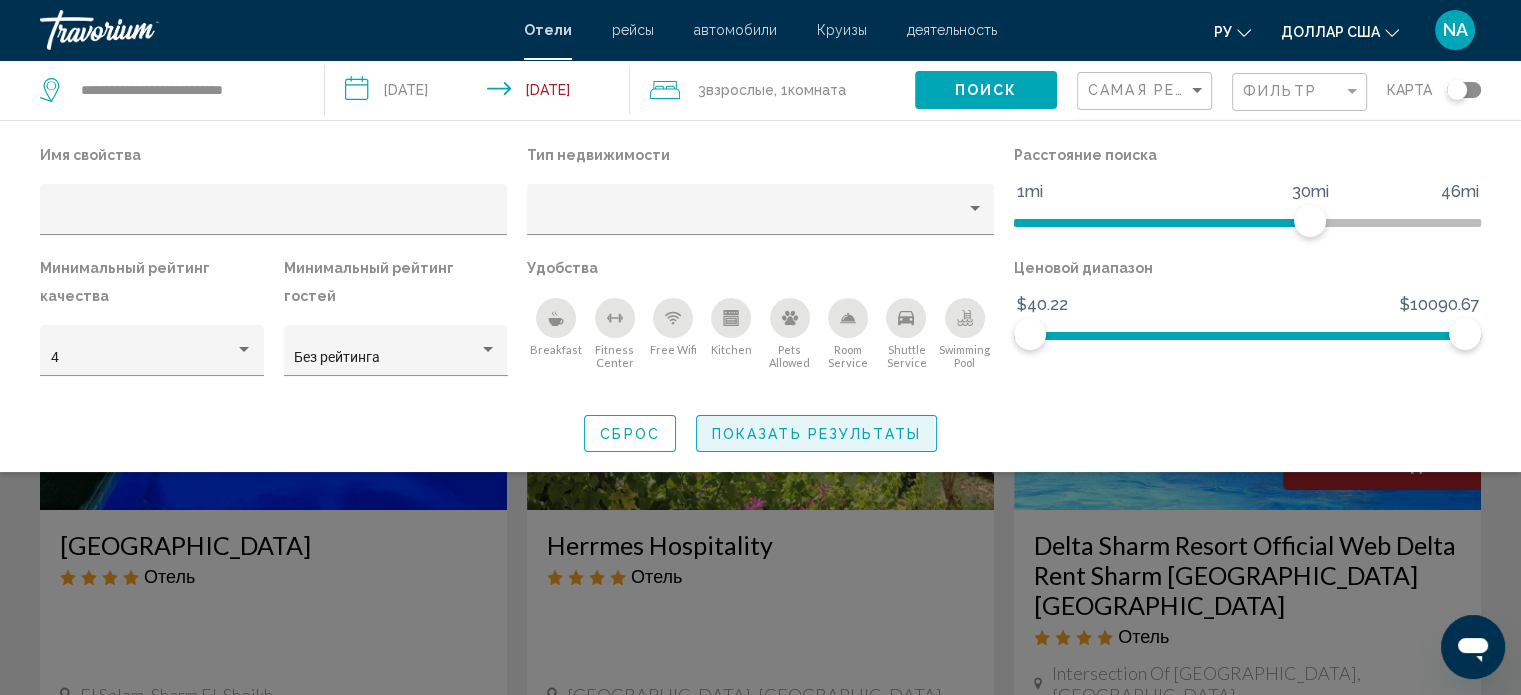 click on "Показать результаты" 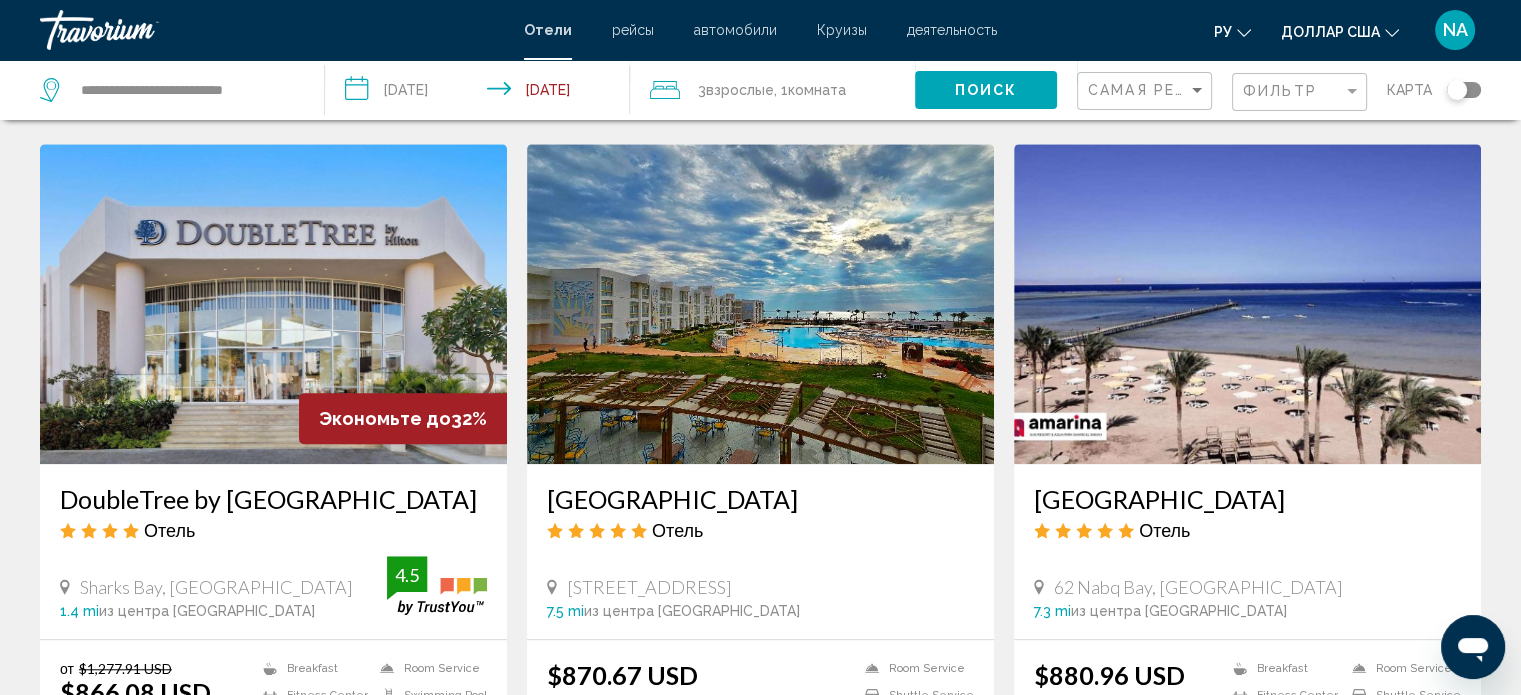 scroll, scrollTop: 1600, scrollLeft: 0, axis: vertical 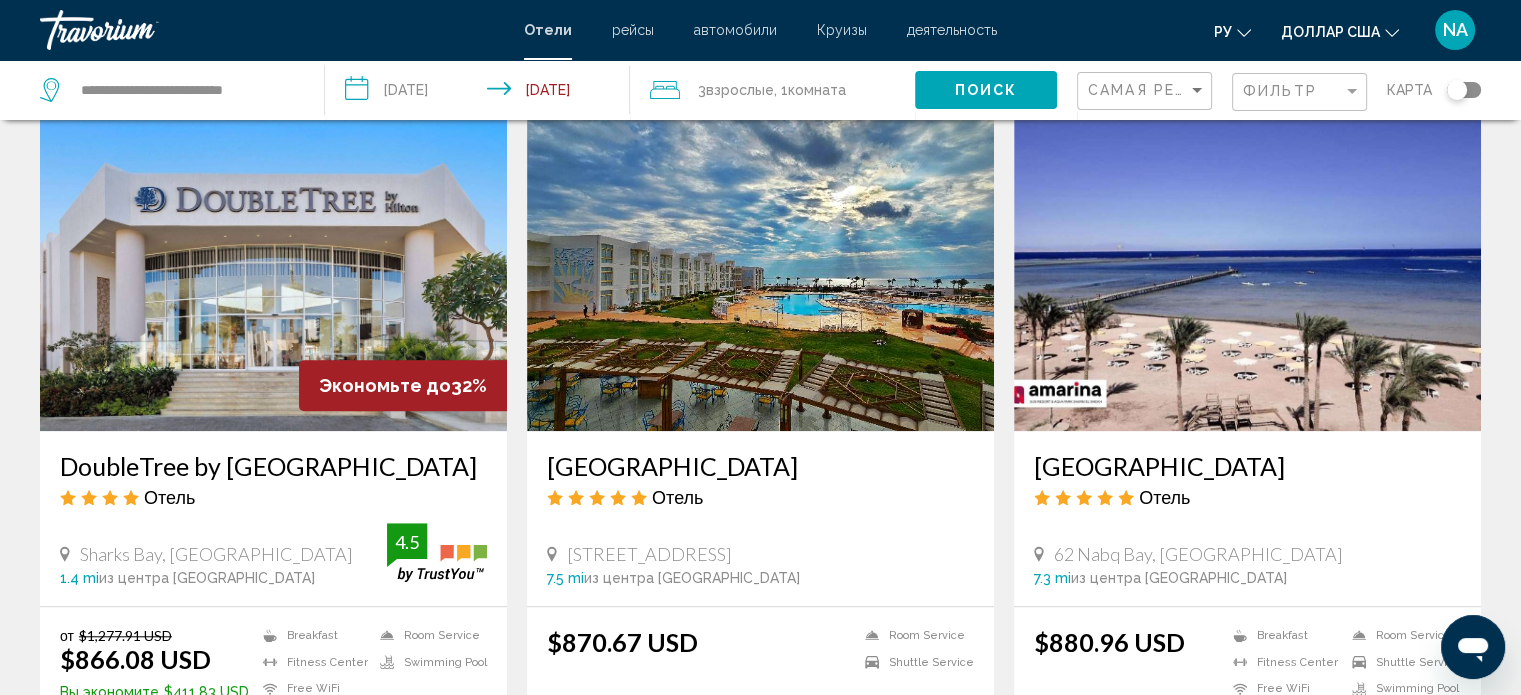click at bounding box center (273, 271) 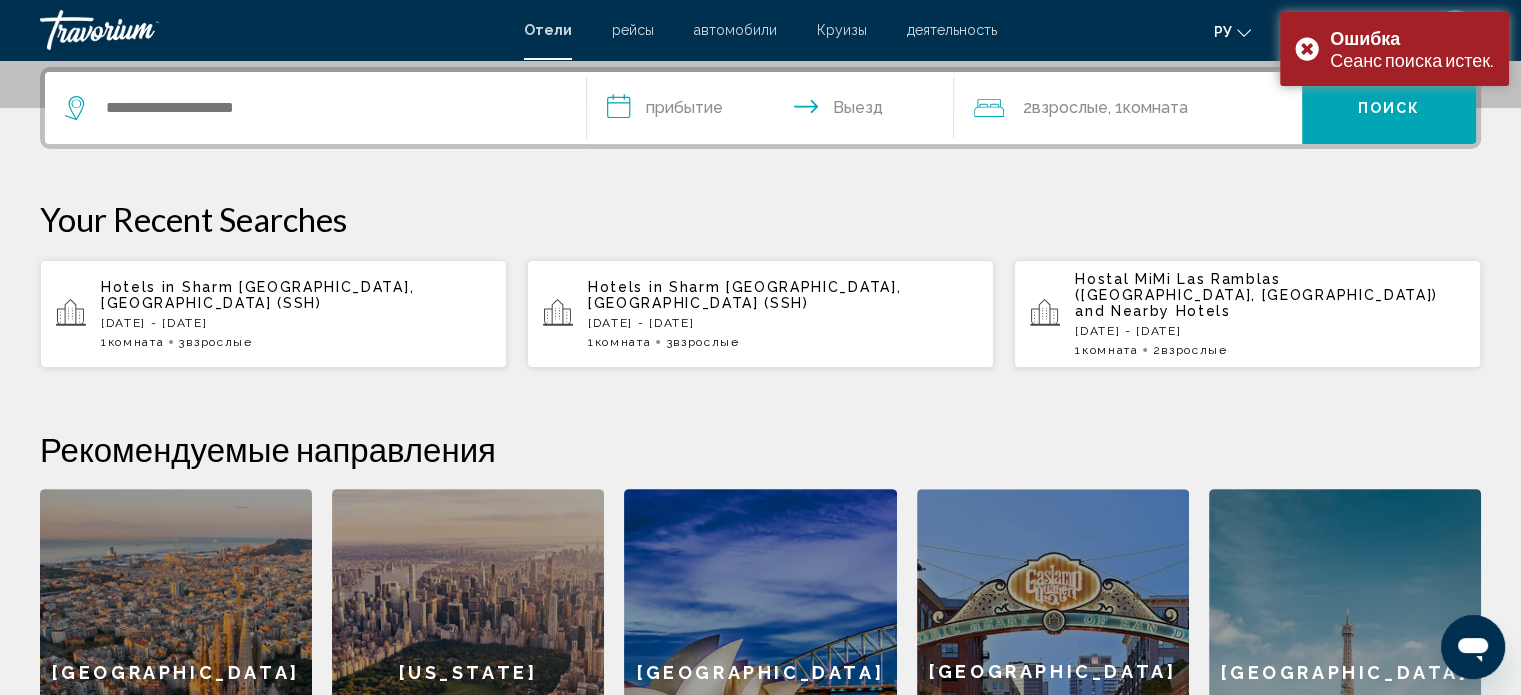 scroll, scrollTop: 600, scrollLeft: 0, axis: vertical 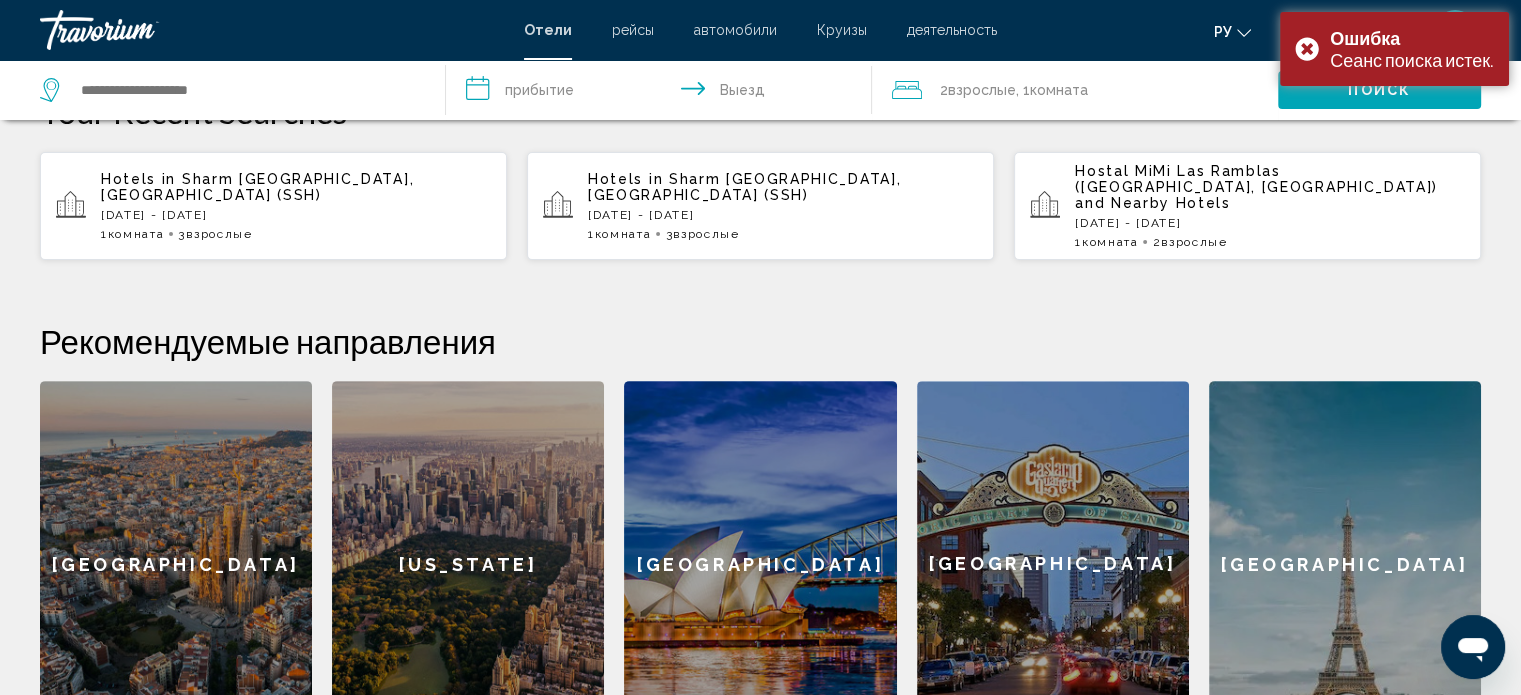 click on "1  Комната номера 3  Взрослый Взрослые" at bounding box center [296, 234] 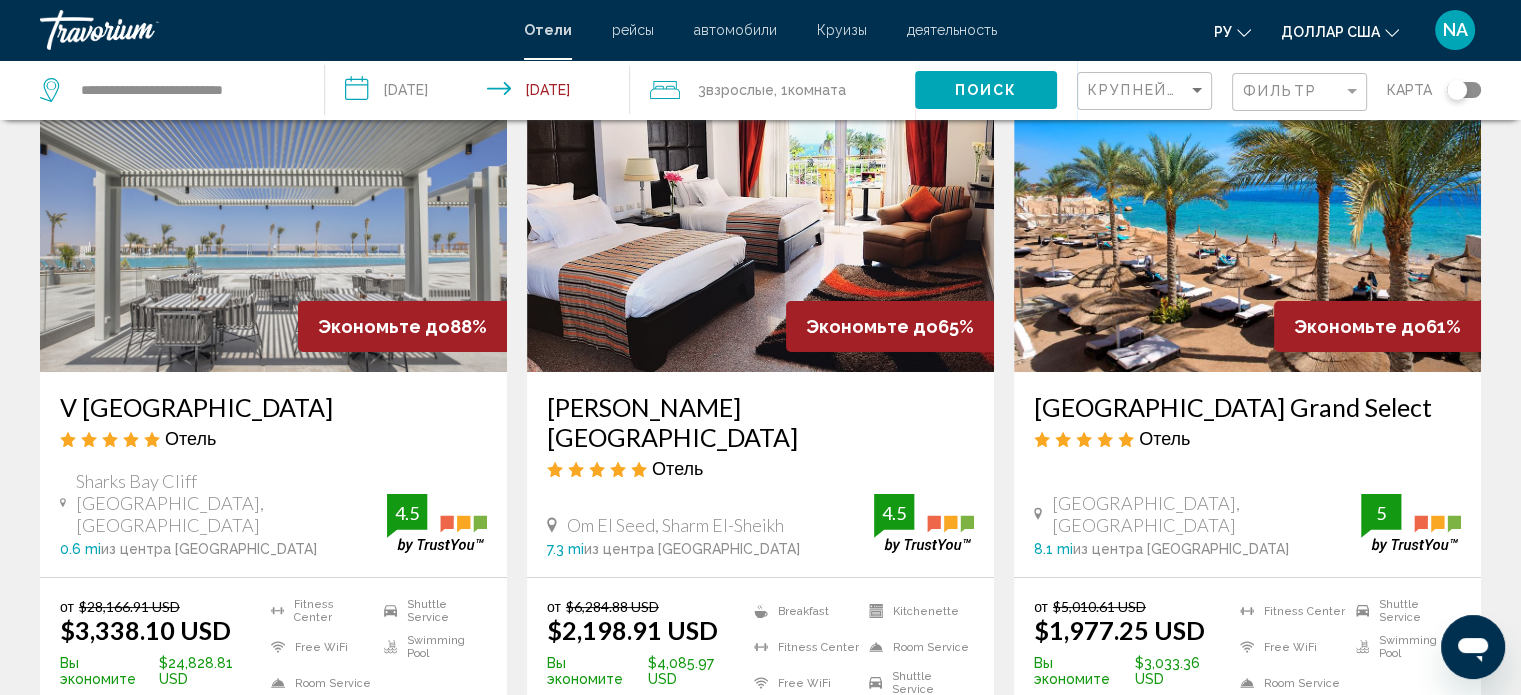 scroll, scrollTop: 0, scrollLeft: 0, axis: both 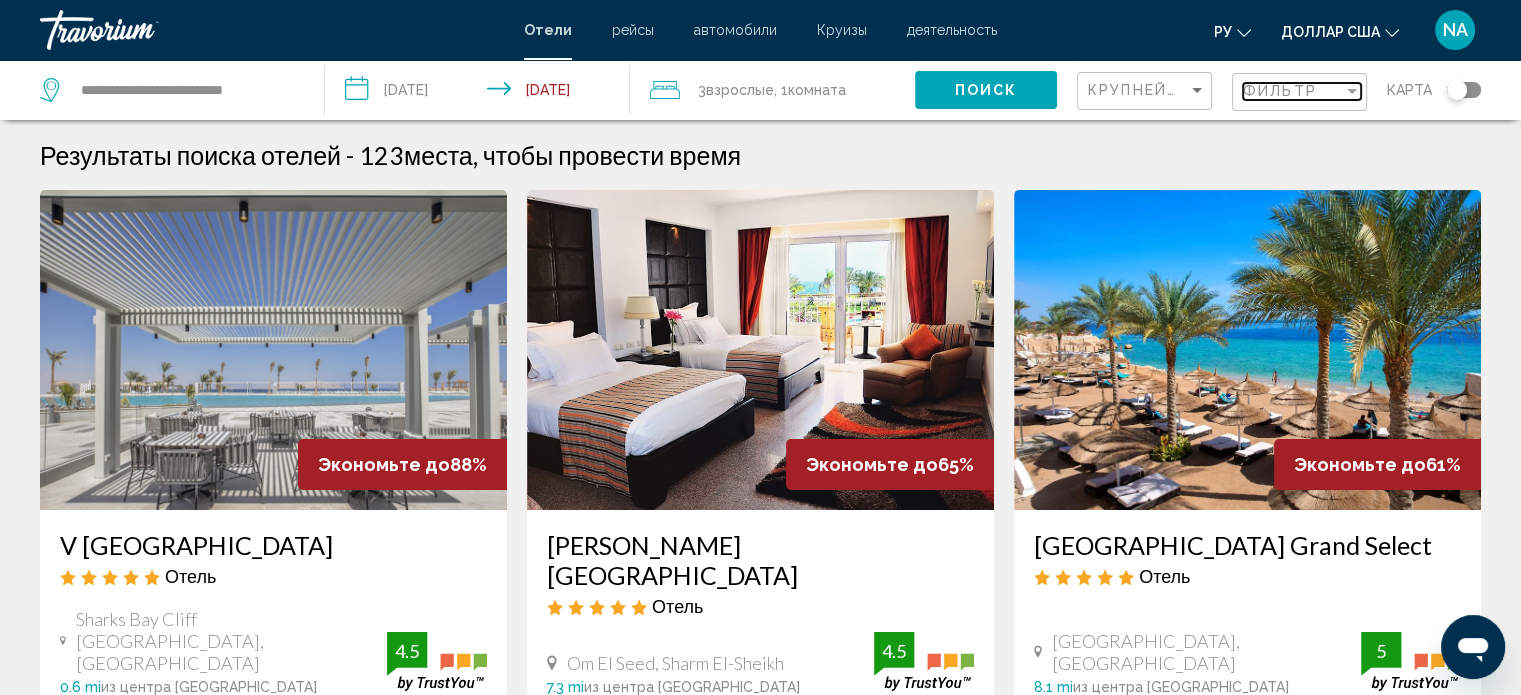 click on "Фильтр" at bounding box center (1280, 91) 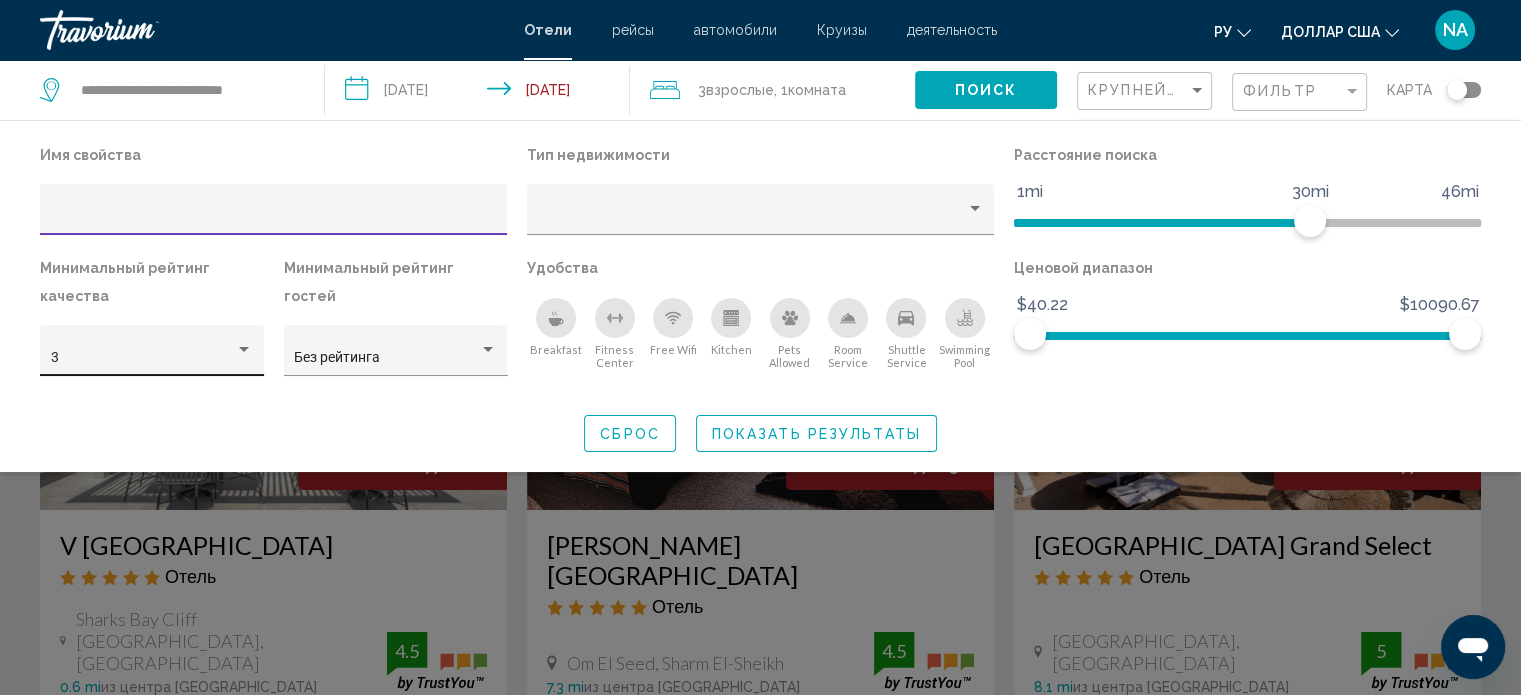 click on "3" 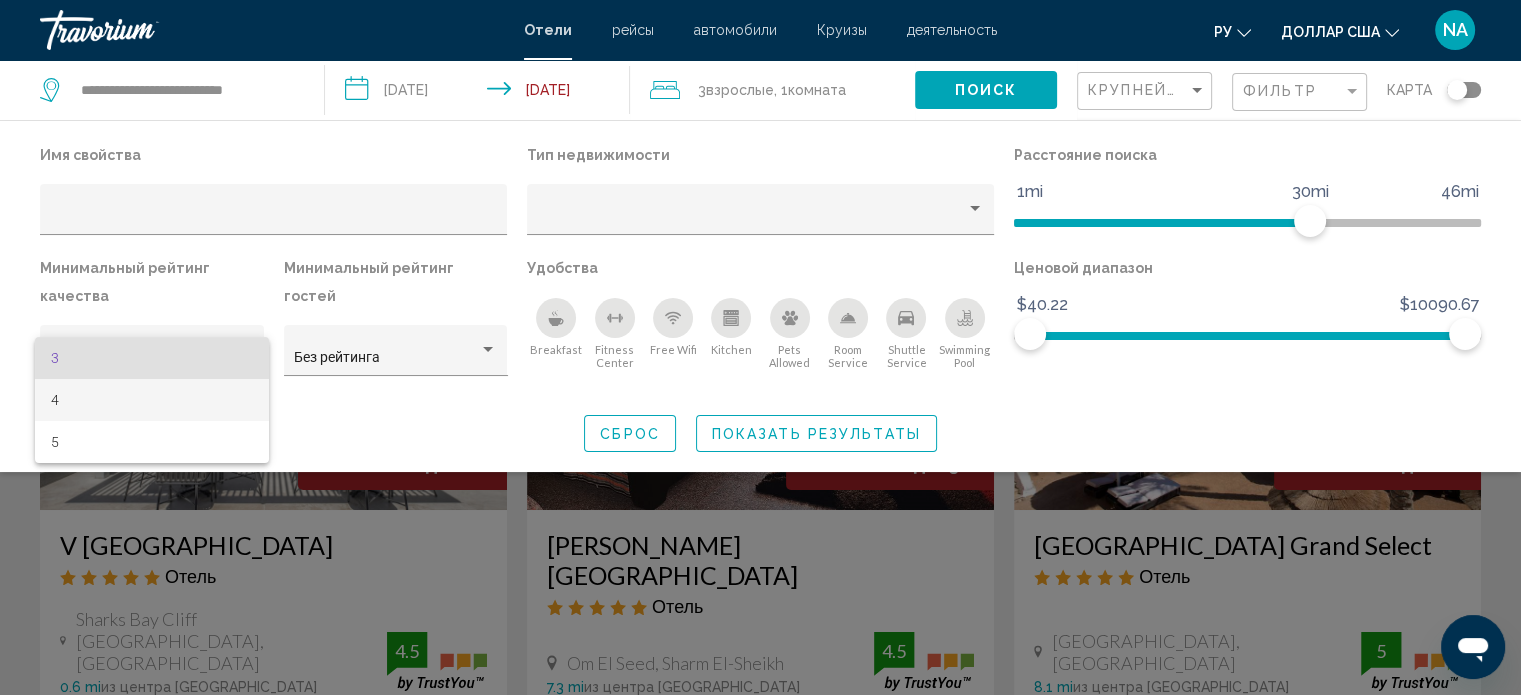 click on "4" at bounding box center (152, 400) 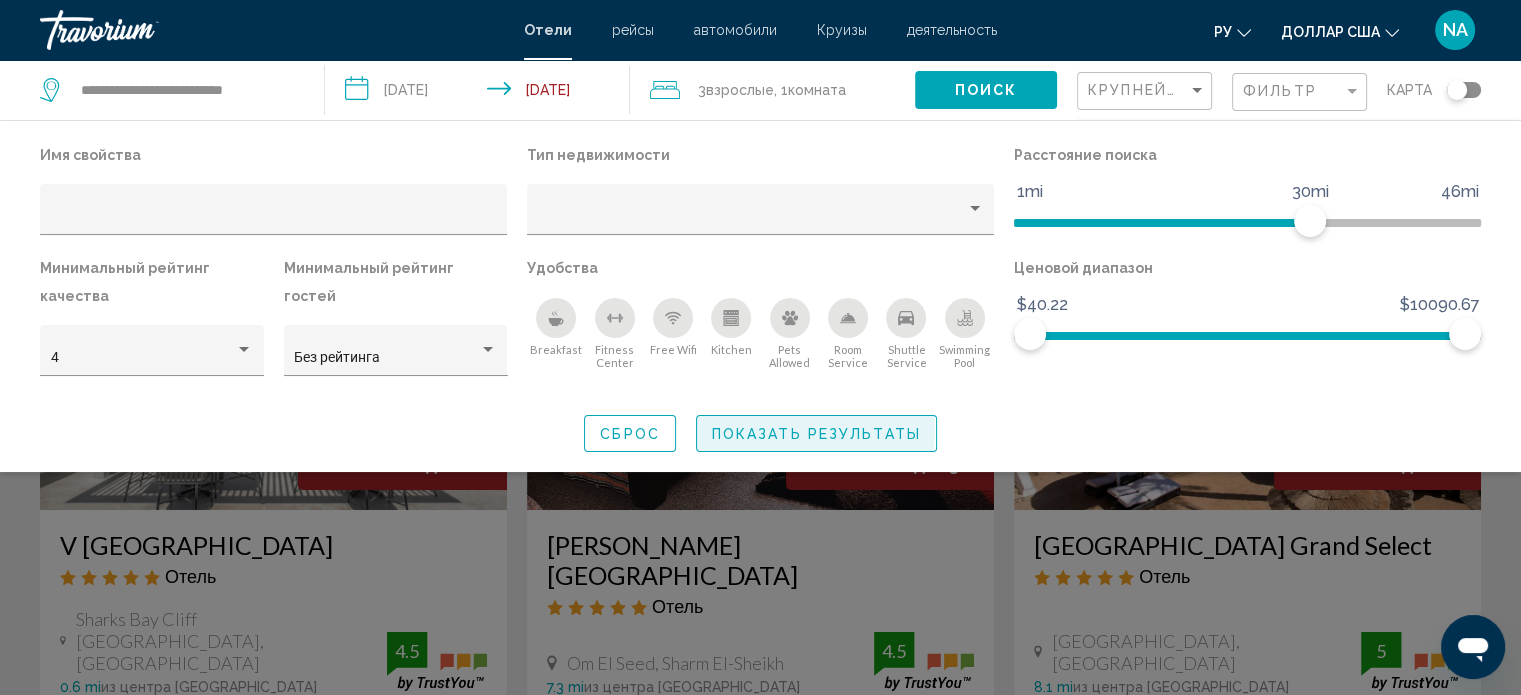 click on "Показать результаты" 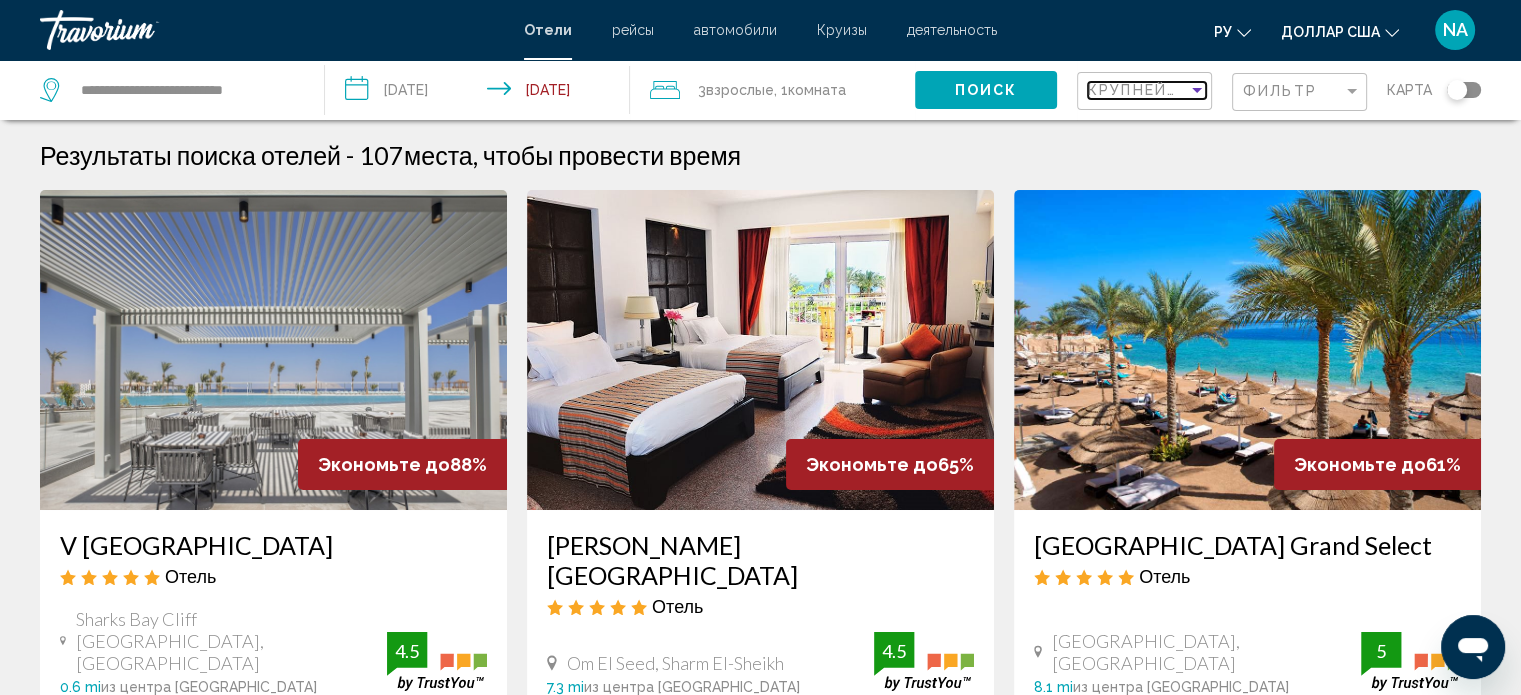 click at bounding box center [1197, 90] 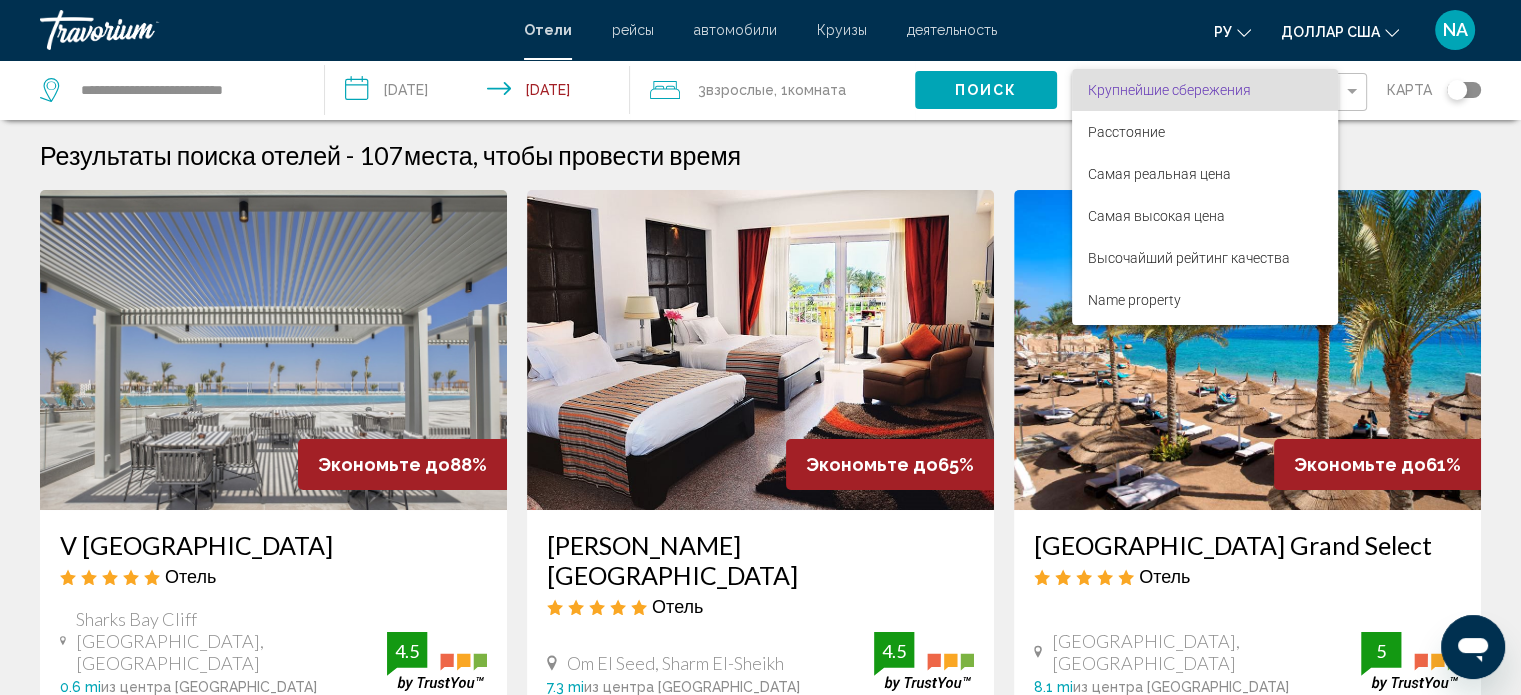 click at bounding box center [760, 347] 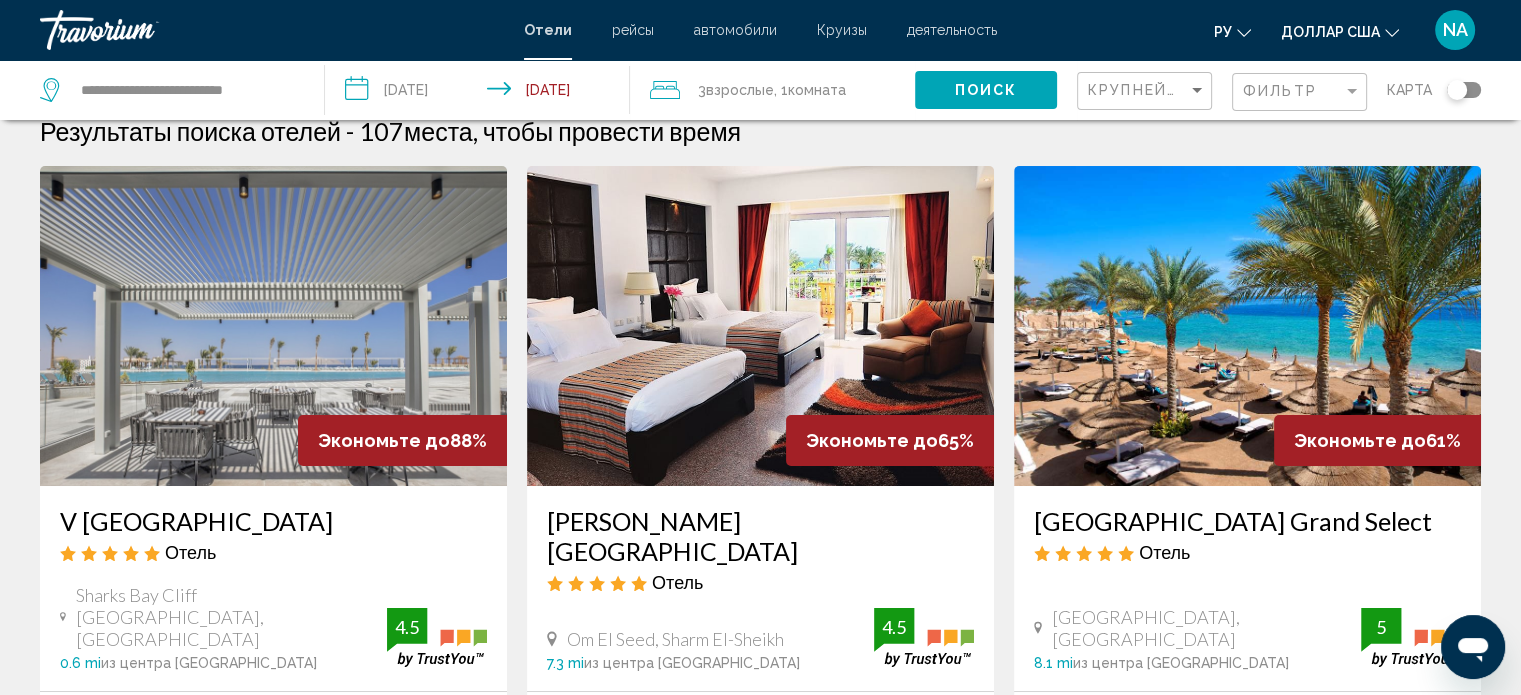 scroll, scrollTop: 0, scrollLeft: 0, axis: both 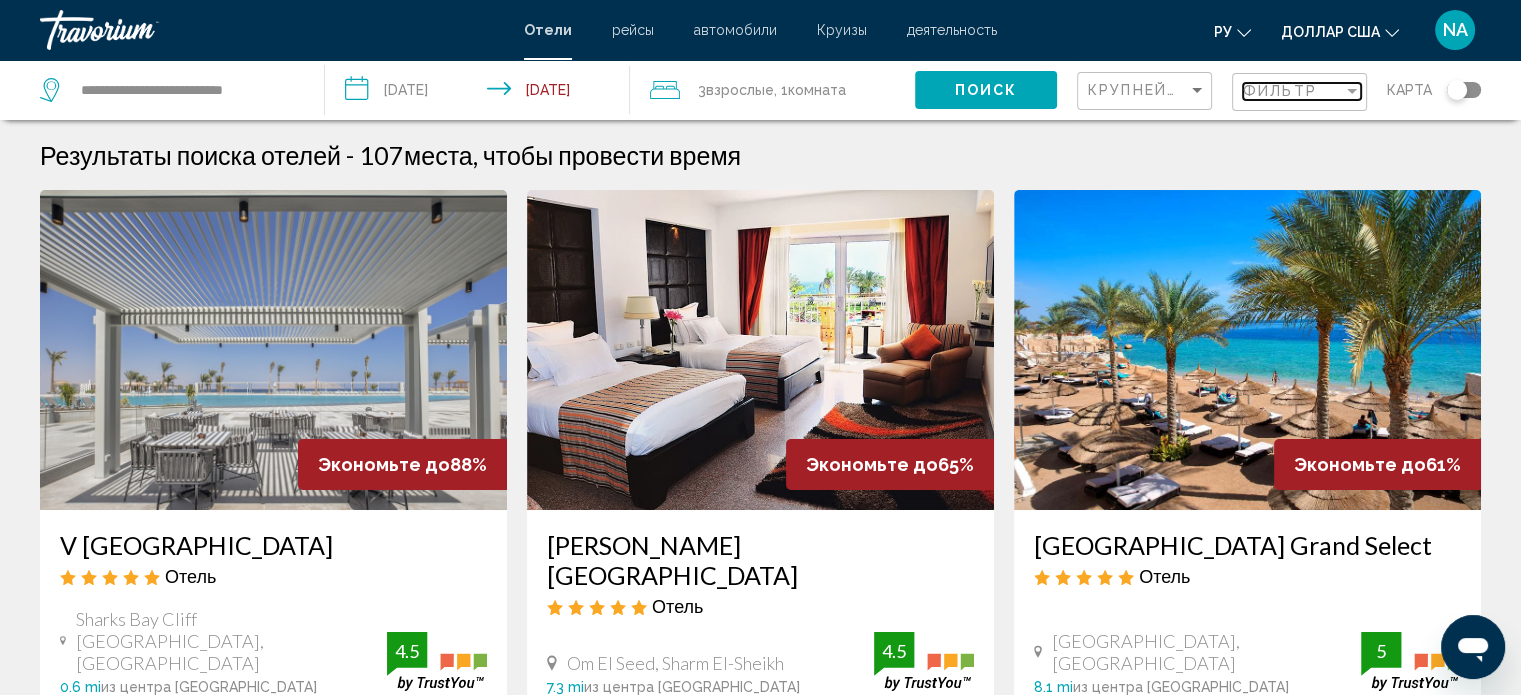click on "Фильтр" at bounding box center [1280, 91] 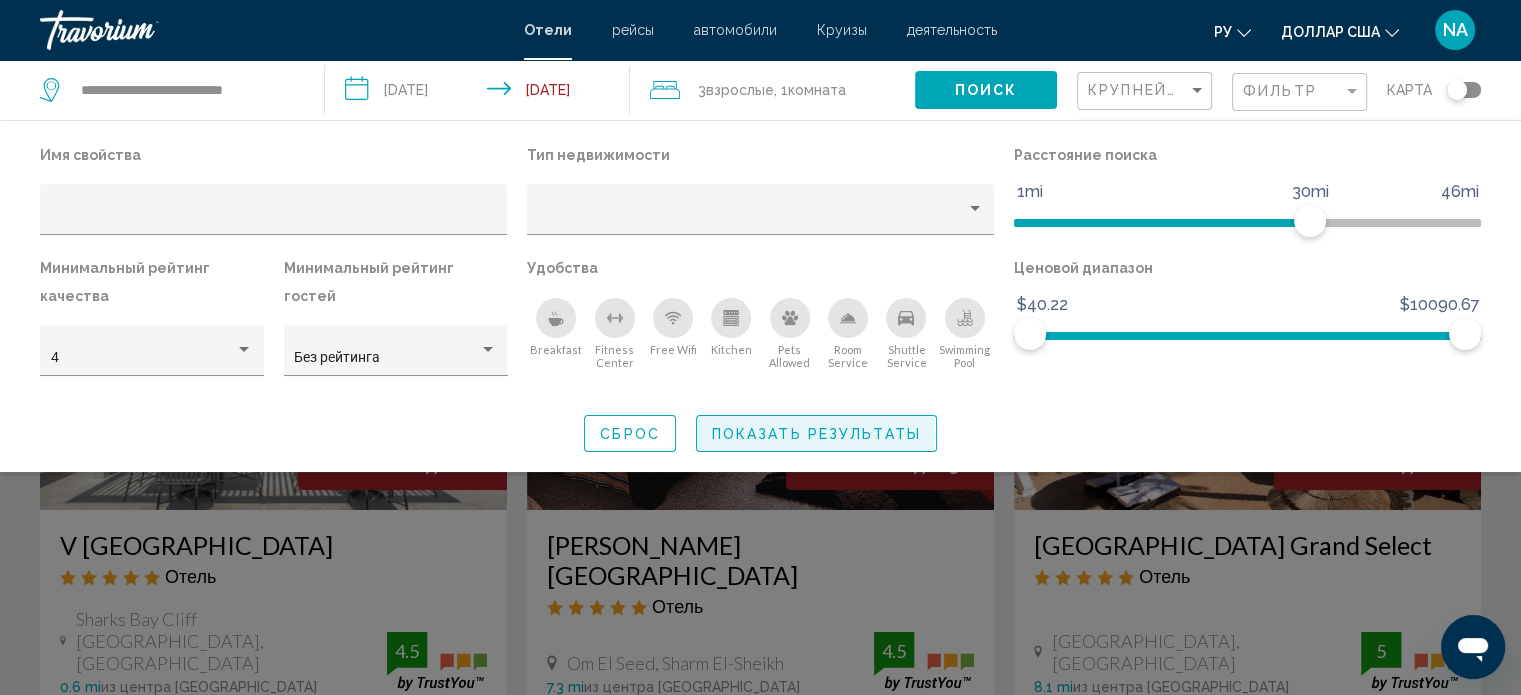click on "Показать результаты" 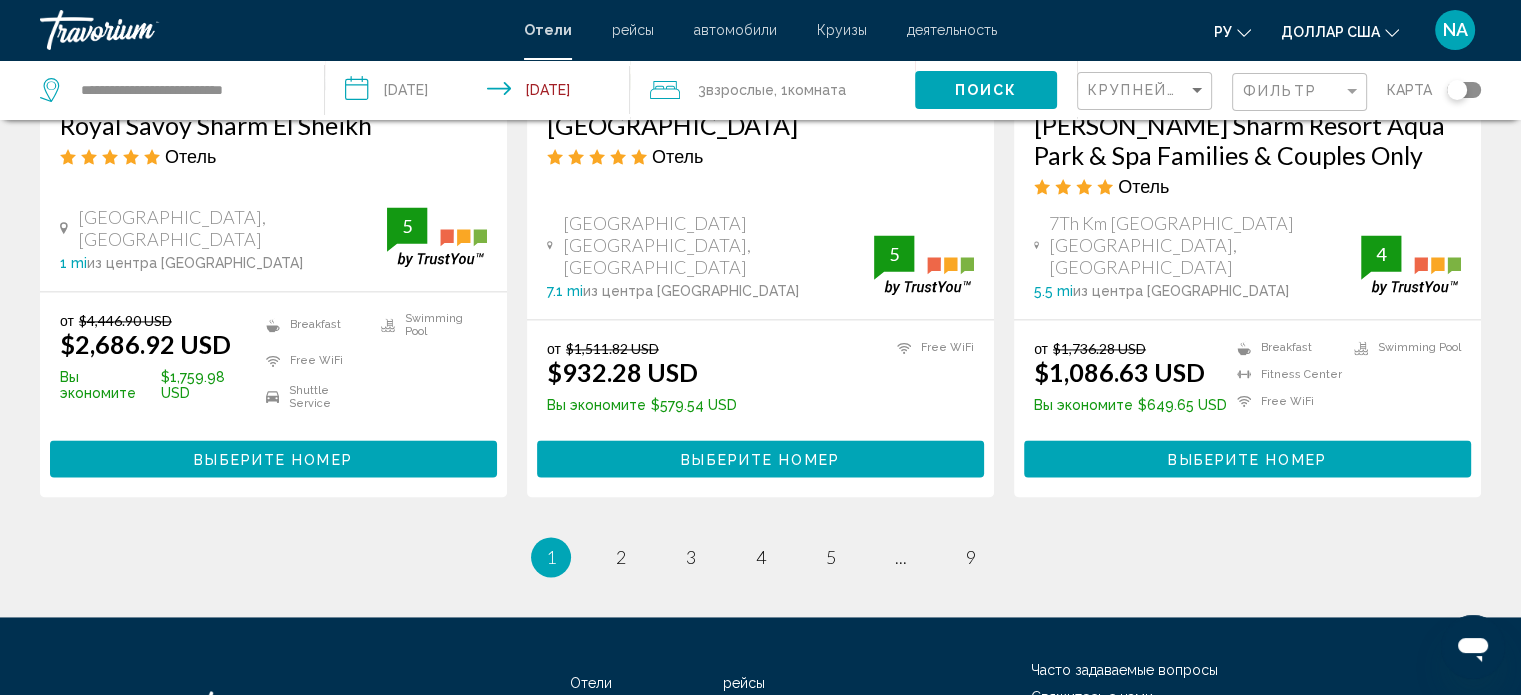scroll, scrollTop: 2804, scrollLeft: 0, axis: vertical 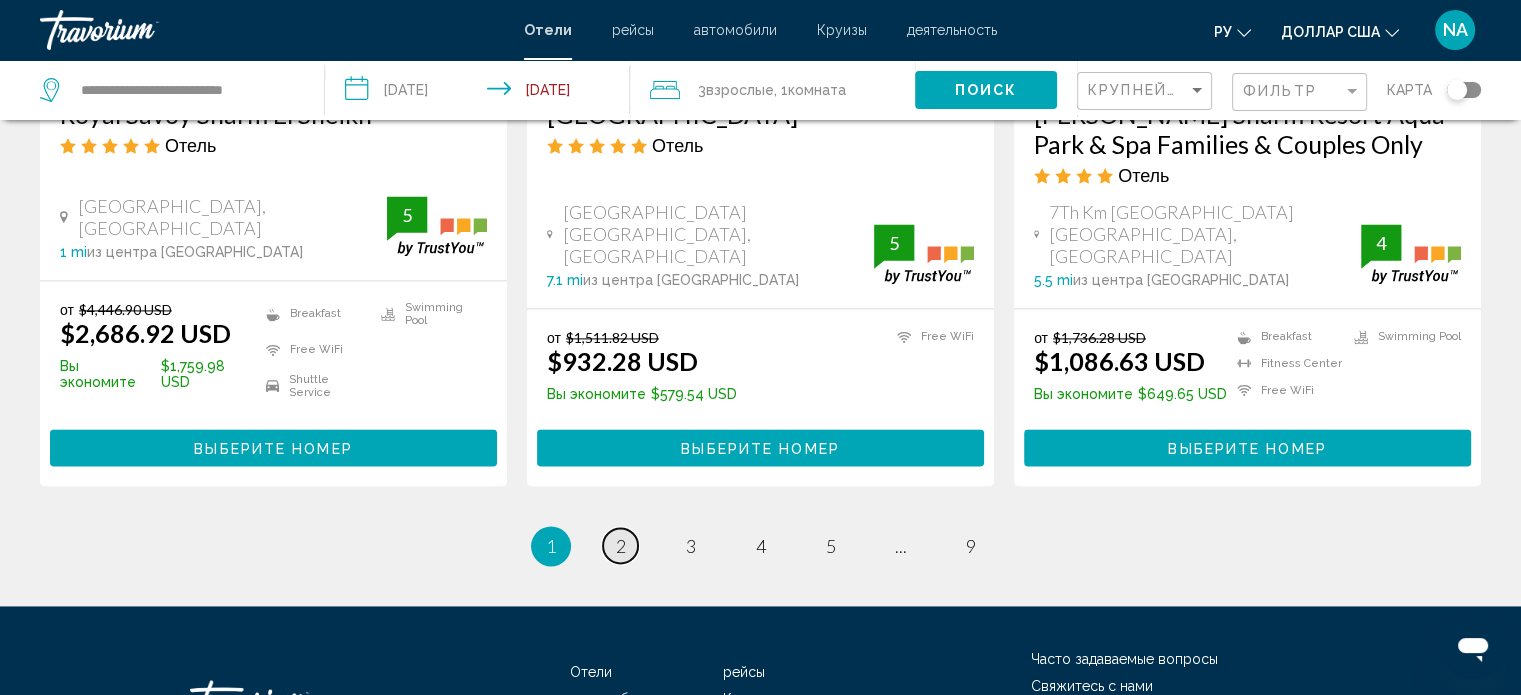 click on "2" at bounding box center (621, 546) 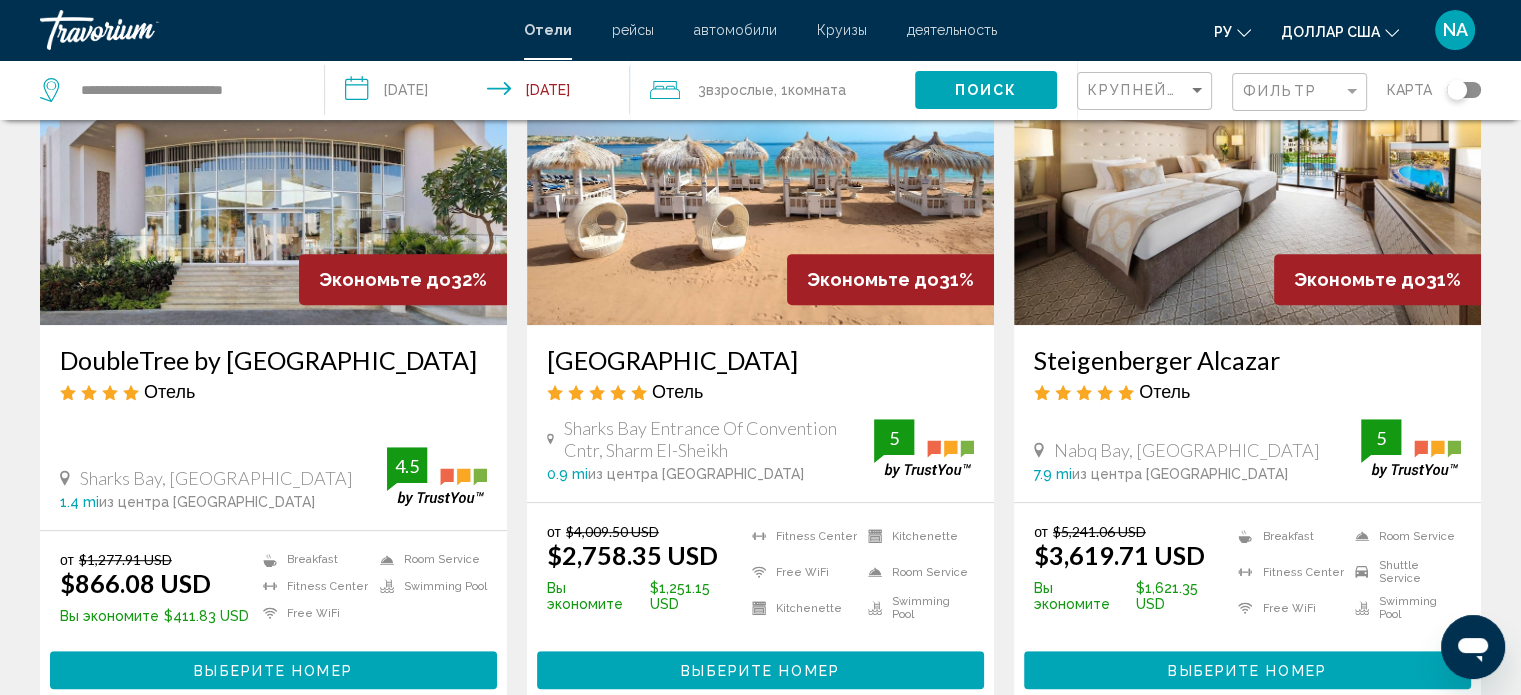 scroll, scrollTop: 905, scrollLeft: 0, axis: vertical 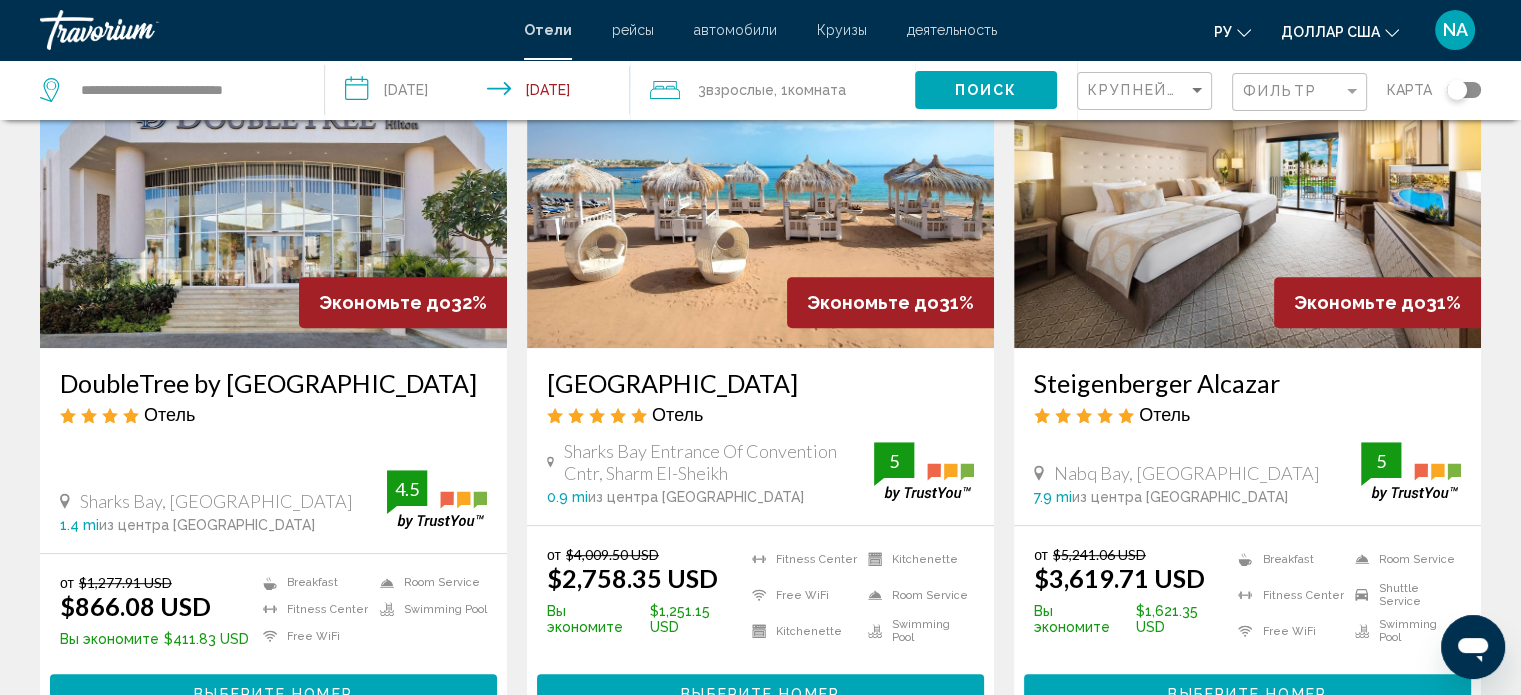 click at bounding box center (273, 188) 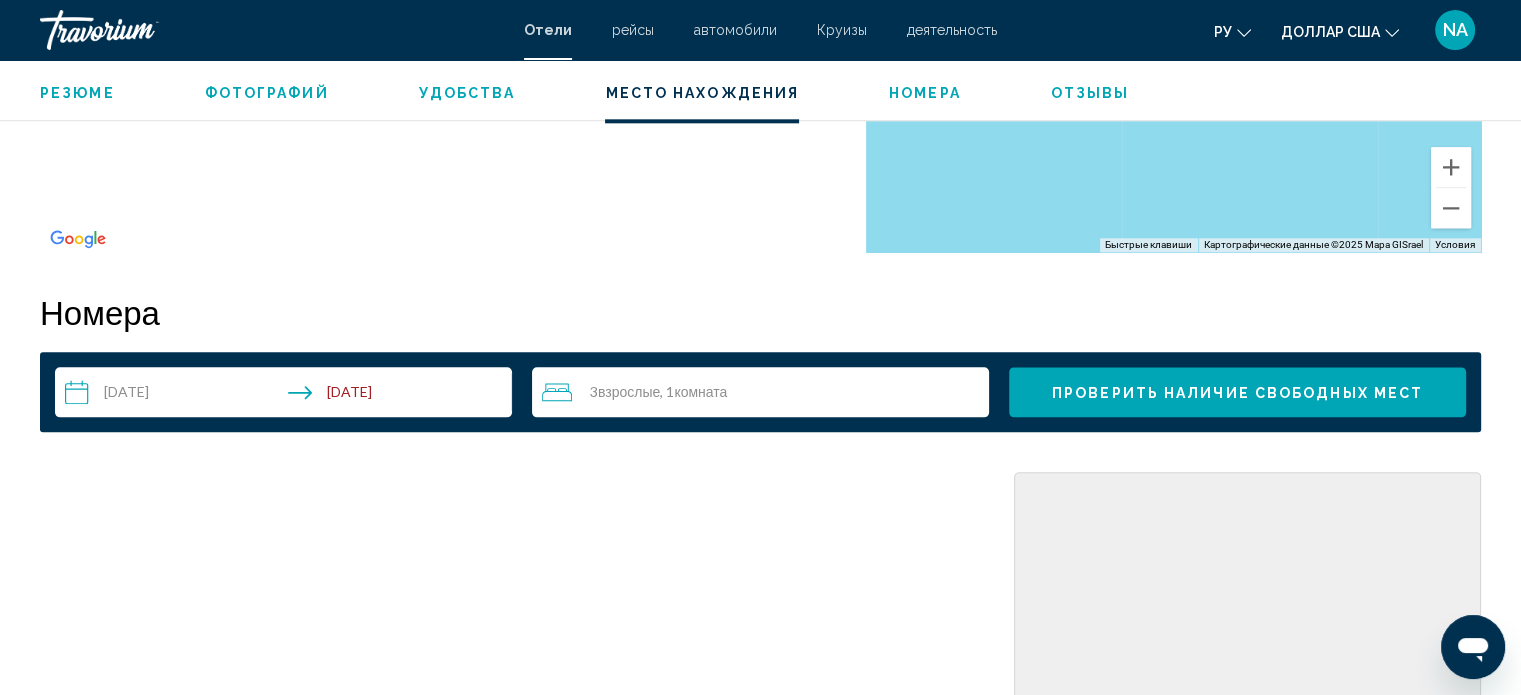 scroll, scrollTop: 2312, scrollLeft: 0, axis: vertical 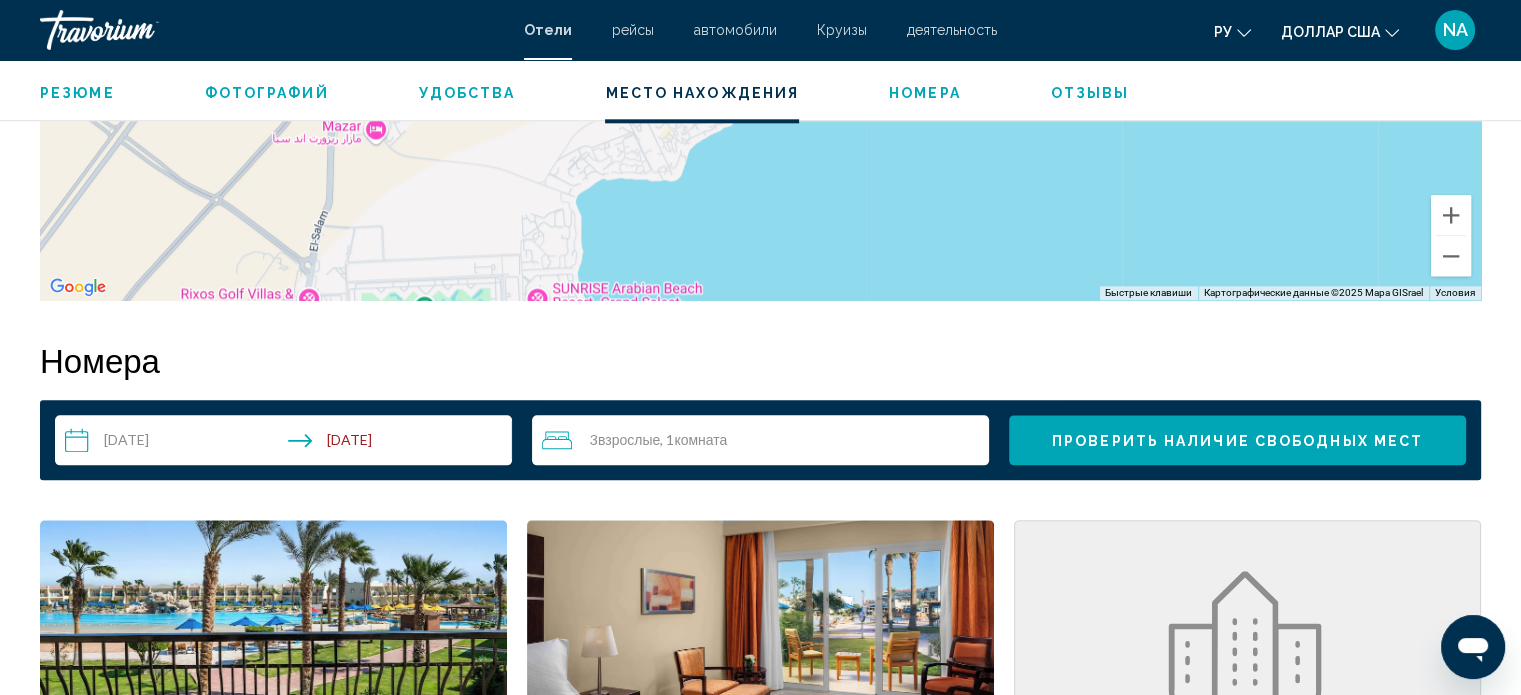 click on "**********" at bounding box center (287, 443) 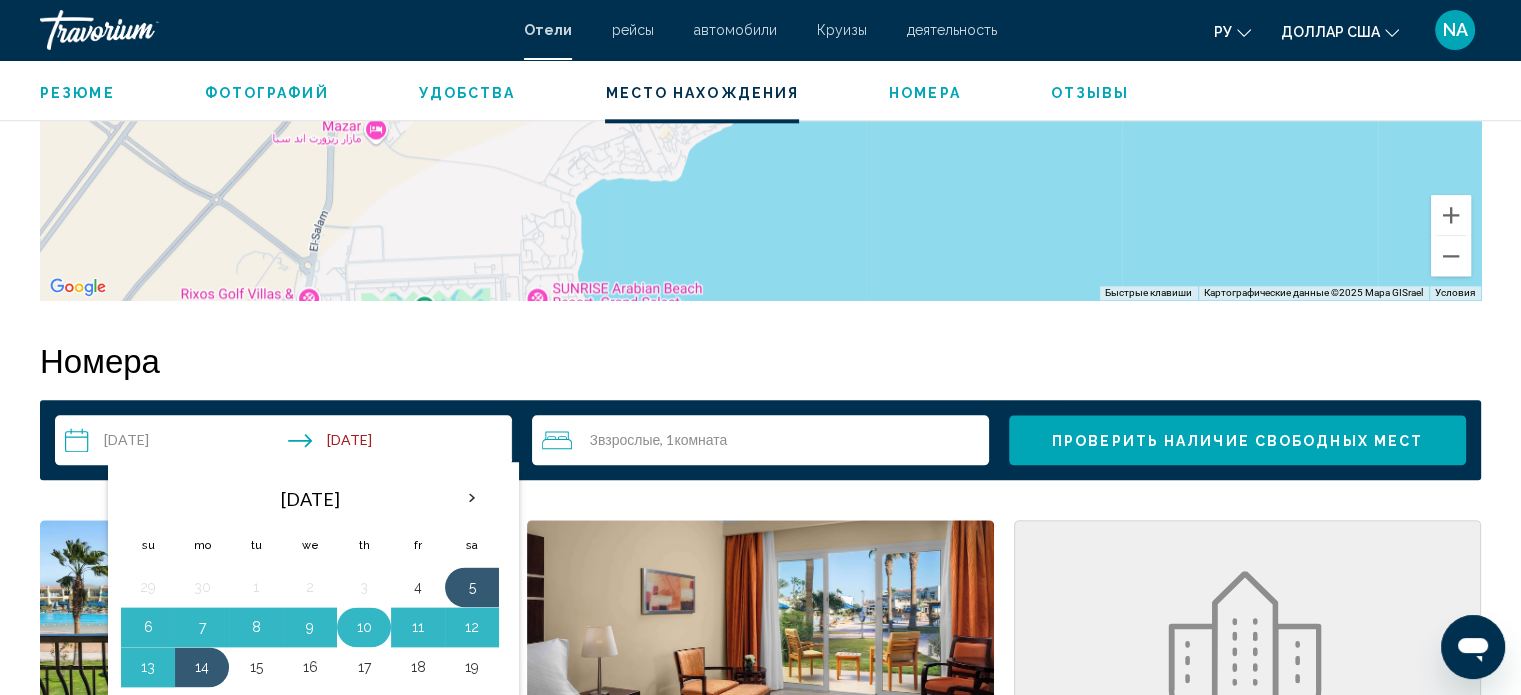 click on "10" at bounding box center (364, 627) 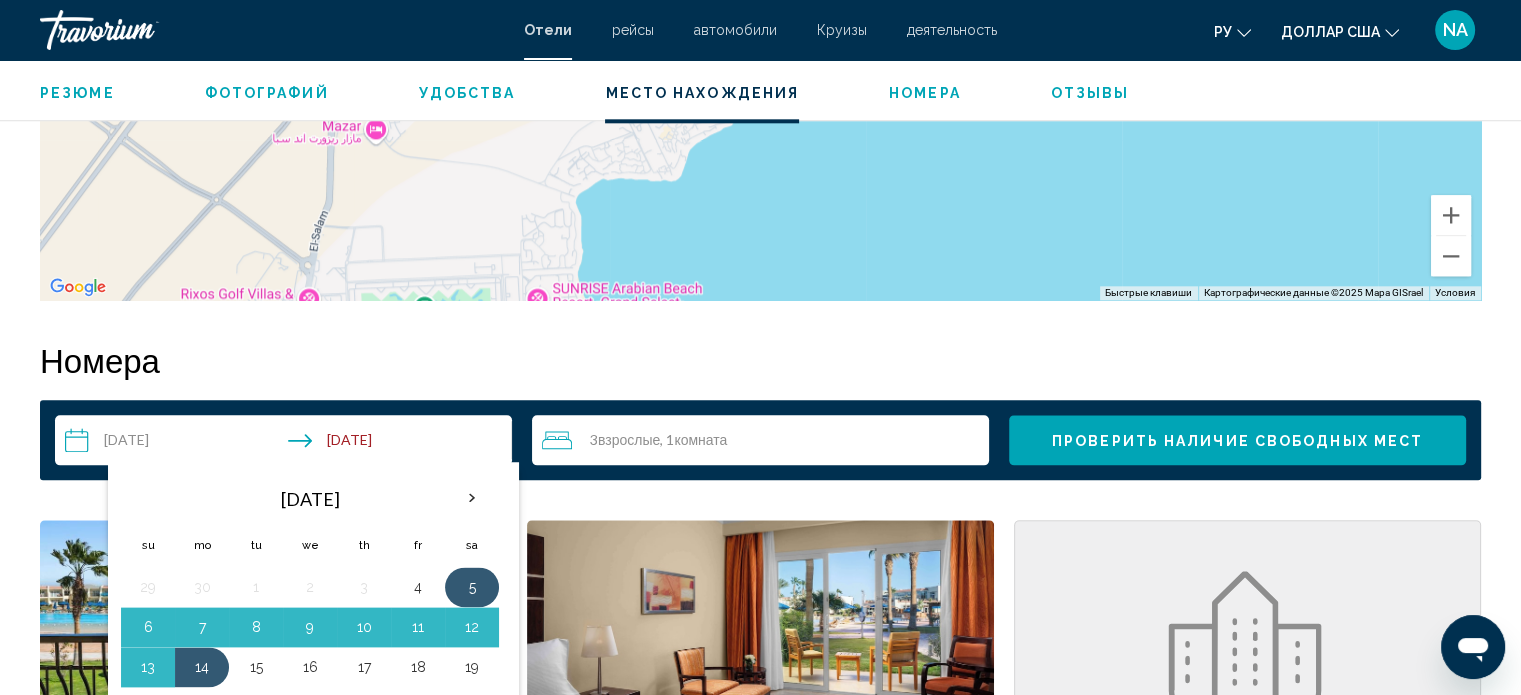 click on "5" at bounding box center [472, 587] 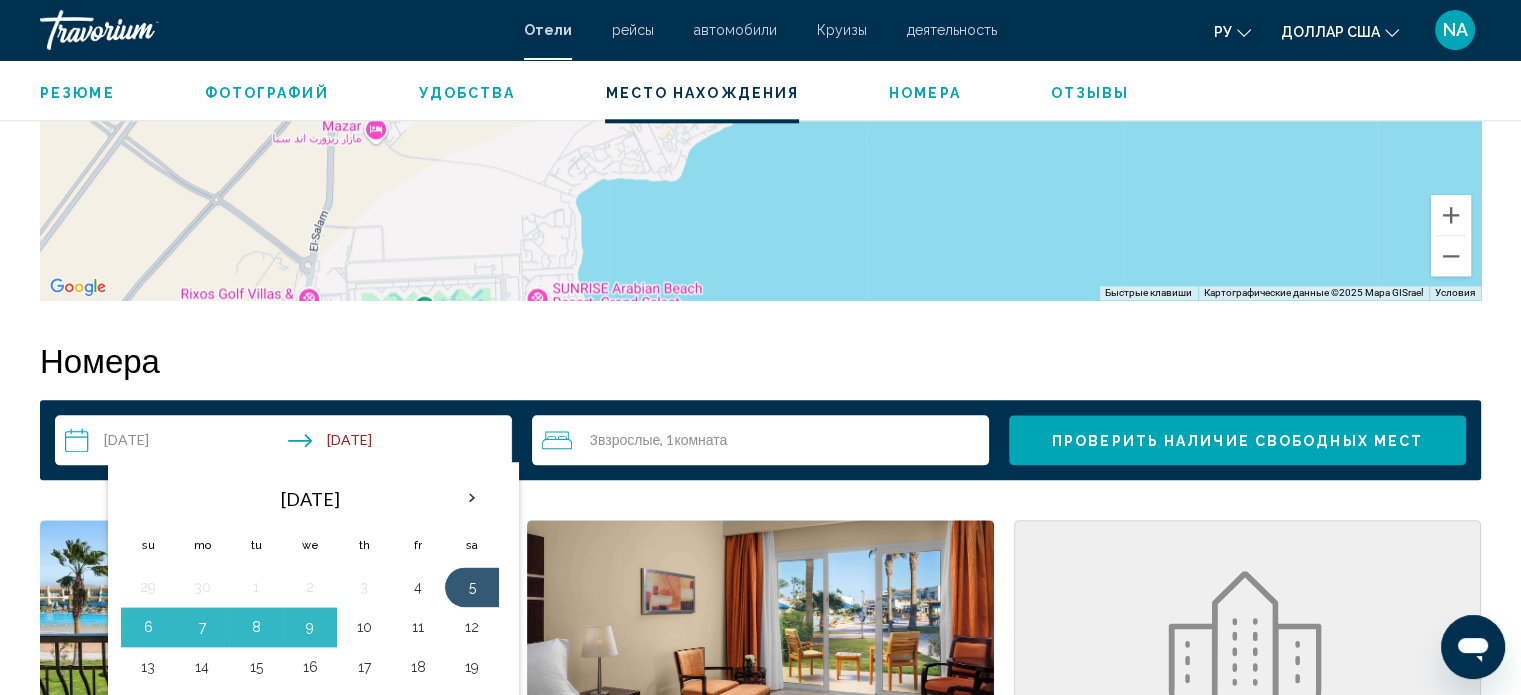 click on "10" at bounding box center [364, 627] 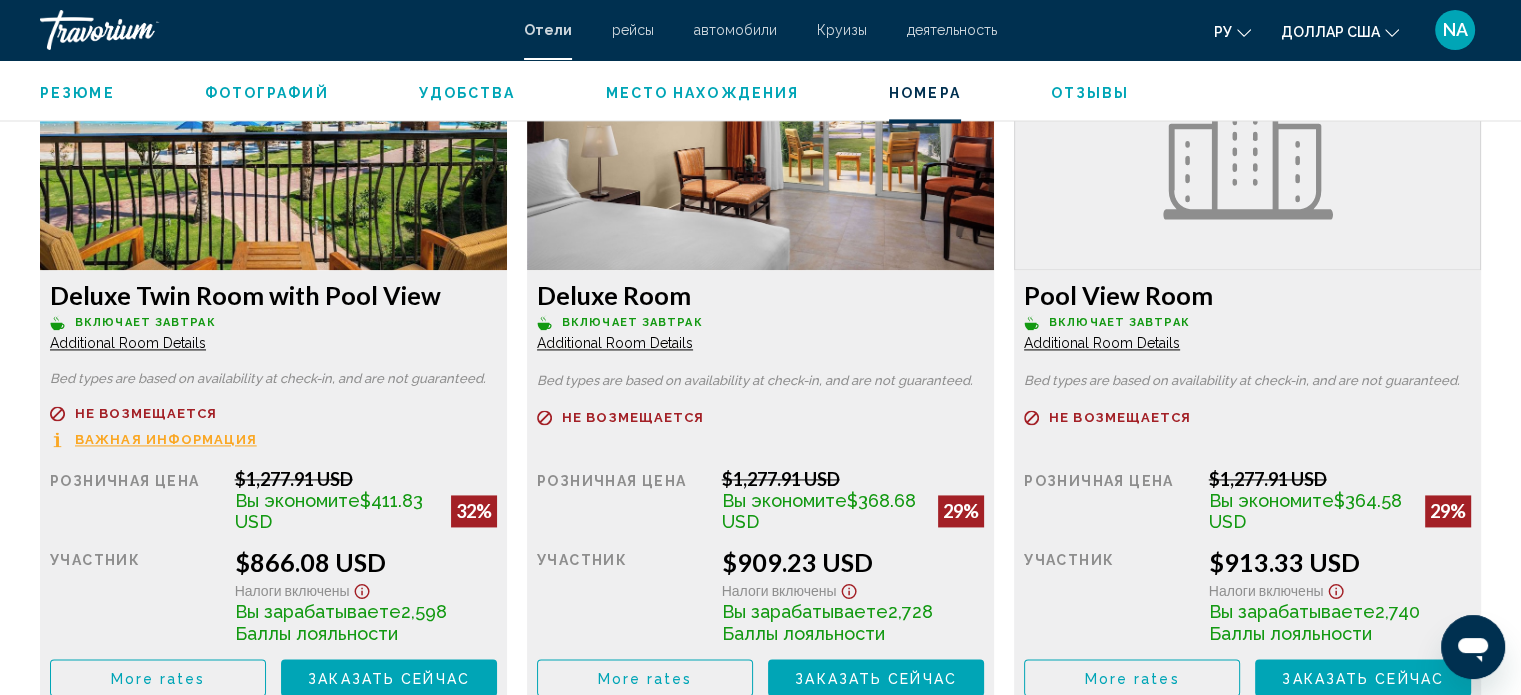 scroll, scrollTop: 2512, scrollLeft: 0, axis: vertical 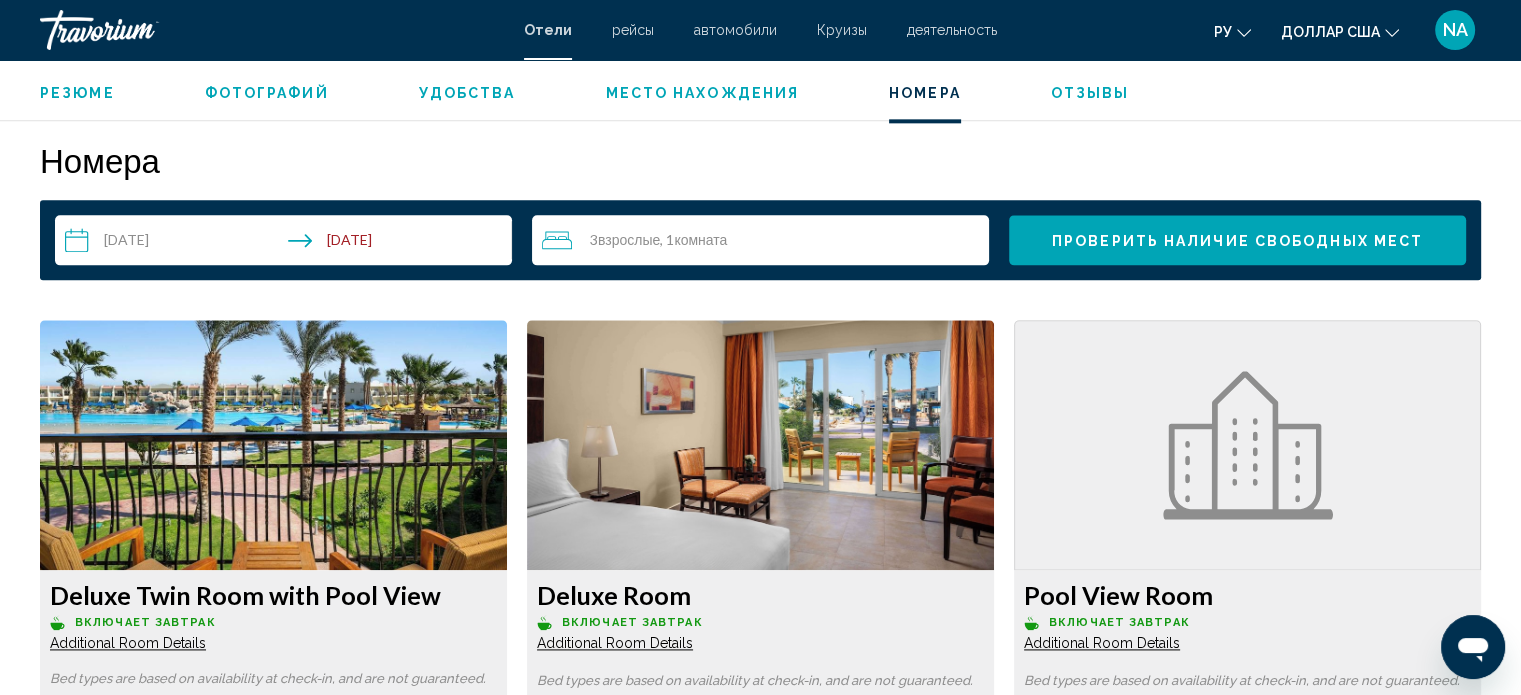 click on "Проверить наличие свободных мест" at bounding box center [1237, 240] 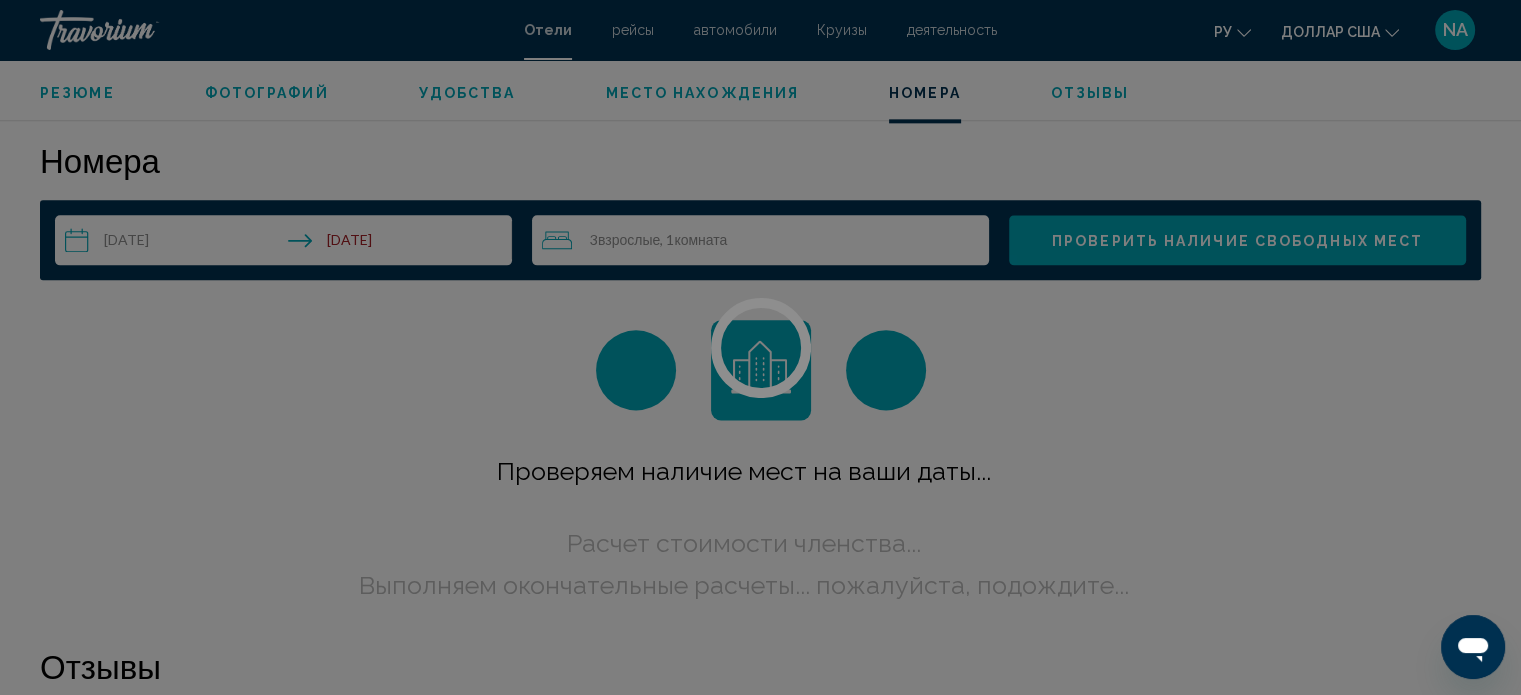 scroll, scrollTop: 2532, scrollLeft: 0, axis: vertical 